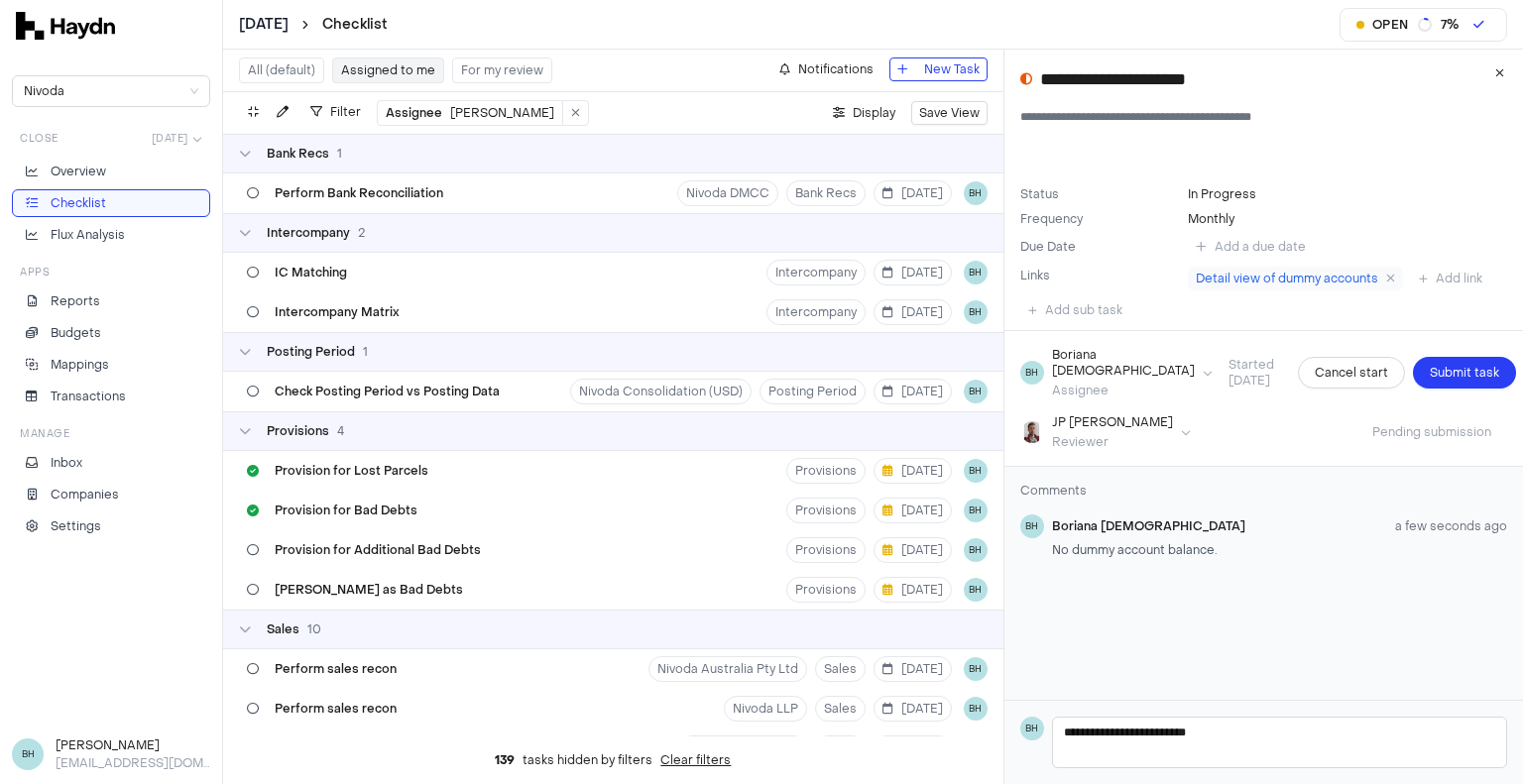 scroll, scrollTop: 0, scrollLeft: 0, axis: both 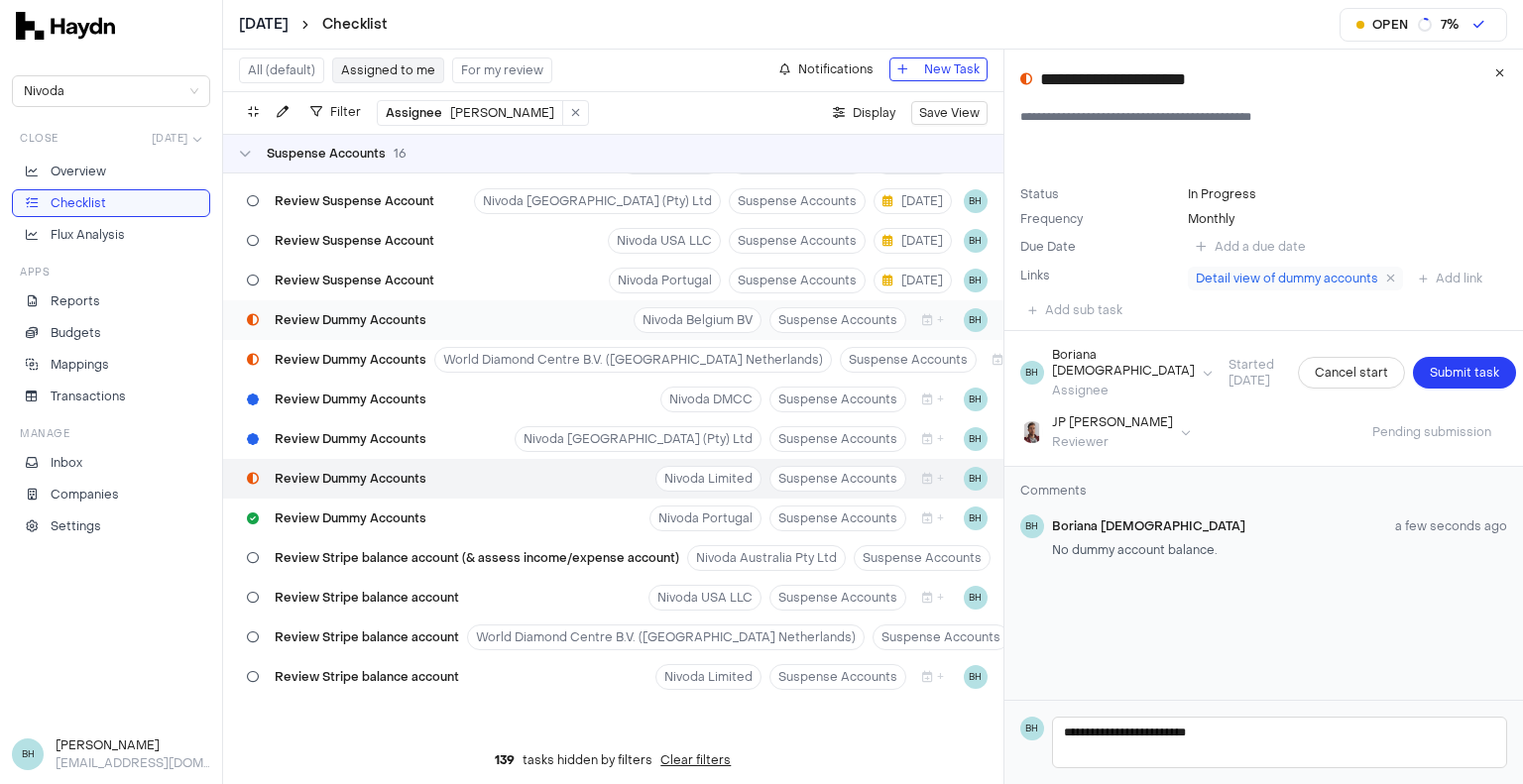 click on "Review Dummy Accounts" at bounding box center (350, 320) 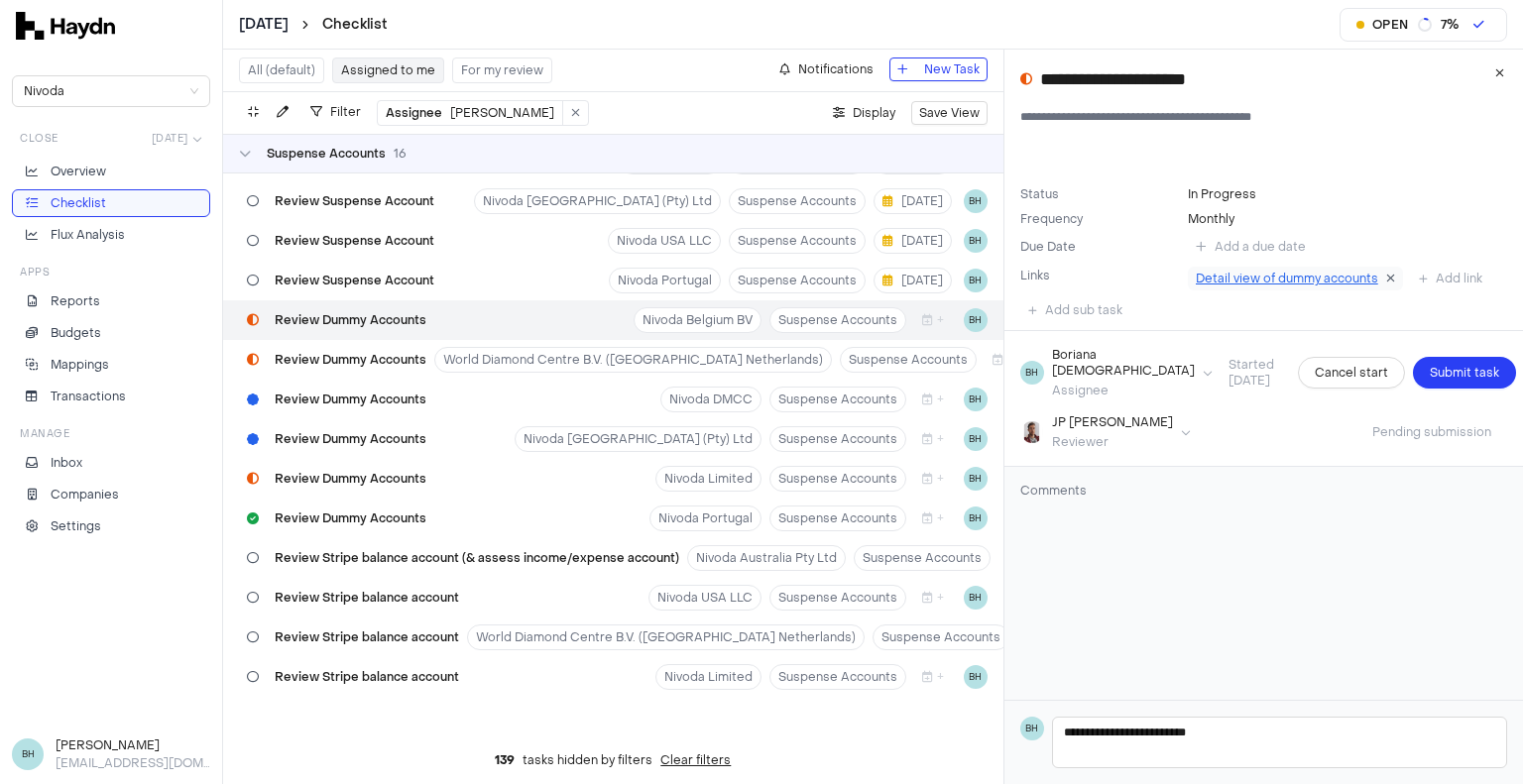 click at bounding box center [1390, 279] 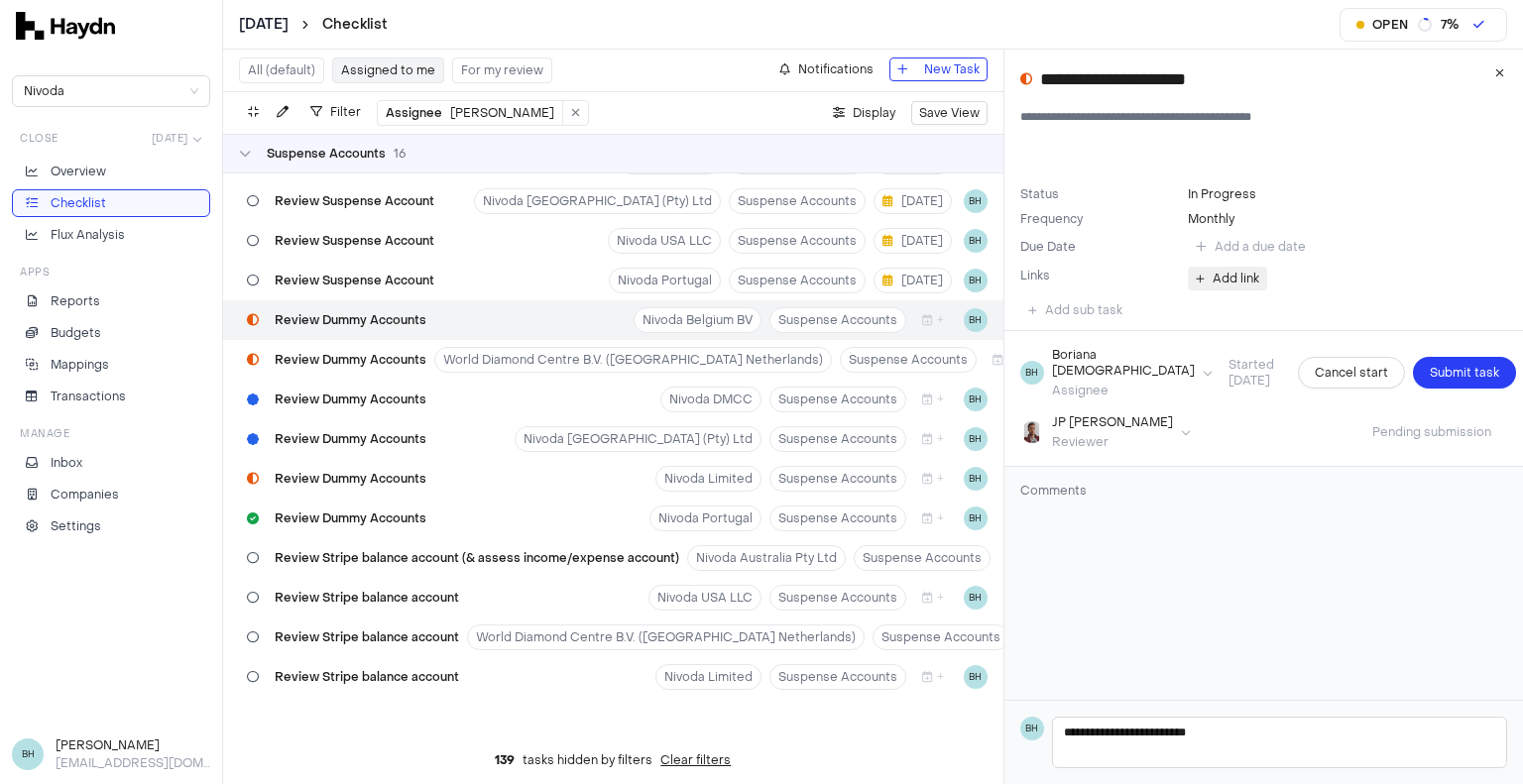 click on "Add link" at bounding box center [1235, 279] 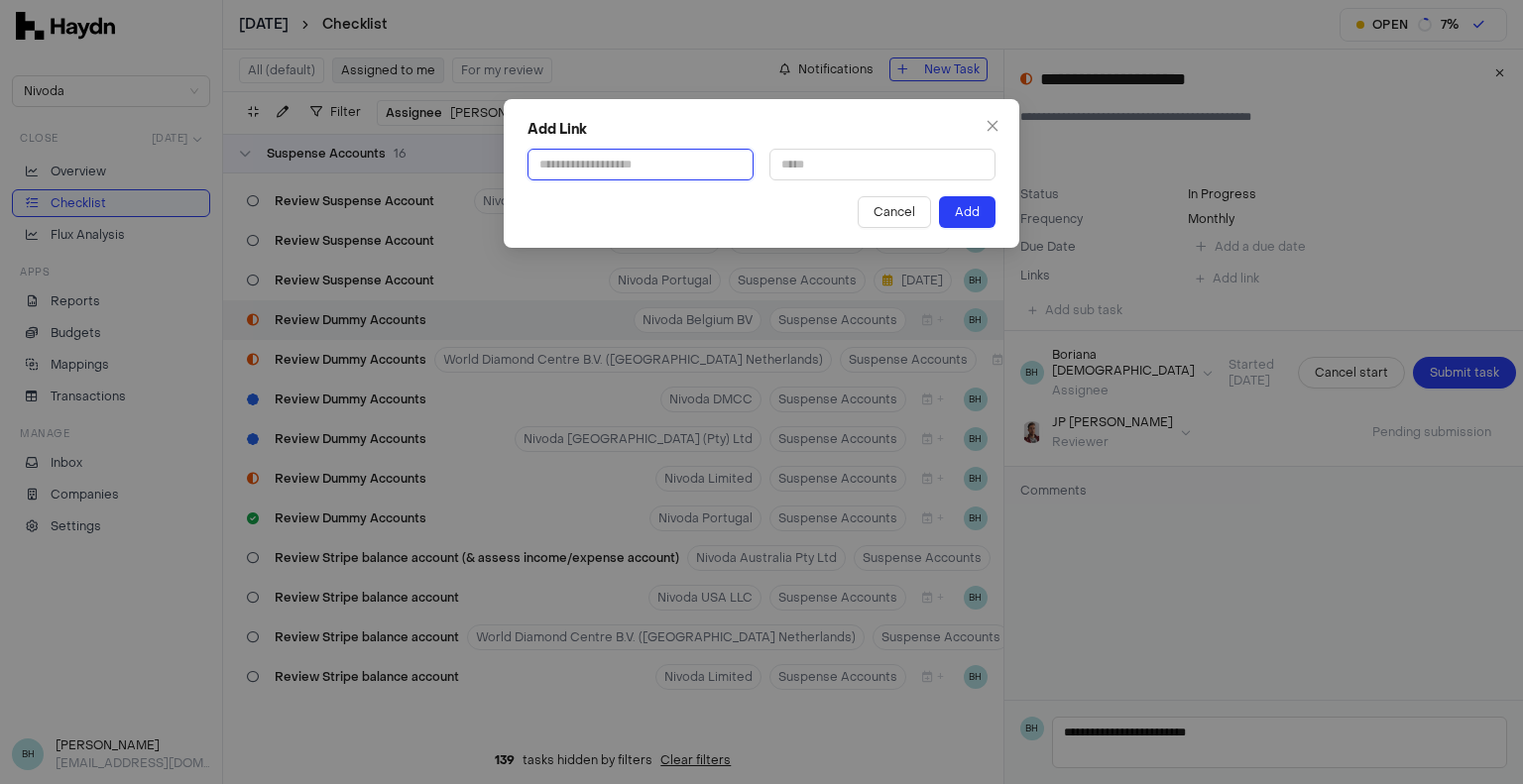 click at bounding box center [641, 165] 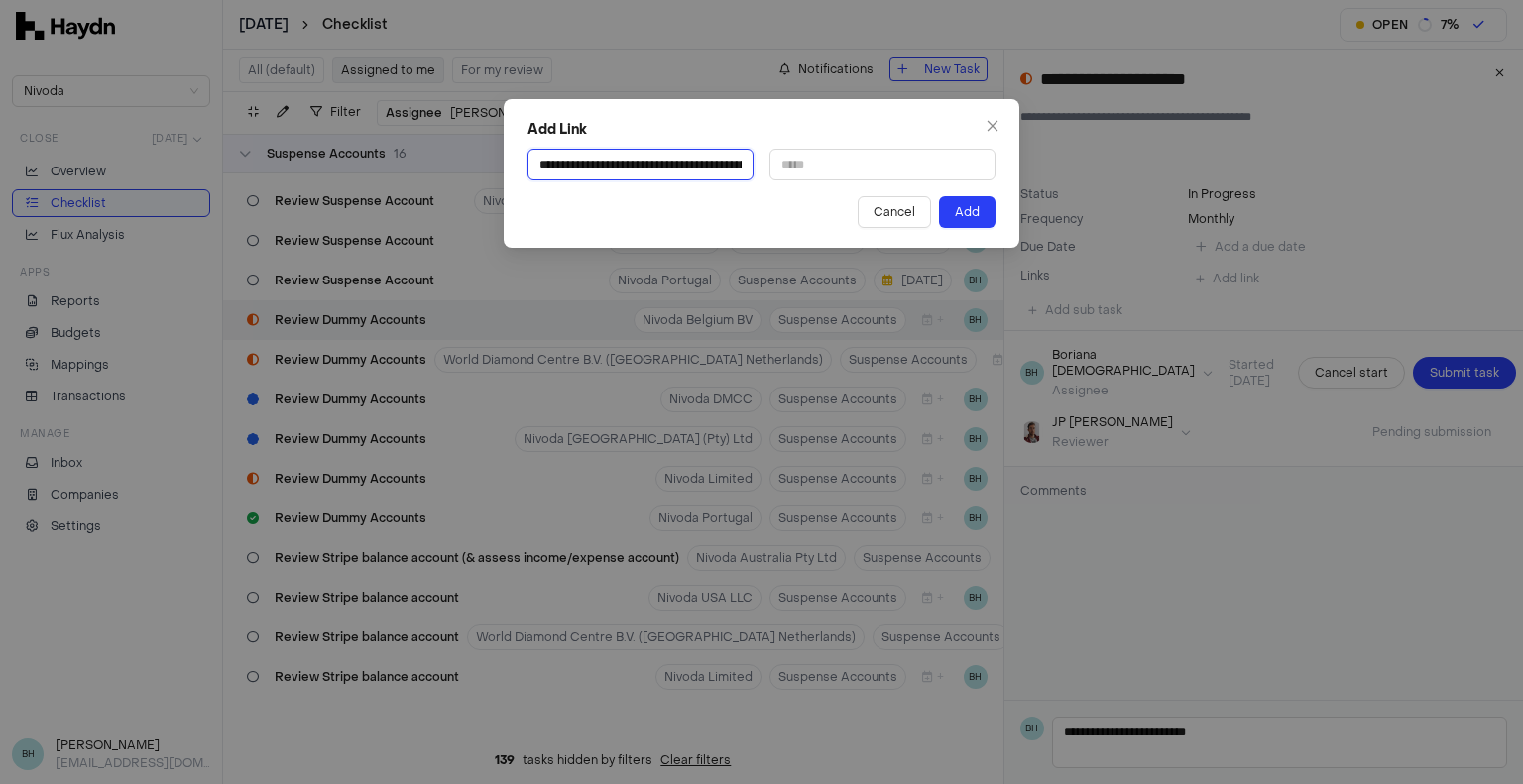 scroll, scrollTop: 0, scrollLeft: 272, axis: horizontal 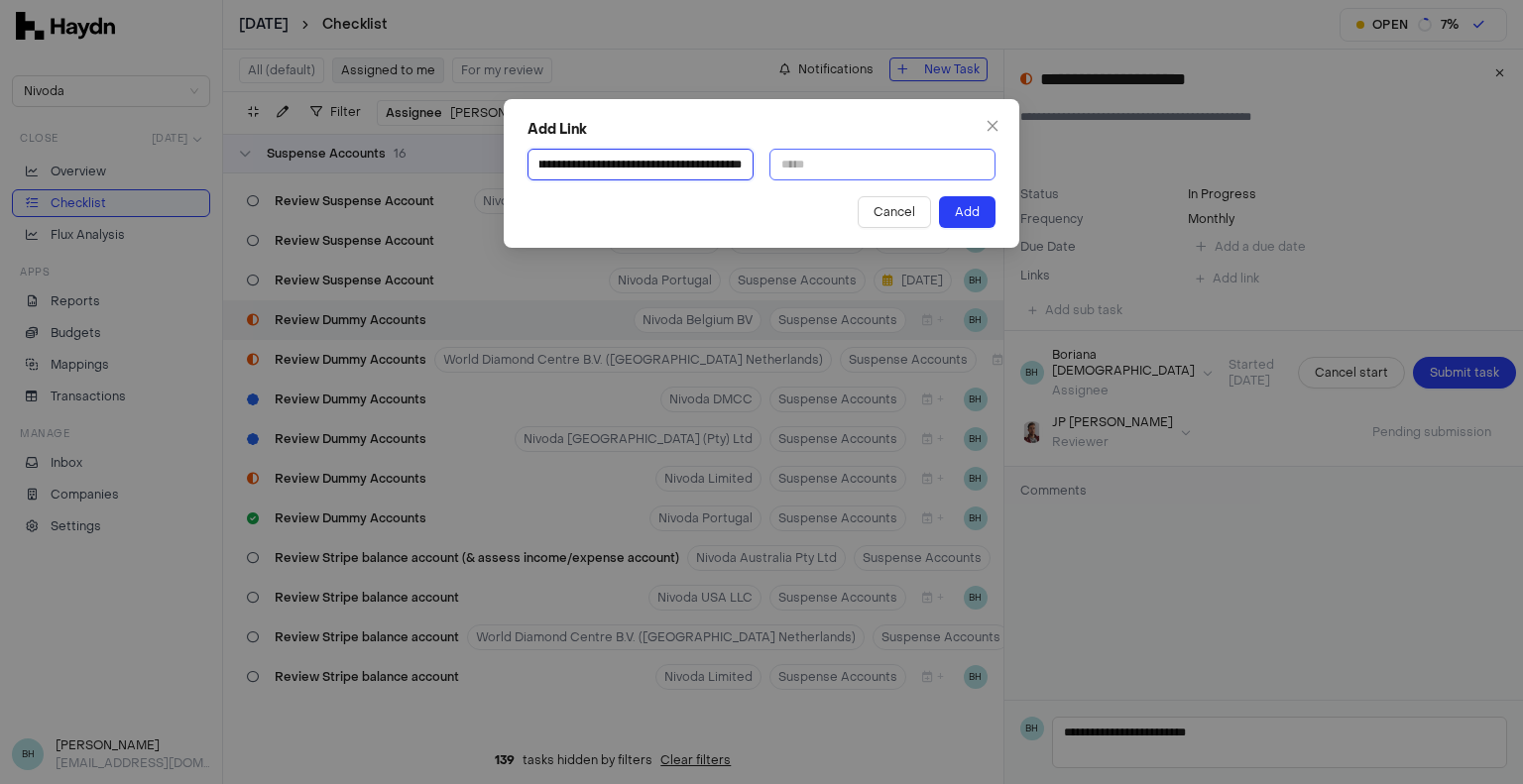 type on "**********" 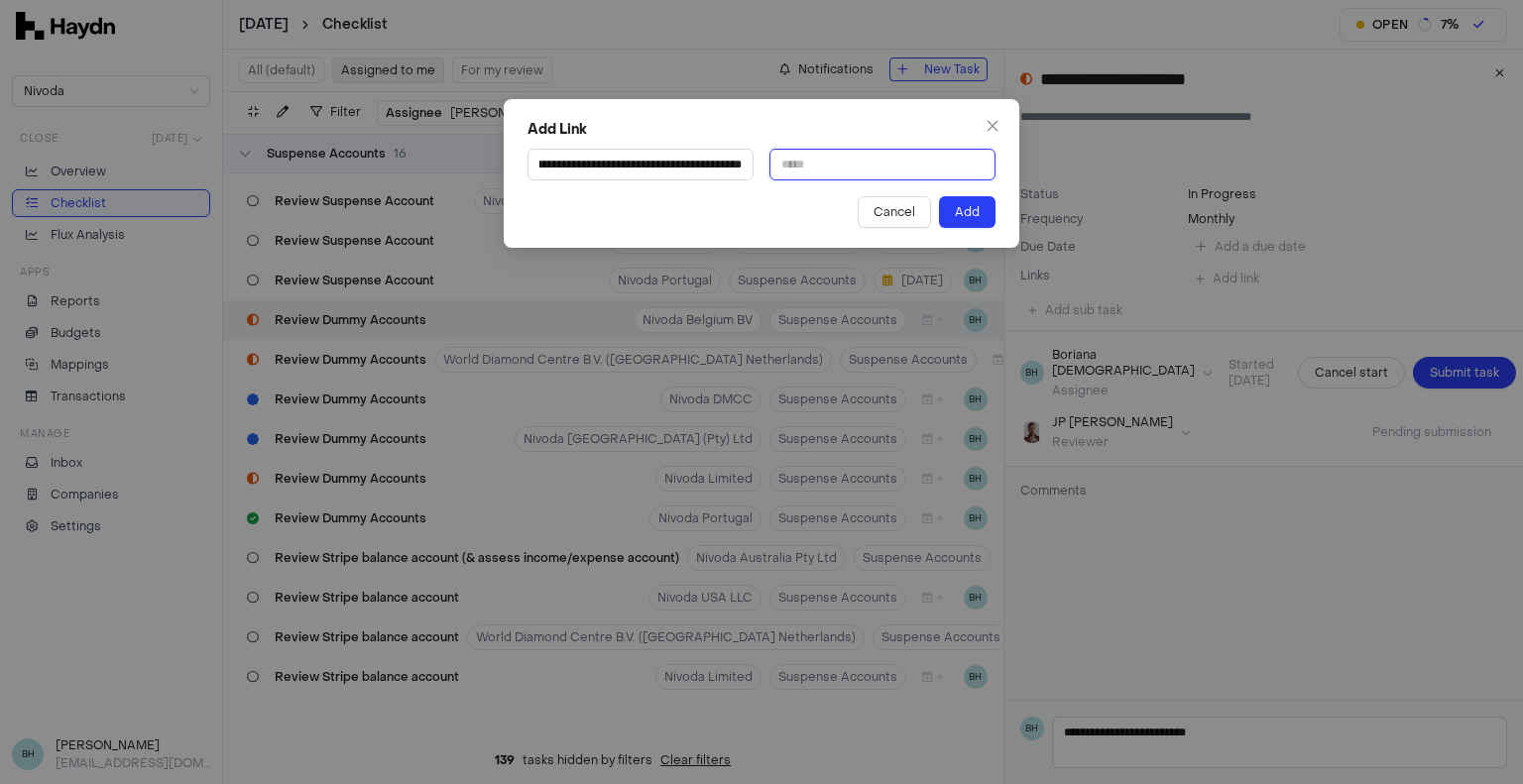 click at bounding box center (882, 165) 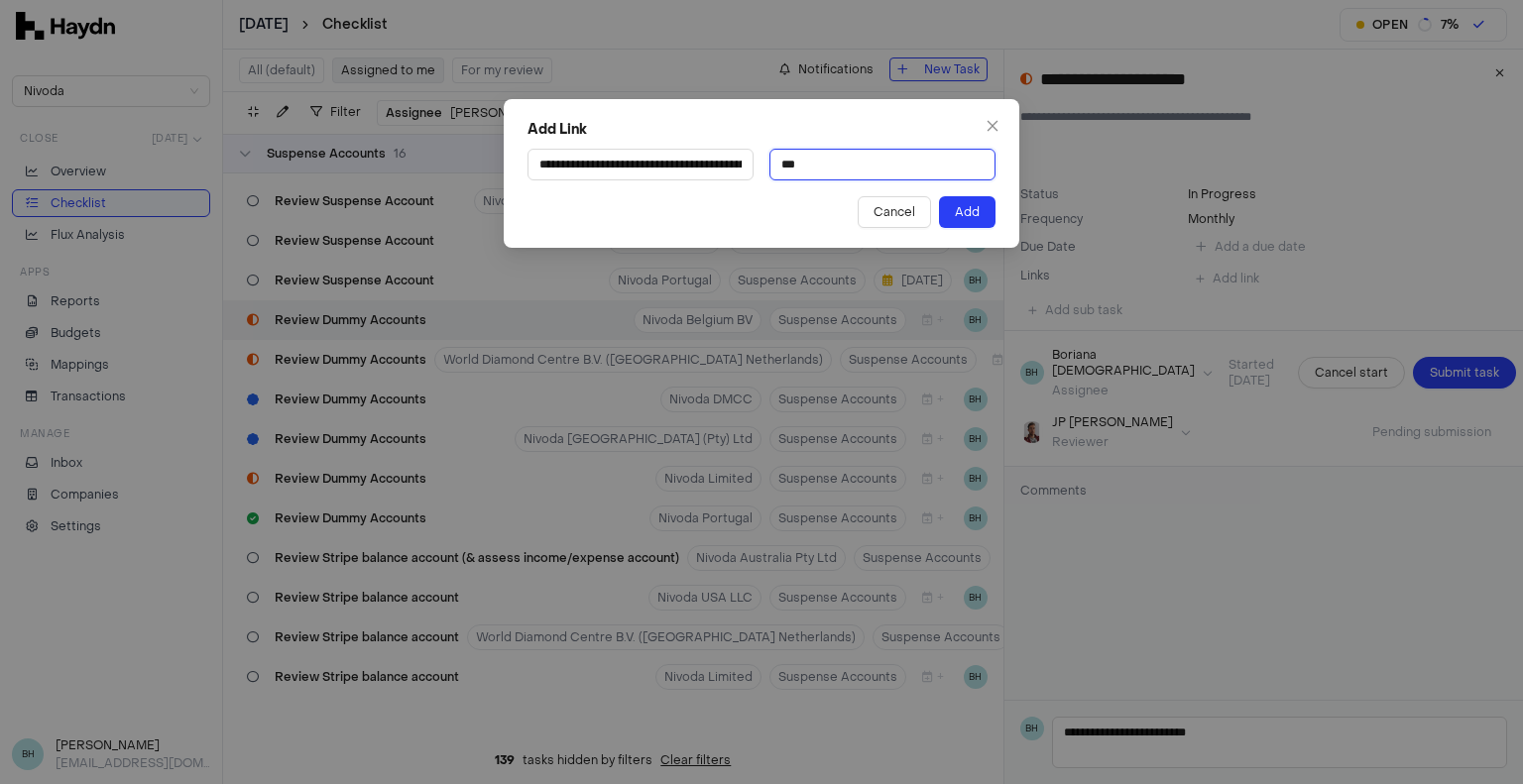 type on "**********" 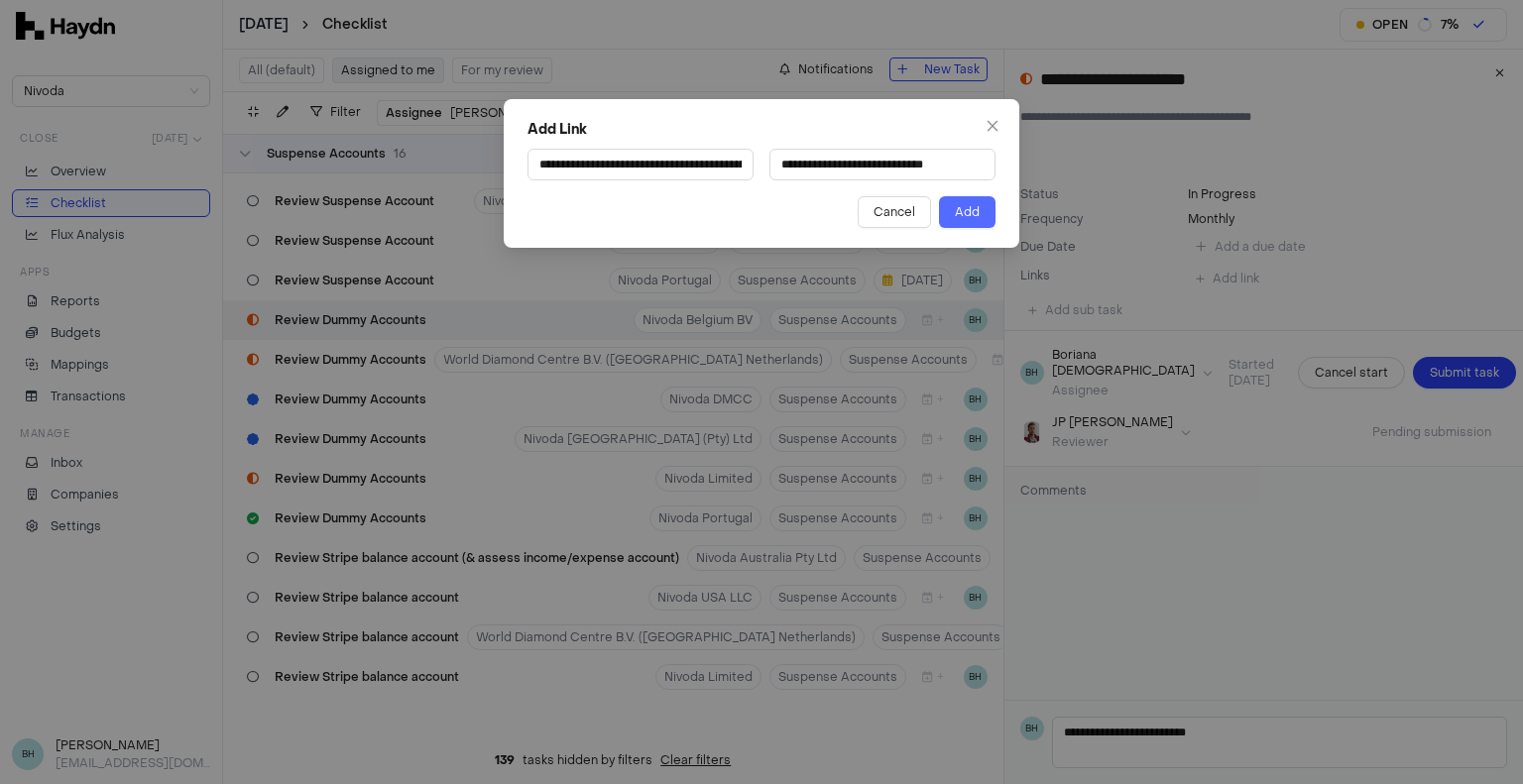 click on "Add" at bounding box center (967, 212) 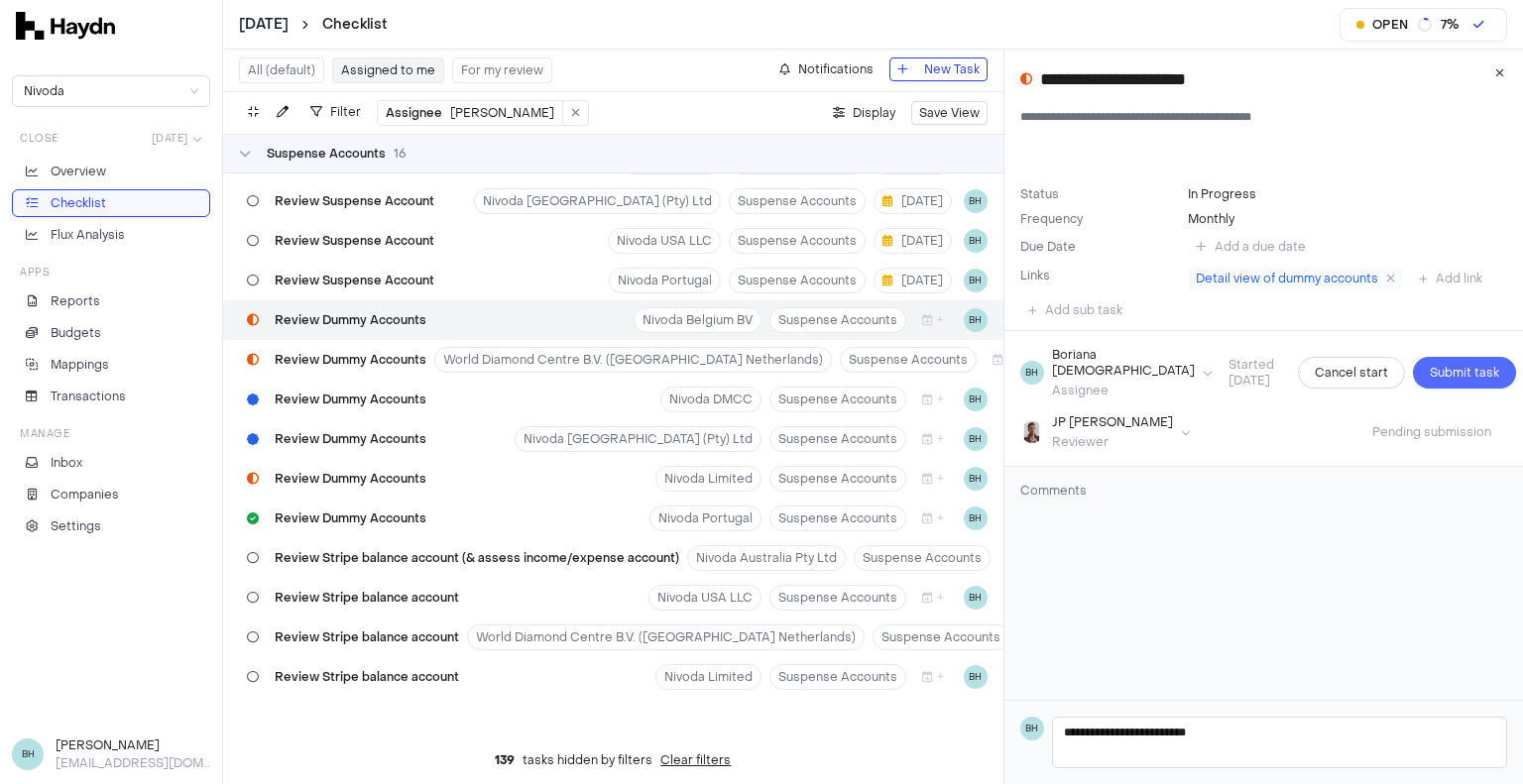click on "Submit task" at bounding box center [1464, 373] 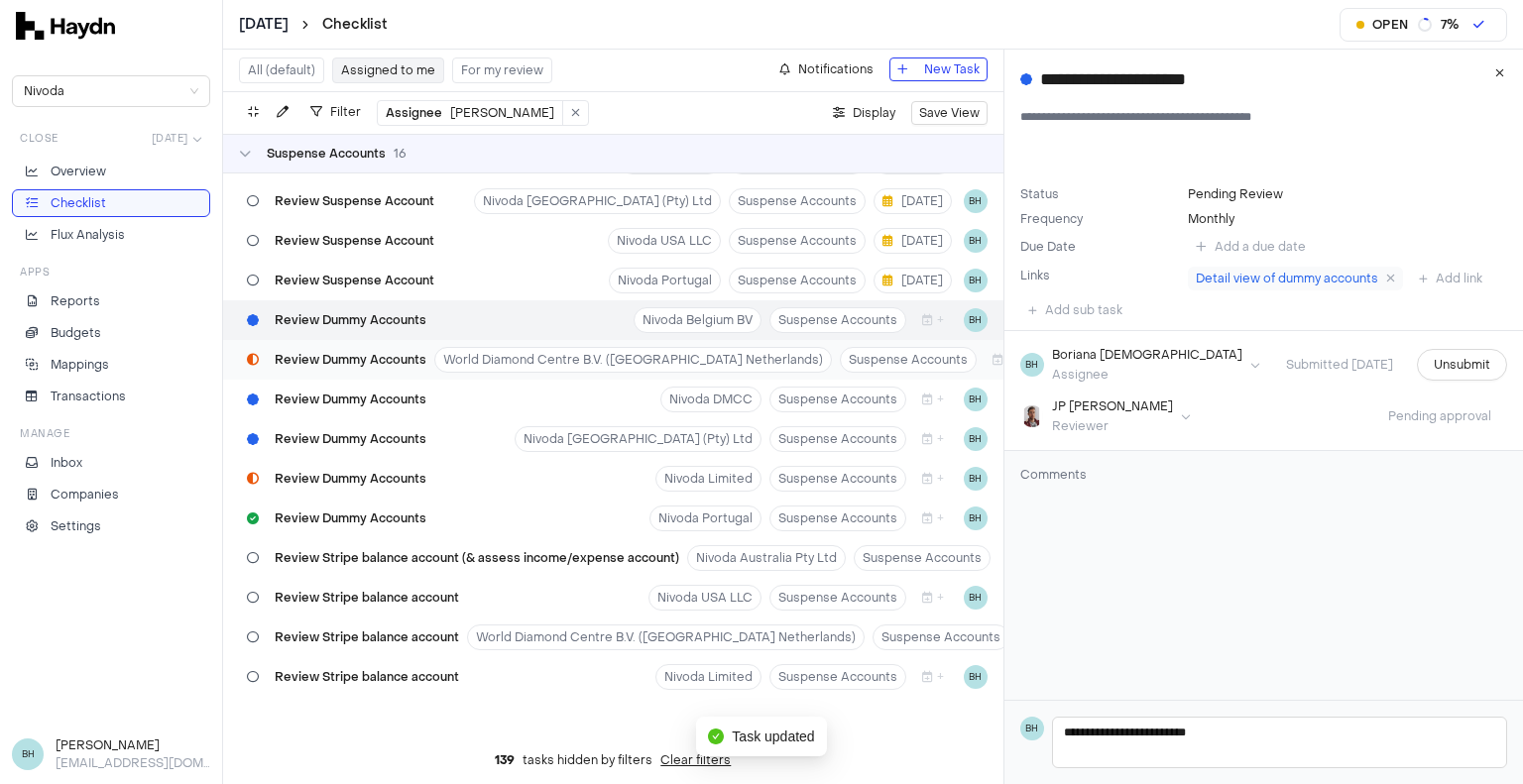 click on "Review Dummy Accounts" at bounding box center (336, 360) 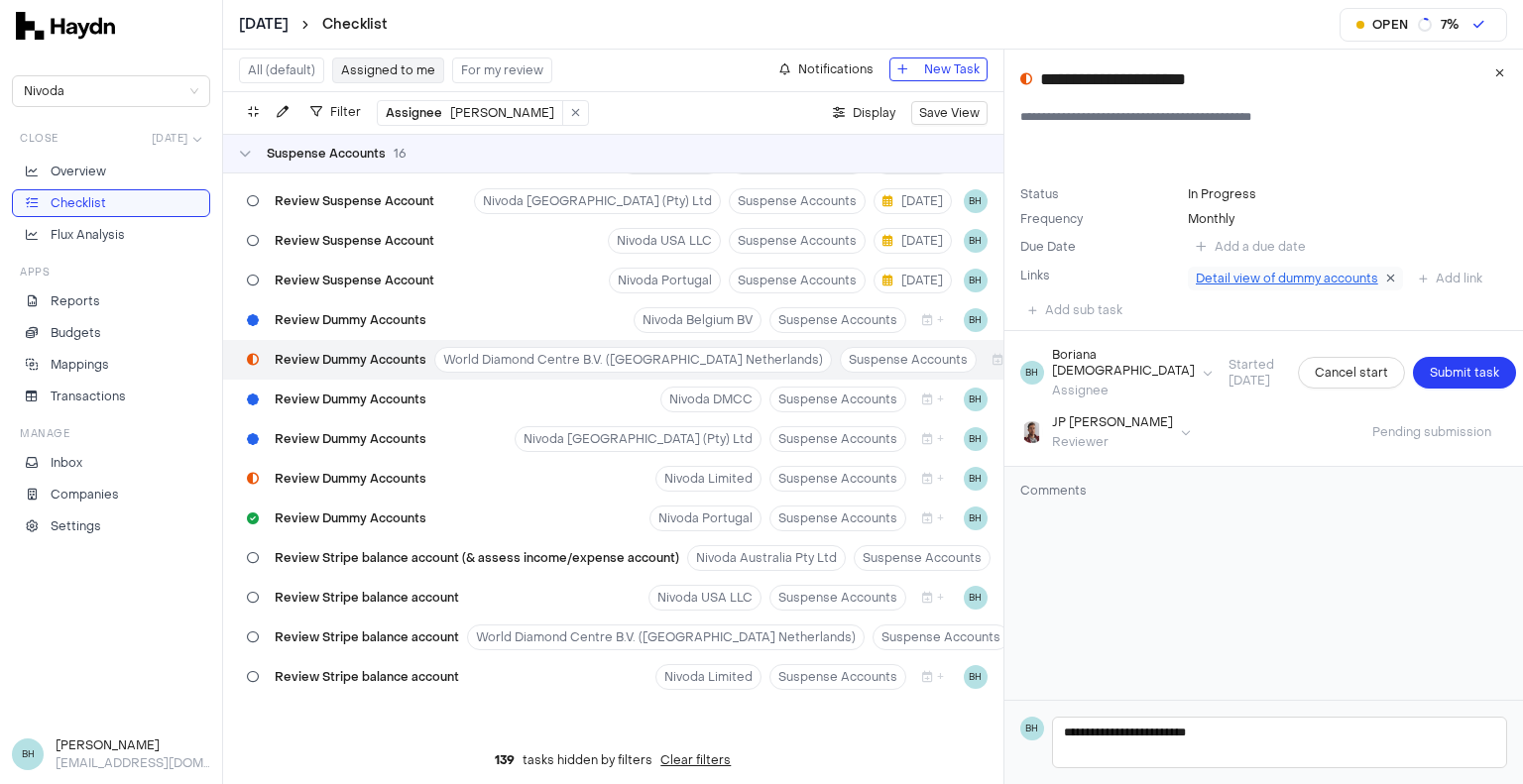 click at bounding box center [1390, 279] 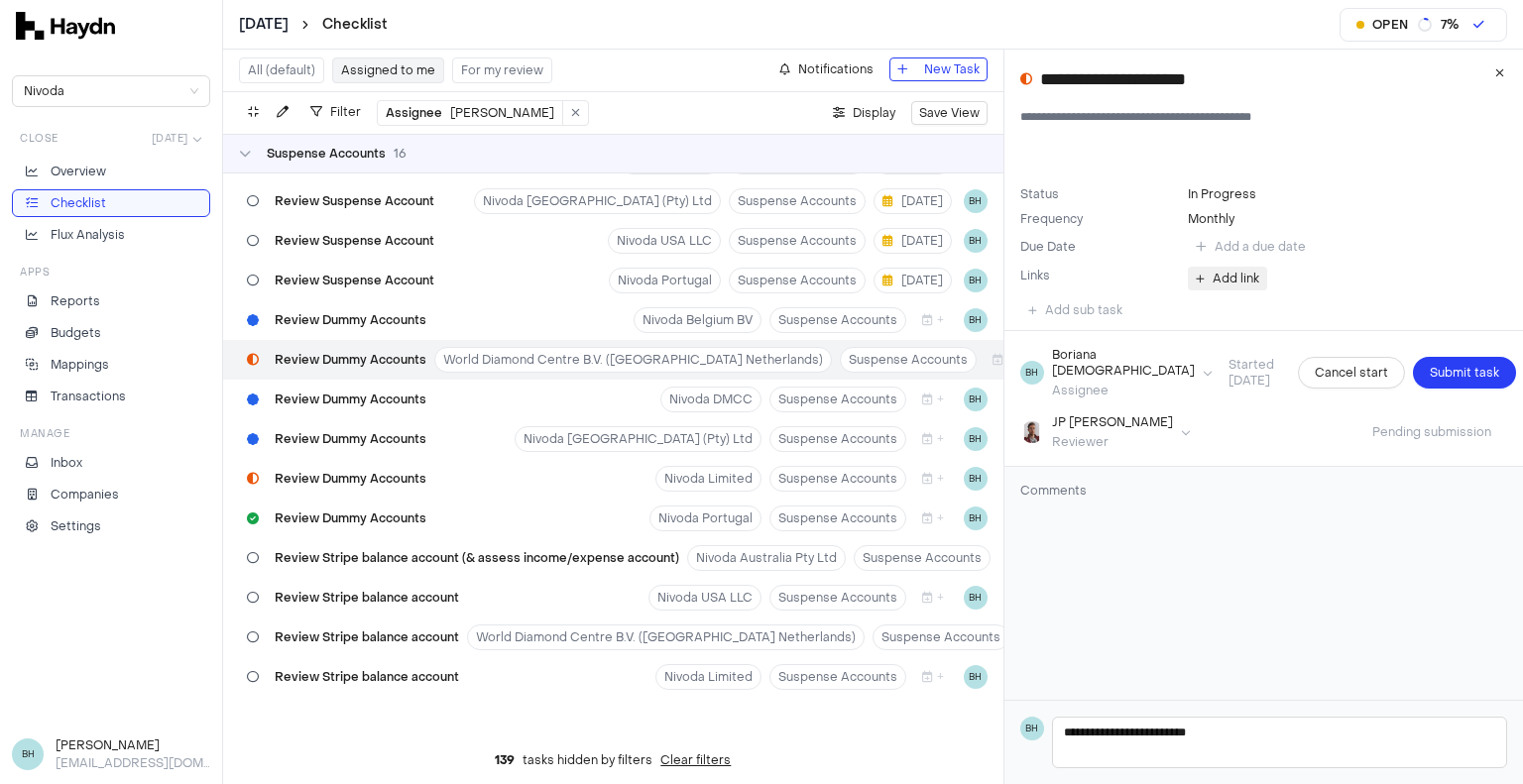click on "Add link" at bounding box center (1235, 279) 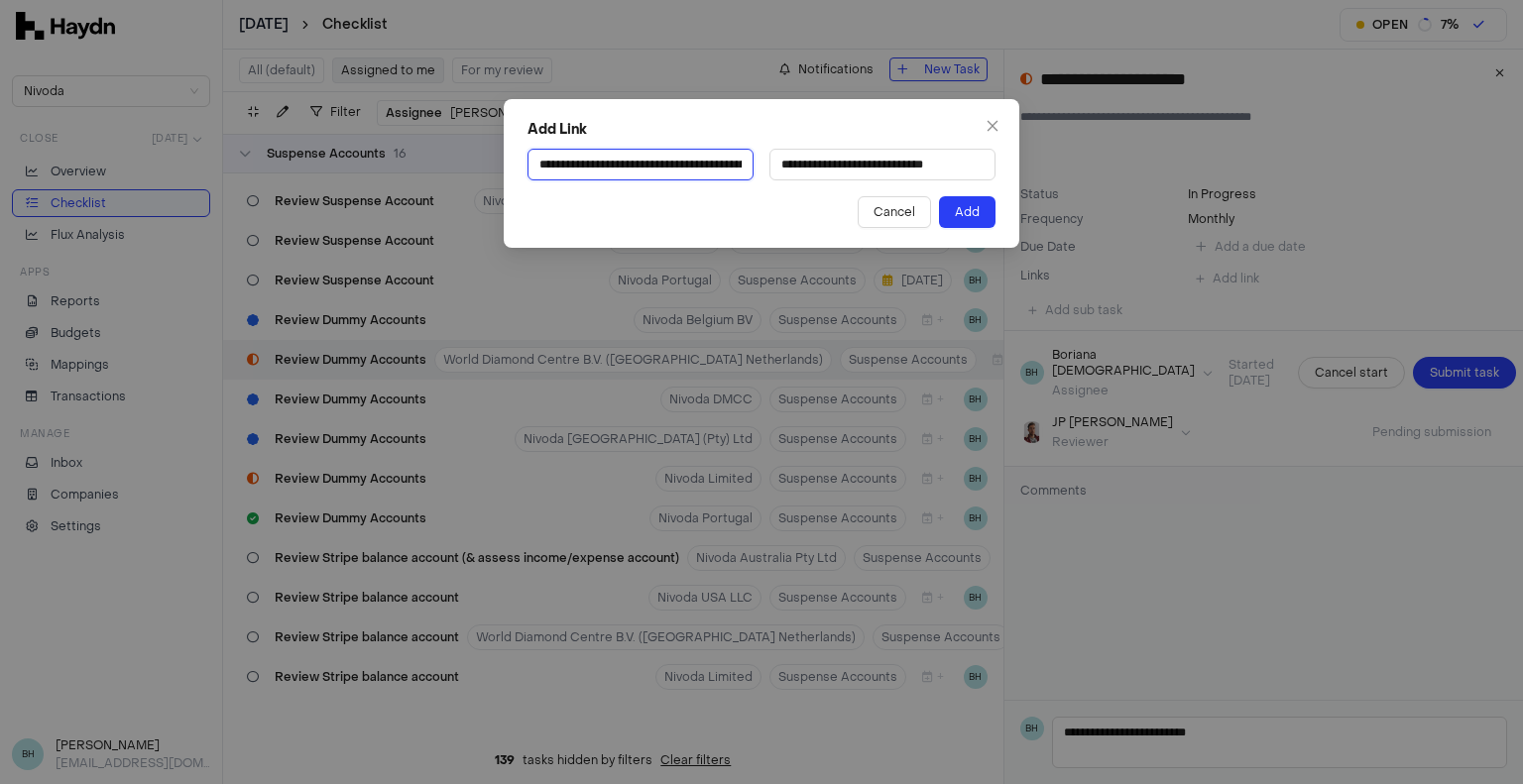 click on "**********" at bounding box center [641, 165] 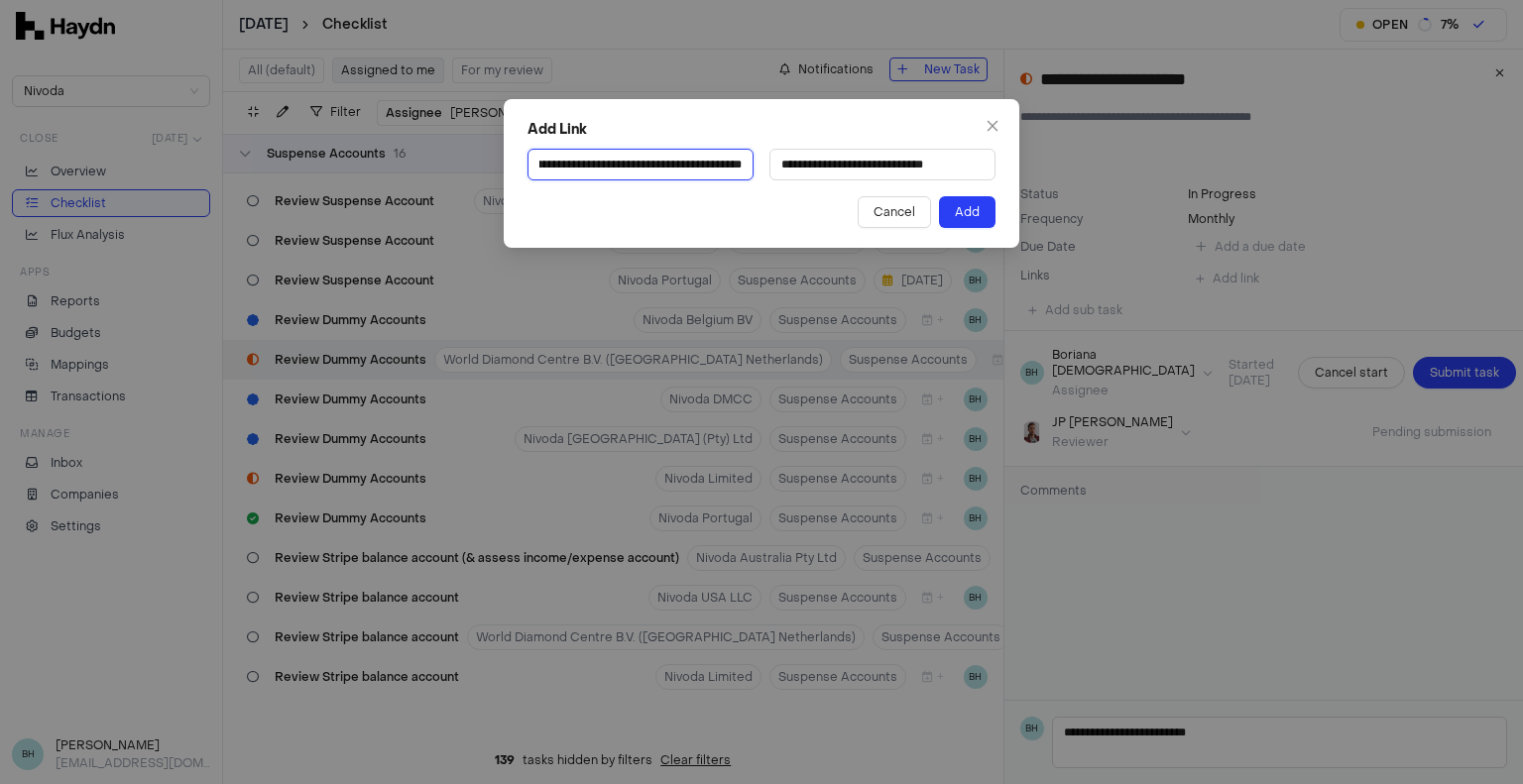 drag, startPoint x: 536, startPoint y: 162, endPoint x: 1273, endPoint y: 174, distance: 737.0977 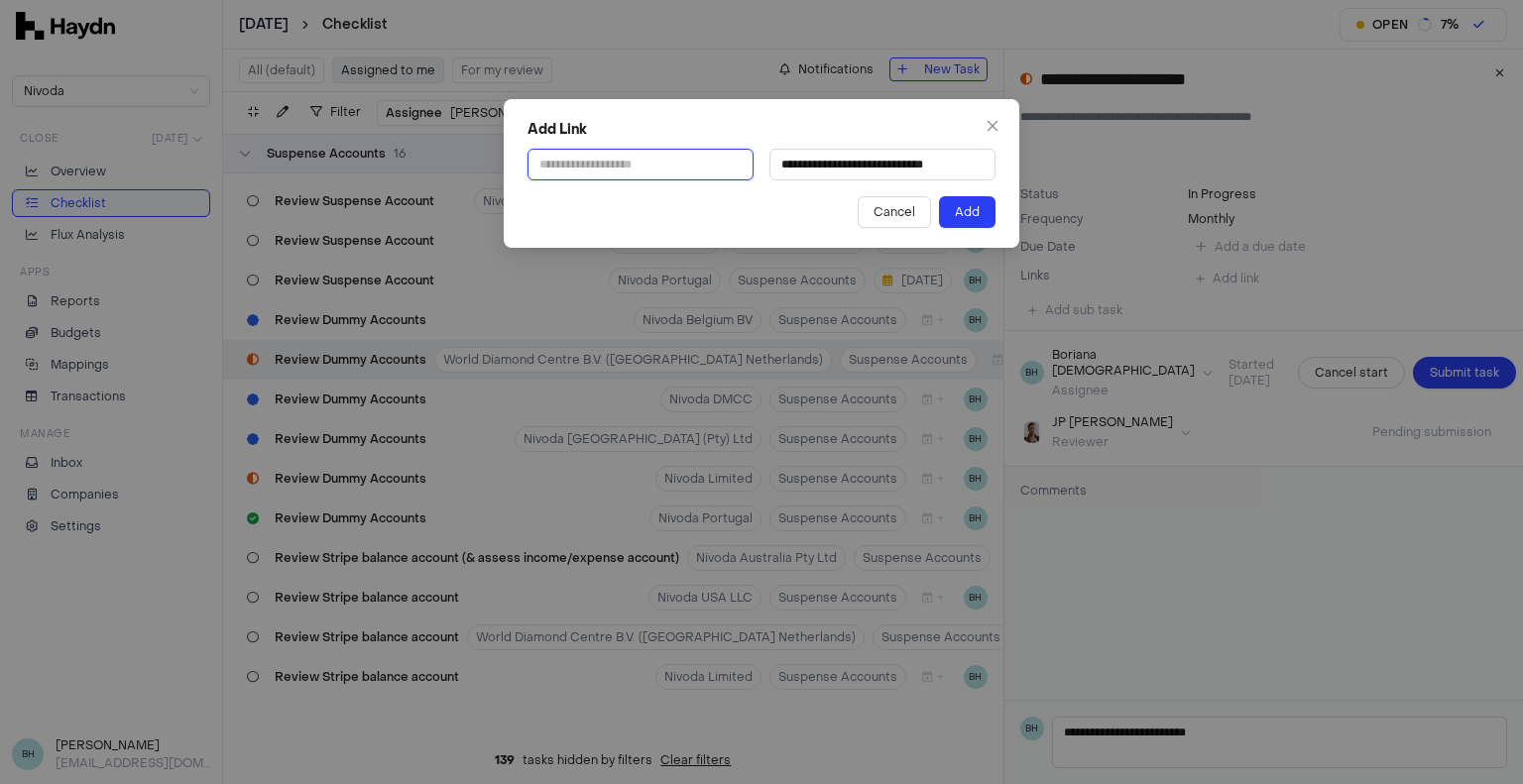 scroll, scrollTop: 0, scrollLeft: 0, axis: both 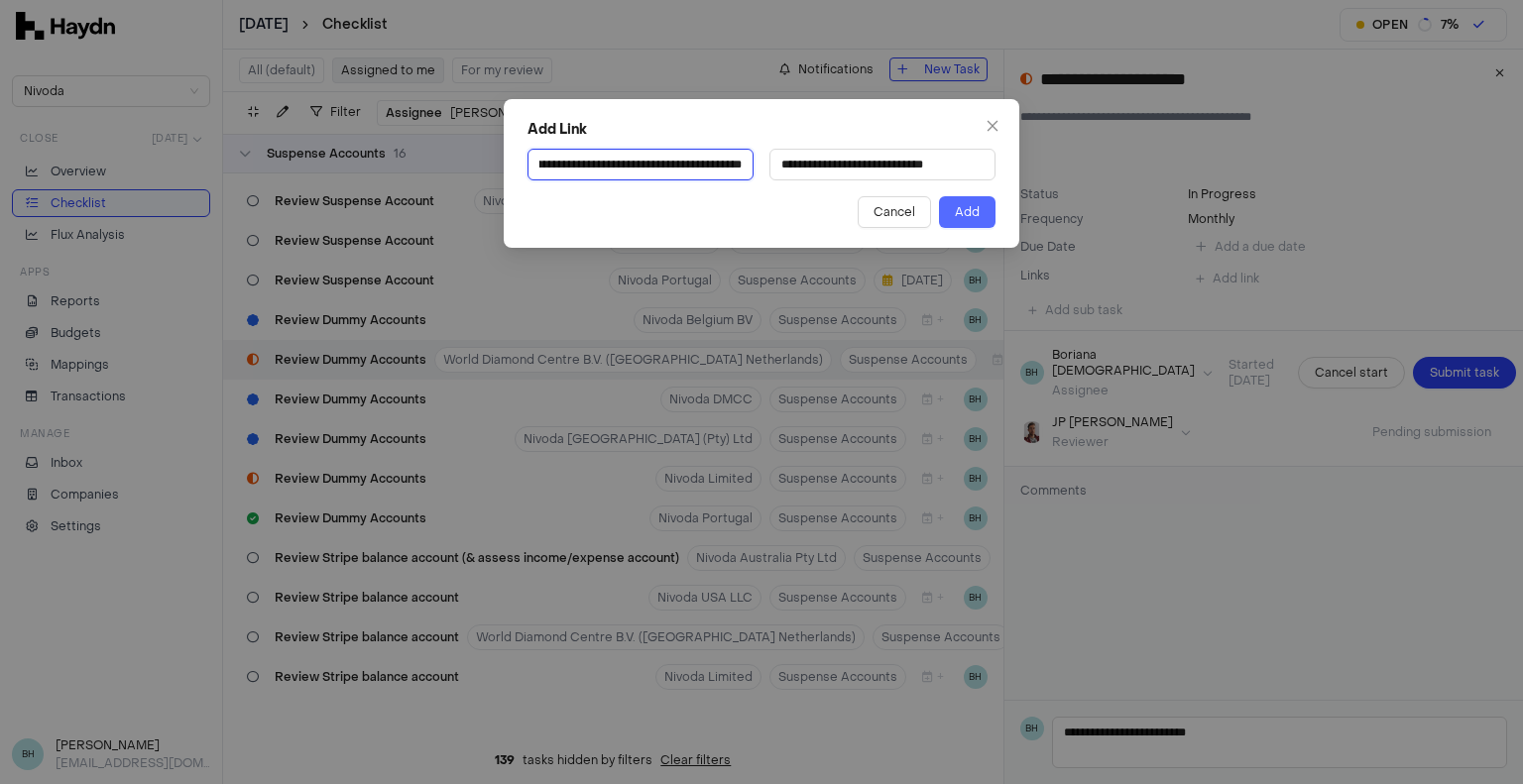 type on "**********" 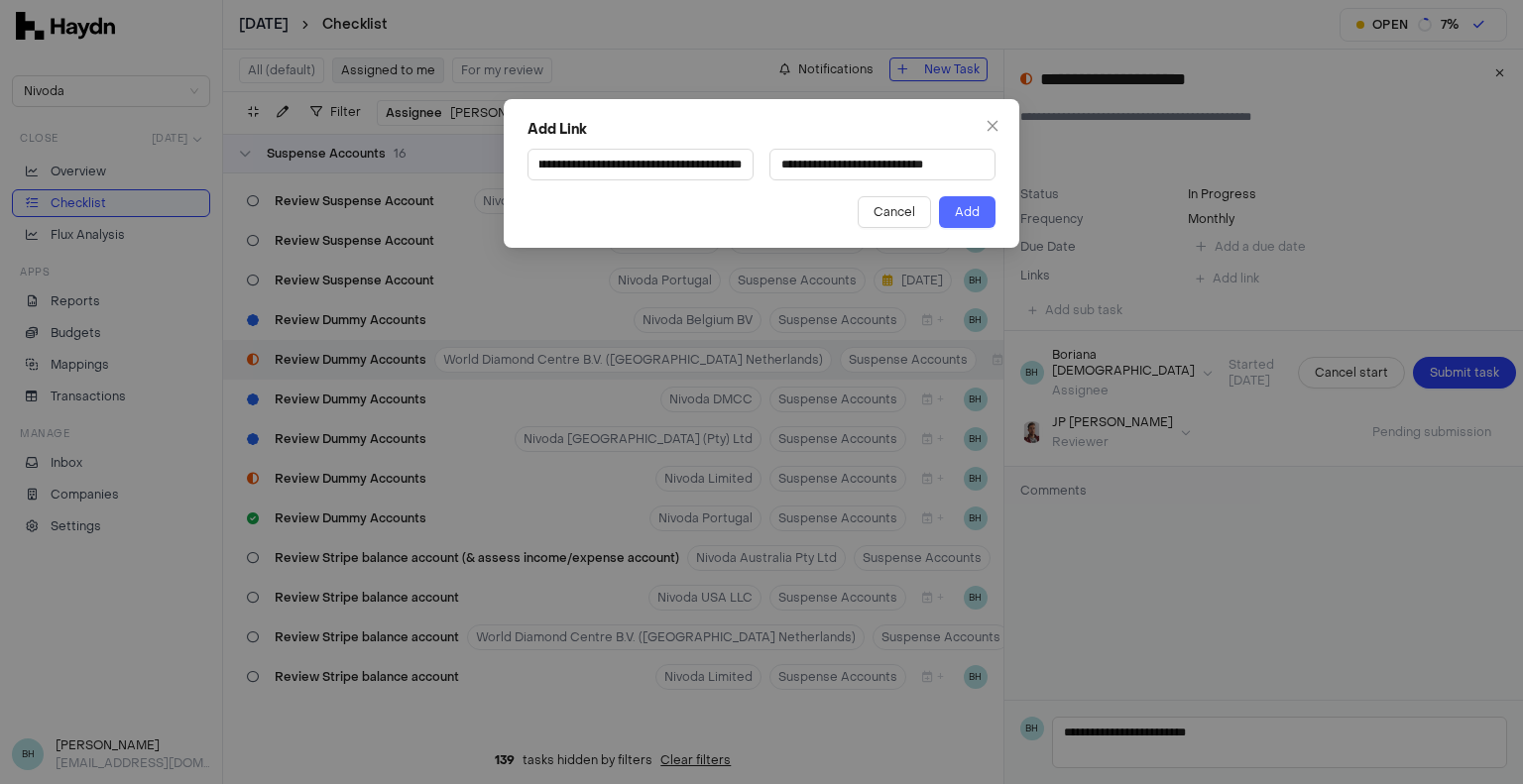 click on "Add" at bounding box center [967, 212] 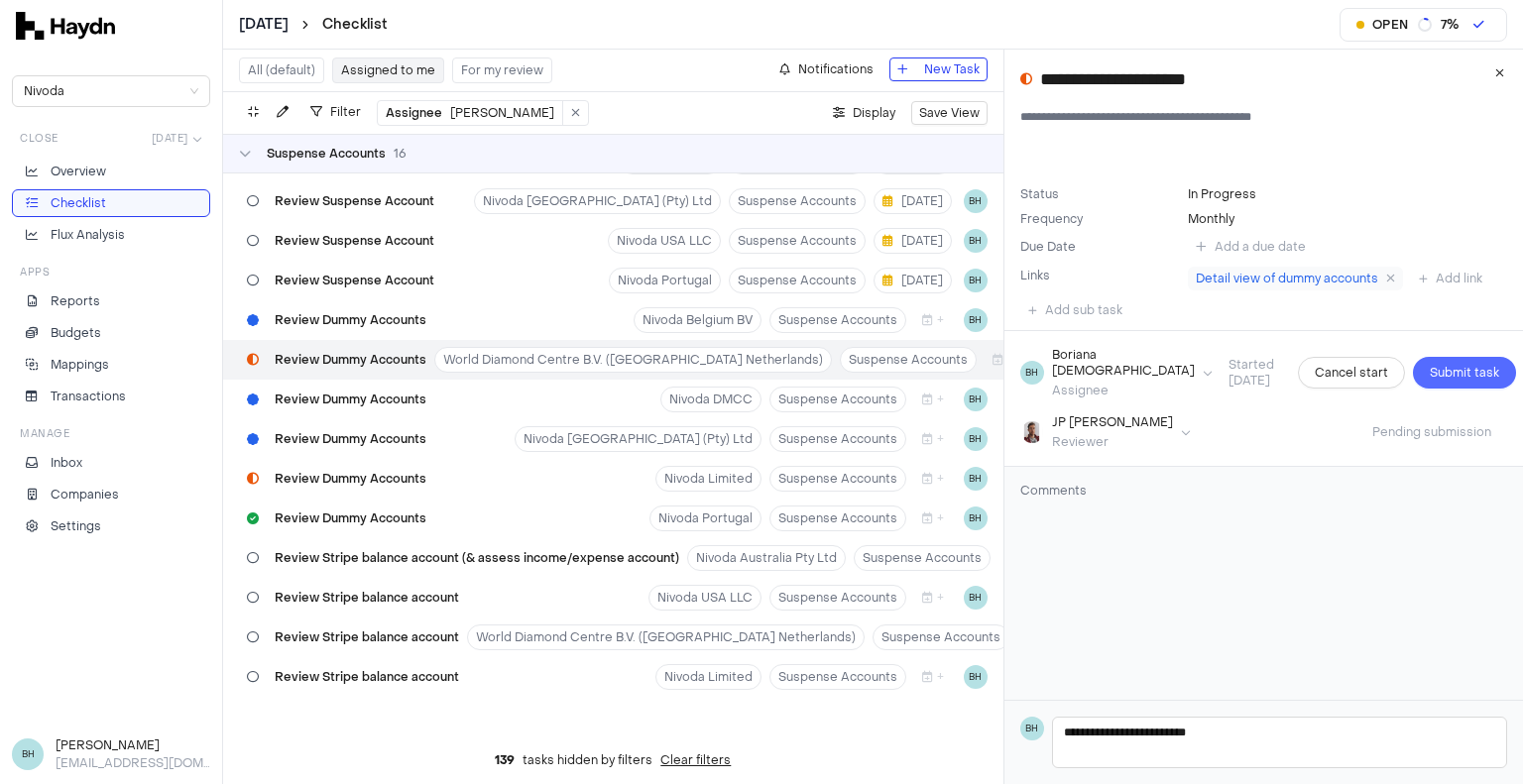 click on "Submit task" at bounding box center (1464, 373) 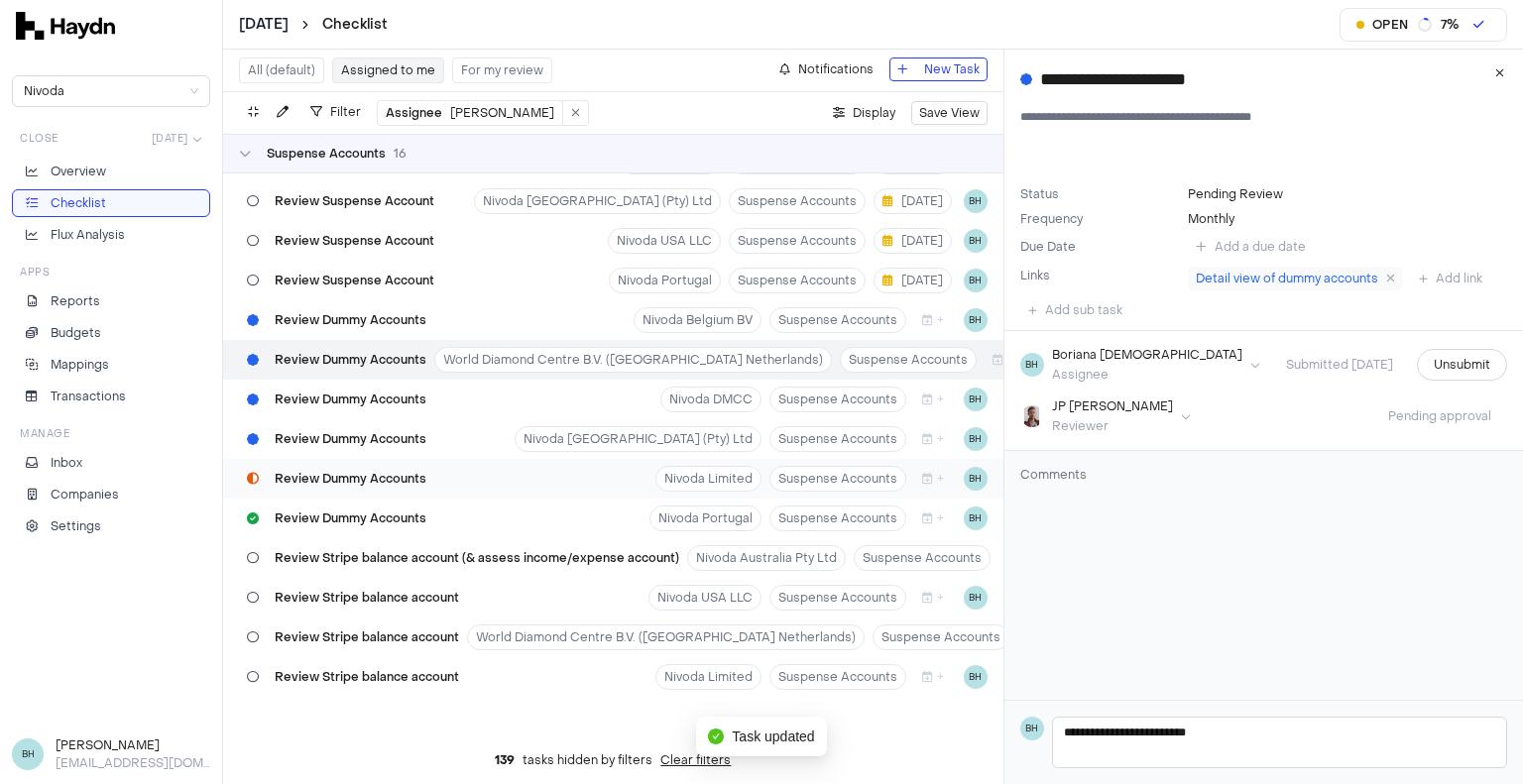click on "Review Dummy Accounts" at bounding box center [350, 479] 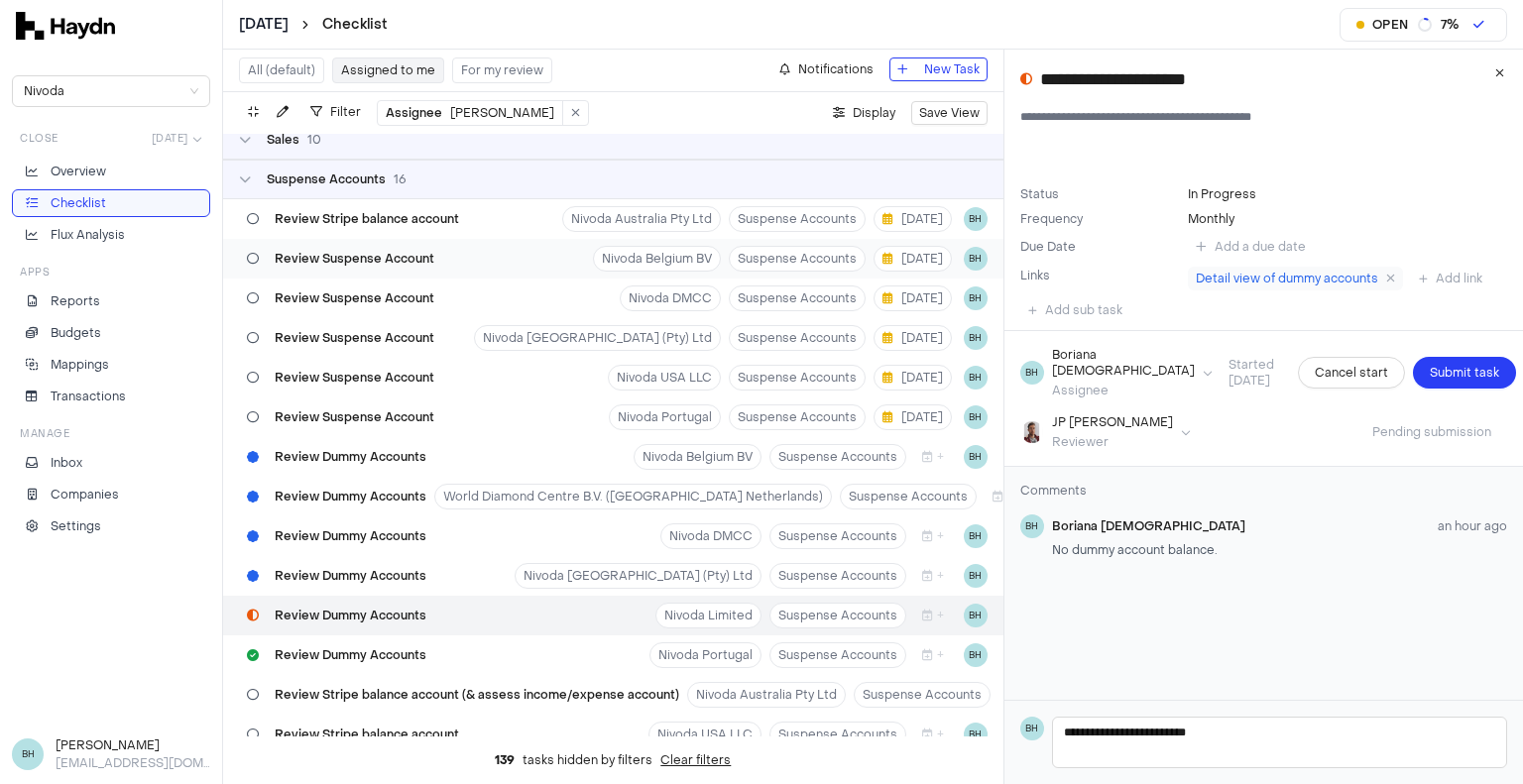 scroll, scrollTop: 838, scrollLeft: 0, axis: vertical 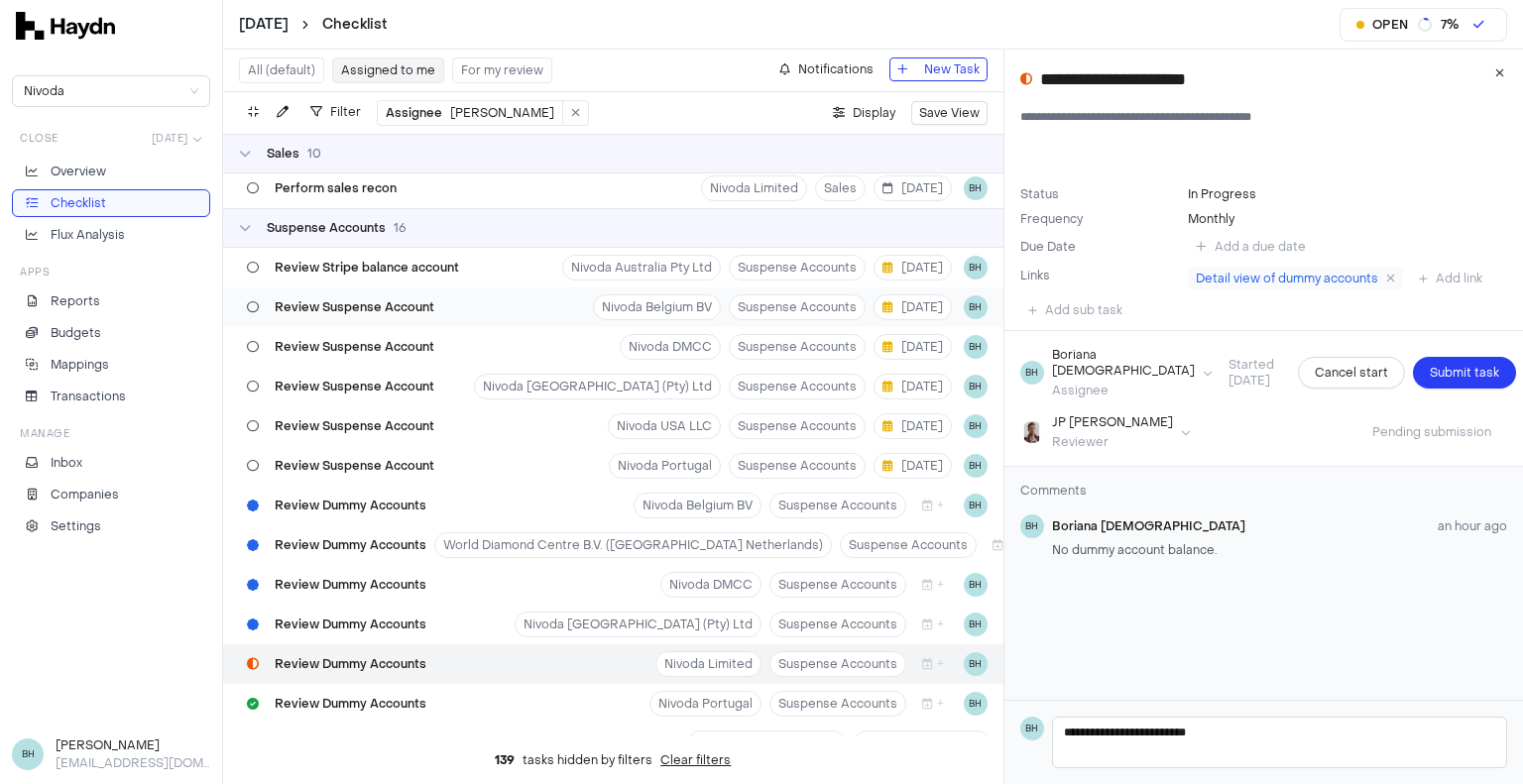 click on "Review Suspense Account" at bounding box center (354, 307) 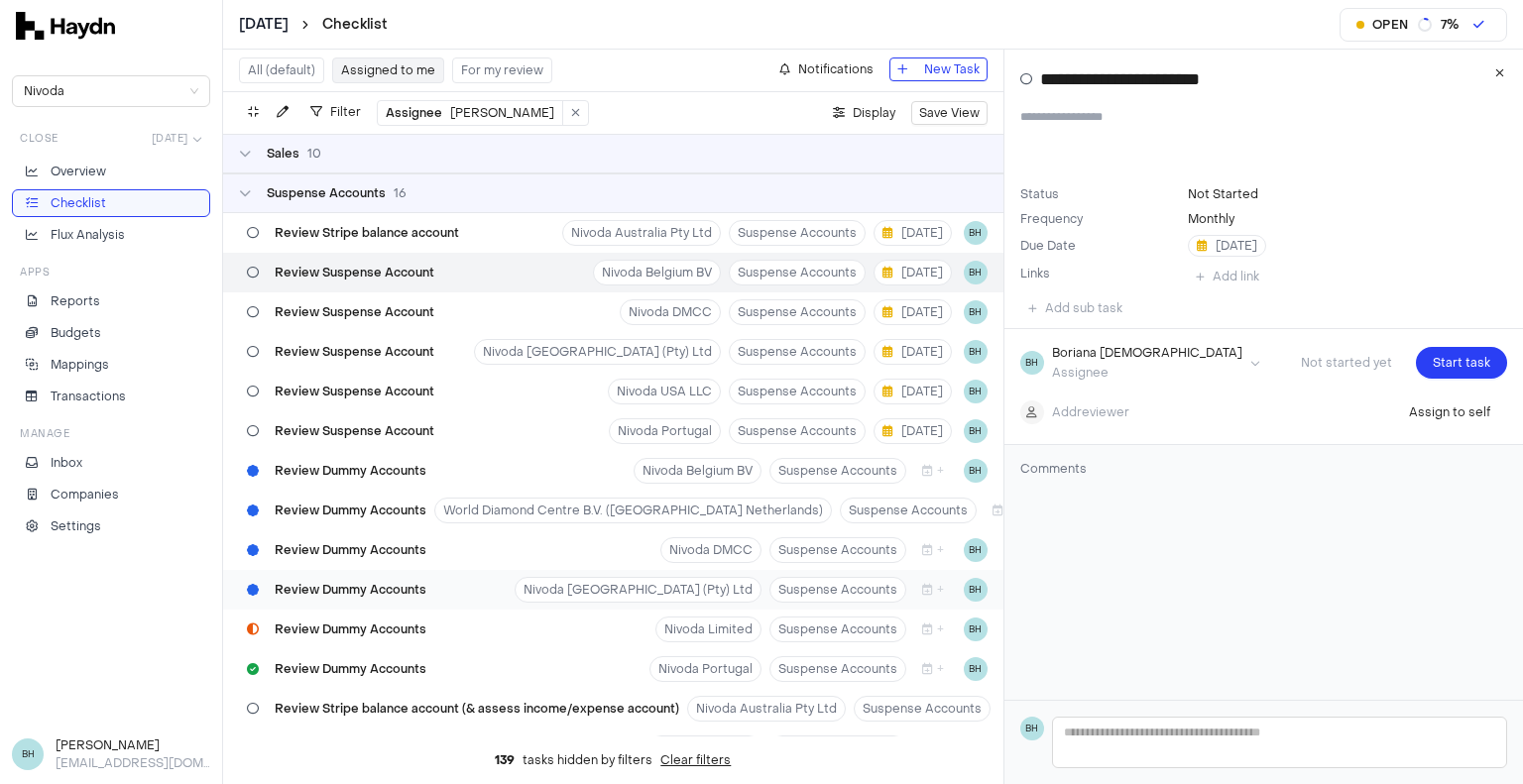 scroll, scrollTop: 838, scrollLeft: 0, axis: vertical 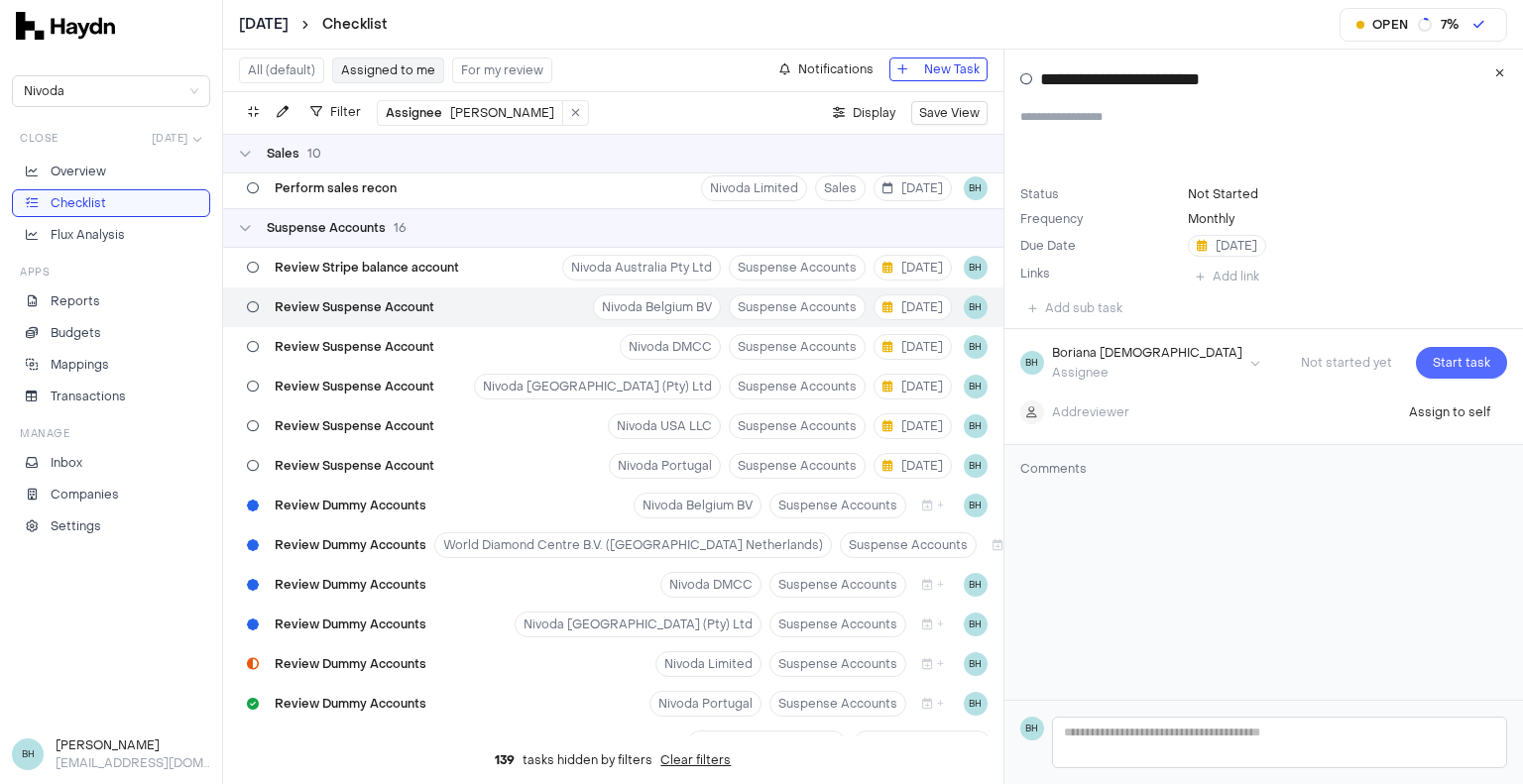click on "Start task" at bounding box center (1462, 363) 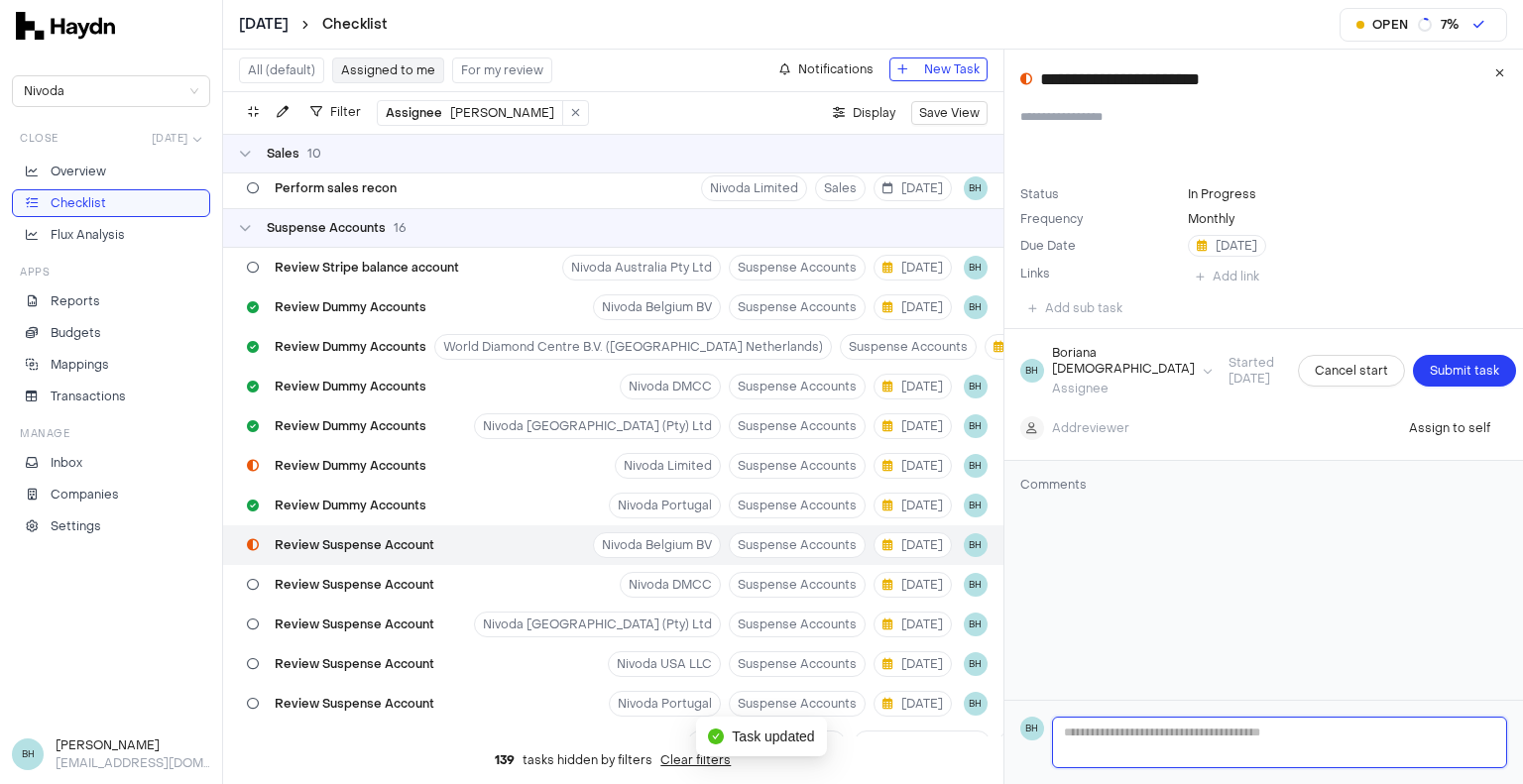 click at bounding box center [1279, 742] 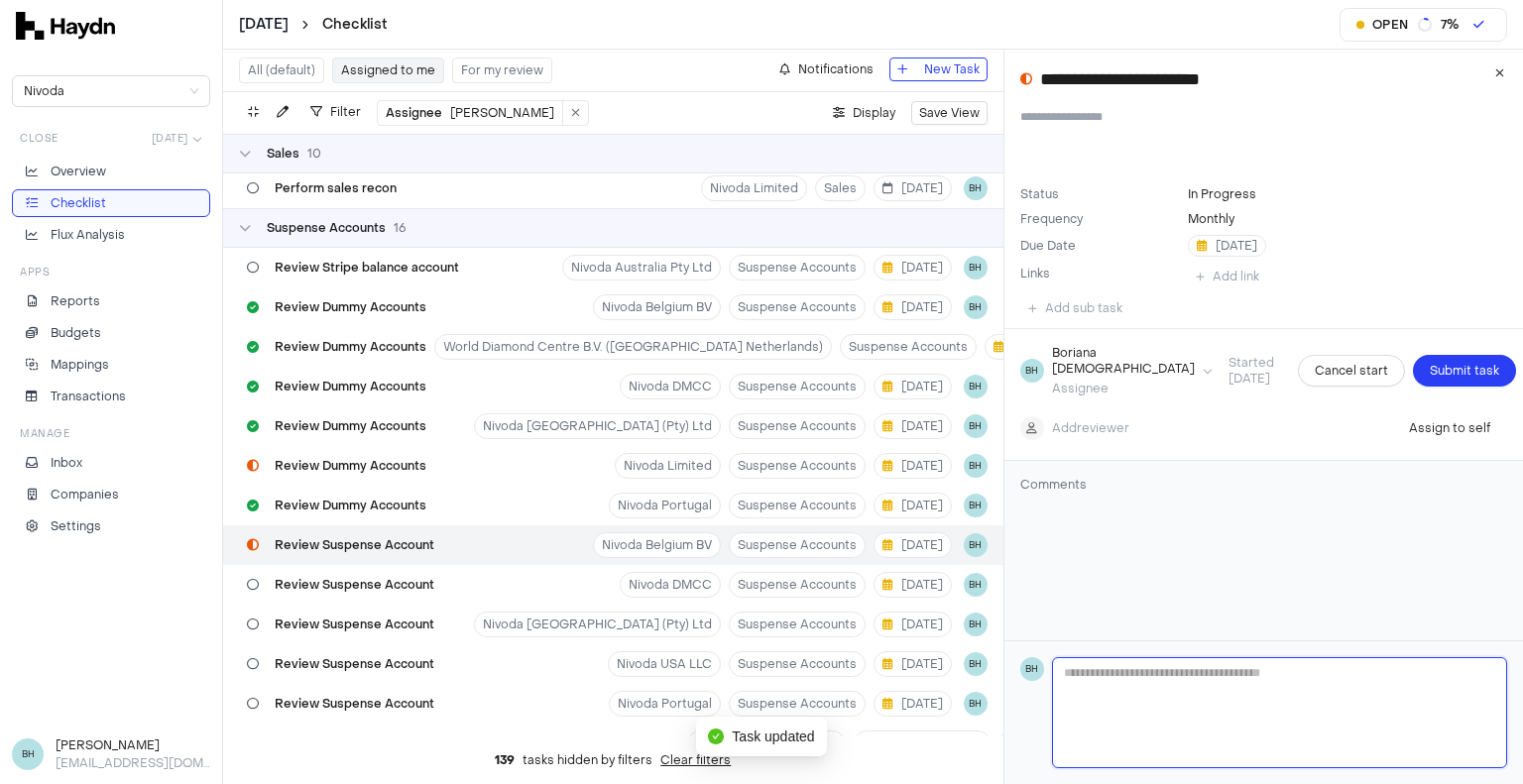 type 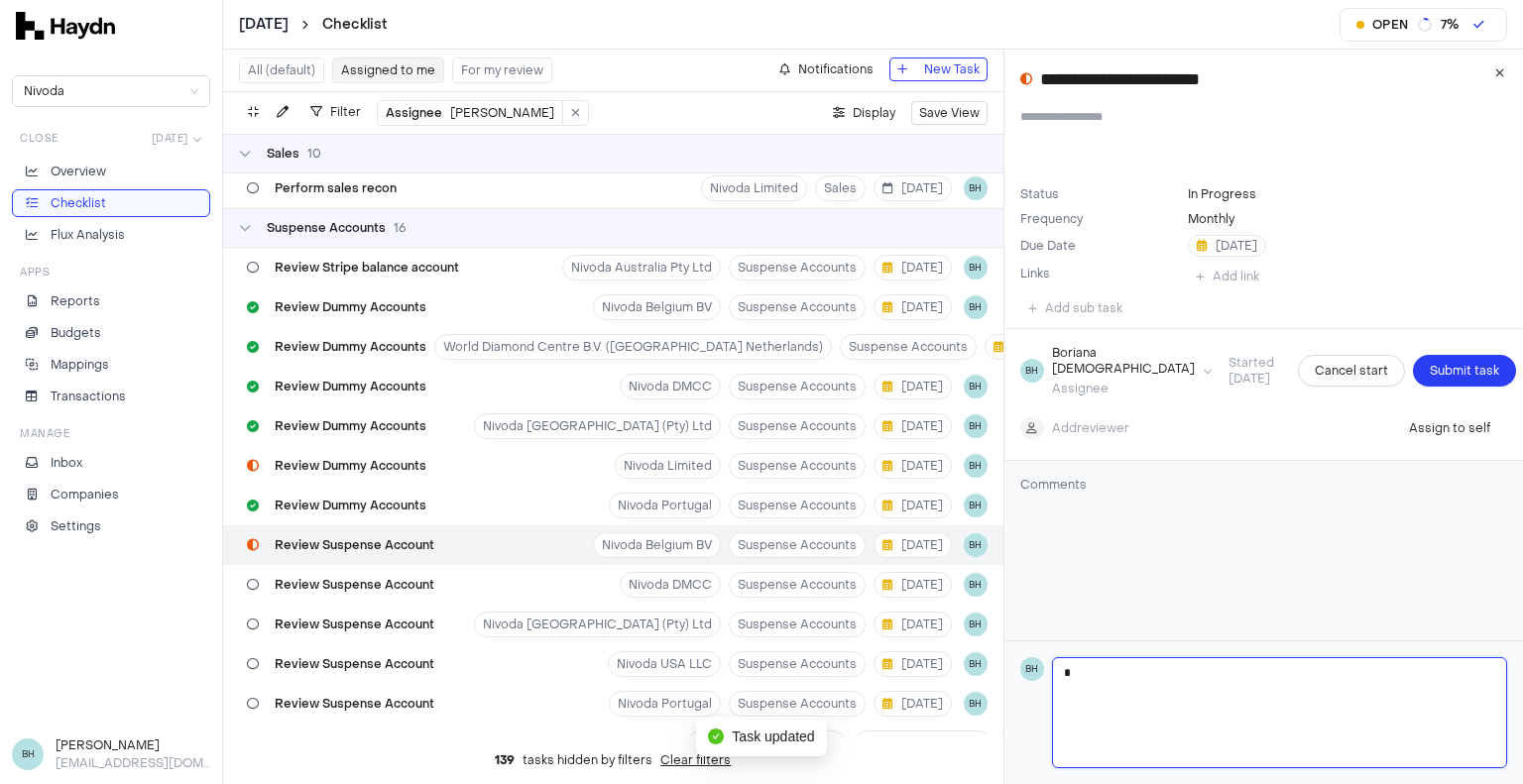 type 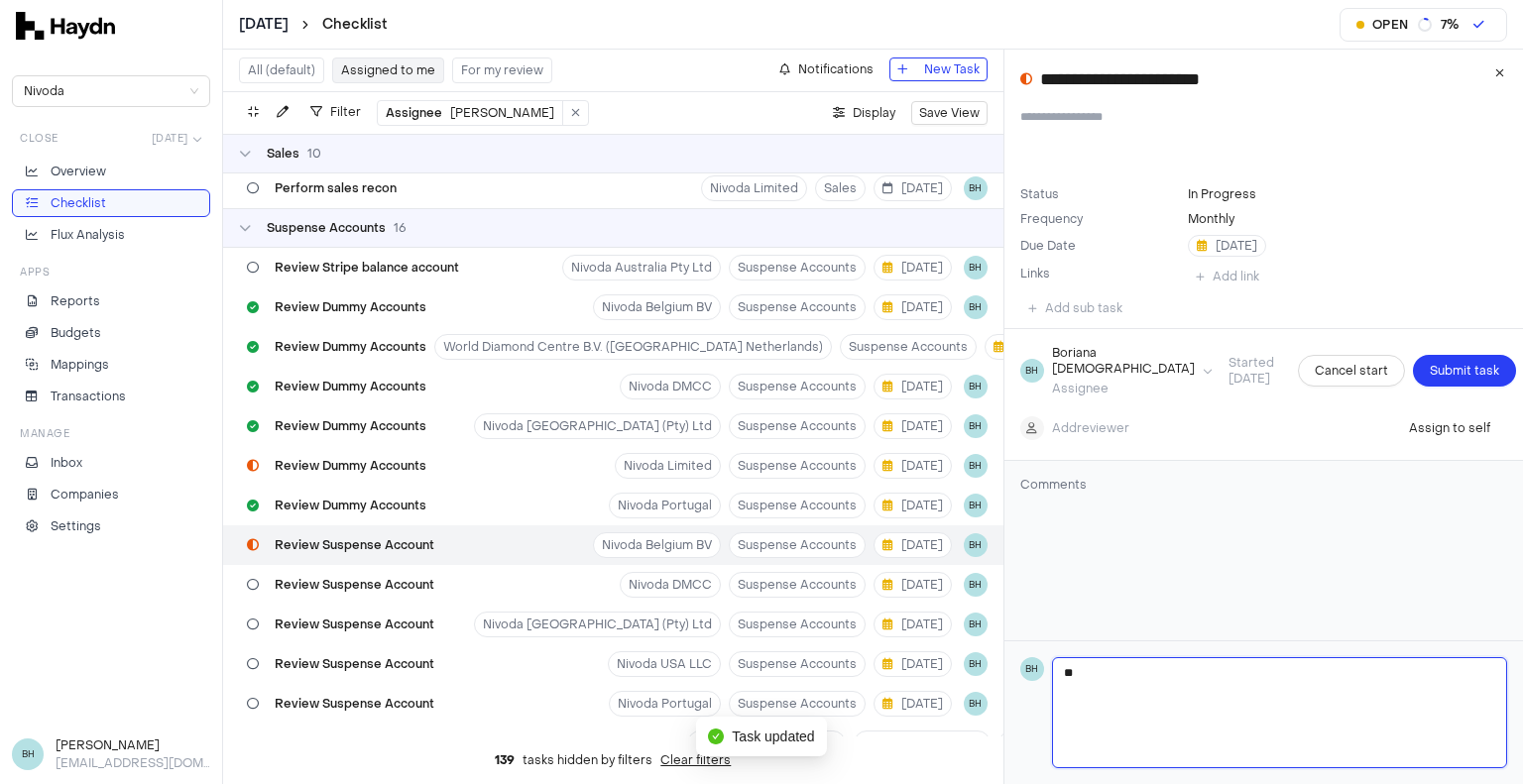 type 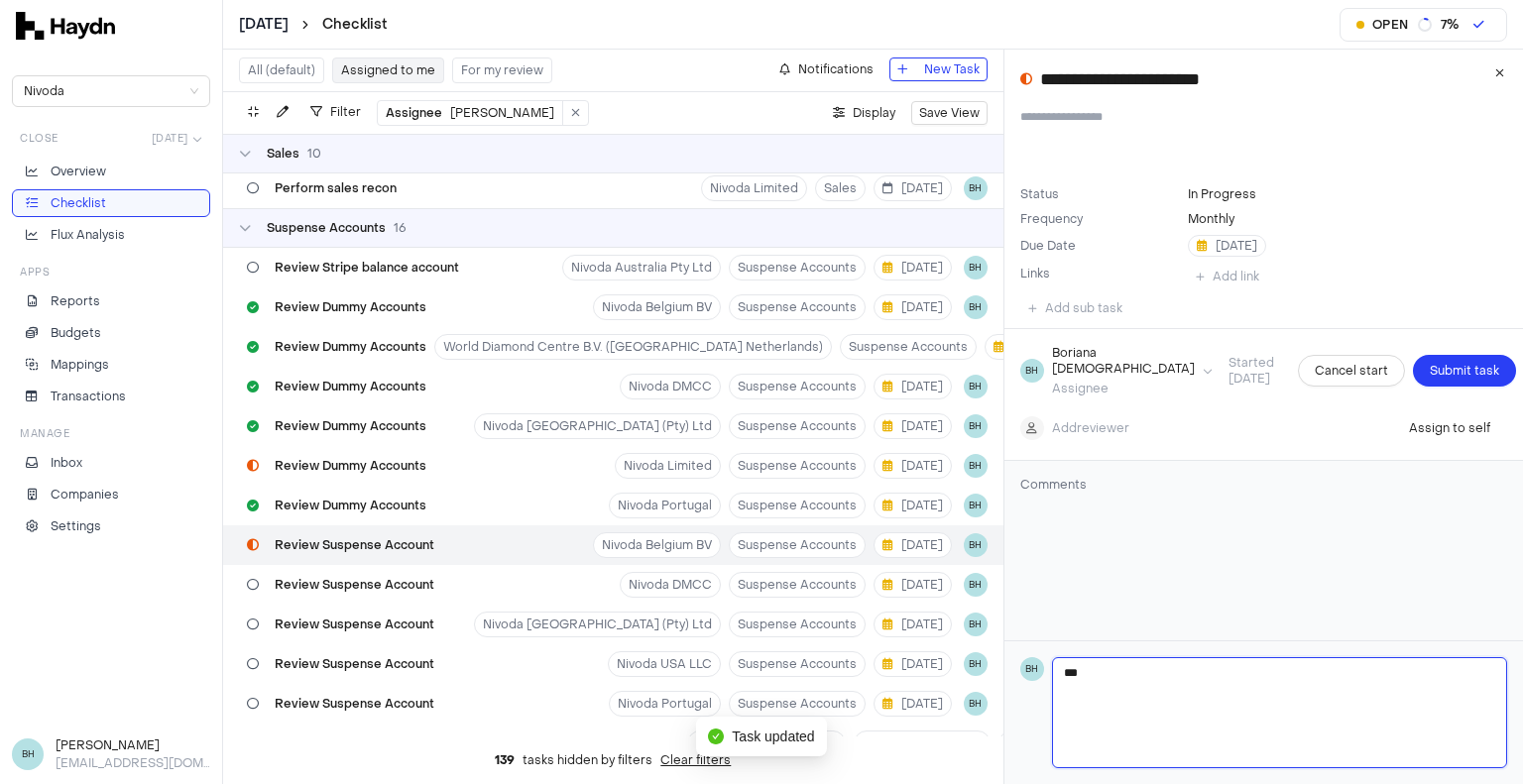 type 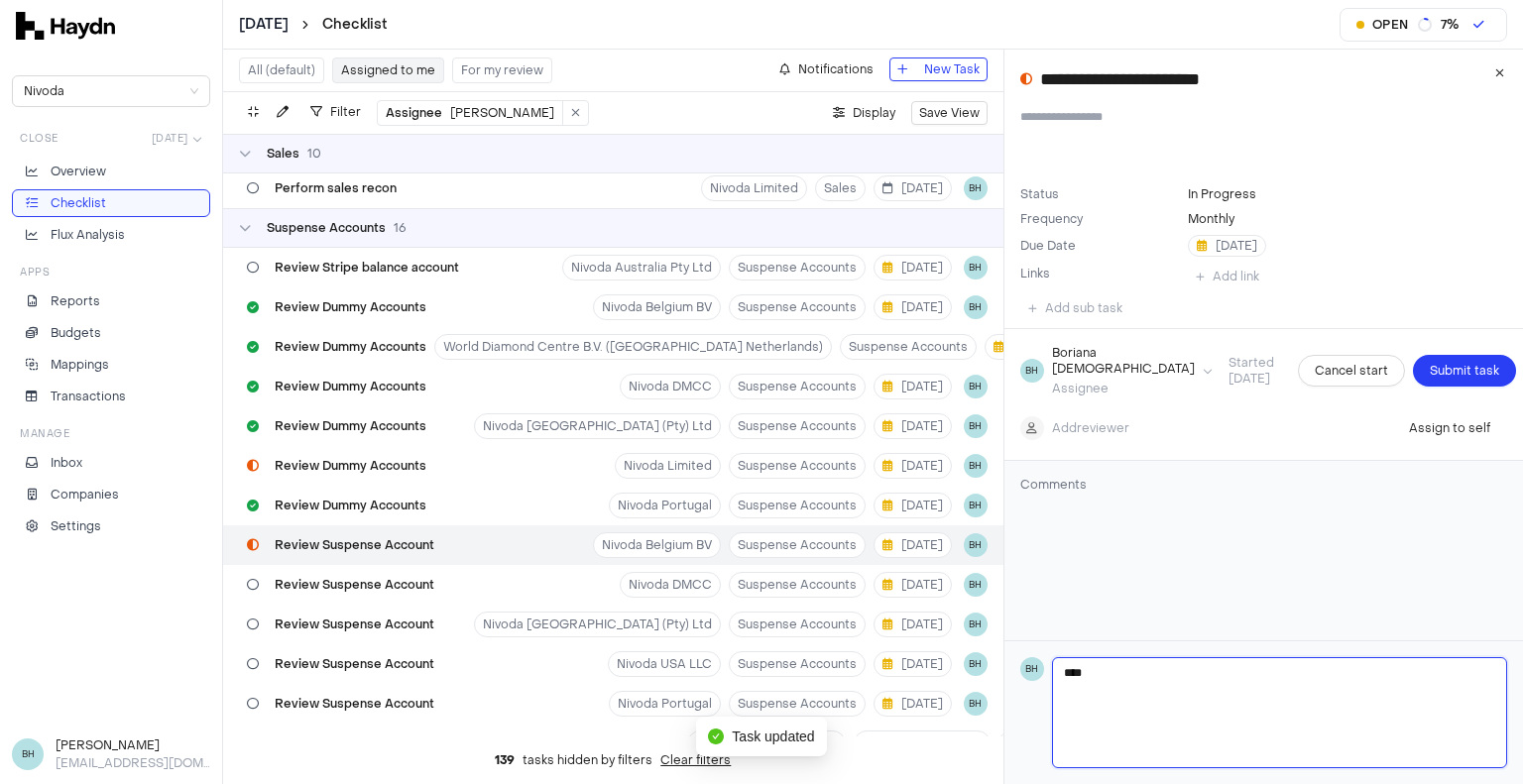 type 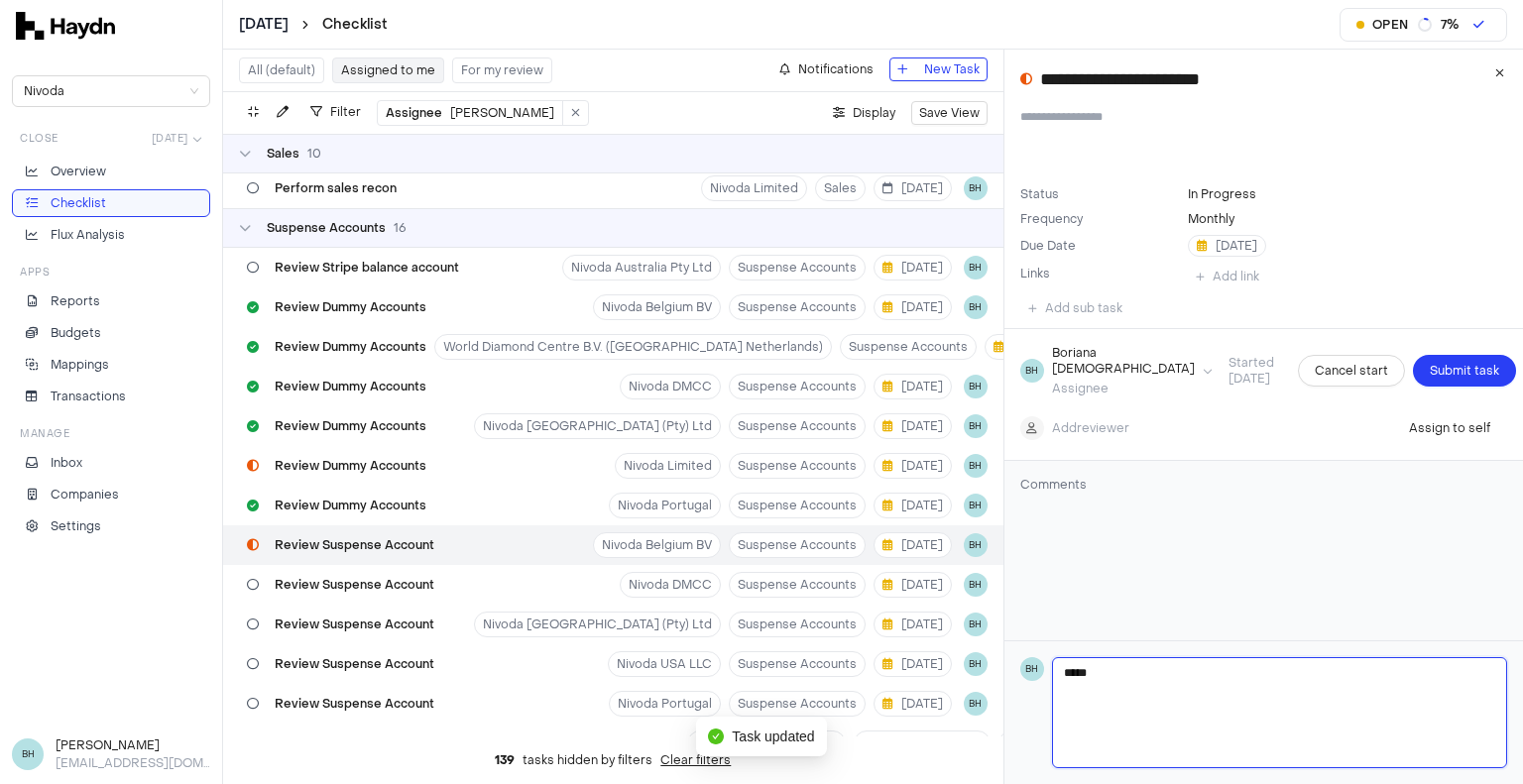 type 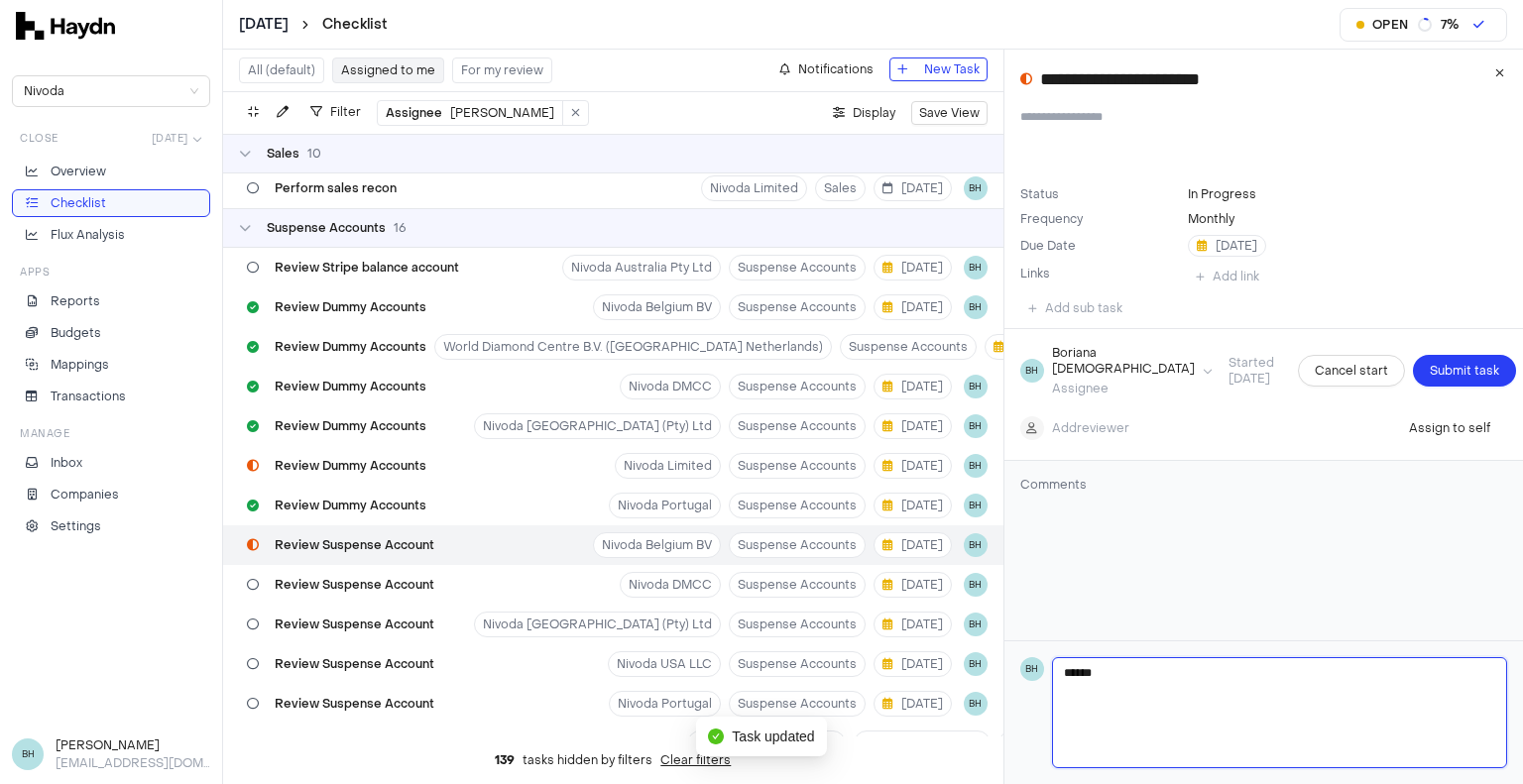 type 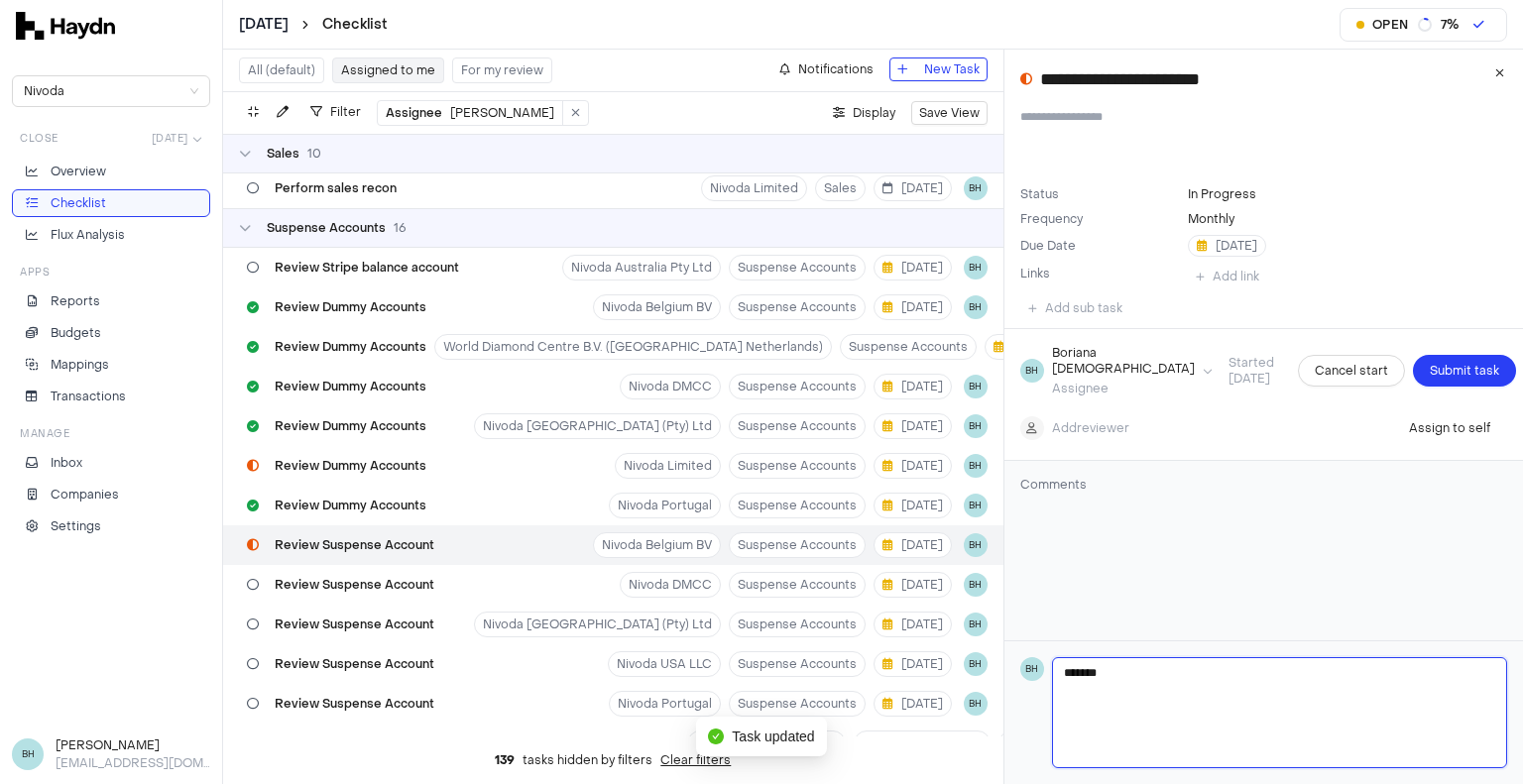 type 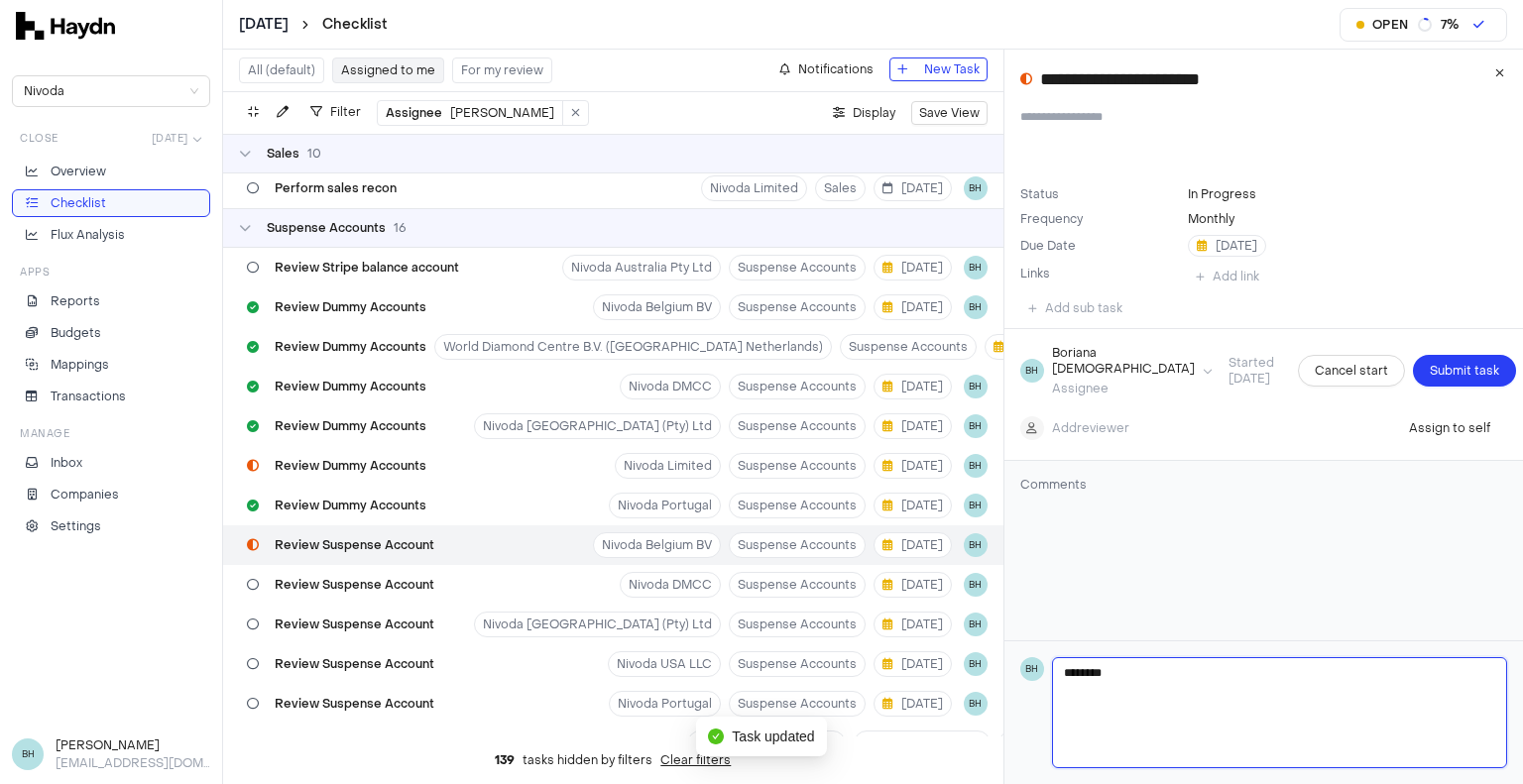 type 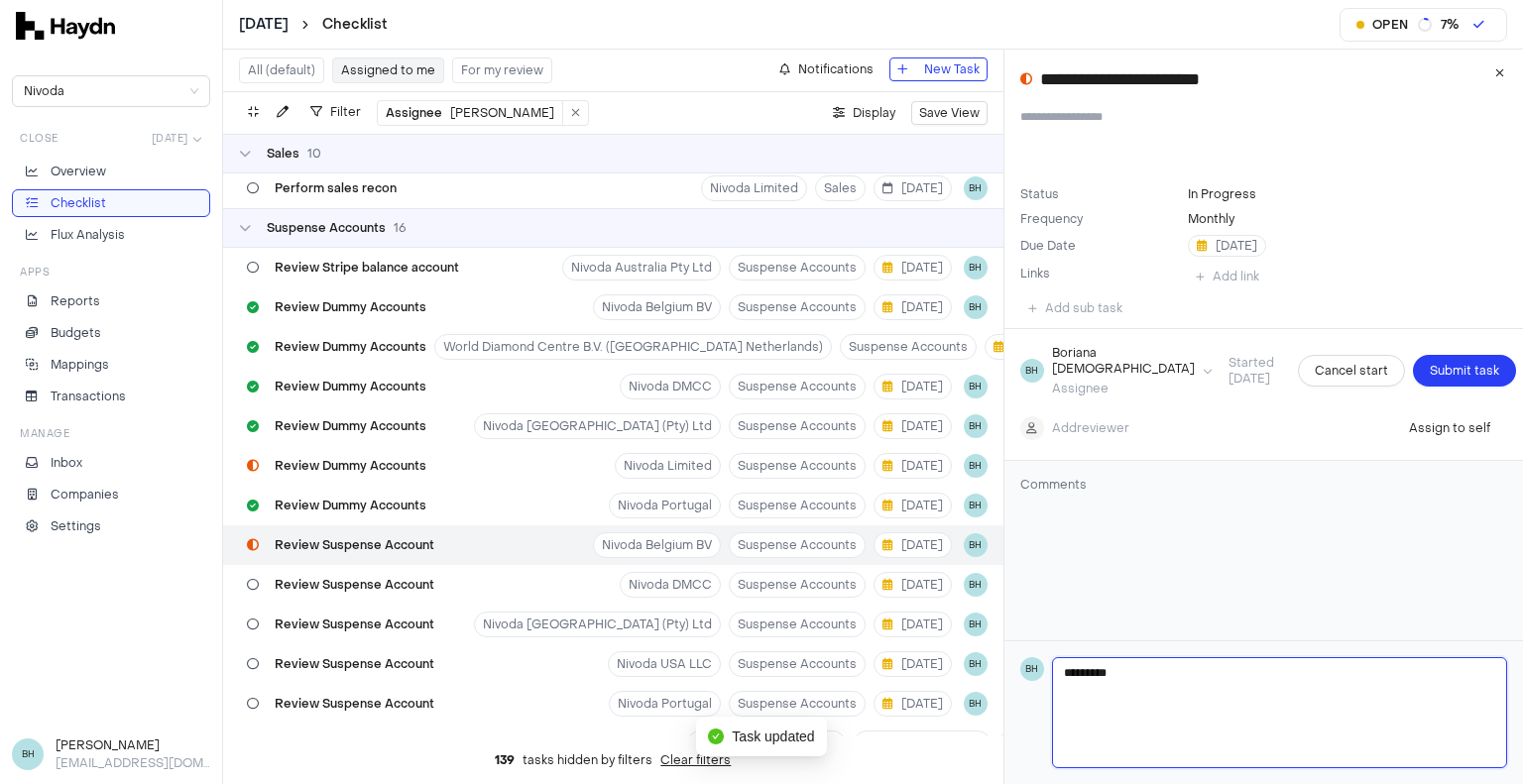 type 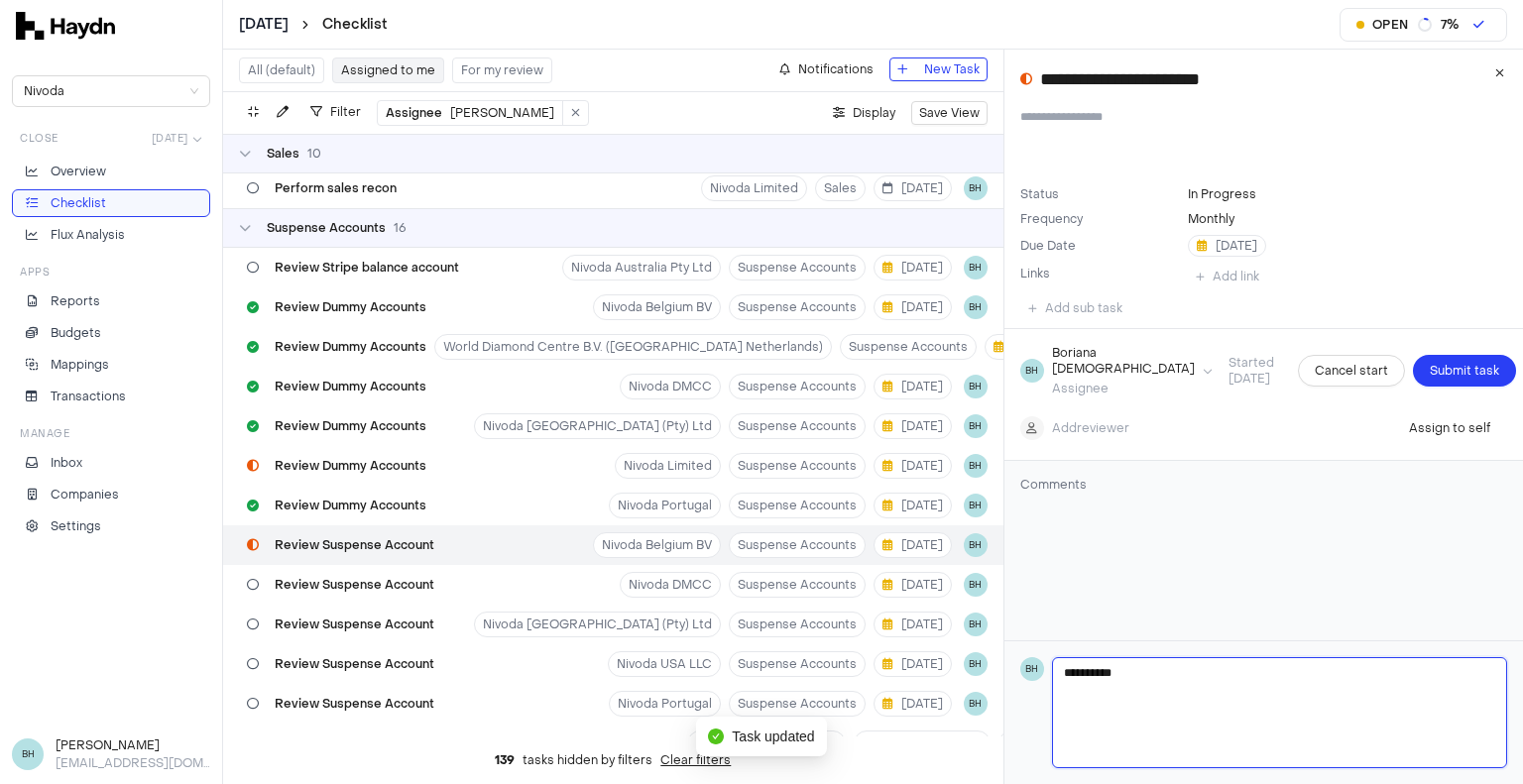 type 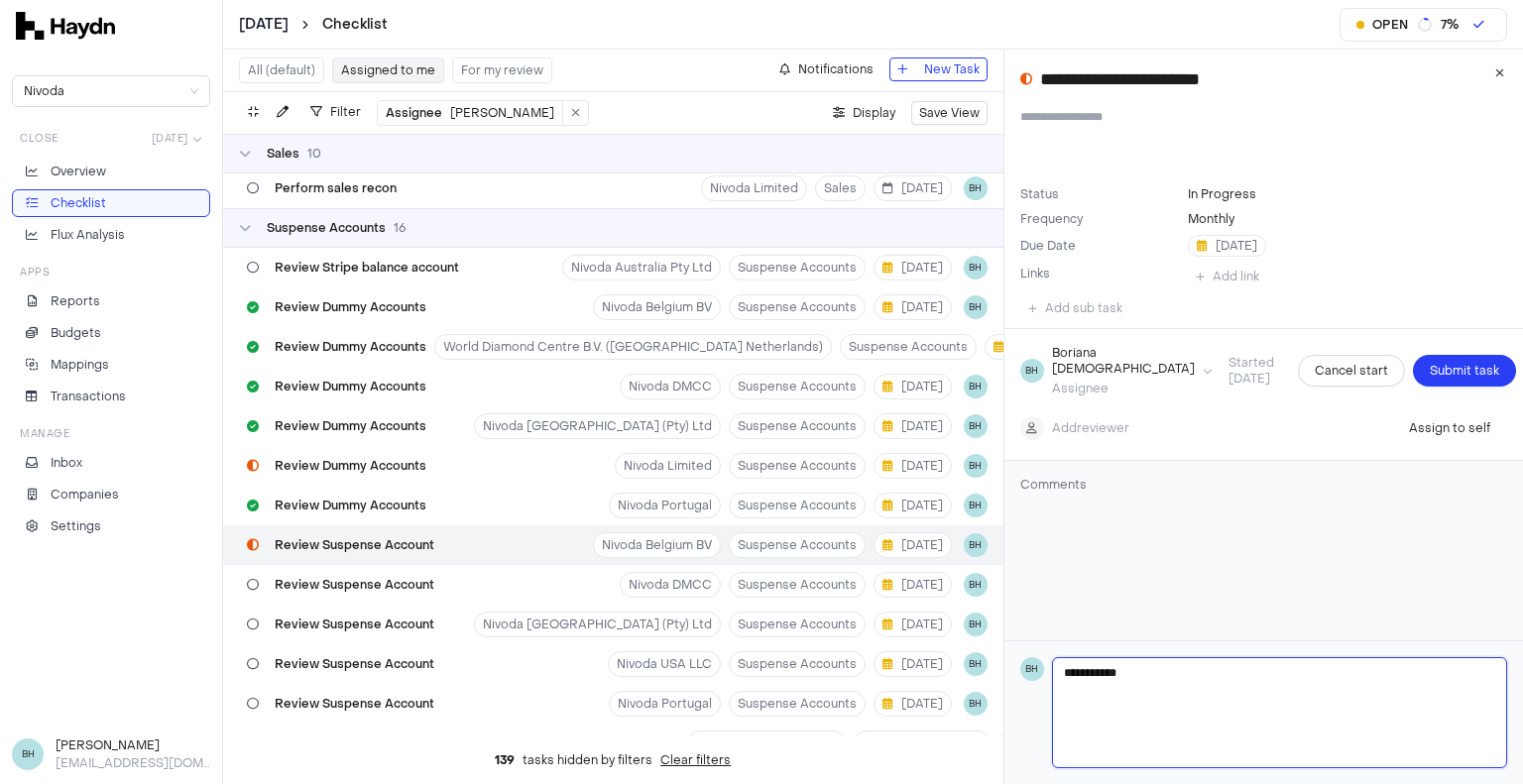 type 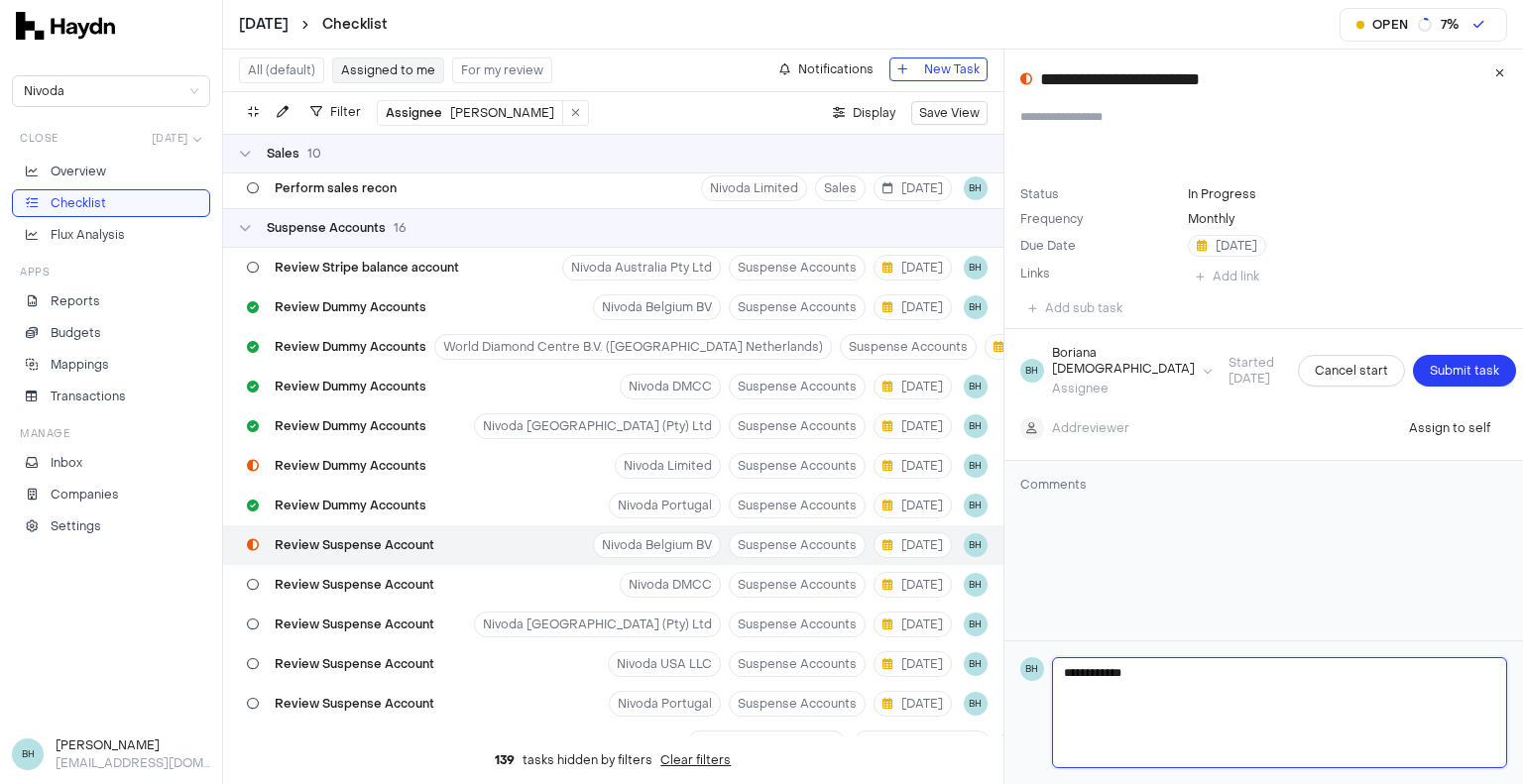 type 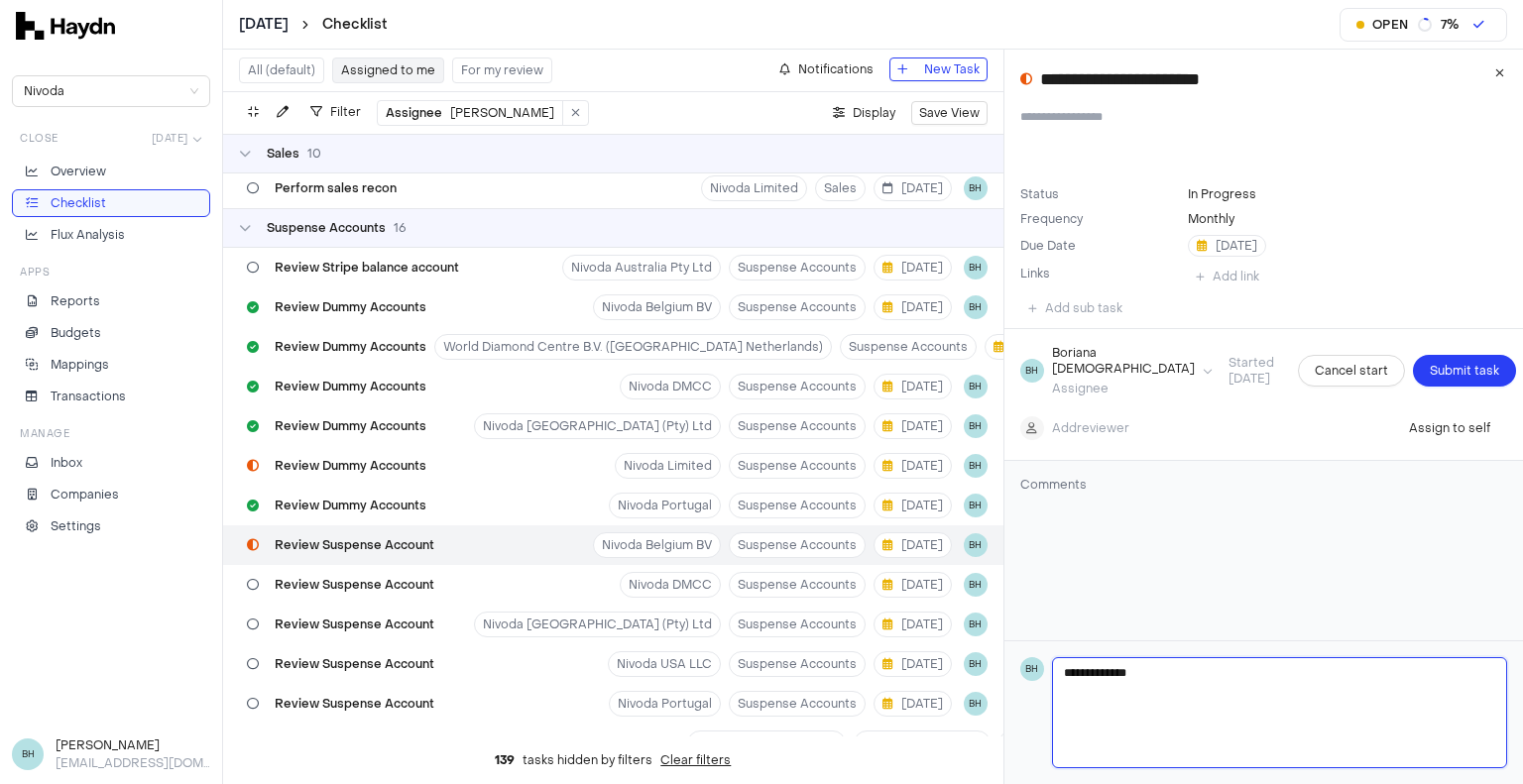 type 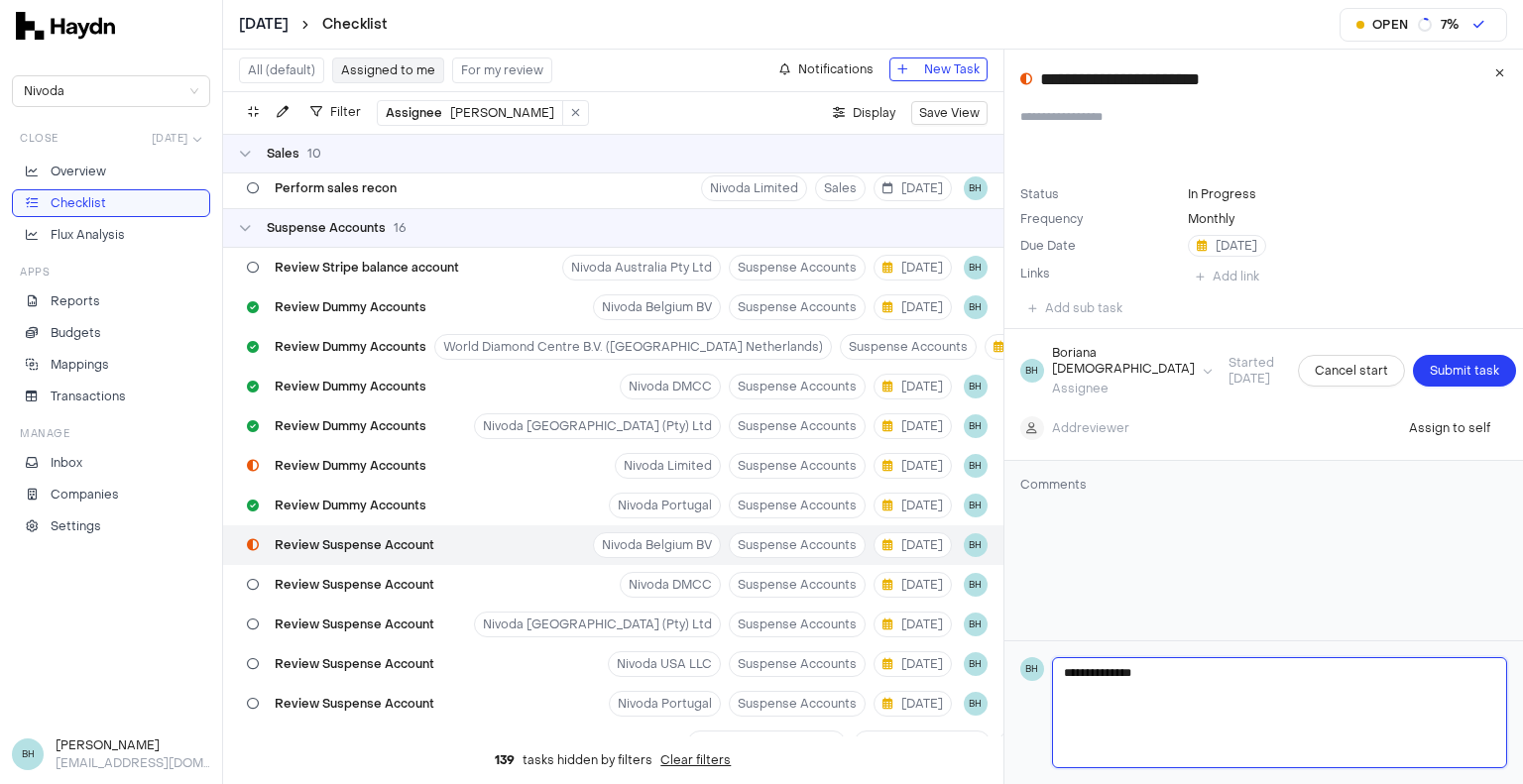 type 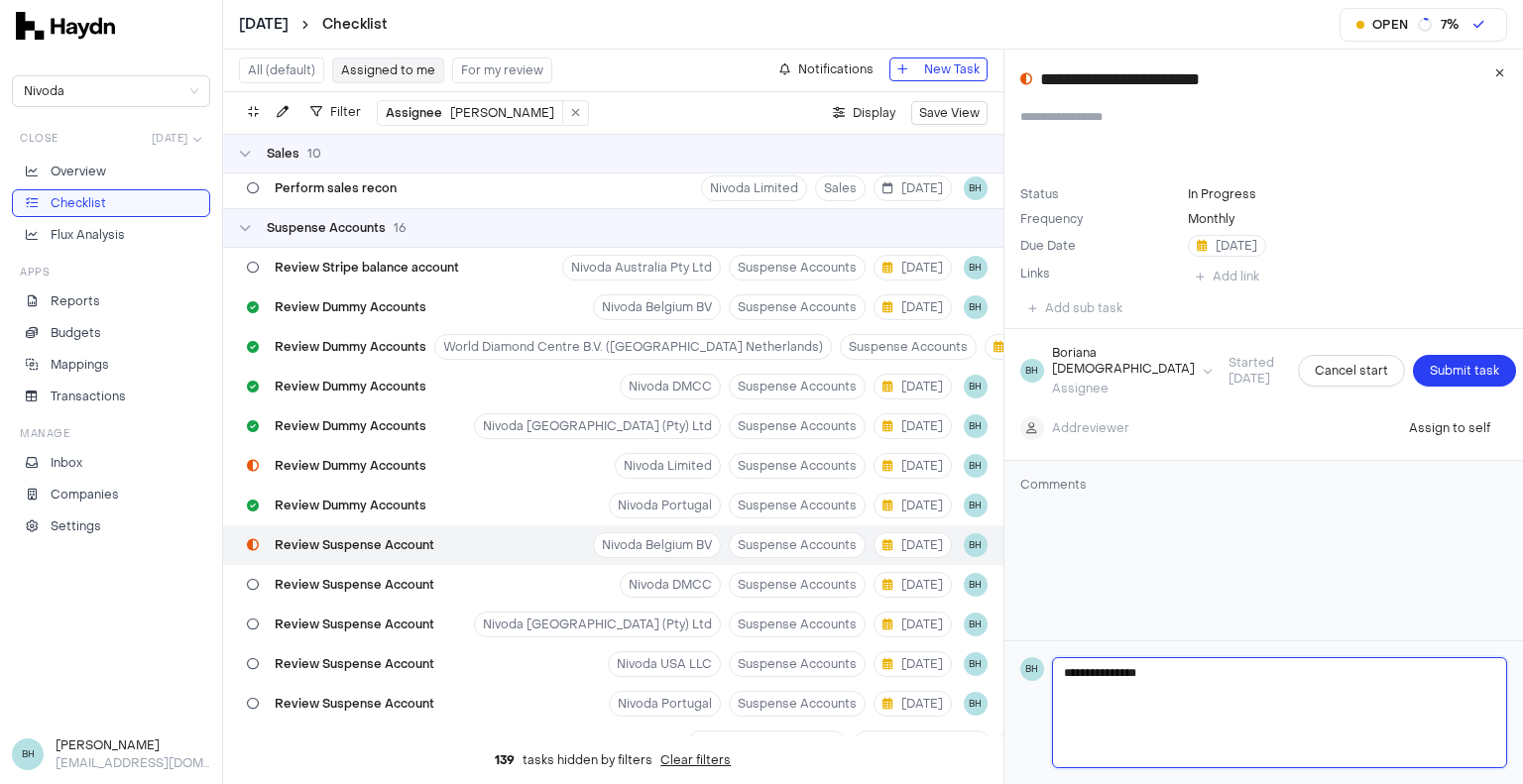 type 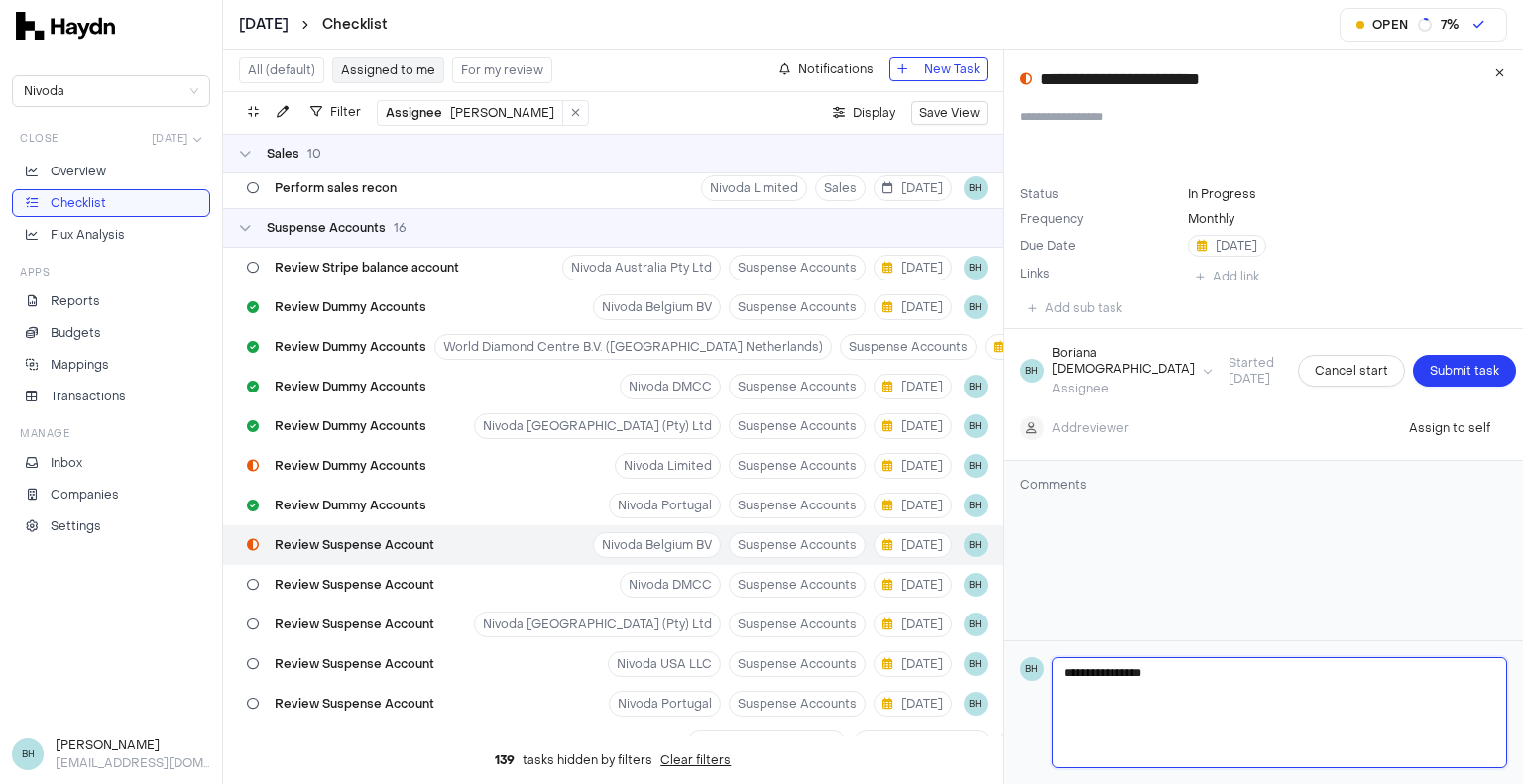 type 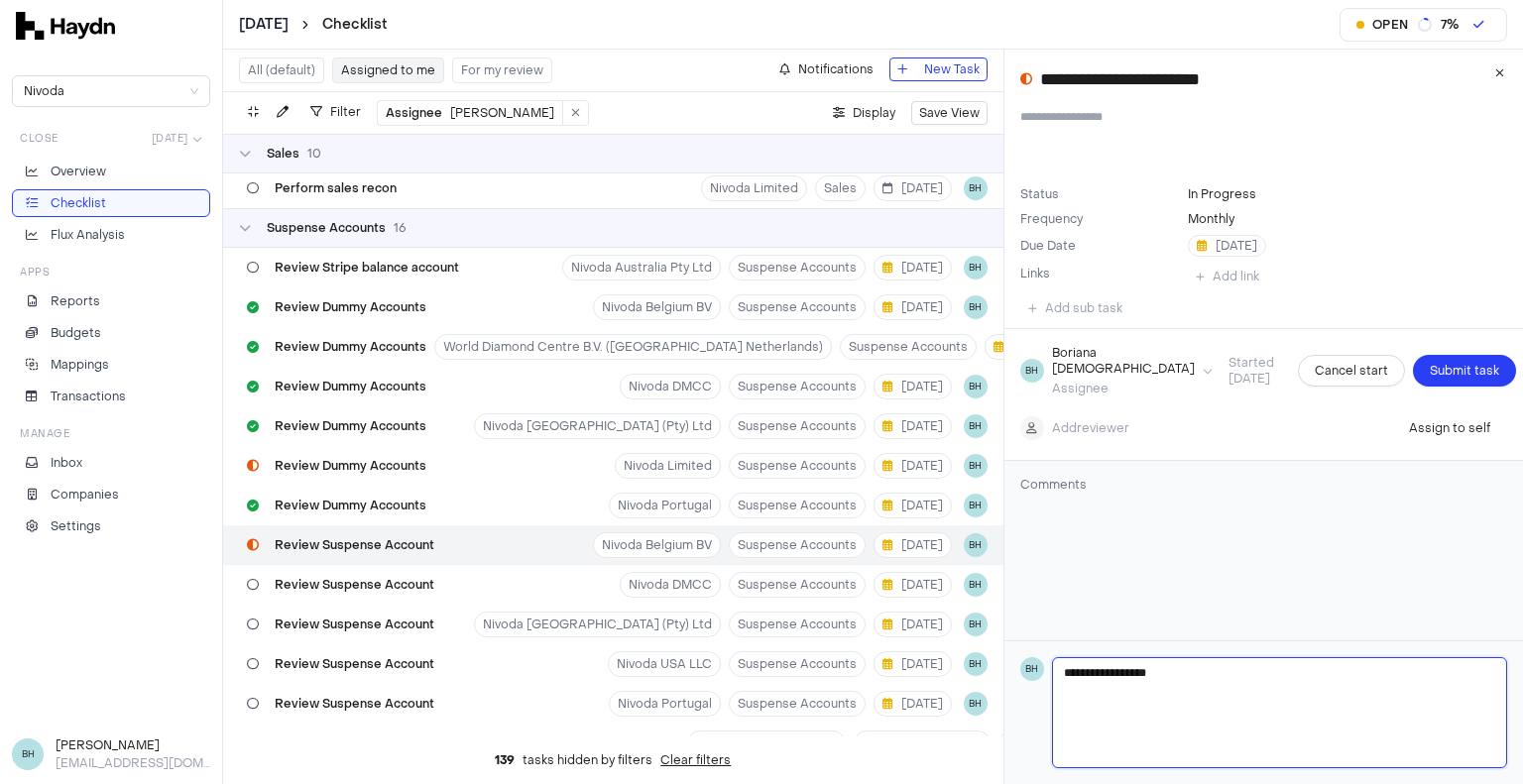 type 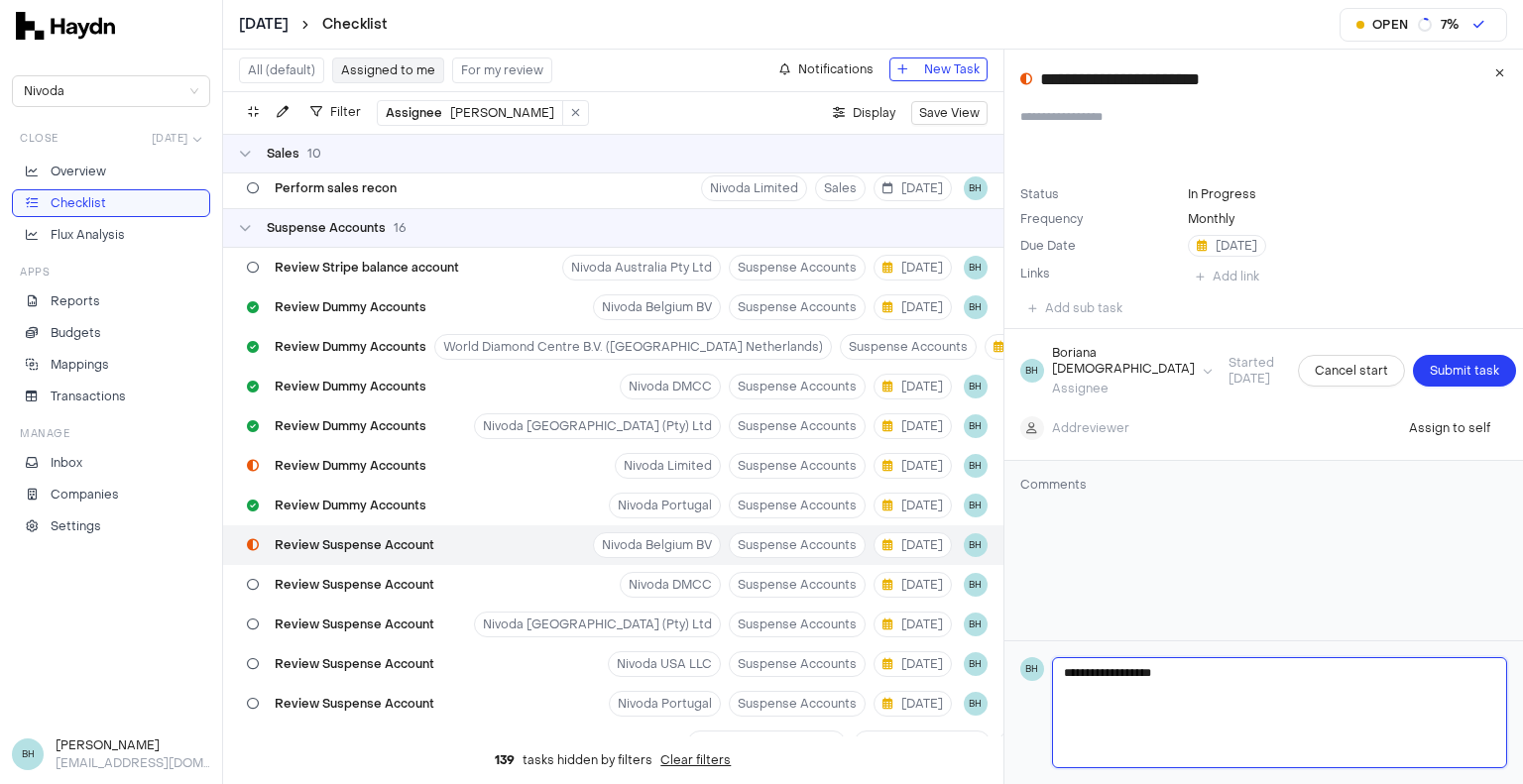 type 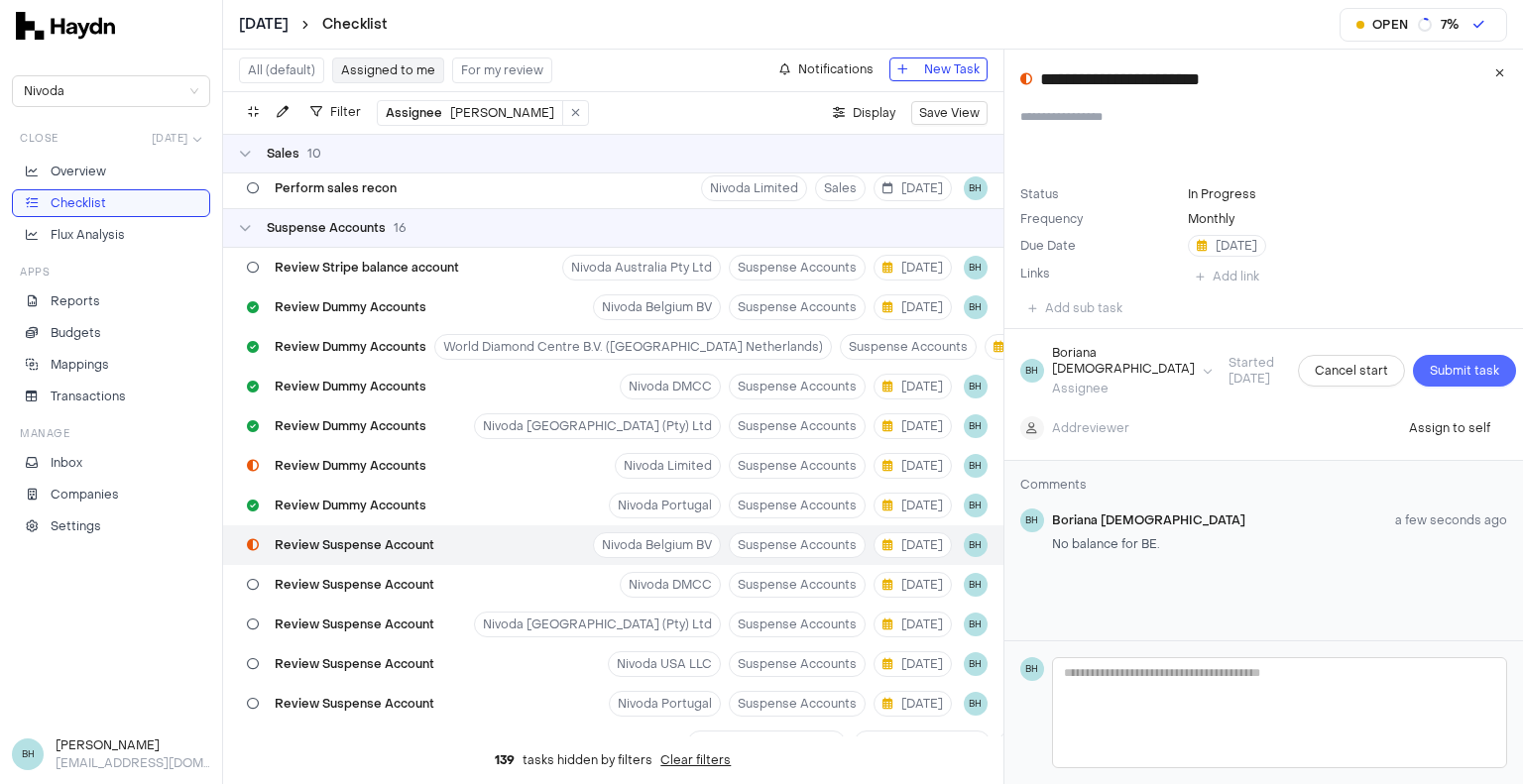 click on "Submit task" at bounding box center (1464, 371) 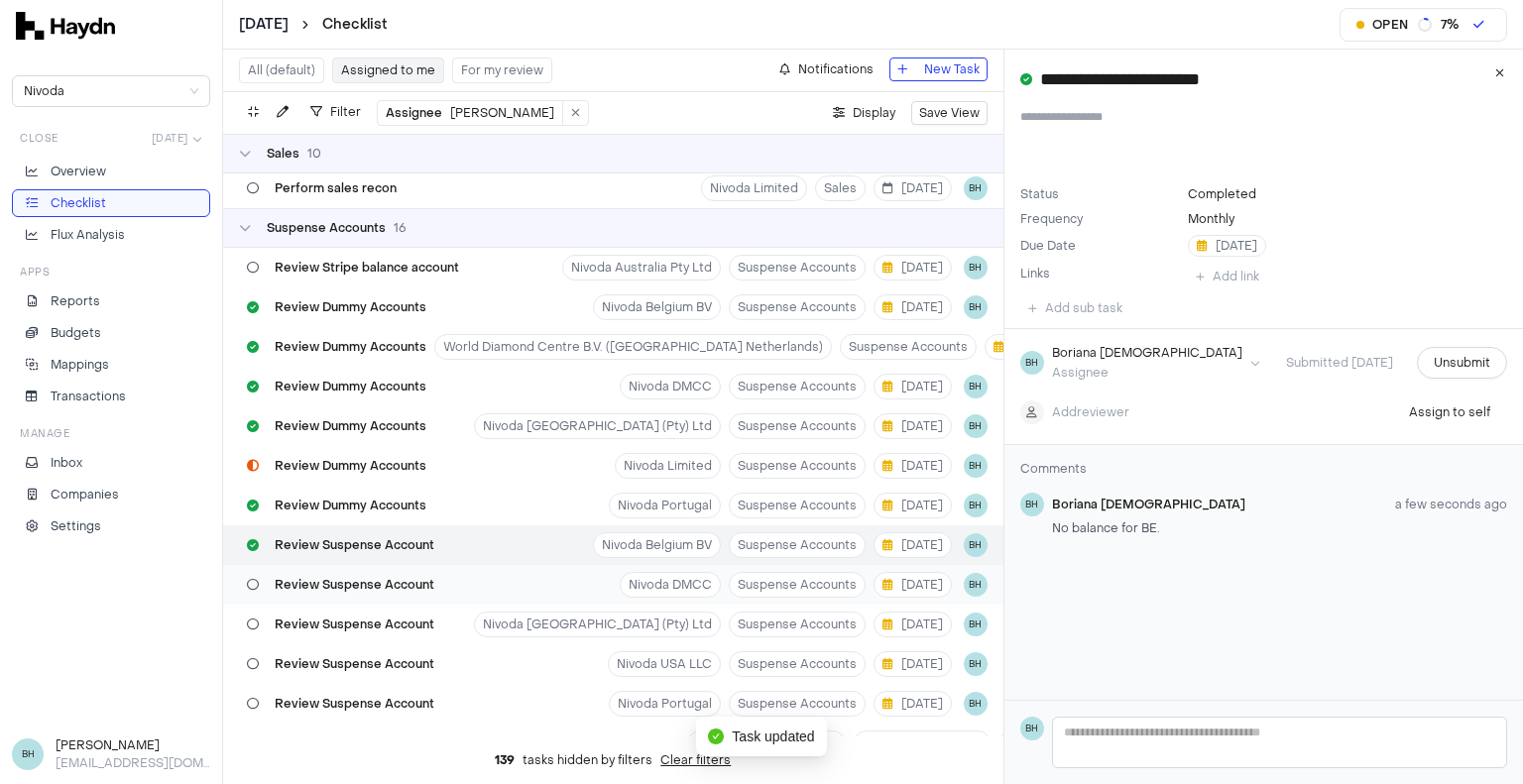 click on "Review Suspense Account" at bounding box center [354, 585] 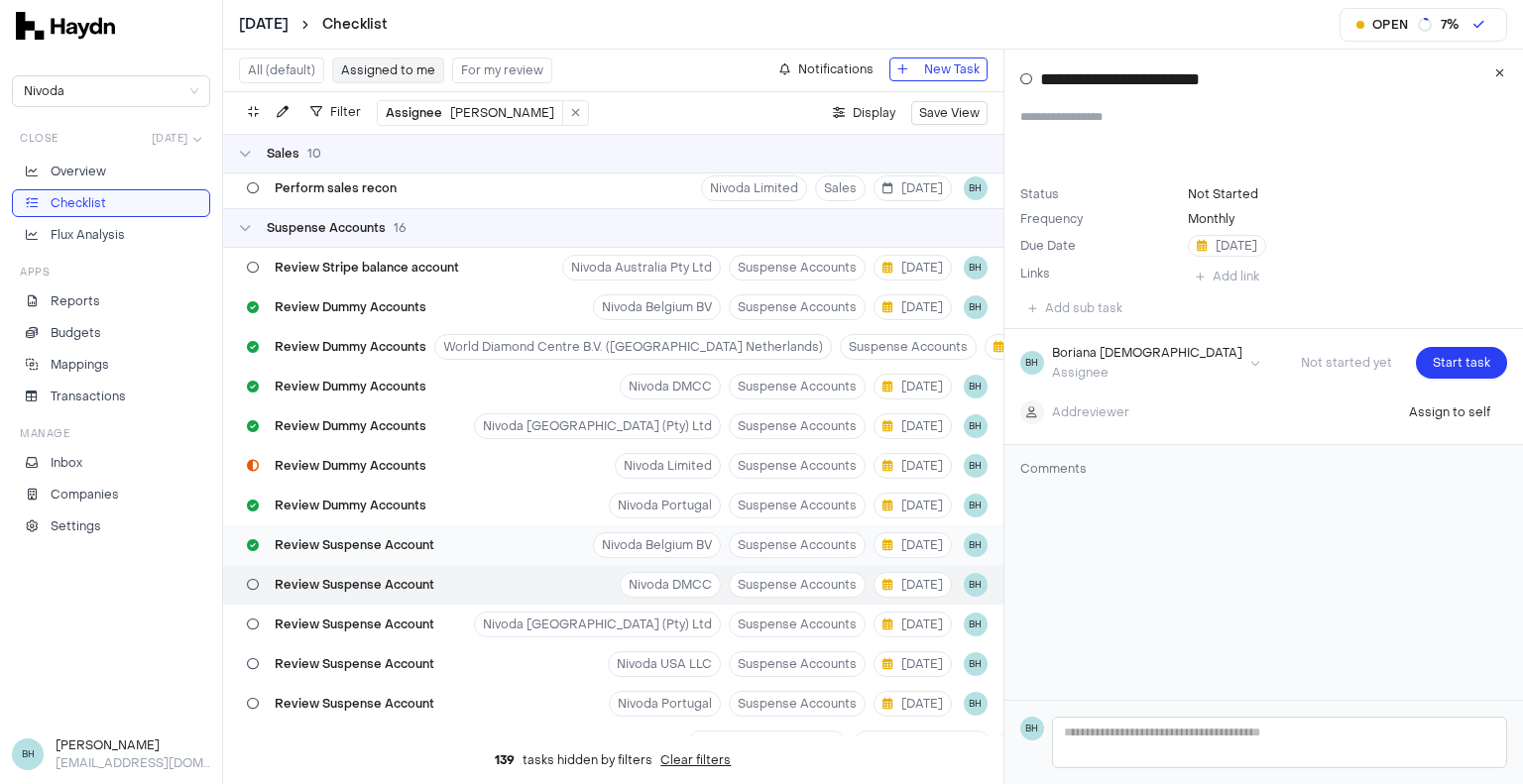 click on "Review Suspense Account" at bounding box center [354, 545] 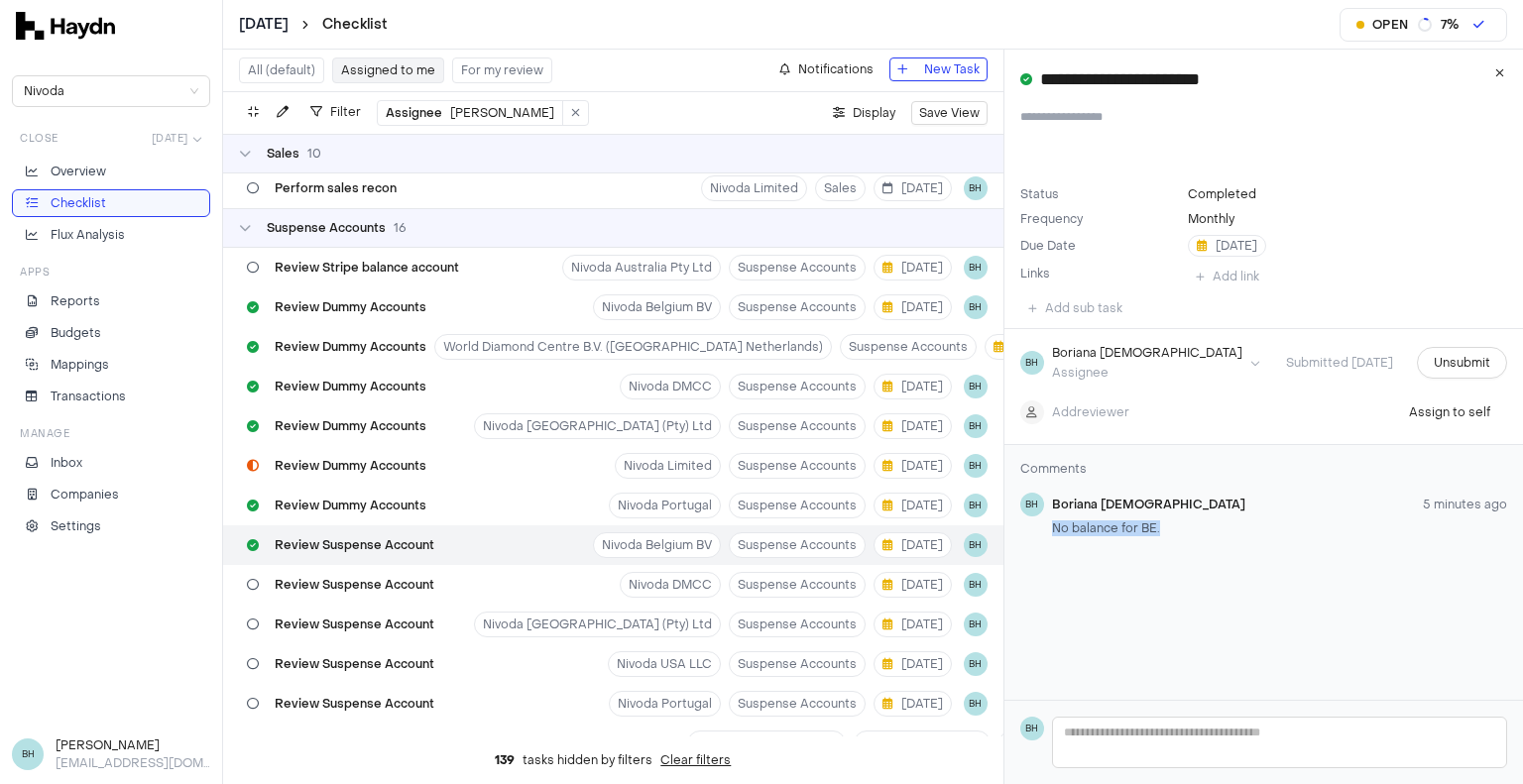 drag, startPoint x: 1162, startPoint y: 530, endPoint x: 1055, endPoint y: 530, distance: 107 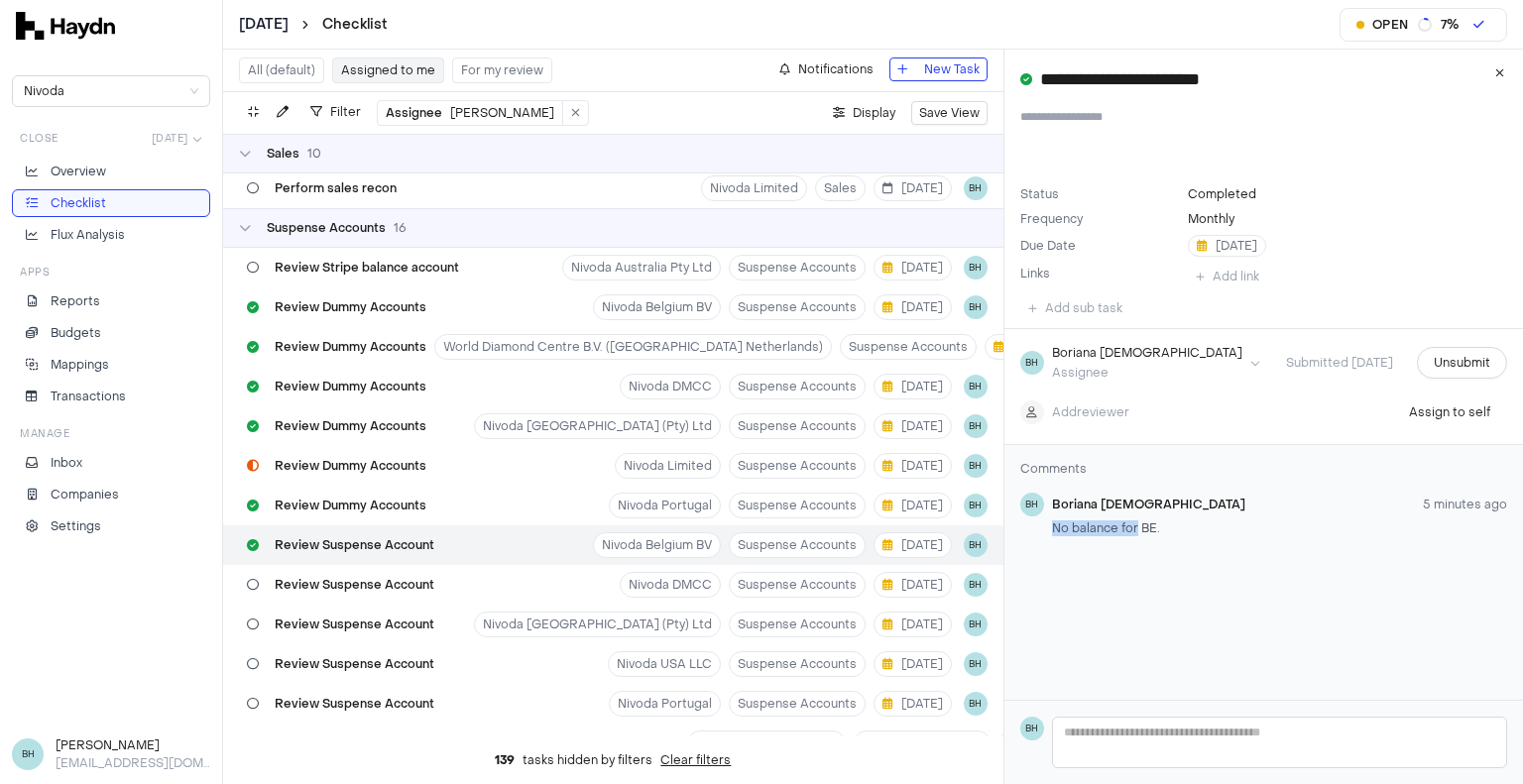 drag, startPoint x: 1135, startPoint y: 530, endPoint x: 1052, endPoint y: 526, distance: 83.09633 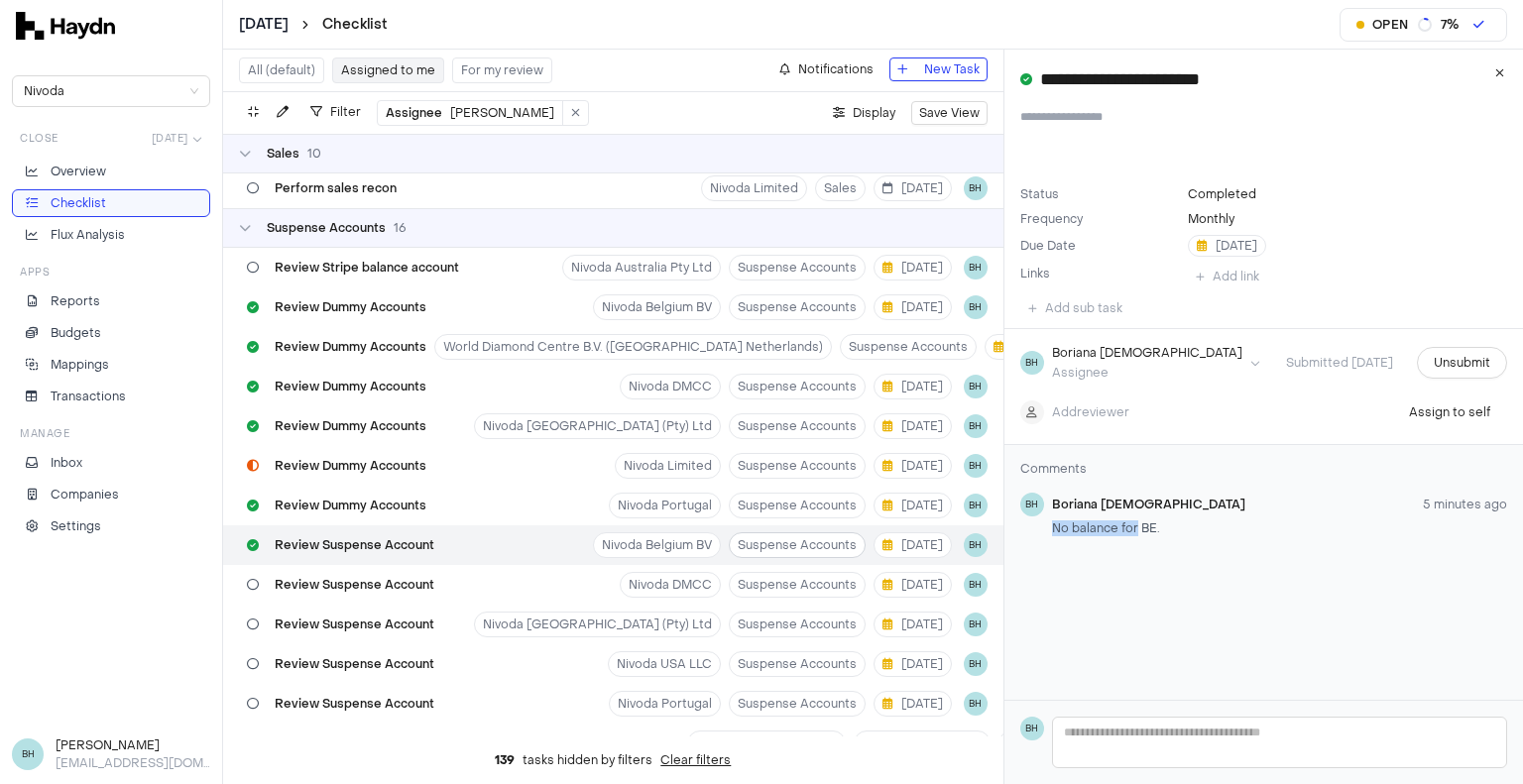 copy on "No balance for" 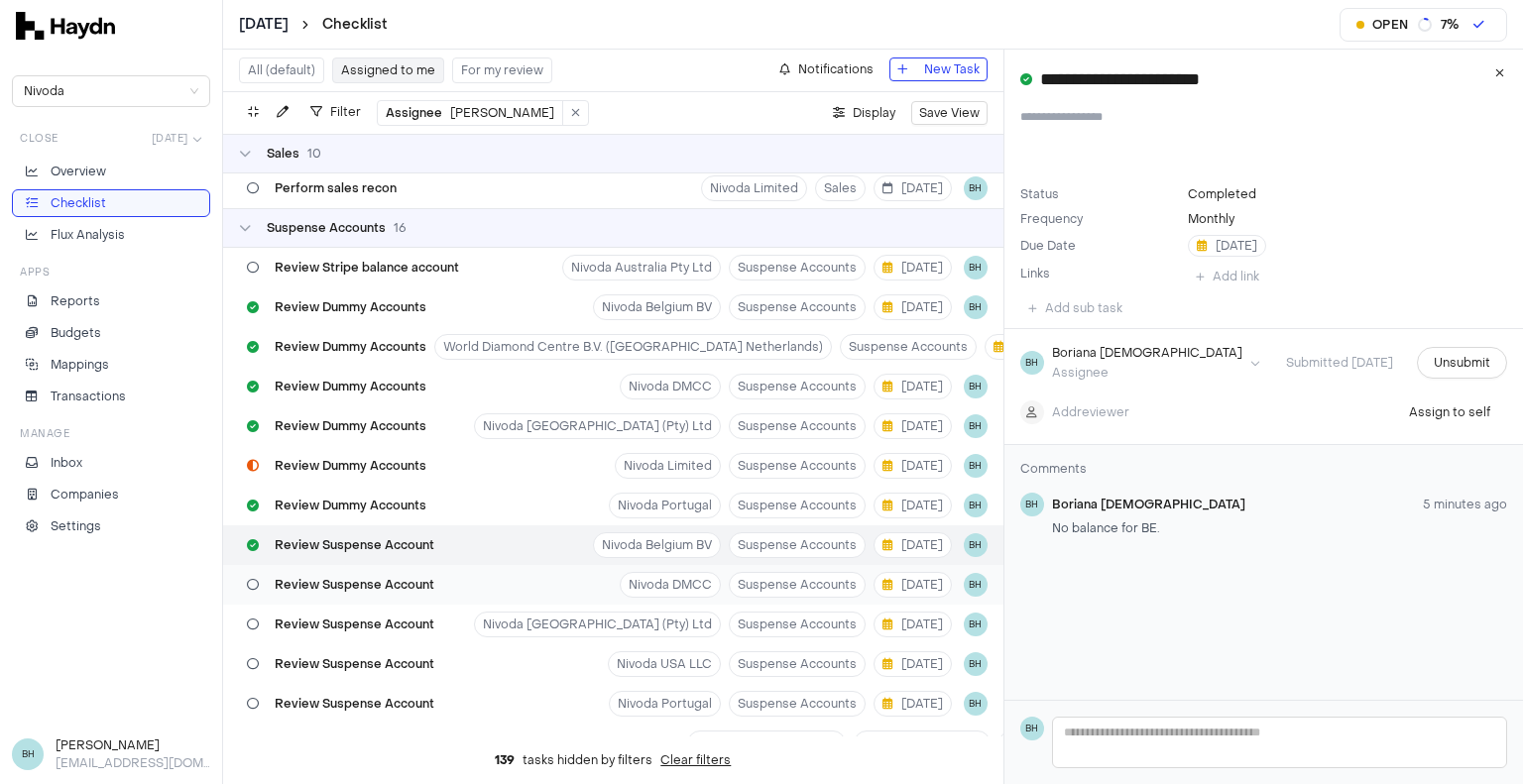 click on "Review Suspense Account" at bounding box center [354, 585] 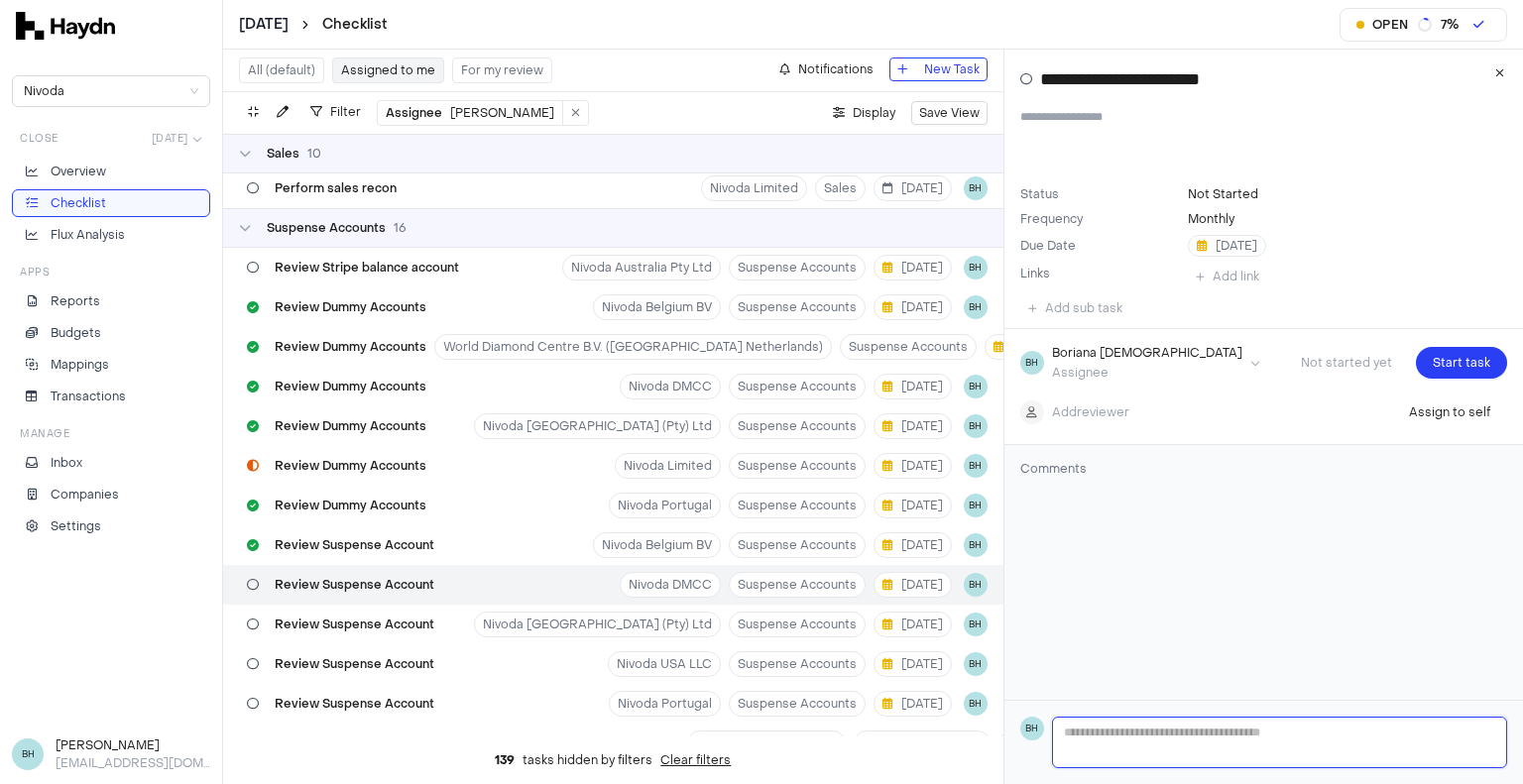 click at bounding box center (1279, 742) 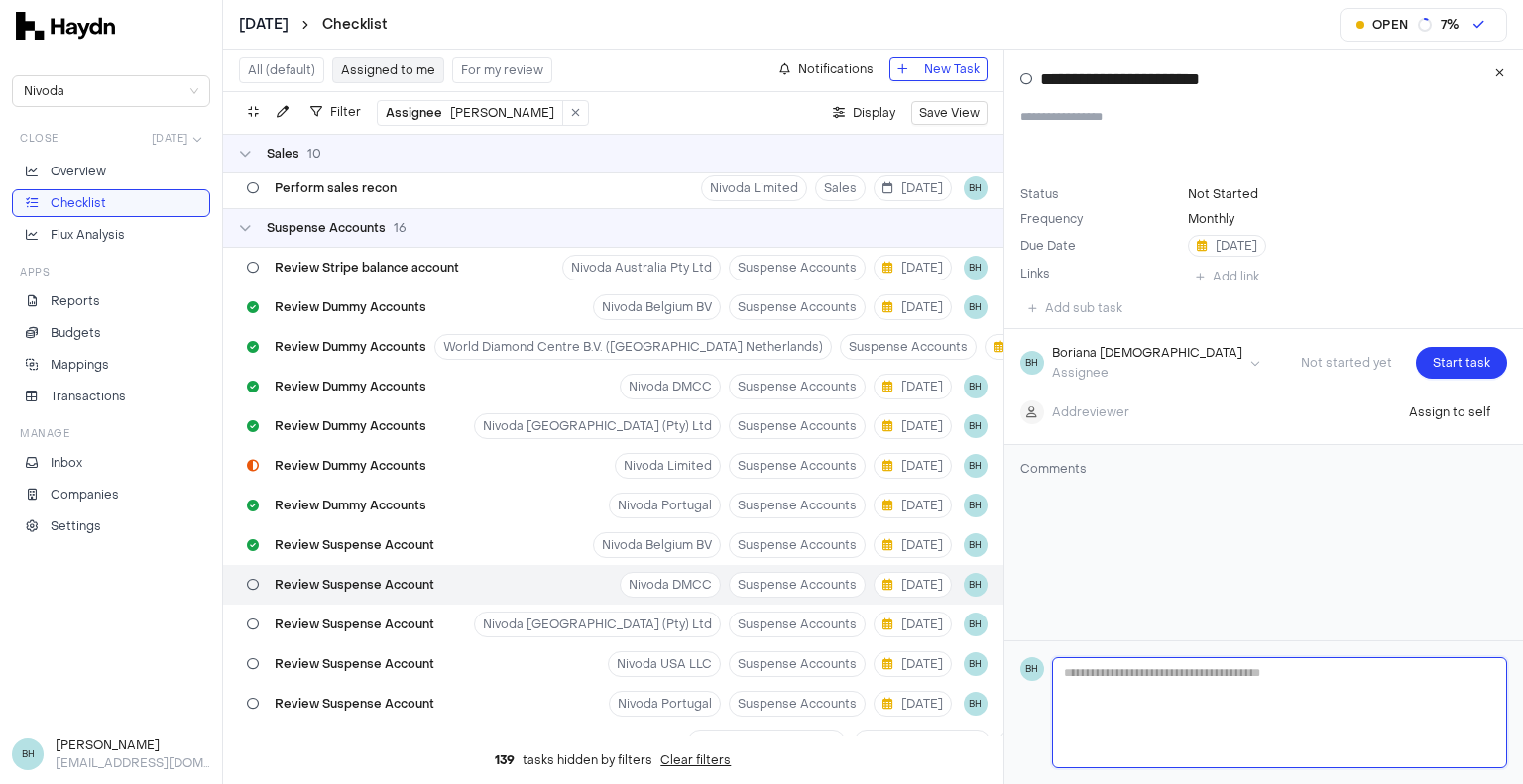 paste on "**********" 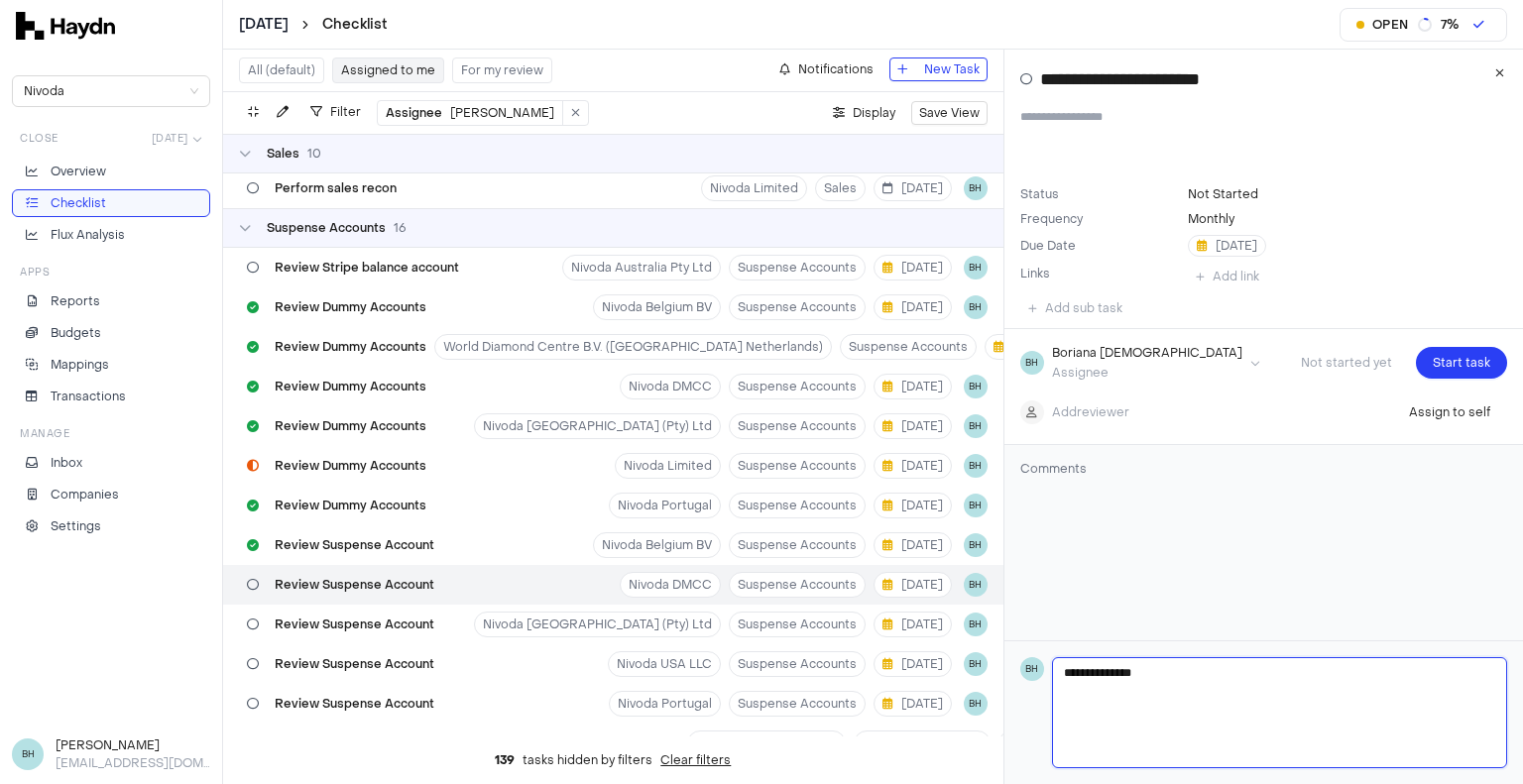type 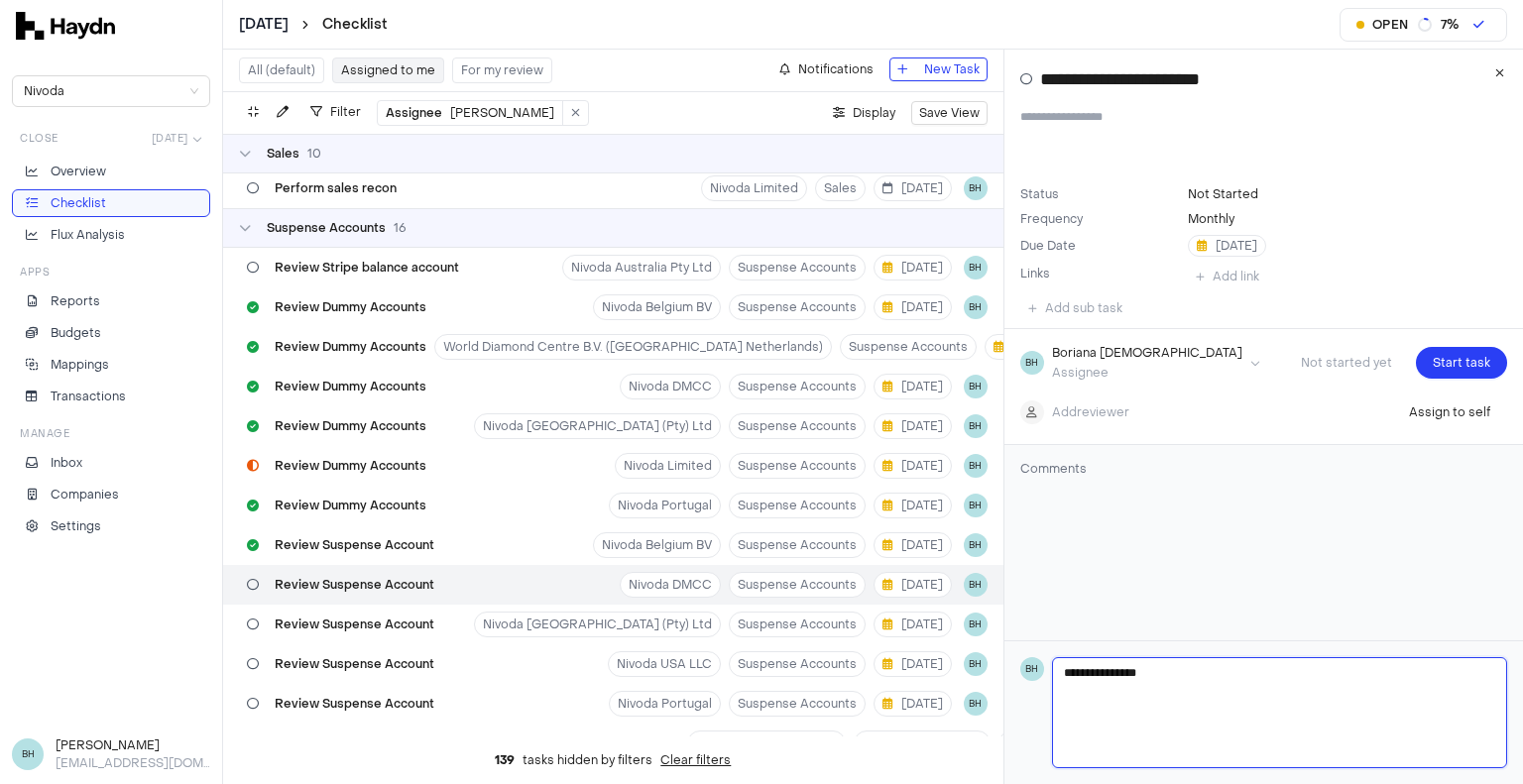 type 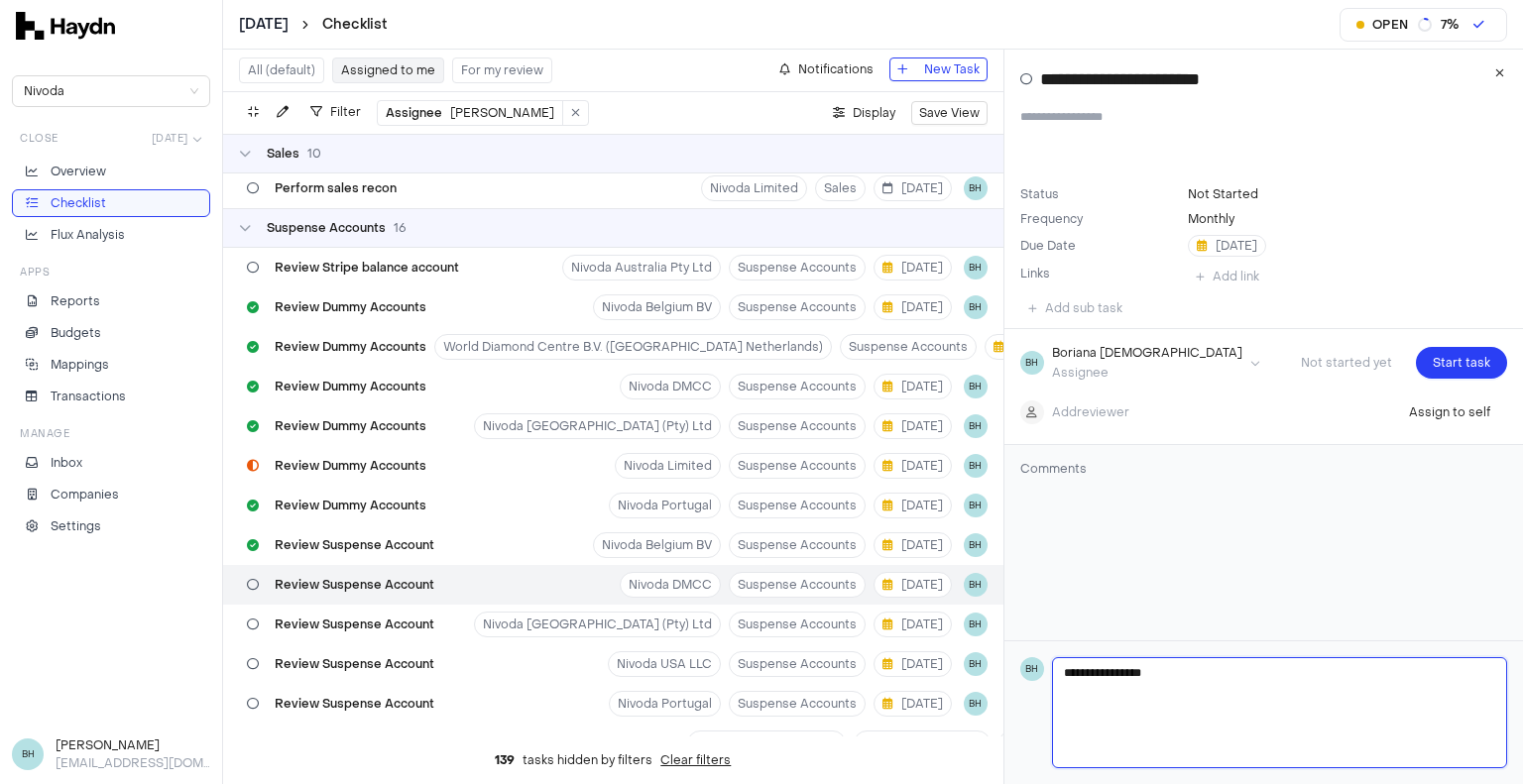 type 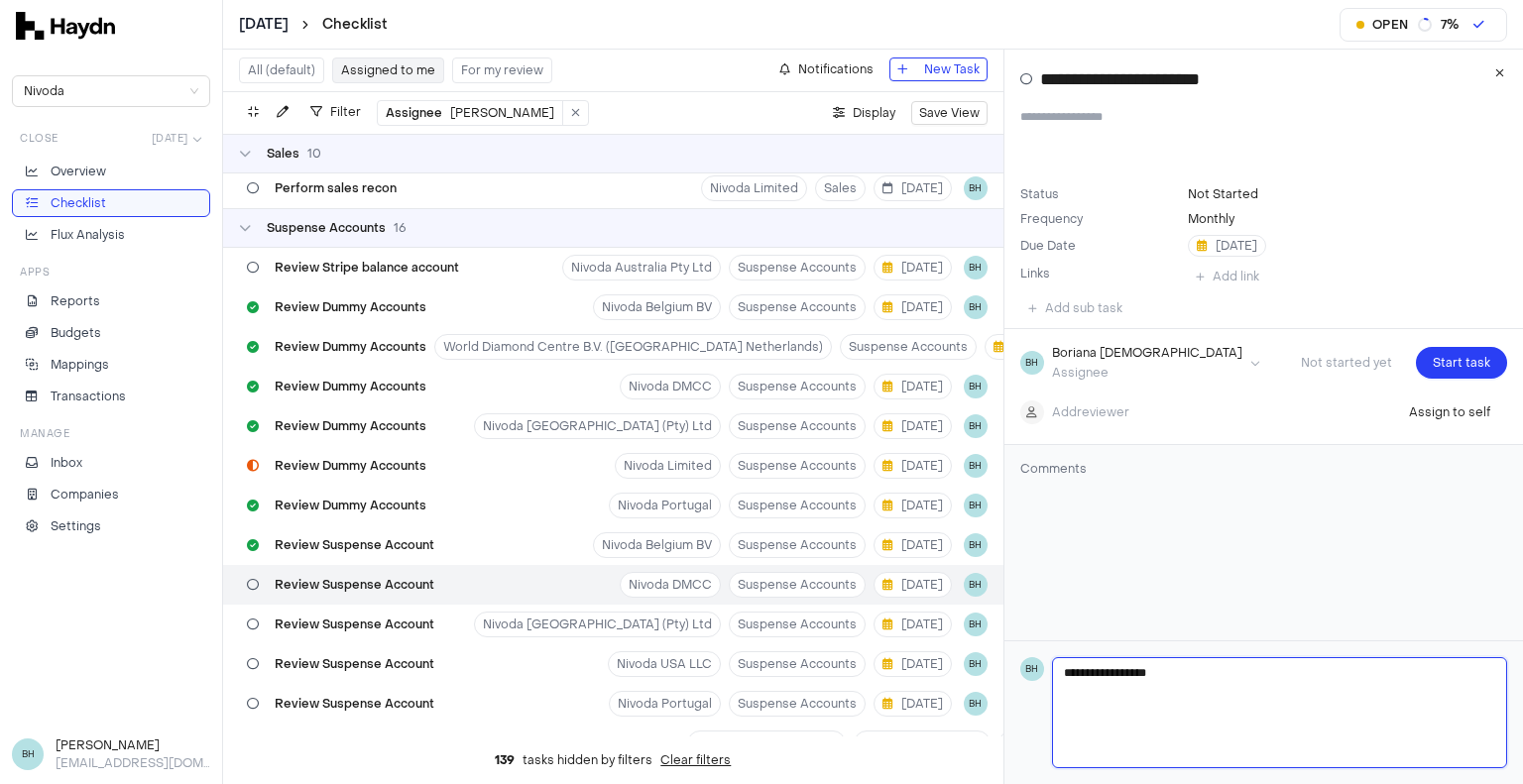 type 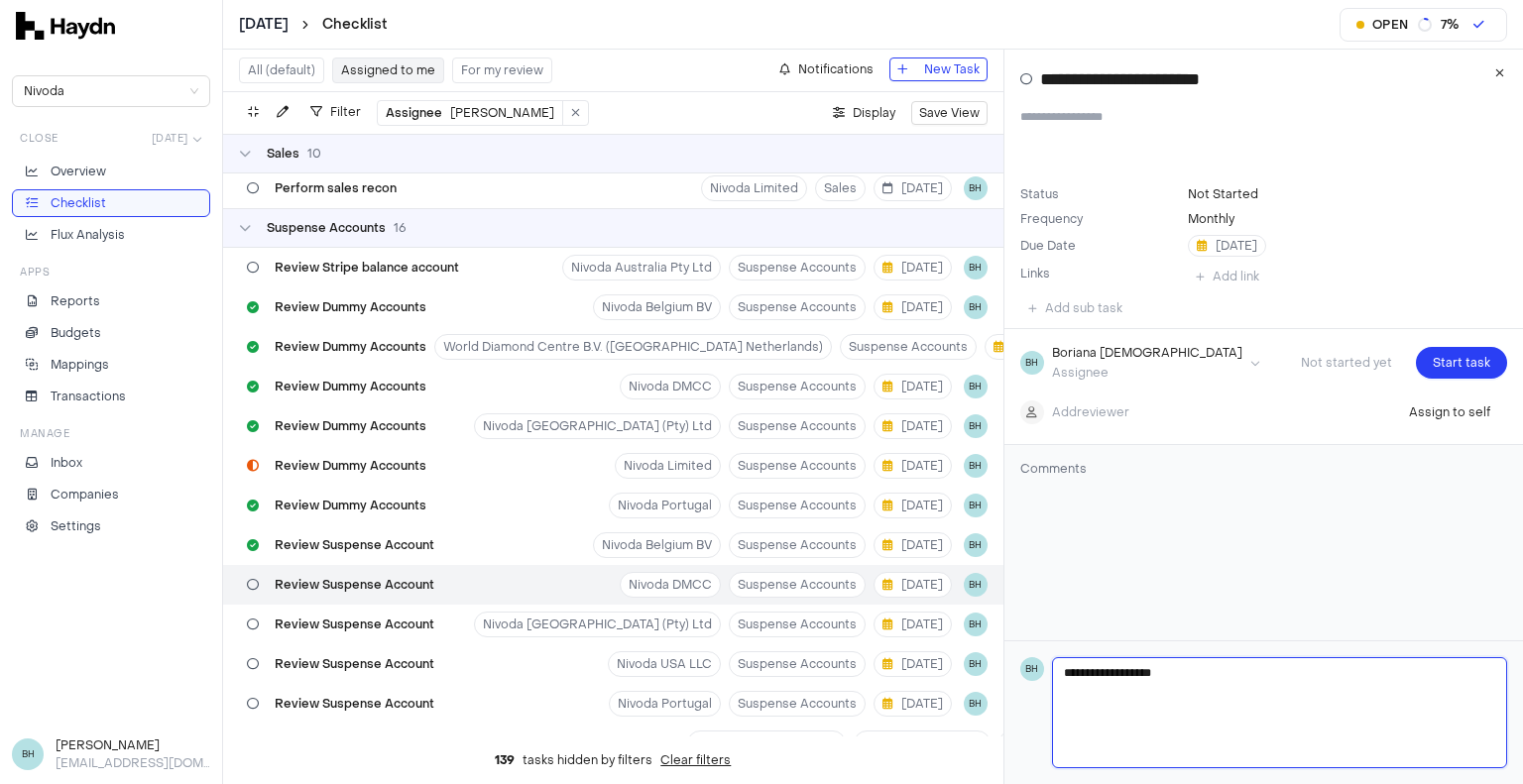 type on "**********" 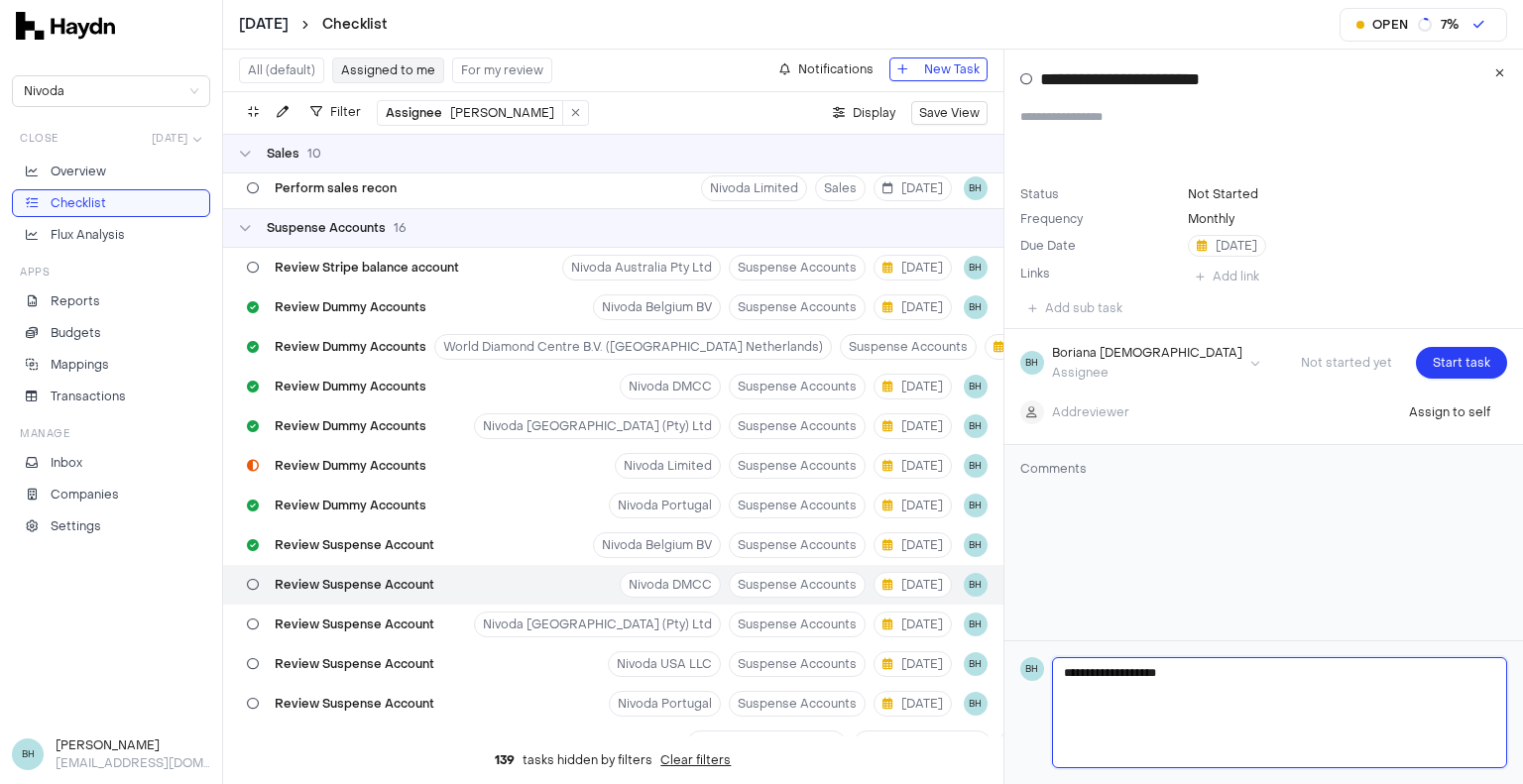 click on "**********" at bounding box center (1280, 713) 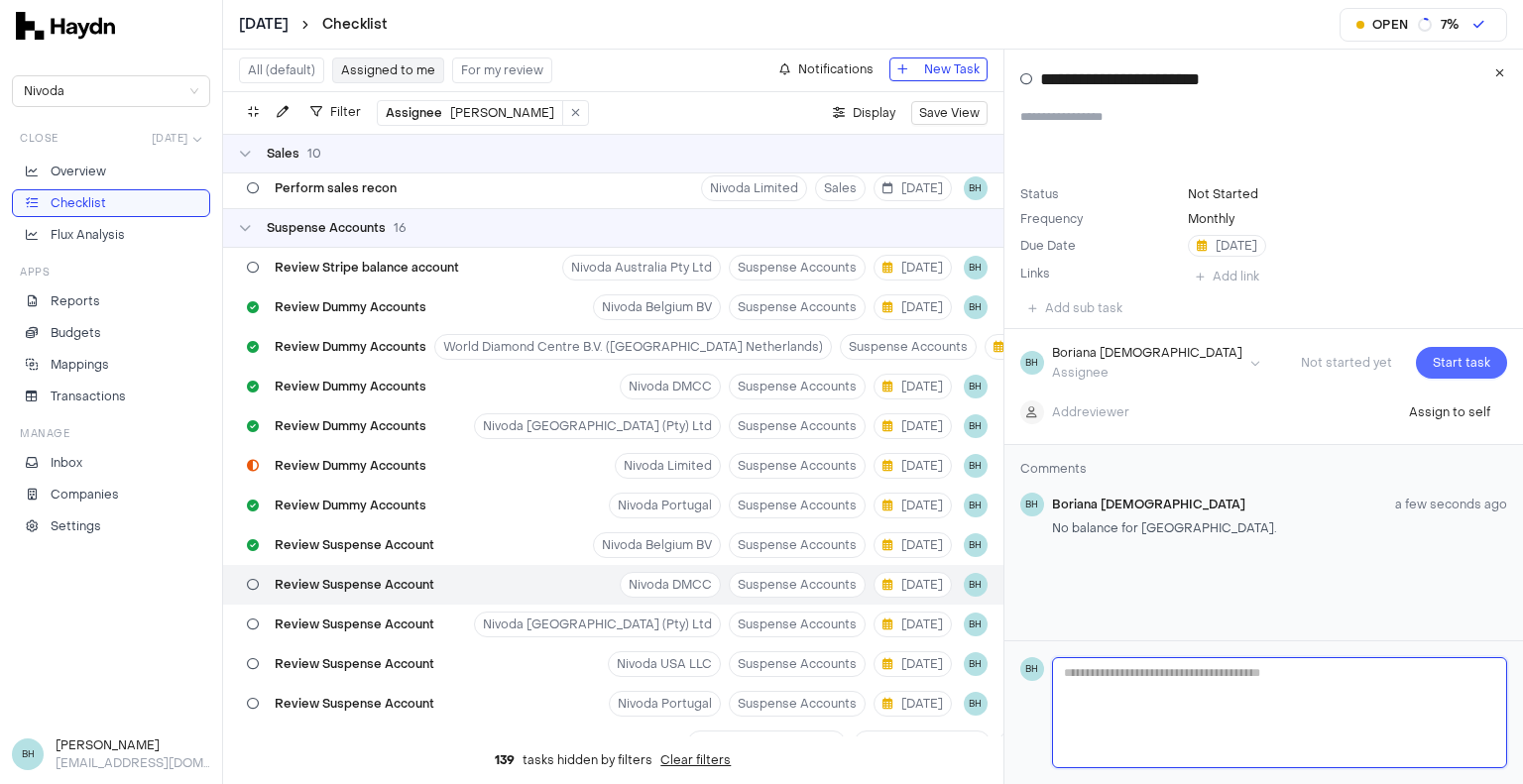 type 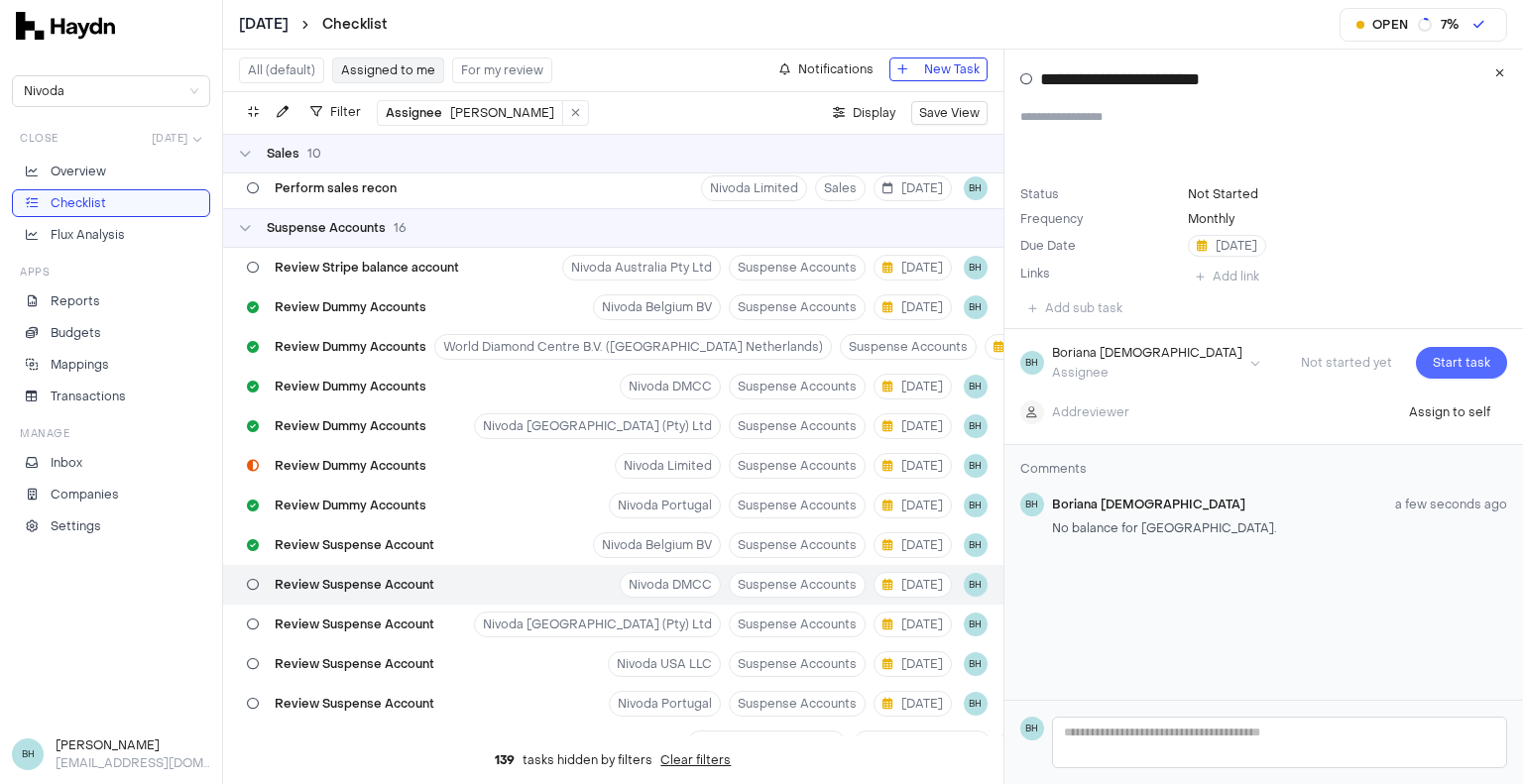 click on "Start task" at bounding box center (1462, 363) 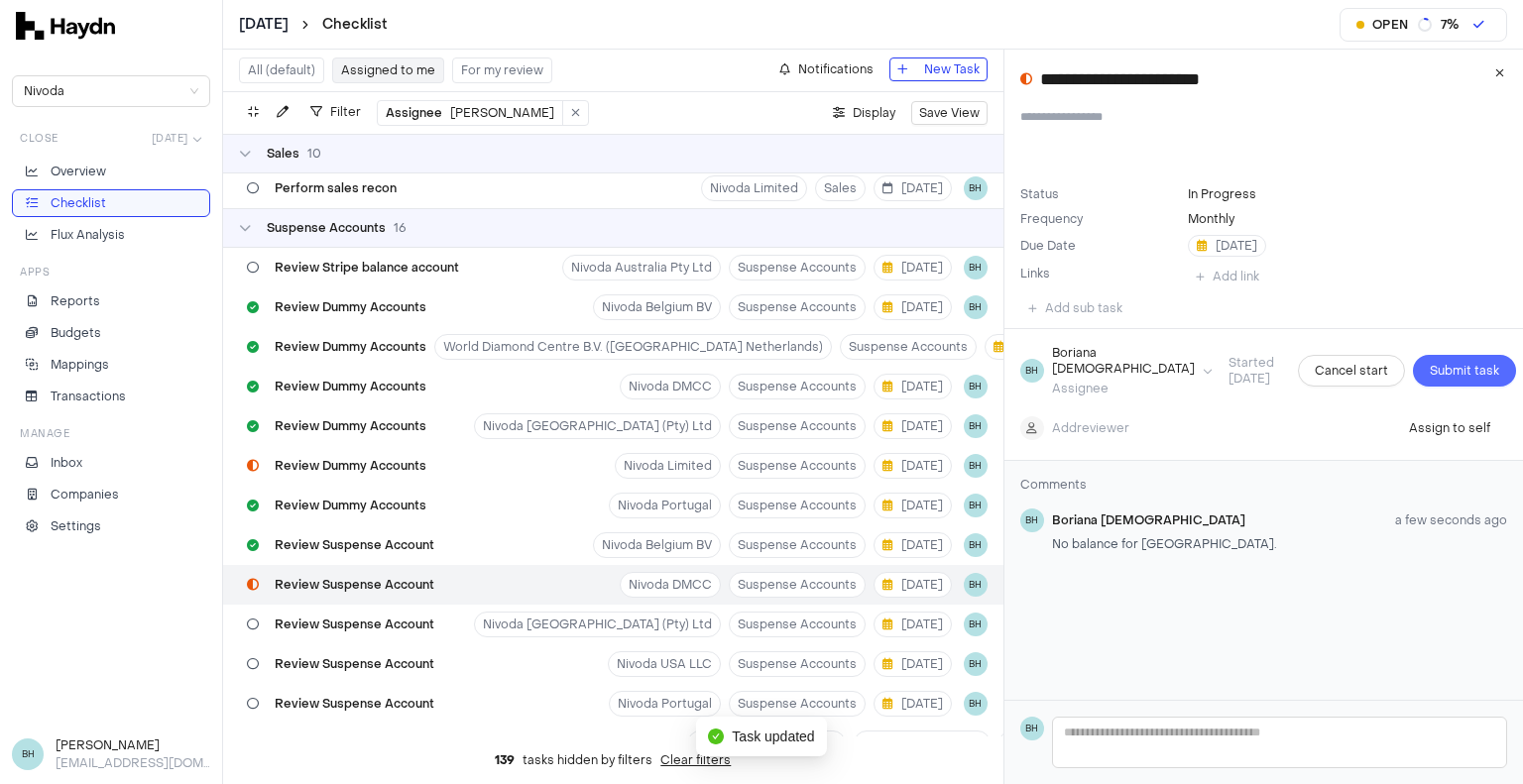 click on "Submit task" at bounding box center [1464, 371] 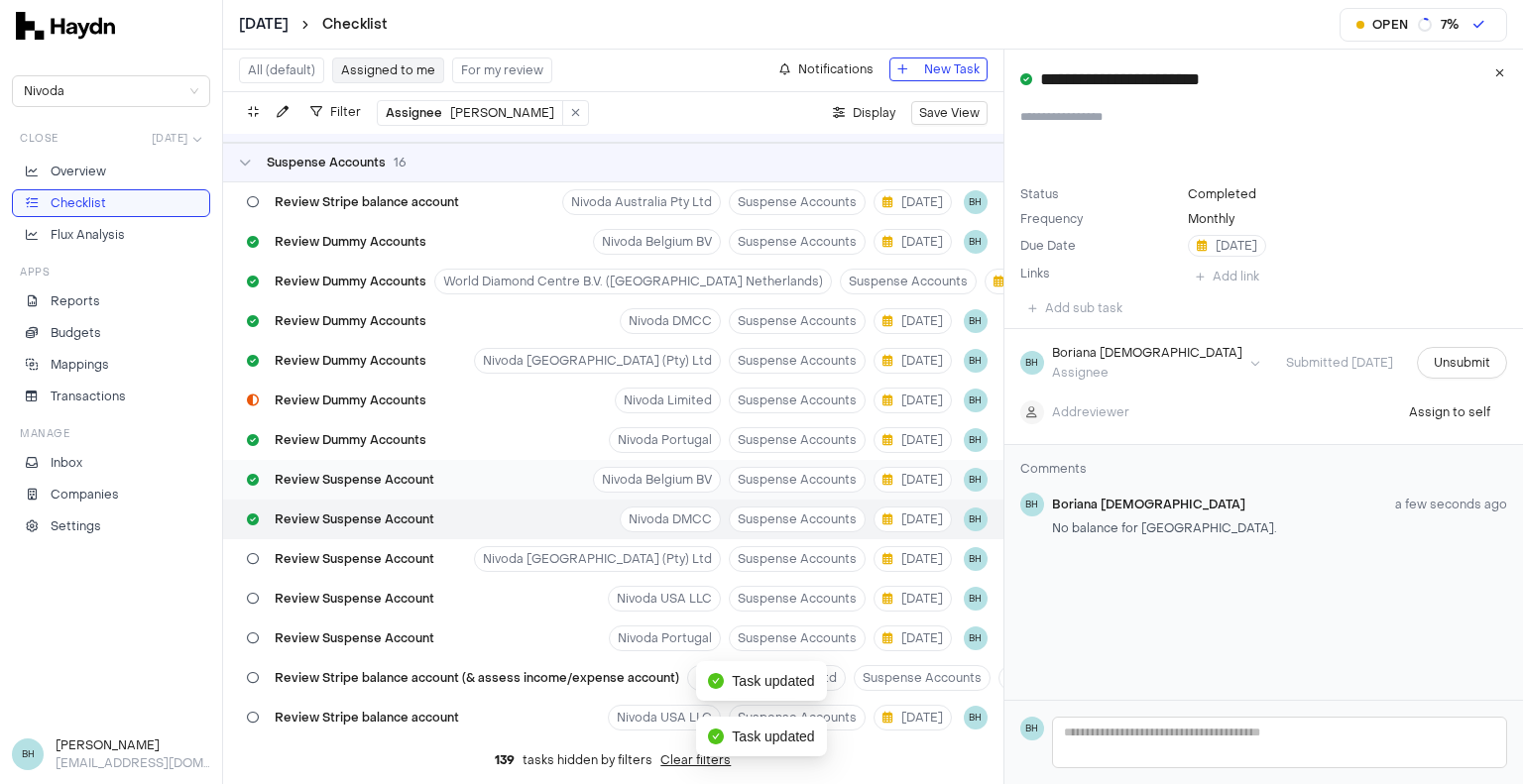scroll, scrollTop: 937, scrollLeft: 0, axis: vertical 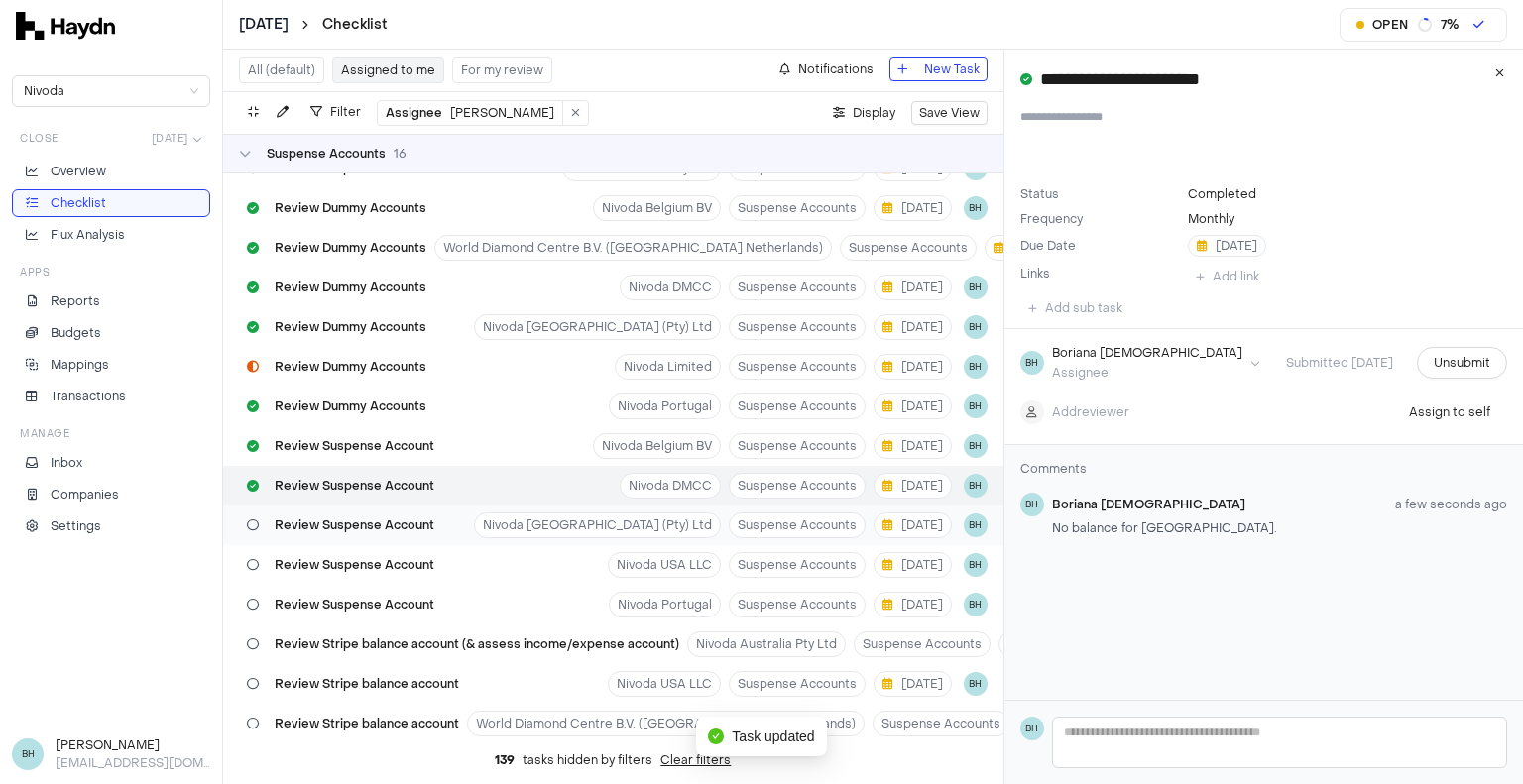 click on "Review Suspense Account Nivoda [GEOGRAPHIC_DATA] (Pty) Ltd Suspense Accounts [DATE] BH" at bounding box center (613, 525) 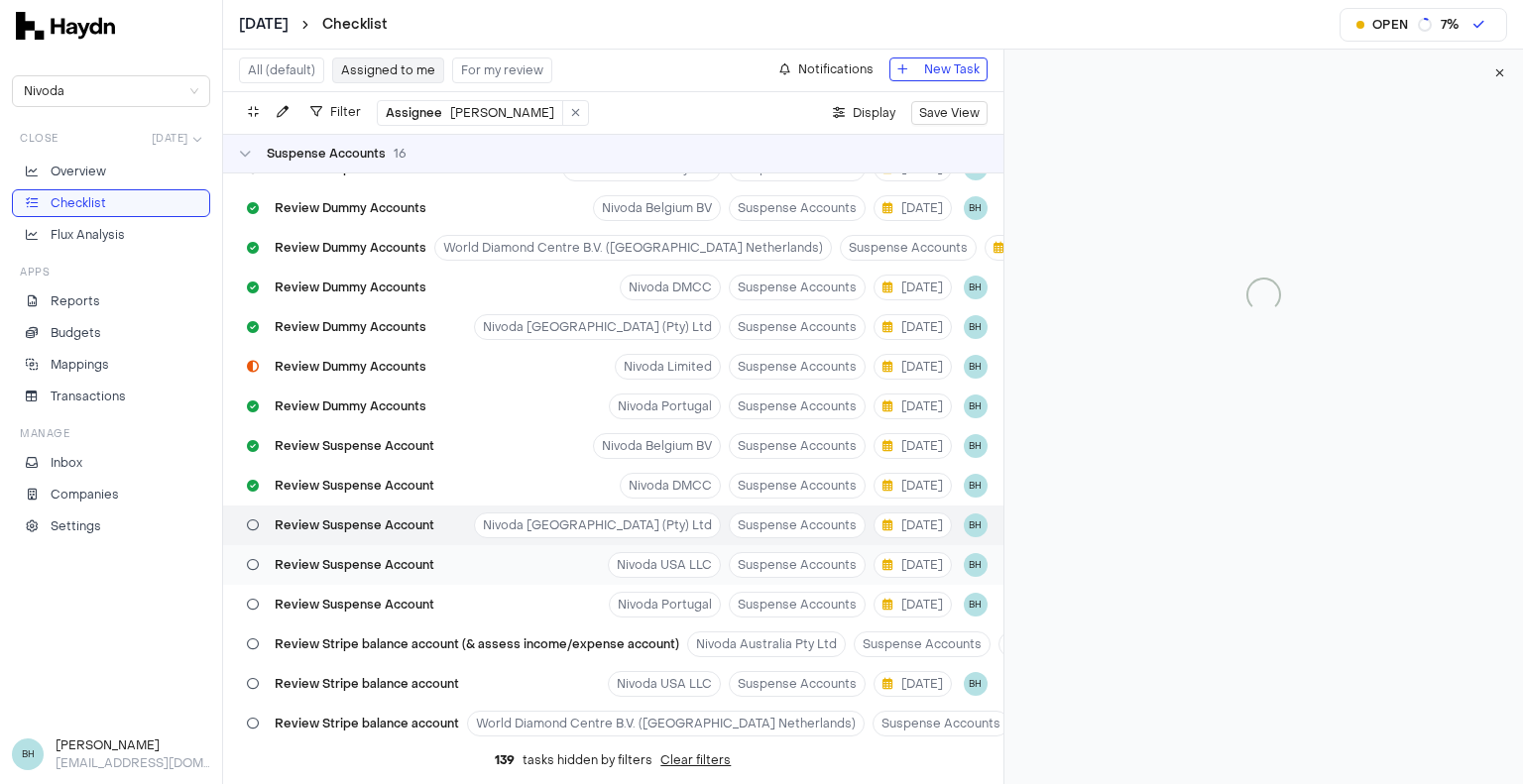 type 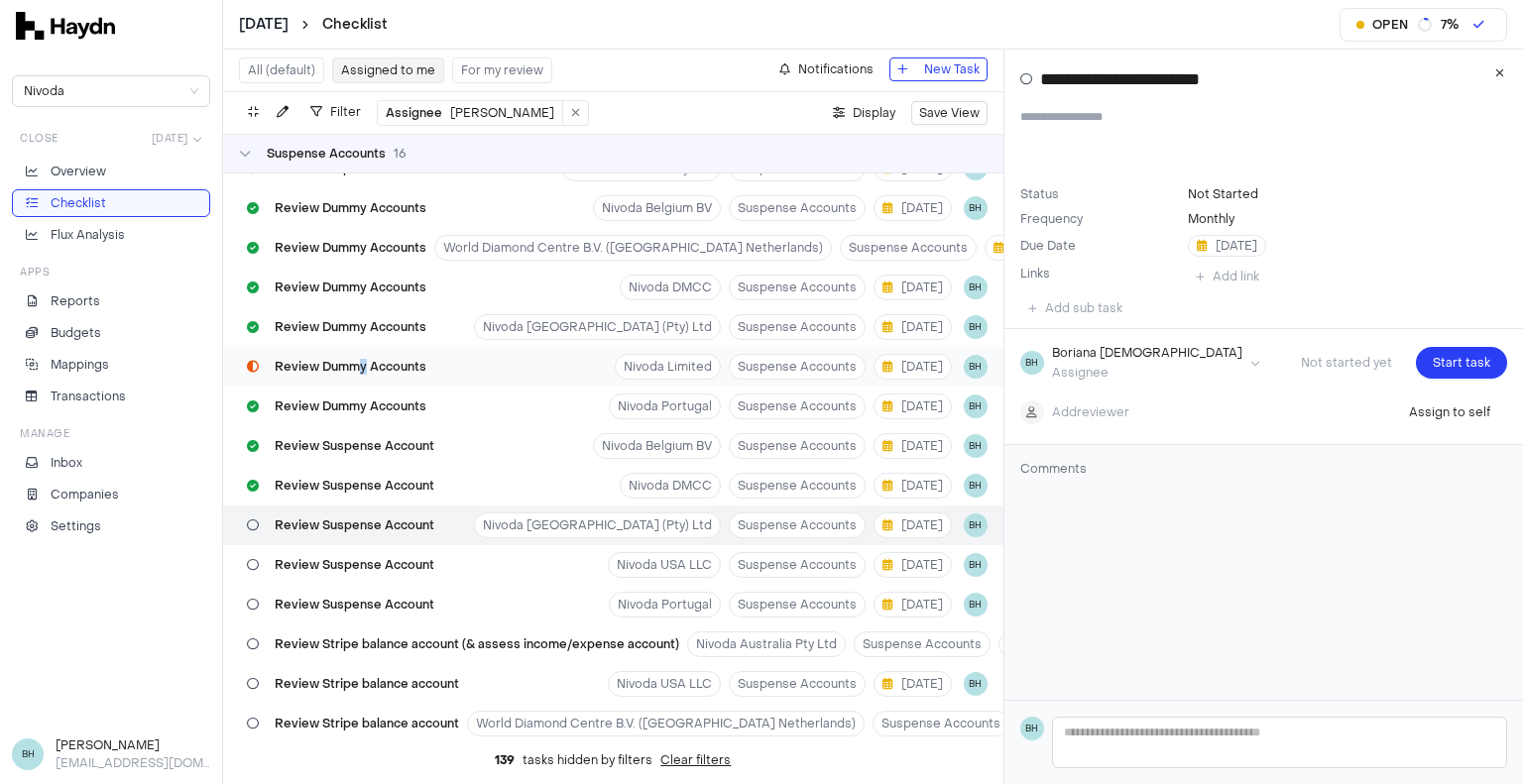 click on "Review Dummy Accounts" at bounding box center [350, 367] 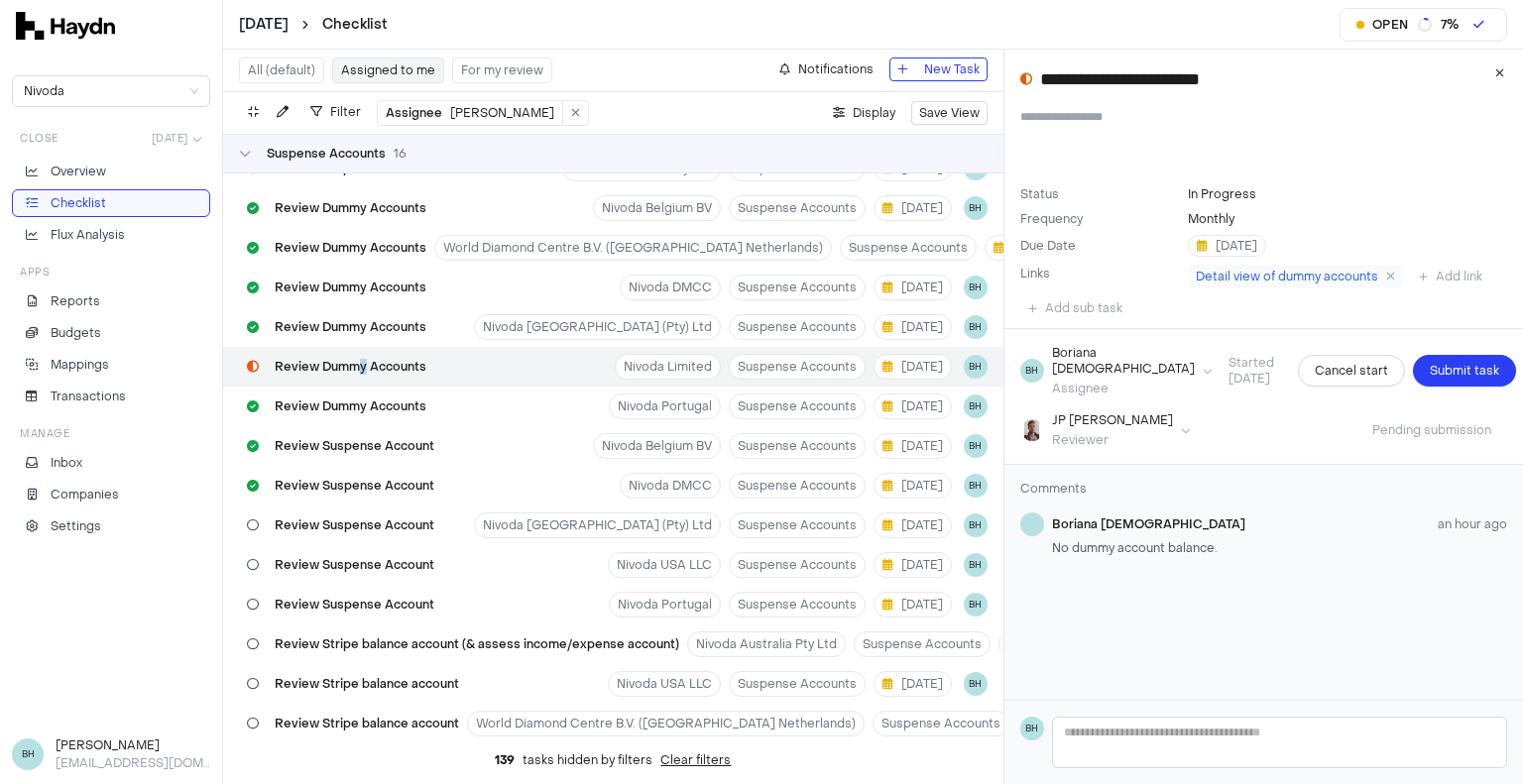 type on "**********" 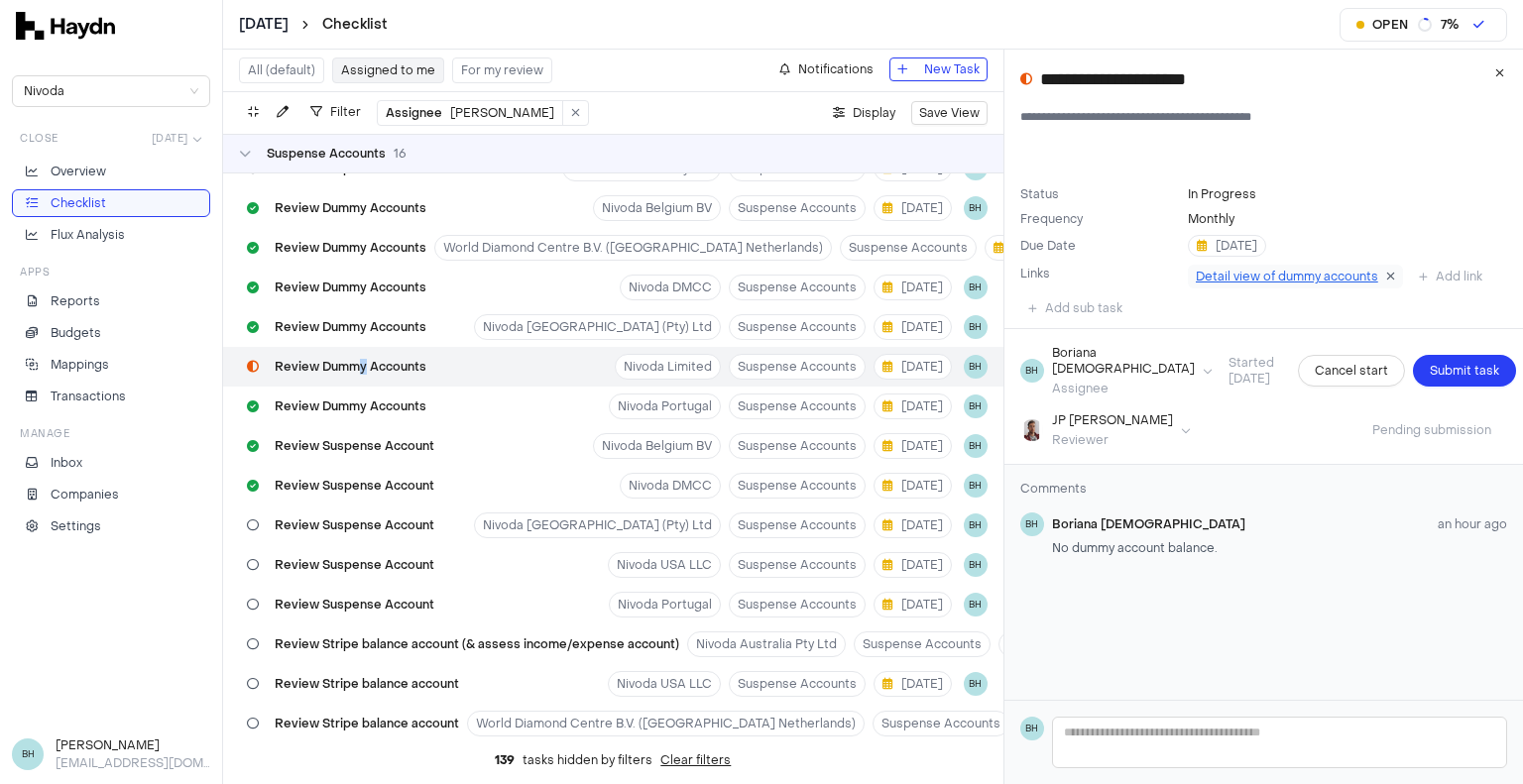 click at bounding box center [1390, 277] 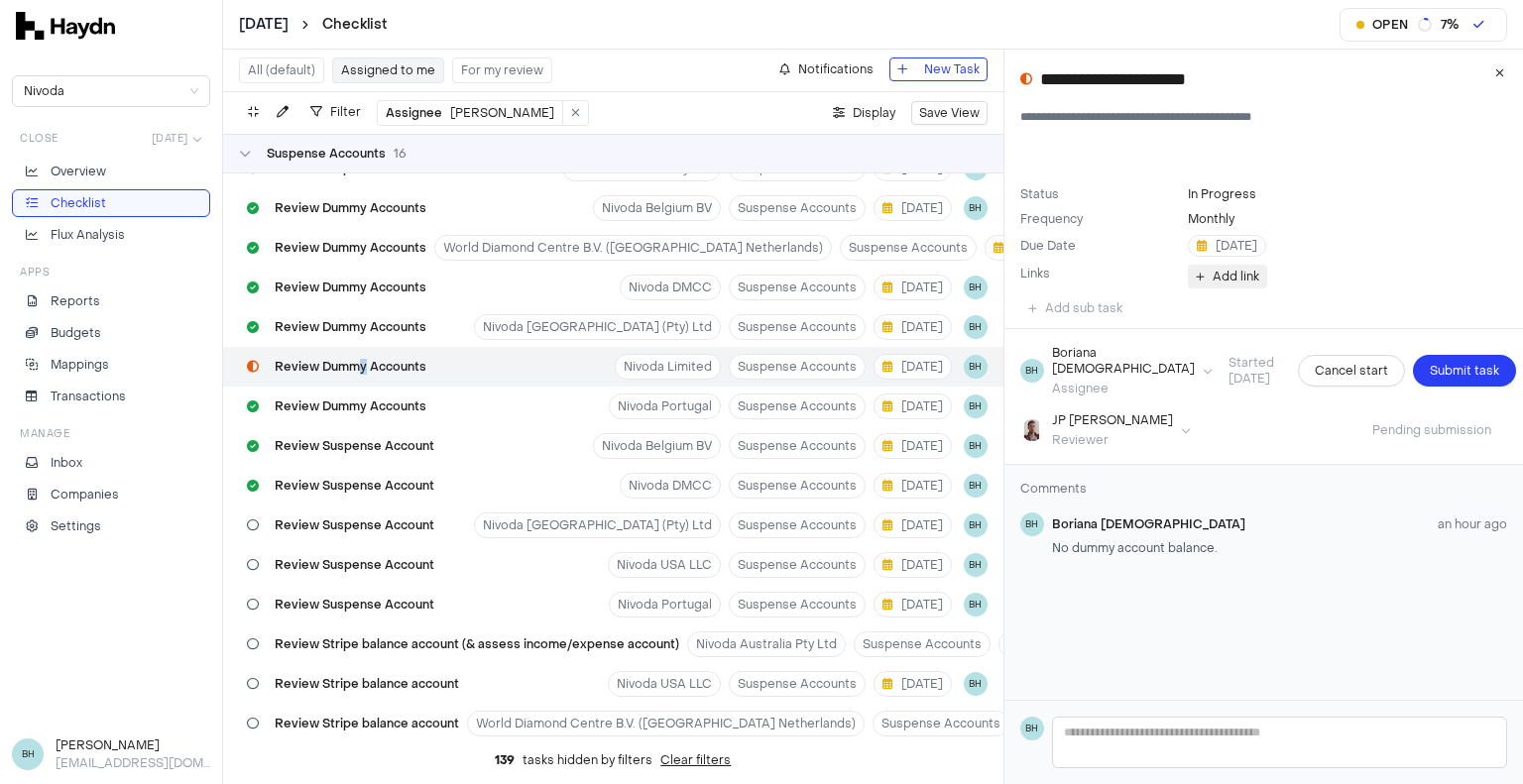 click on "Add link" at bounding box center [1235, 277] 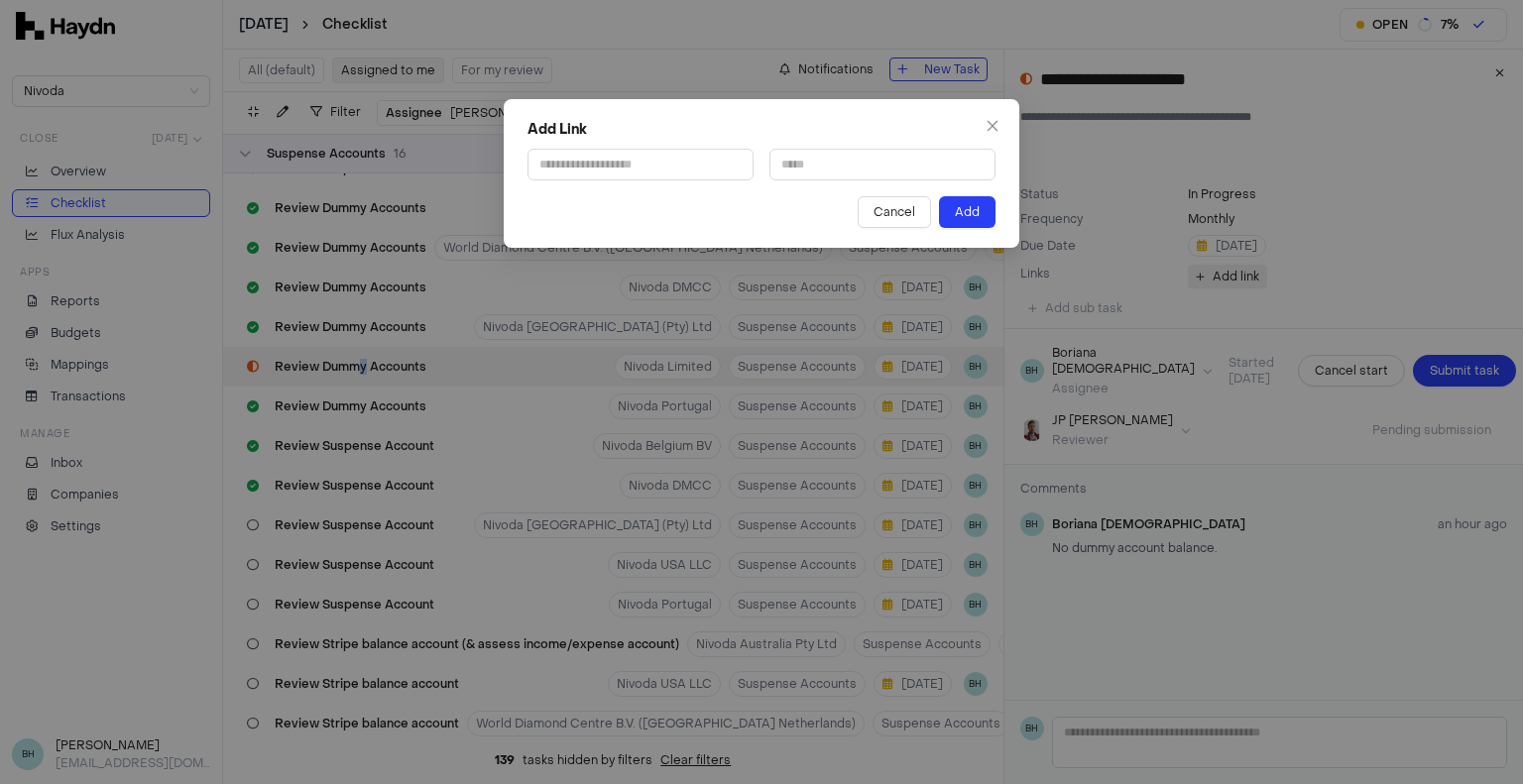type 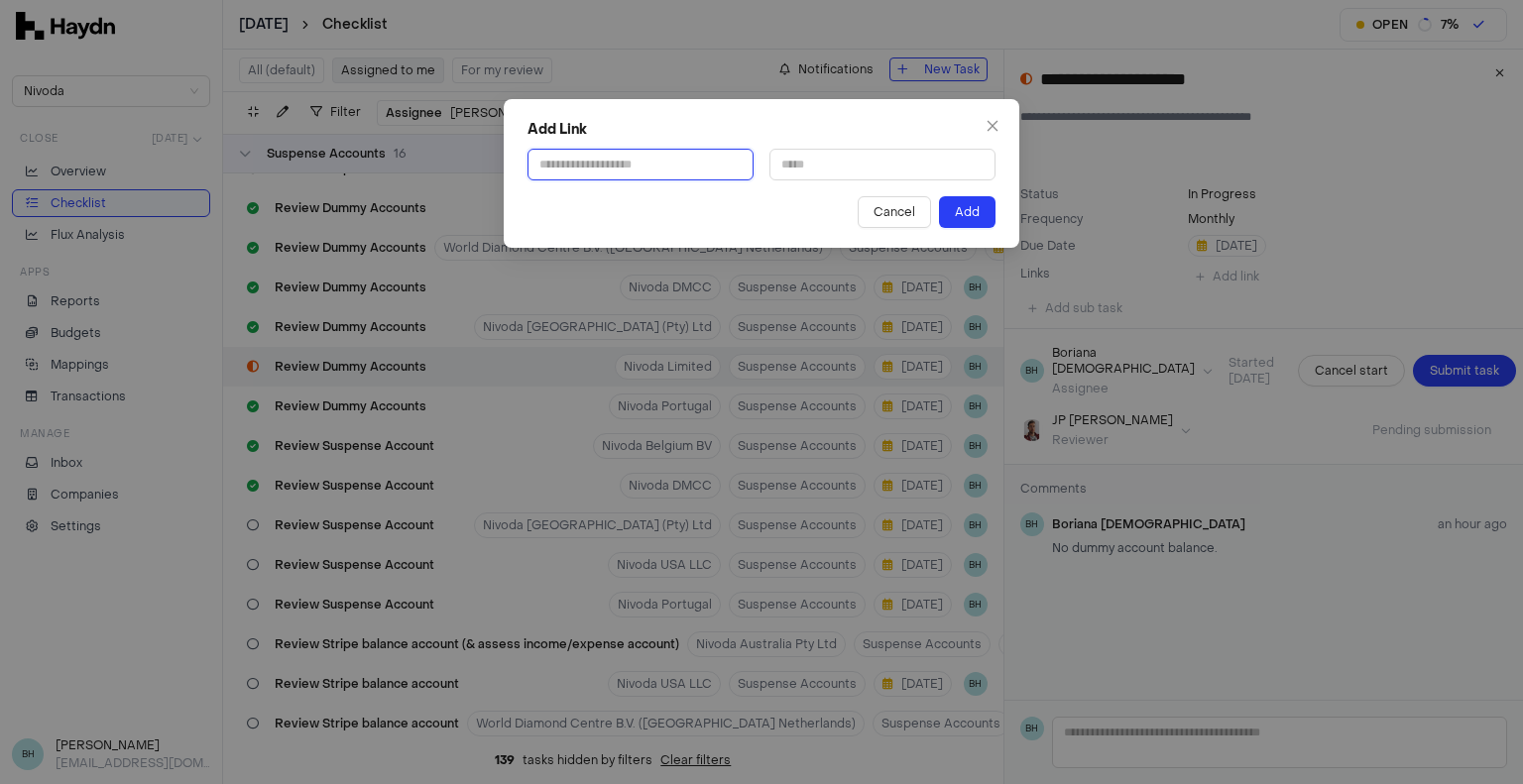 click at bounding box center (641, 165) 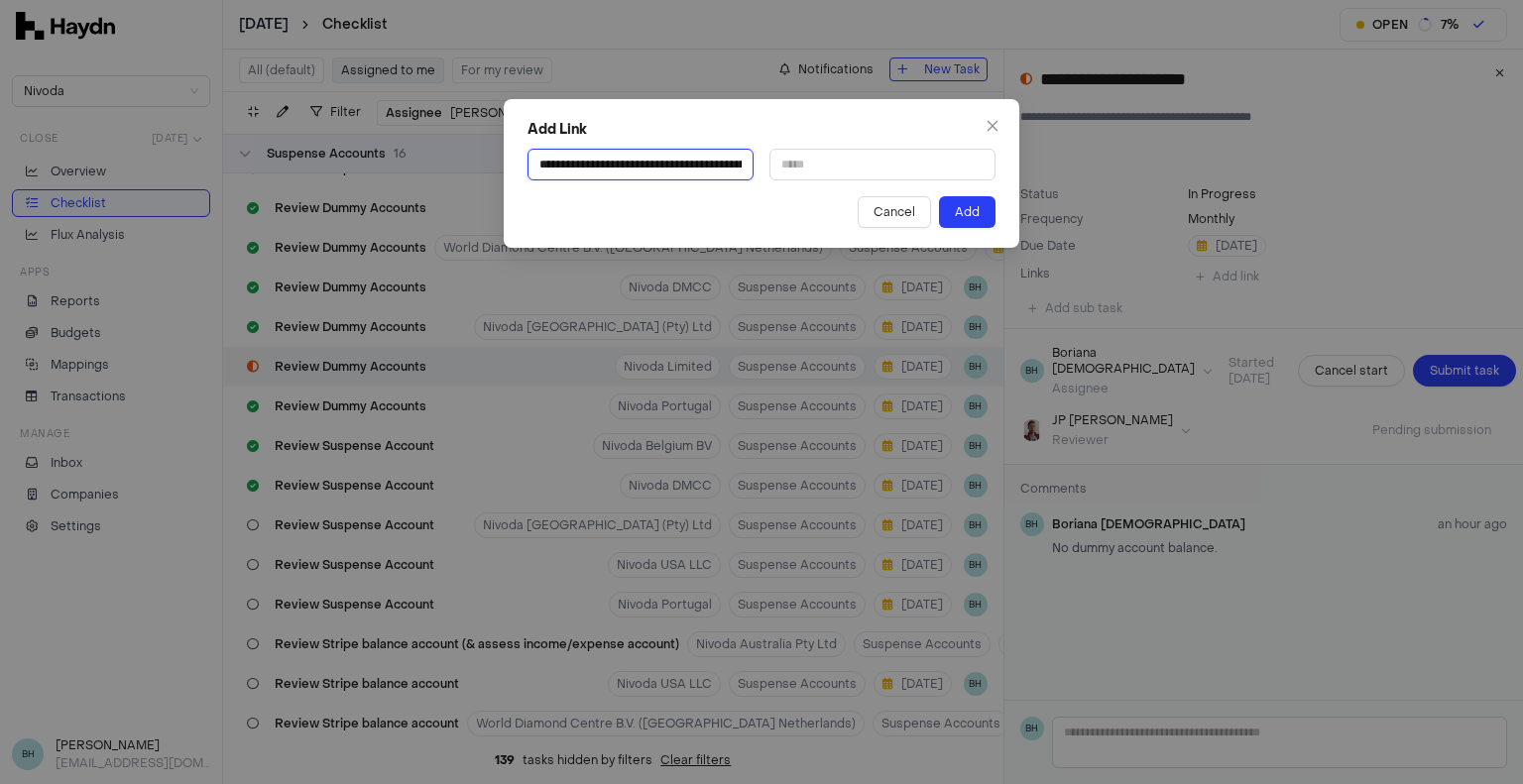 scroll, scrollTop: 0, scrollLeft: 277, axis: horizontal 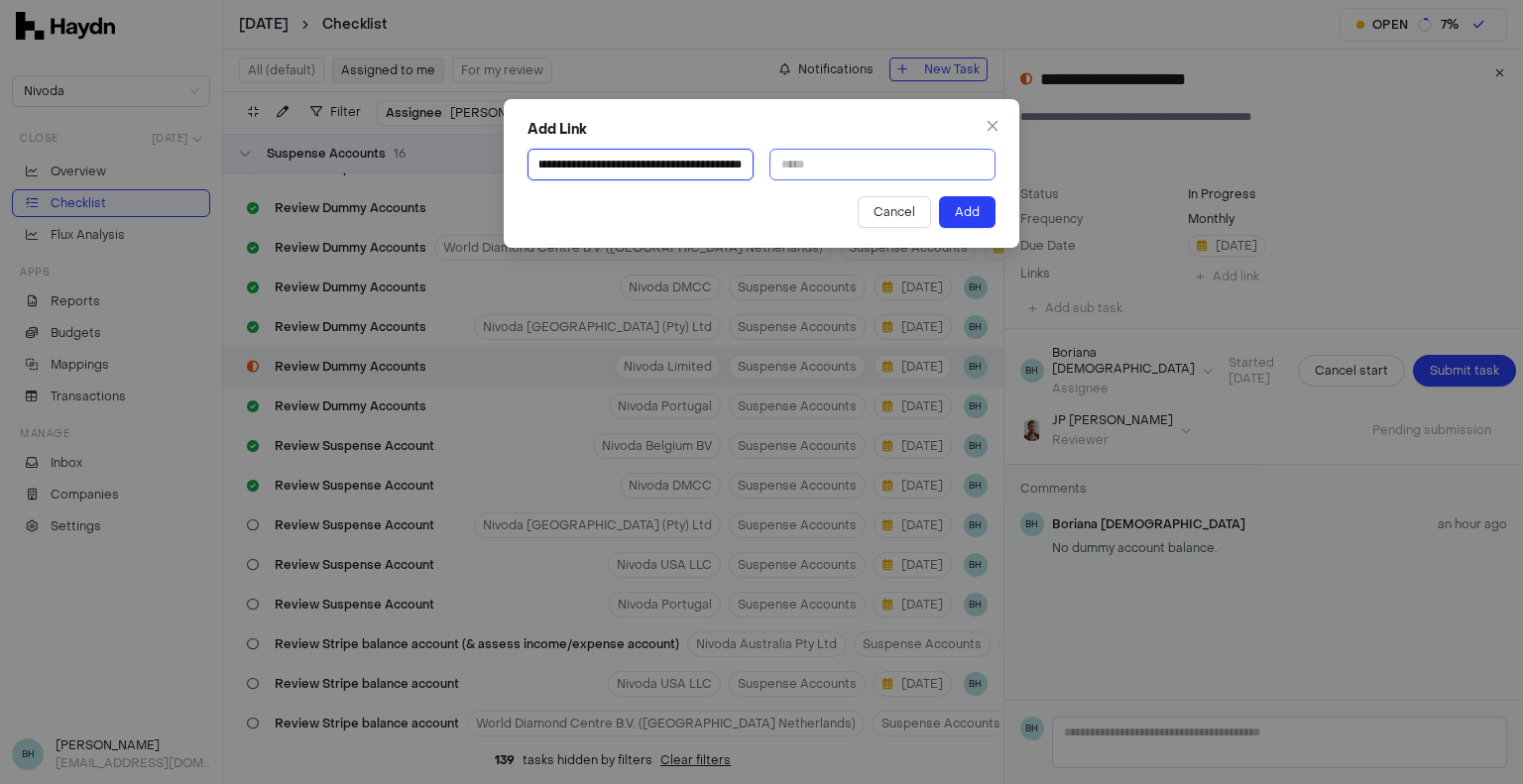 type on "**********" 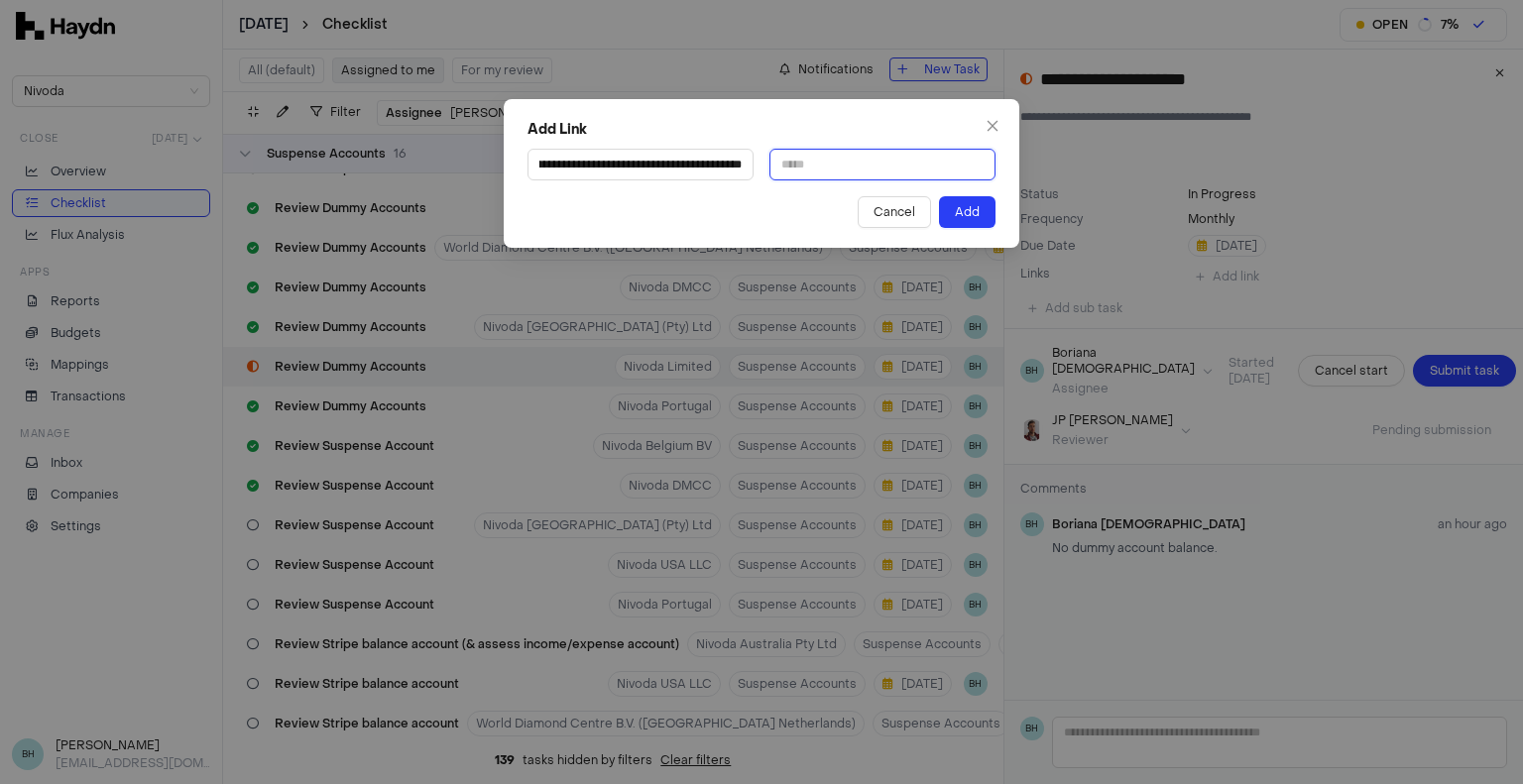 click at bounding box center [882, 165] 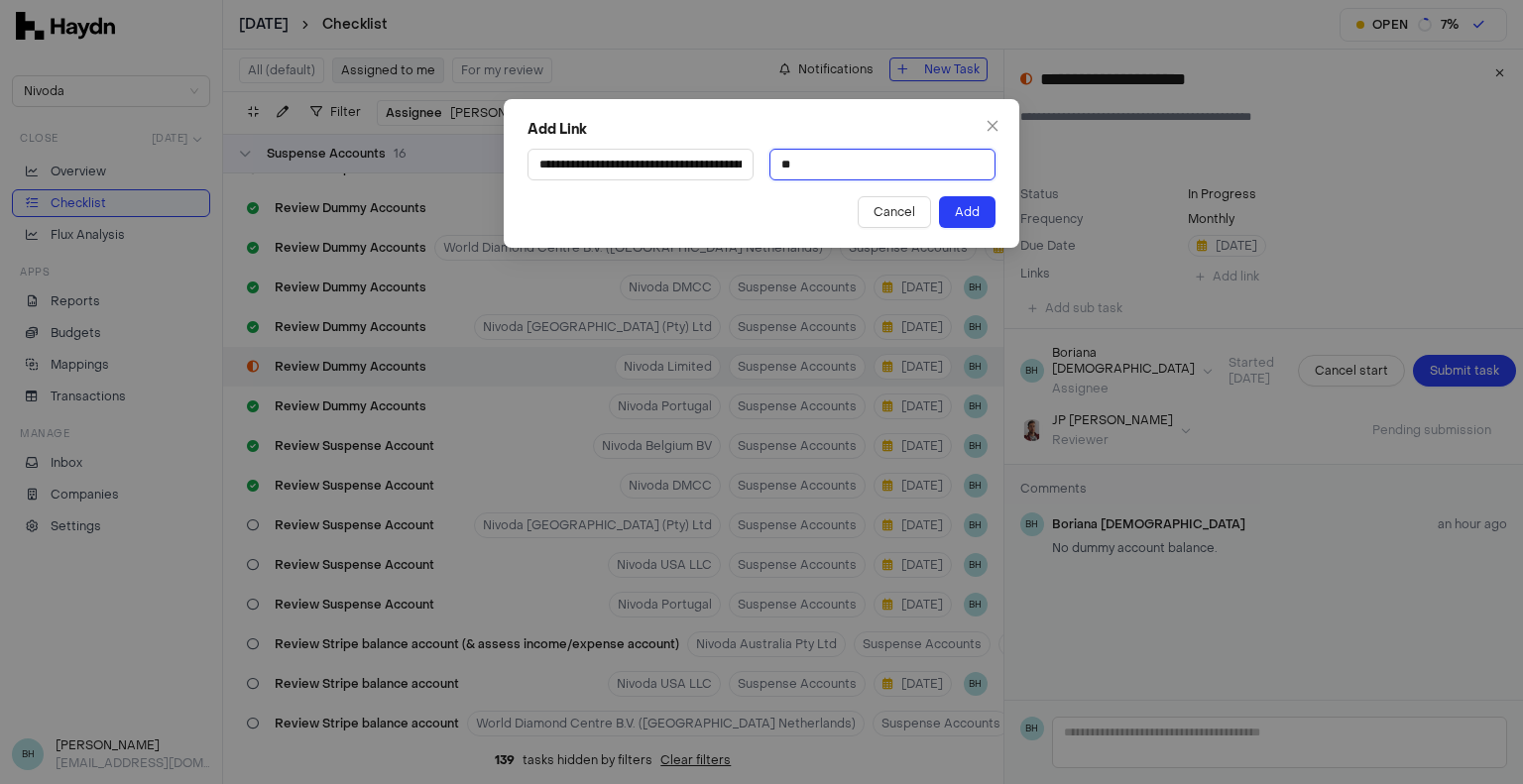 type on "**********" 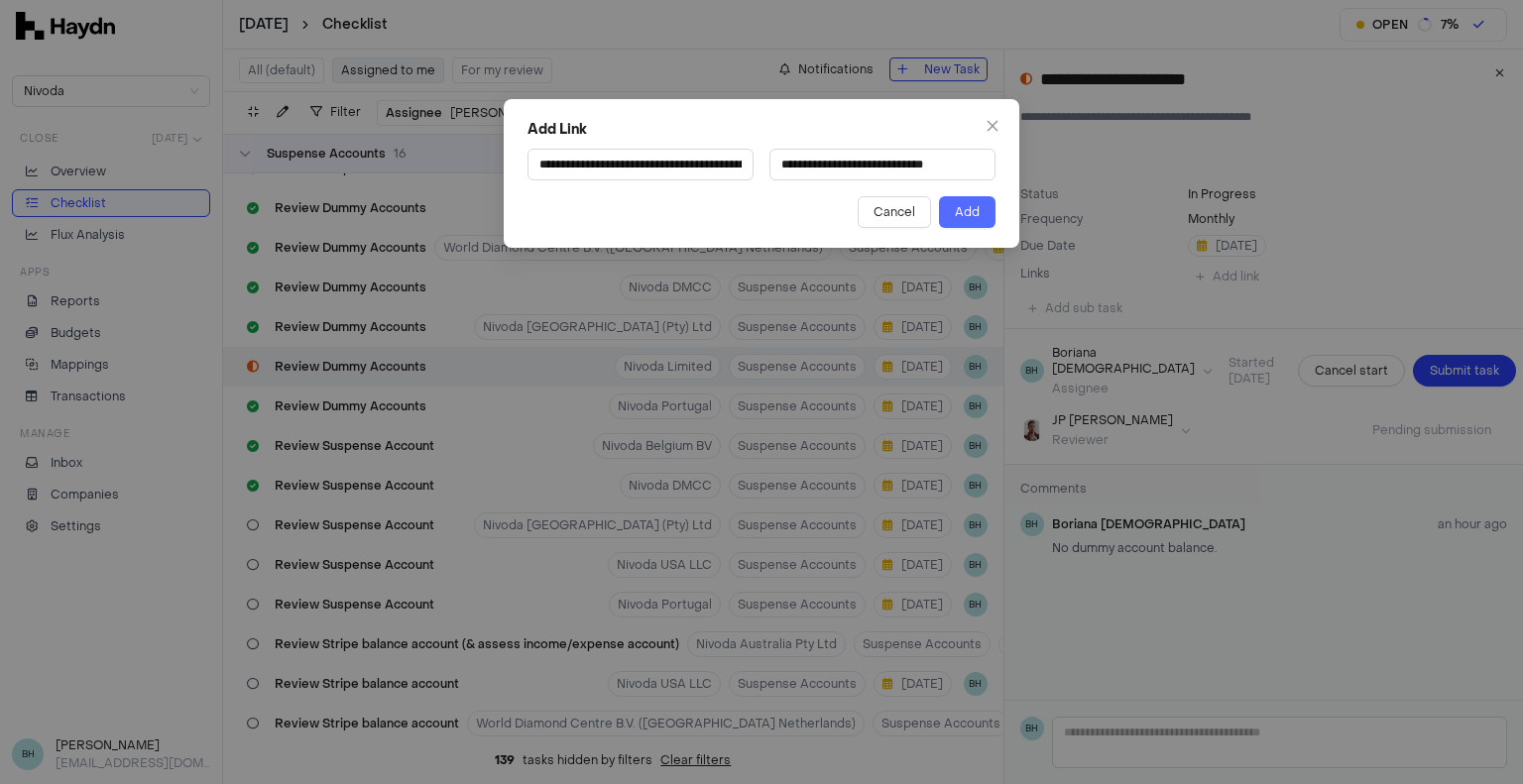 click on "Add" at bounding box center [967, 212] 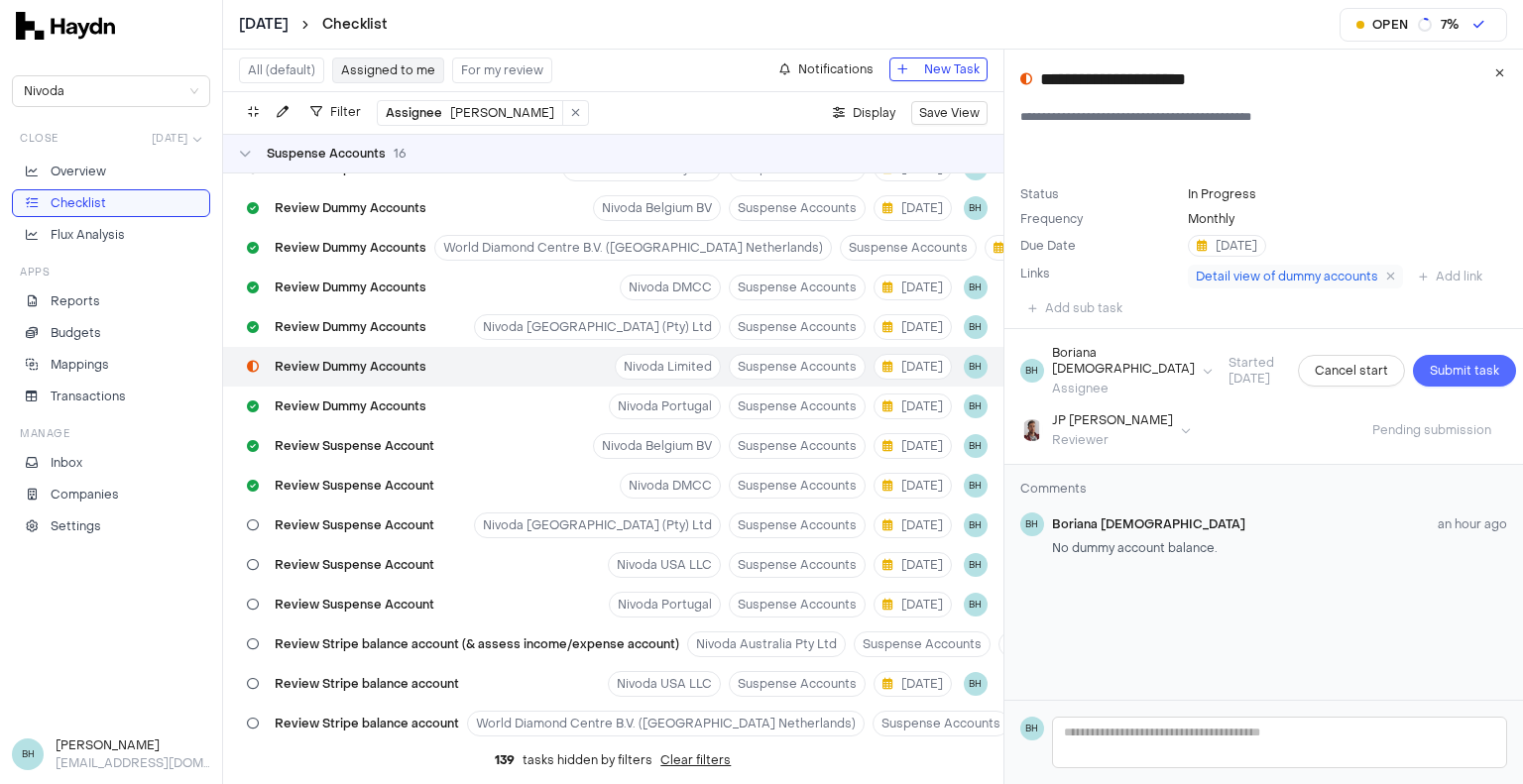 click on "Submit task" at bounding box center (1464, 371) 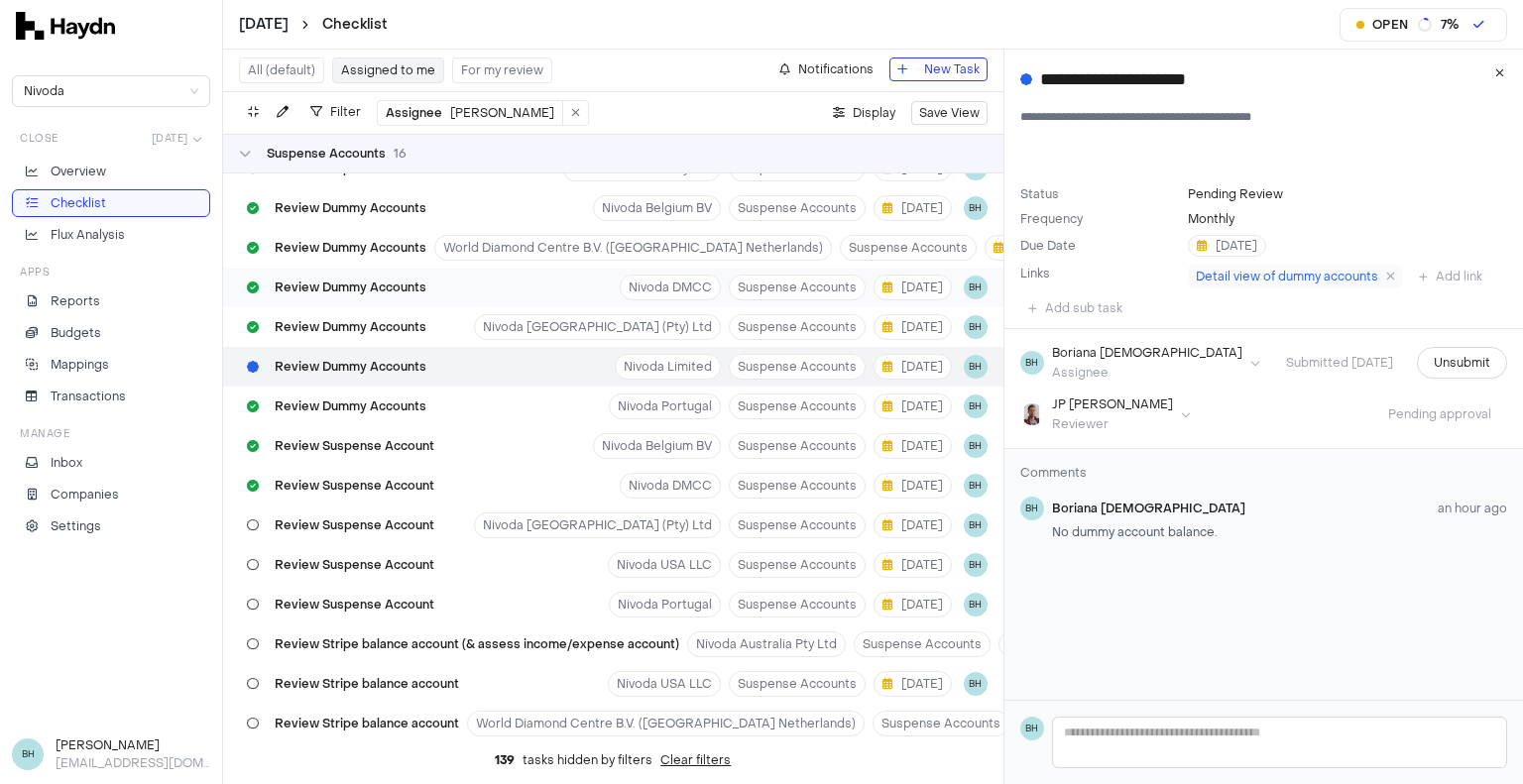 click on "Review Dummy Accounts" at bounding box center [350, 287] 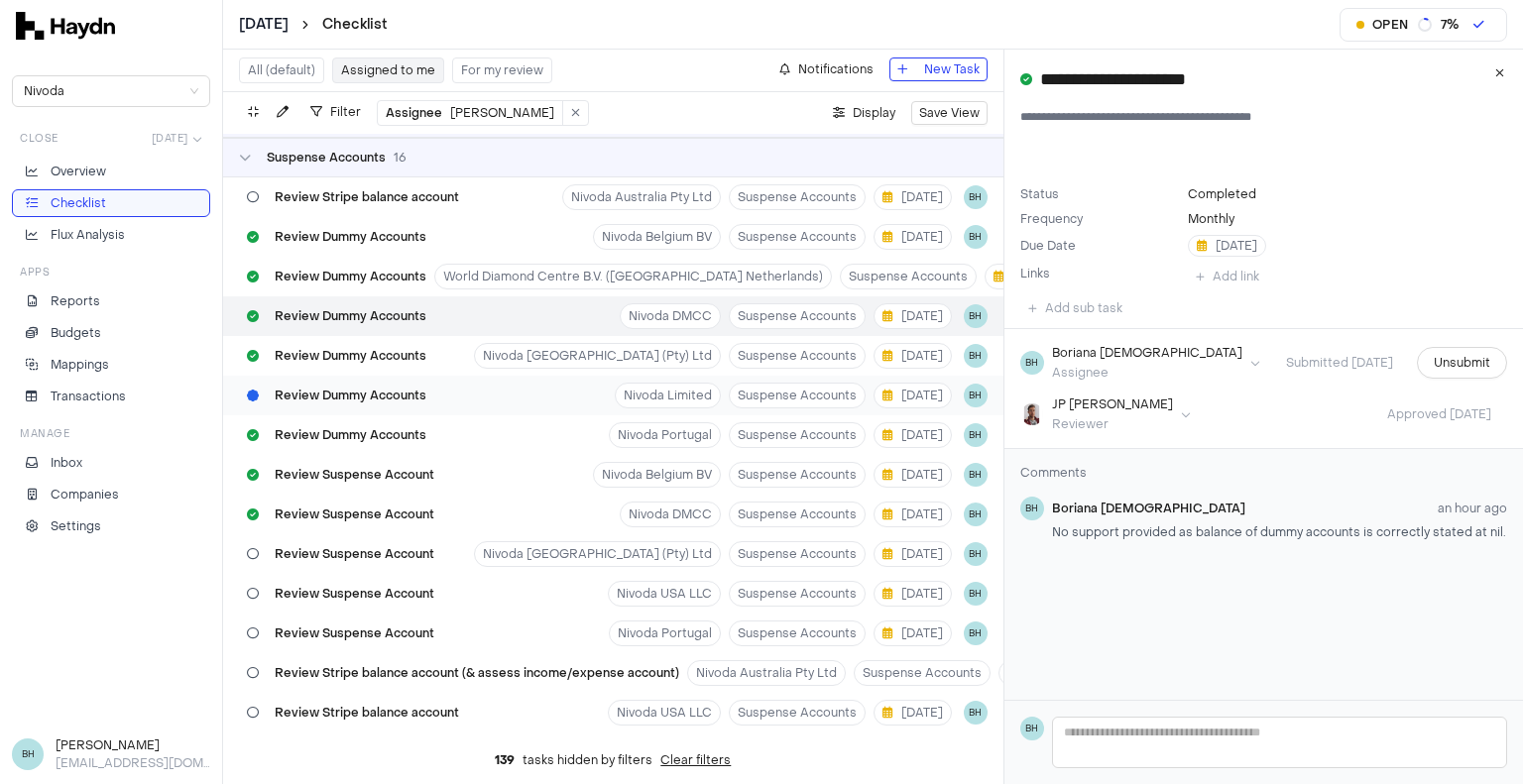 scroll, scrollTop: 937, scrollLeft: 0, axis: vertical 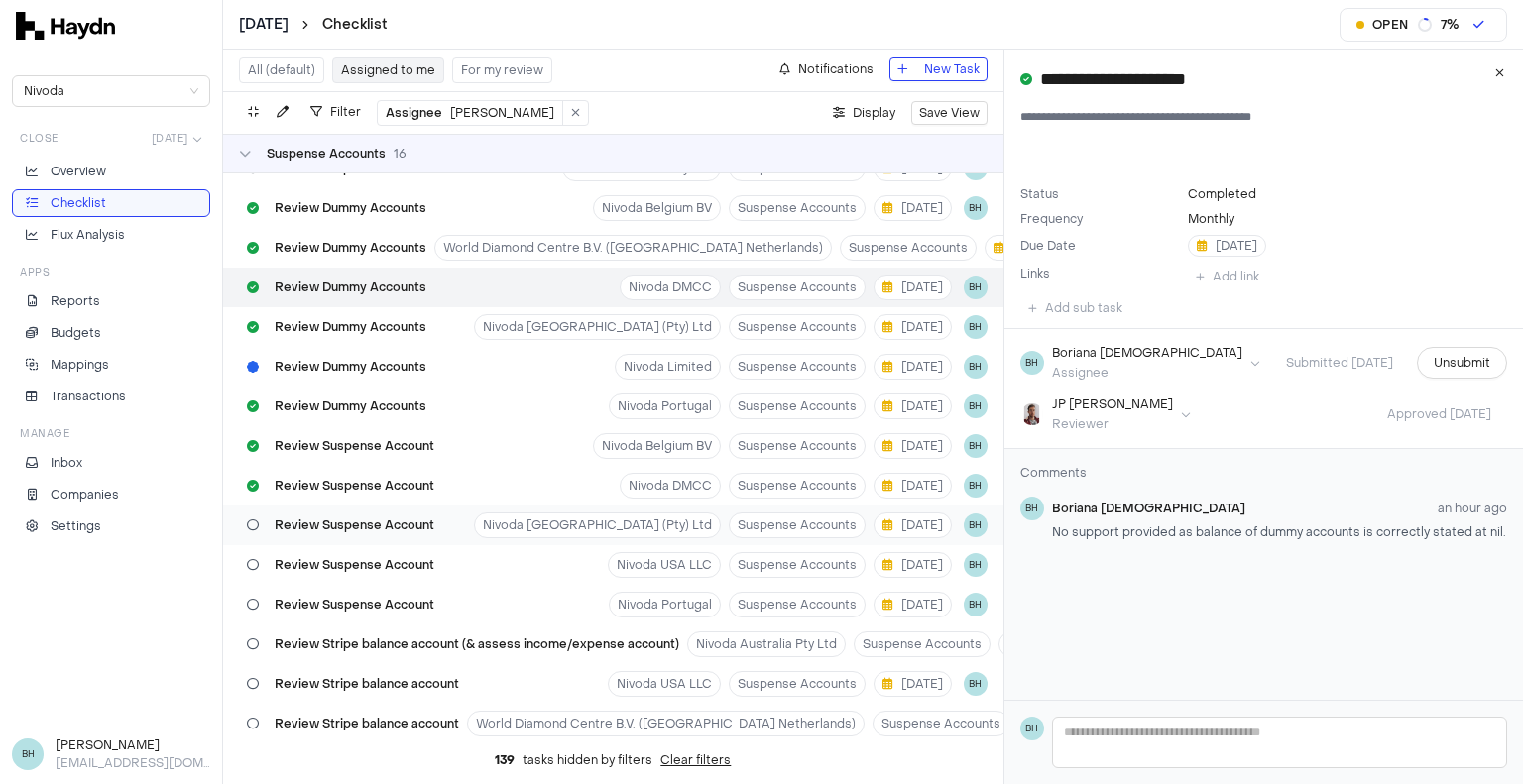click on "Review Suspense Account" at bounding box center [354, 525] 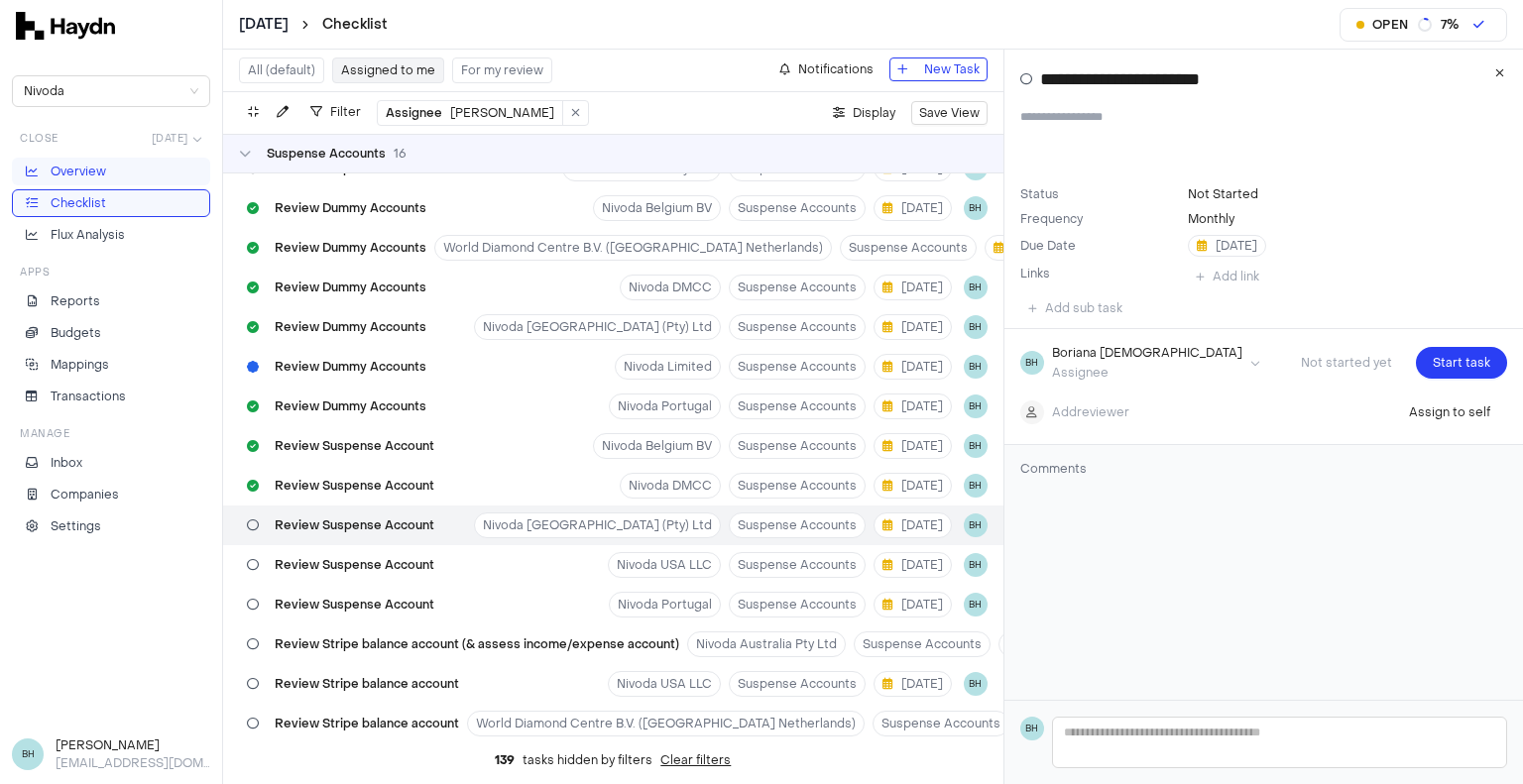 click on "Overview" at bounding box center (78, 171) 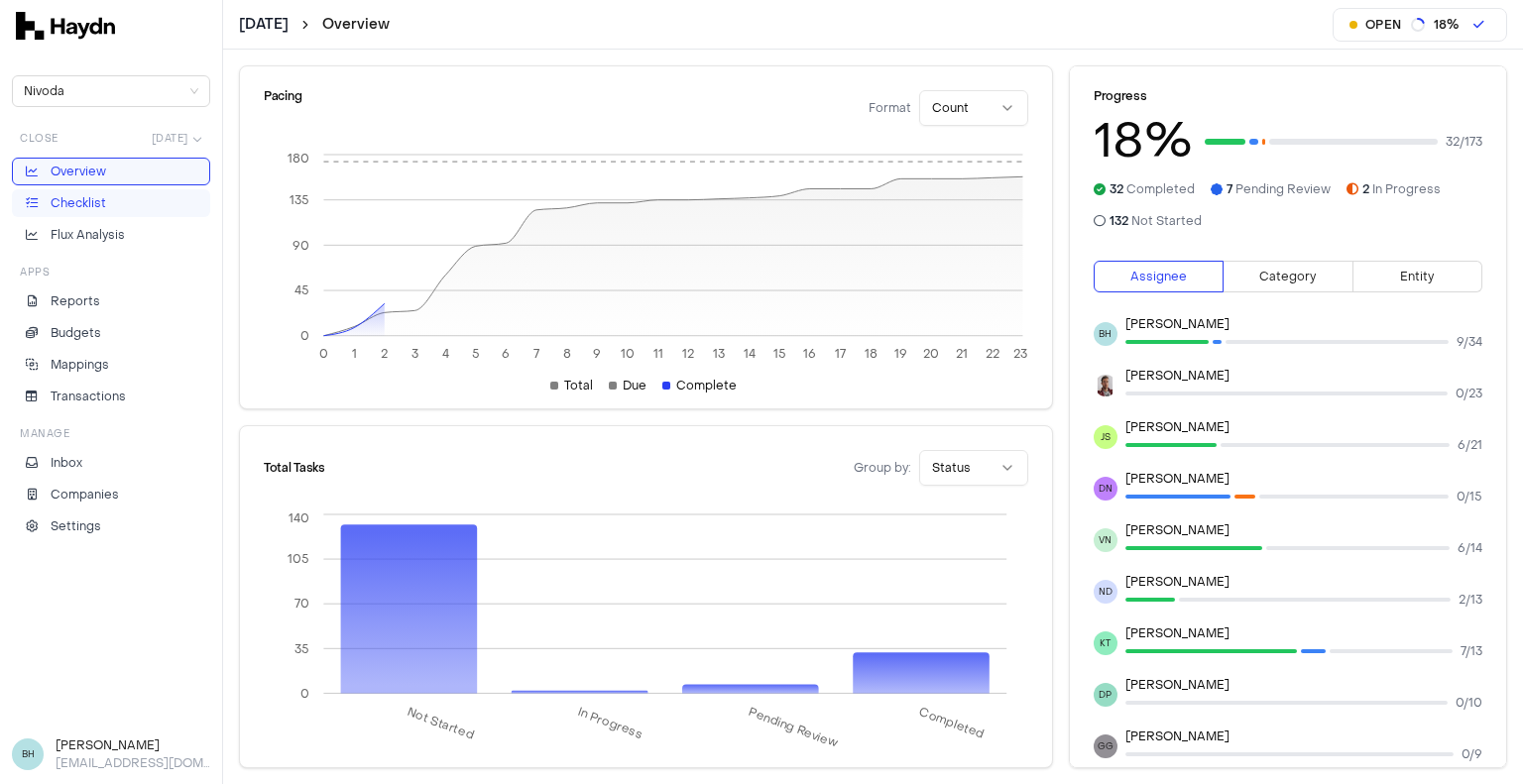 click on "Checklist" at bounding box center (78, 203) 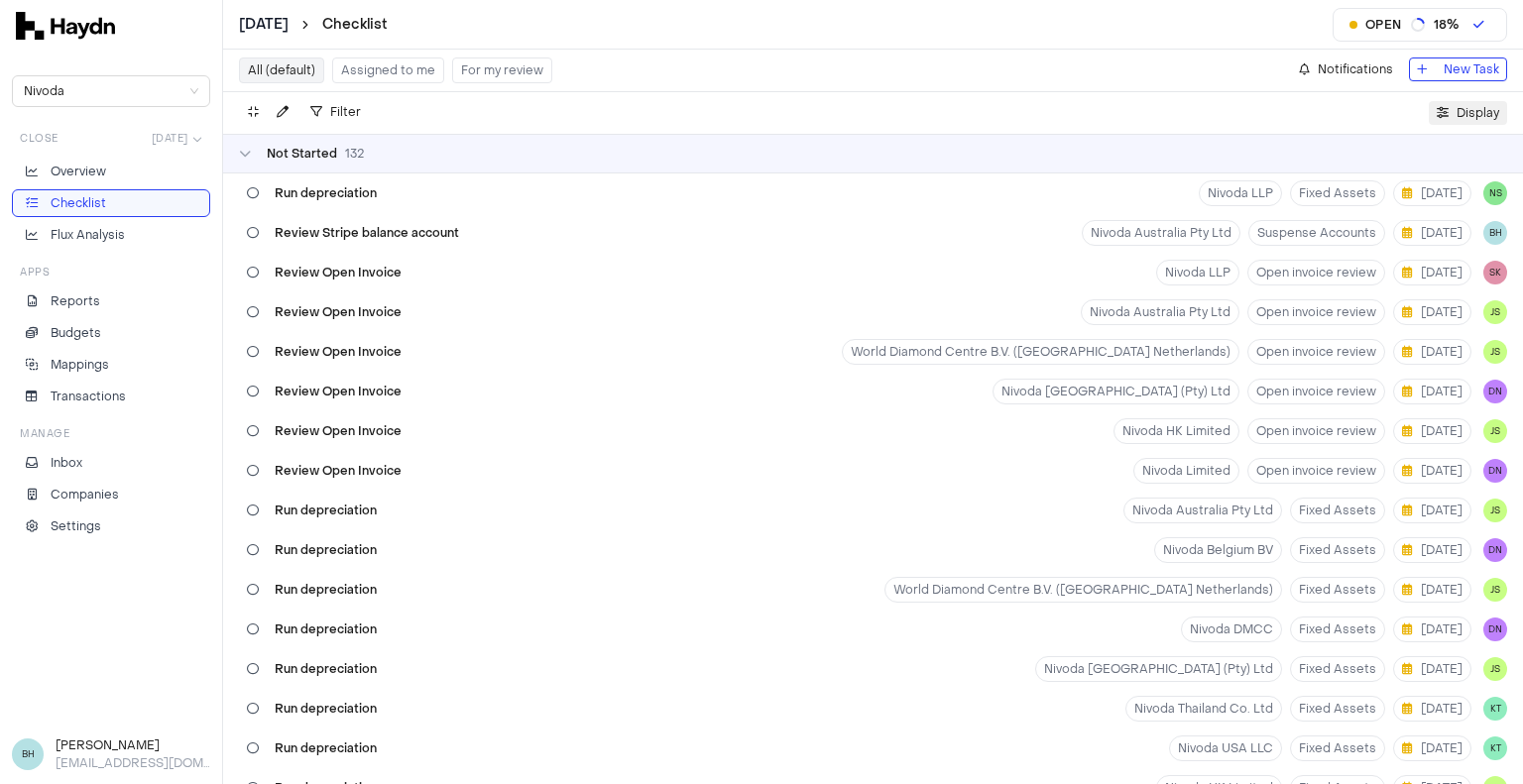 click on "Display" at bounding box center [1477, 113] 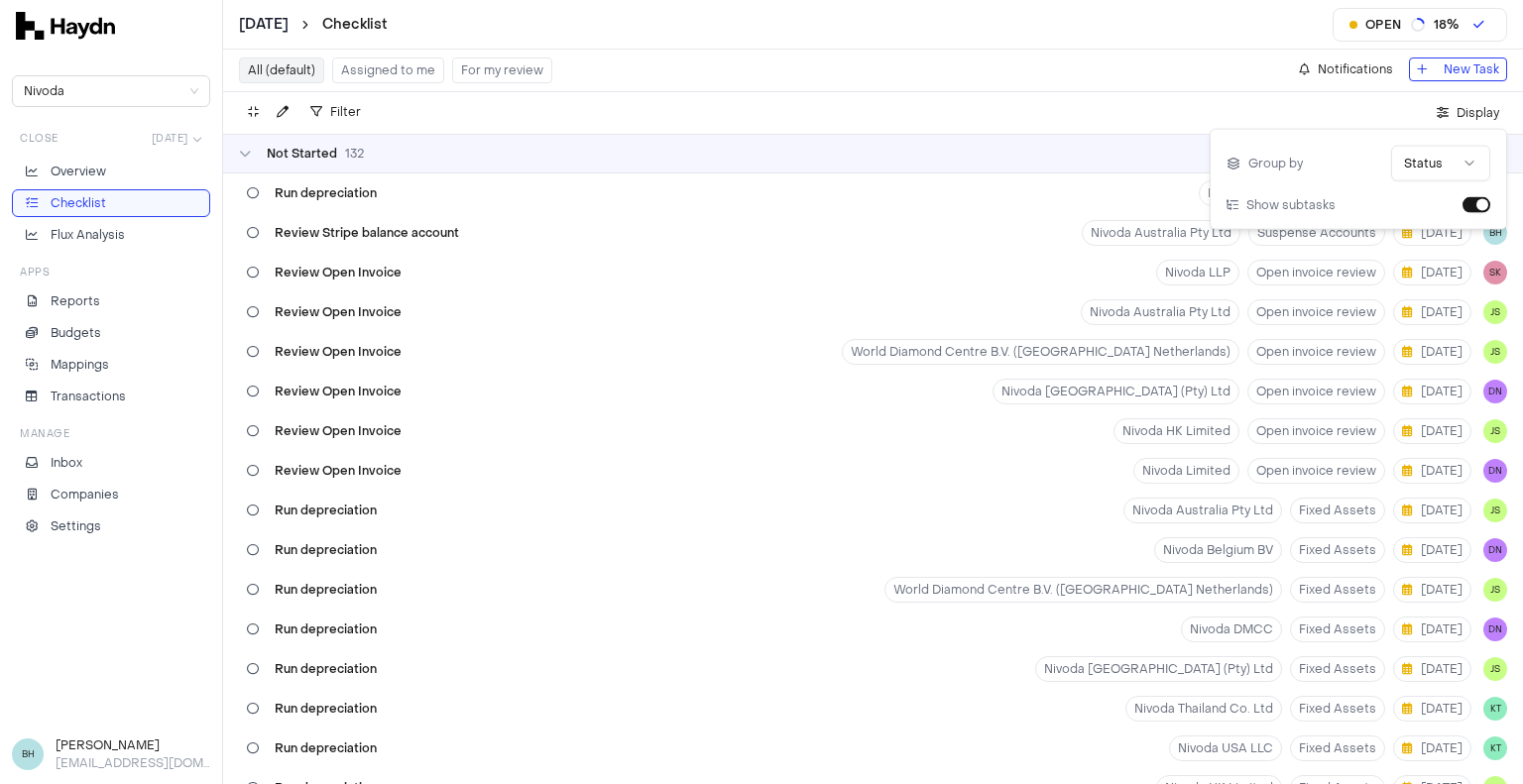 click on "[DATE] Checklist Open 18 % Nivoda Close [DATE] Overview Checklist Flux Analysis Apps Reports Budgets Mappings Transactions Manage Inbox Companies Settings BH [PERSON_NAME] [PERSON_NAME][EMAIL_ADDRESS][DOMAIN_NAME] All   (default) Assigned to me   For my review   Notifications New Task Filter . Display Not Started 132 Run depreciation Nivoda LLP Fixed Assets [DATE] NS Review Stripe balance account Nivoda Australia Pty Ltd Suspense Accounts [DATE] BH Review Open Invoice Nivoda LLP Open invoice review [DATE] SK Review Open Invoice Nivoda Australia Pty Ltd Open invoice review [DATE] JS Review Open Invoice World Diamond Centre B.V. (Nivoda Netherlands) Open invoice review [DATE] JS Review Open Invoice Nivoda [GEOGRAPHIC_DATA] (Pty) Ltd Open invoice review [DATE] DN Review Open Invoice Nivoda HK Limited Open invoice review [DATE] JS Review Open Invoice Nivoda Limited Open invoice review [DATE] DN Run depreciation Nivoda Australia Pty Ltd Fixed Assets [DATE] JS Run depreciation Nivoda Belgium BV Fixed Assets [DATE] DN Run depreciation" at bounding box center (762, 392) 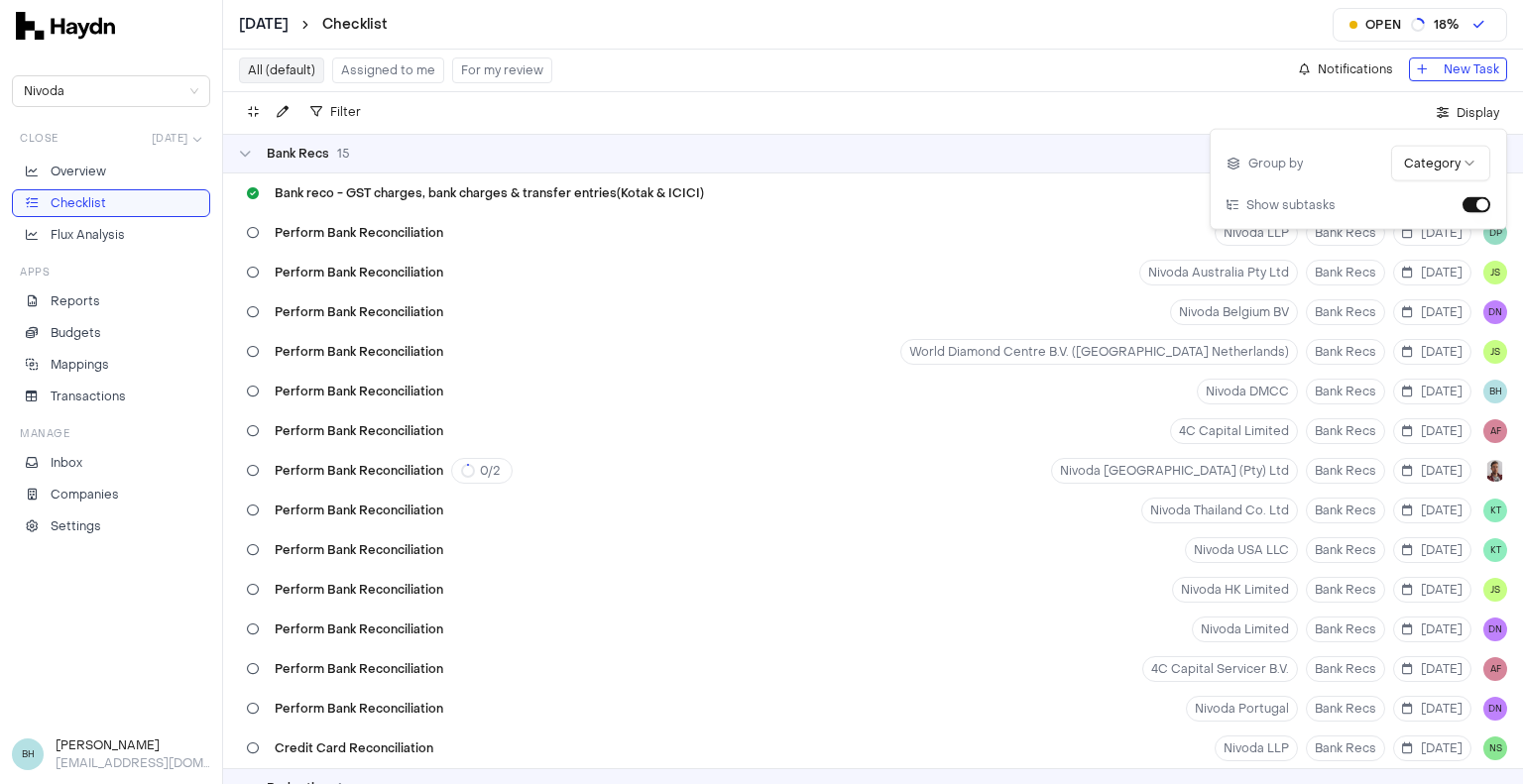 click on "Assigned to me" at bounding box center (388, 70) 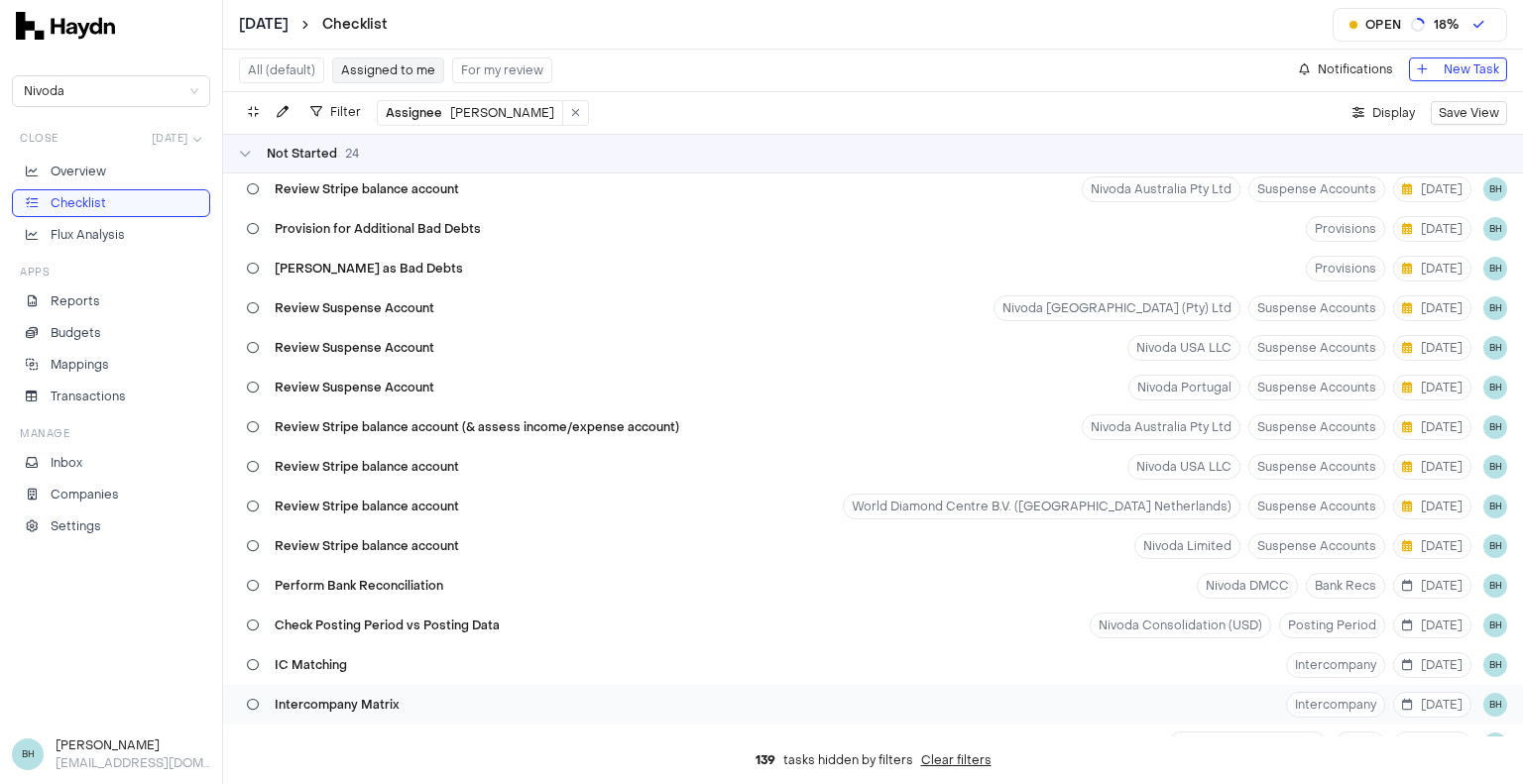 scroll, scrollTop: 0, scrollLeft: 0, axis: both 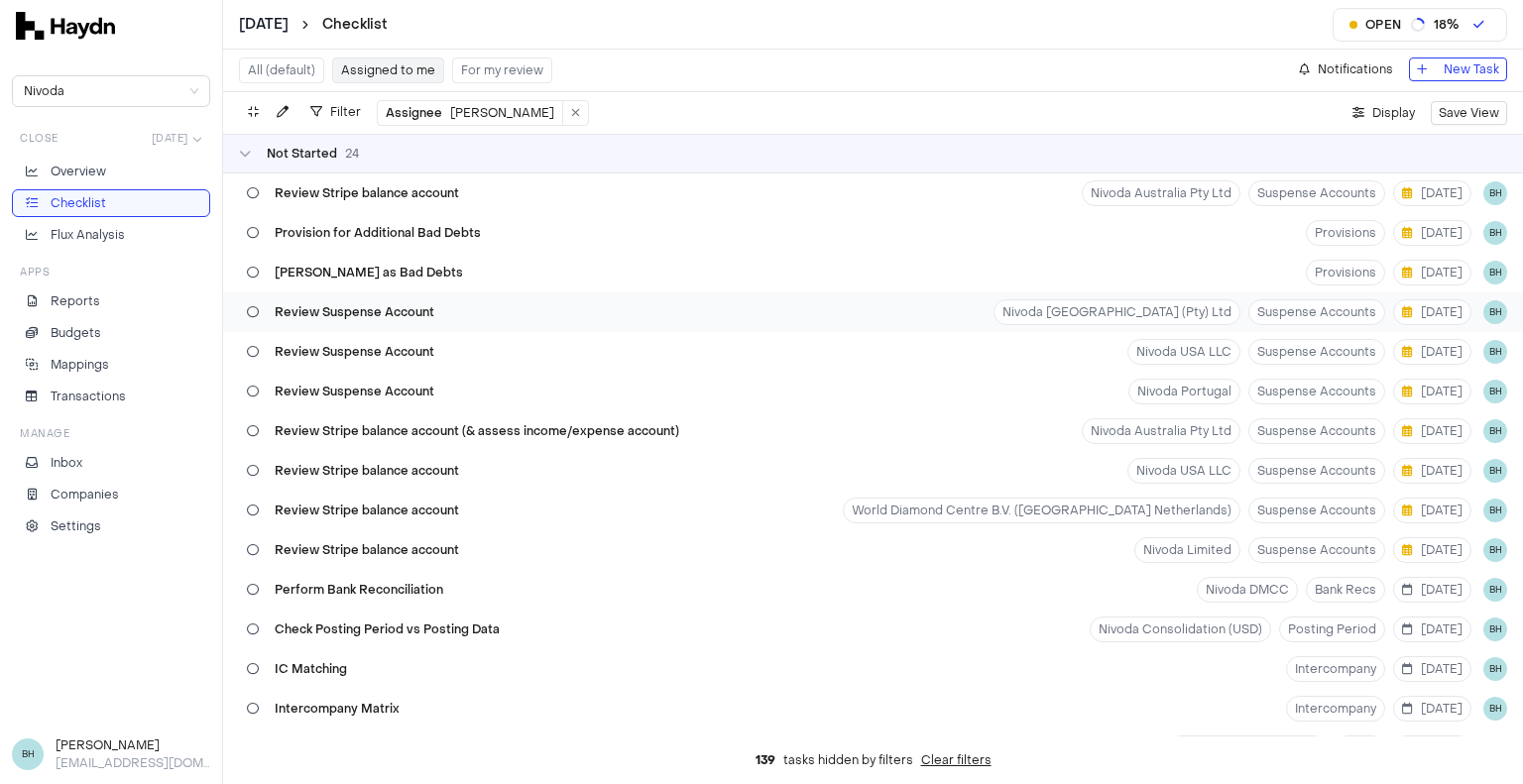 click on "Review Suspense Account" at bounding box center [340, 312] 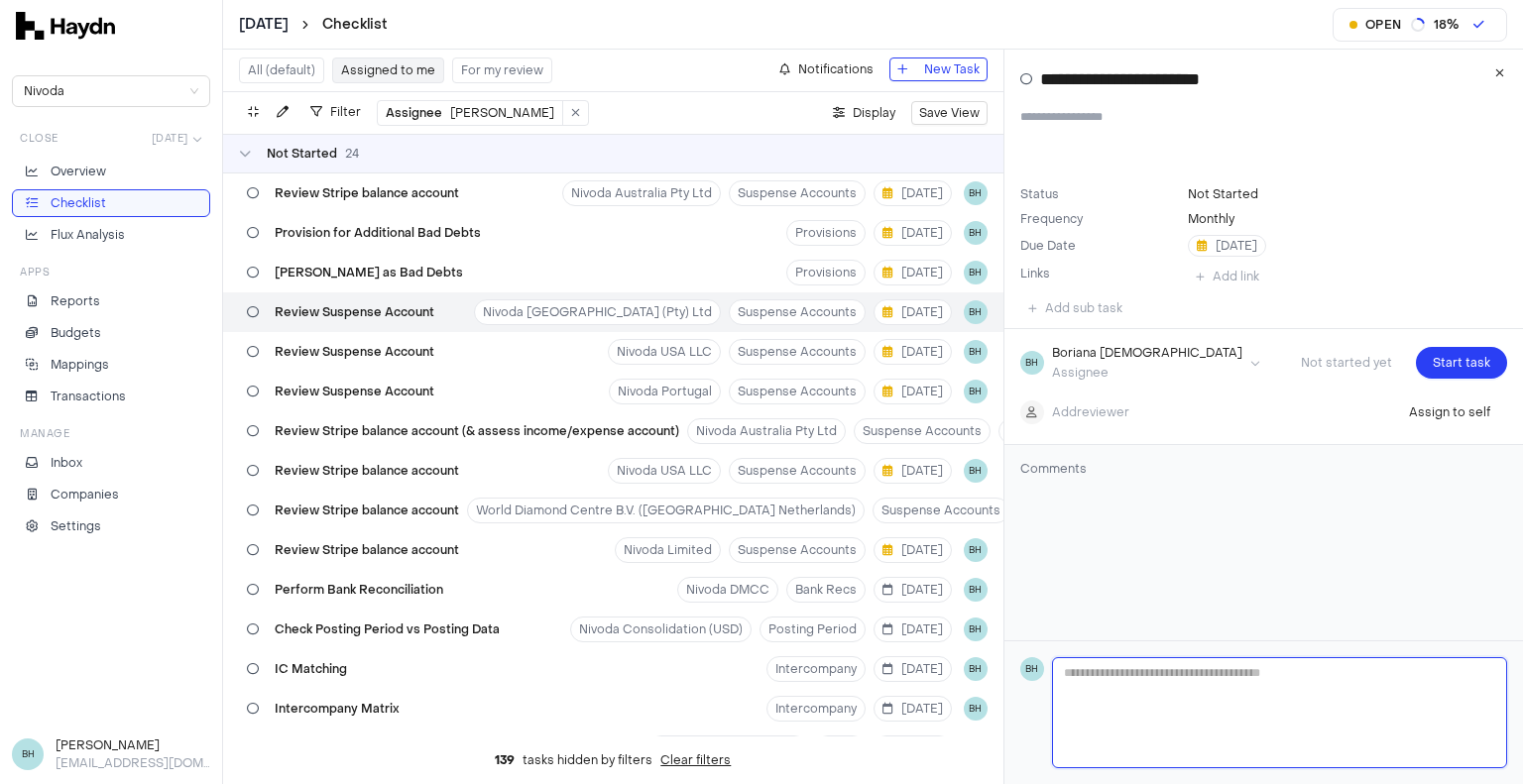 click at bounding box center (1279, 713) 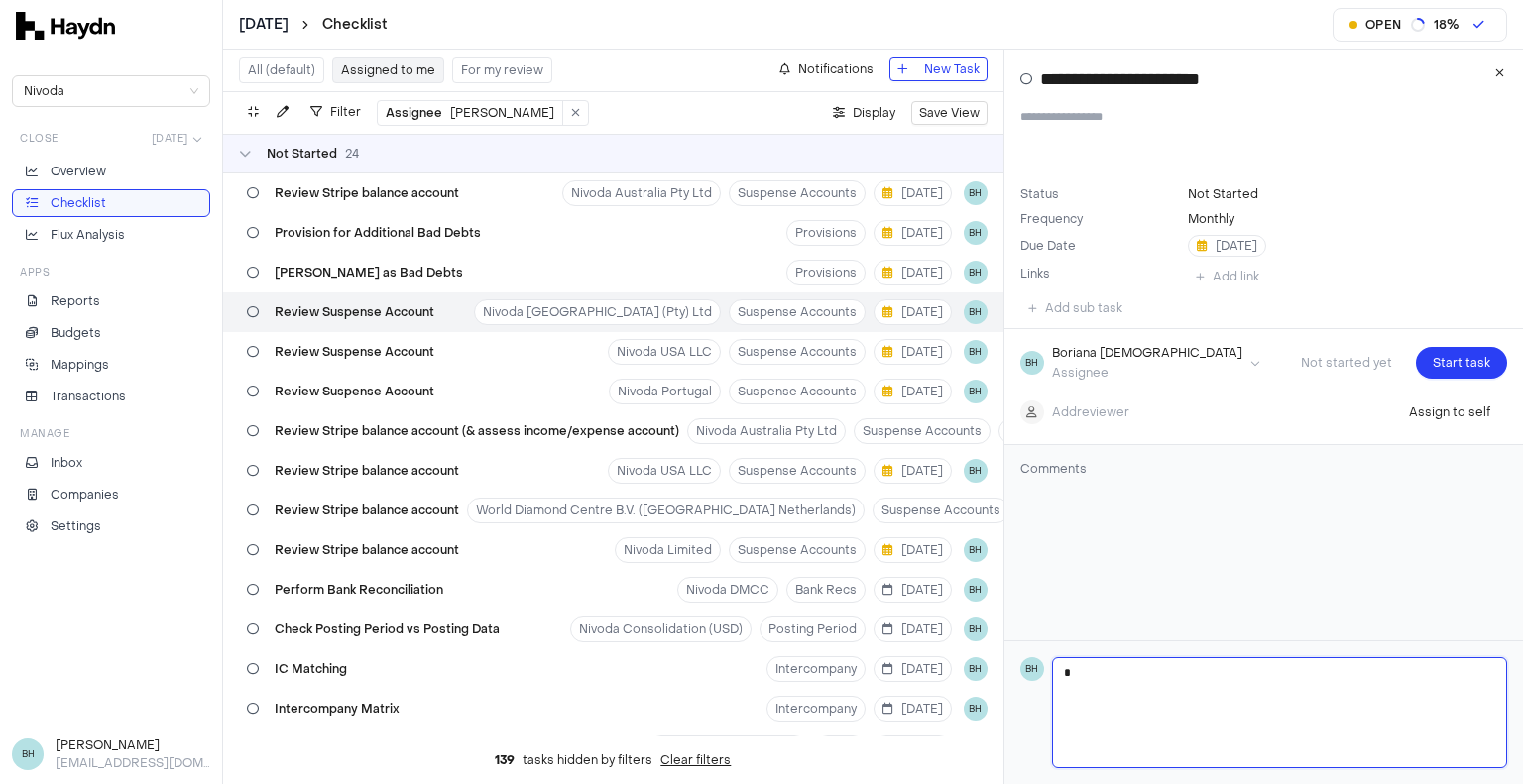 type 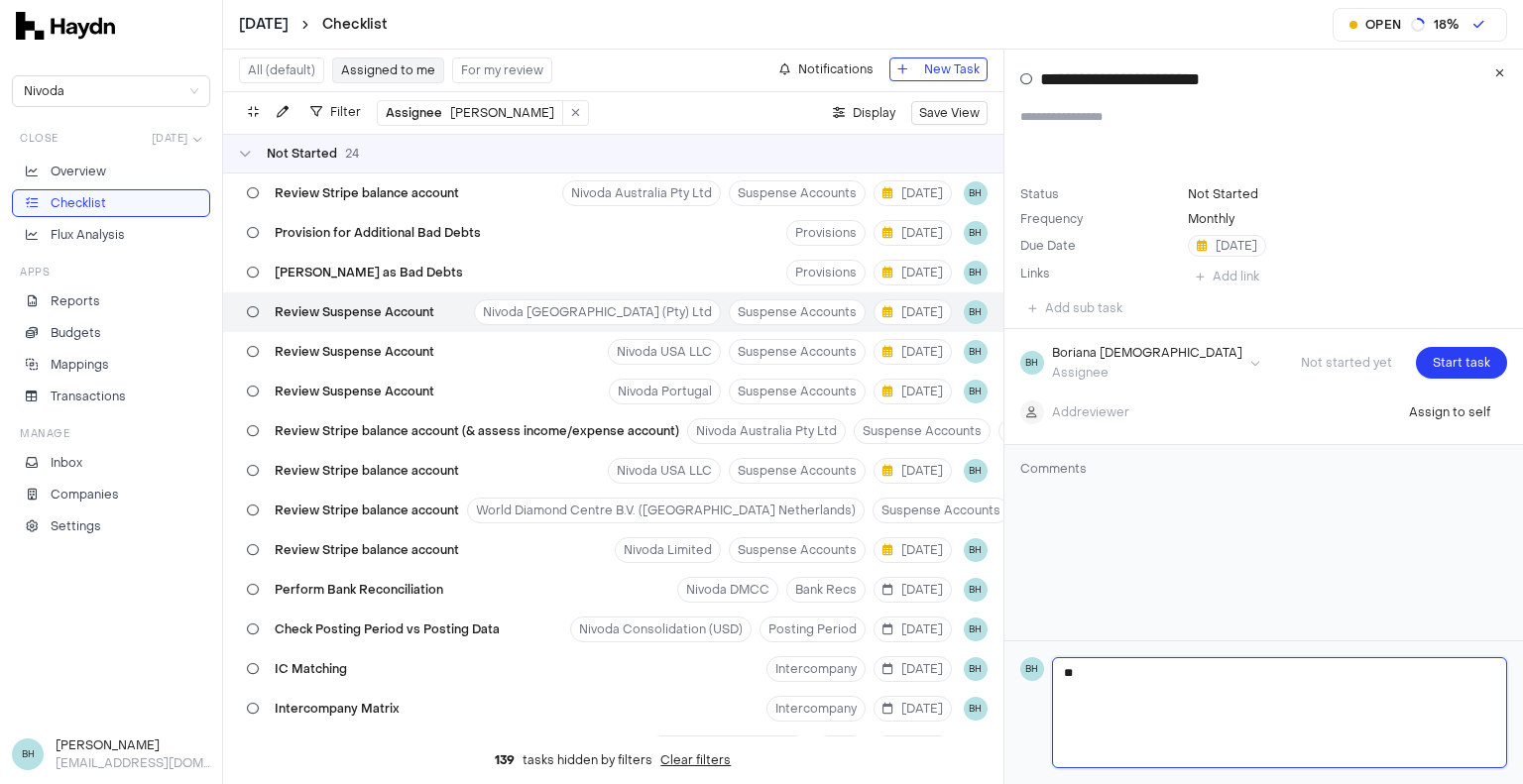type 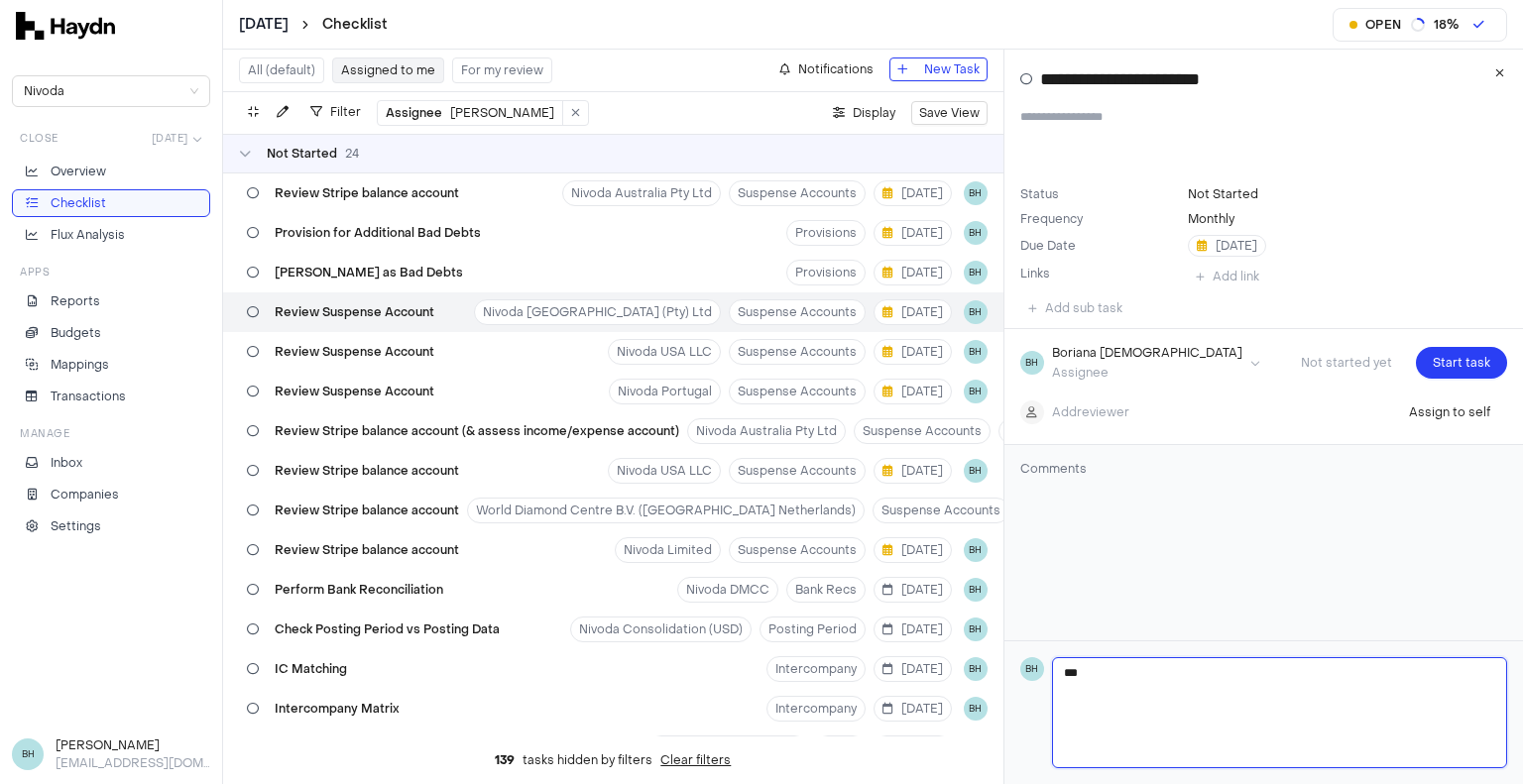 type 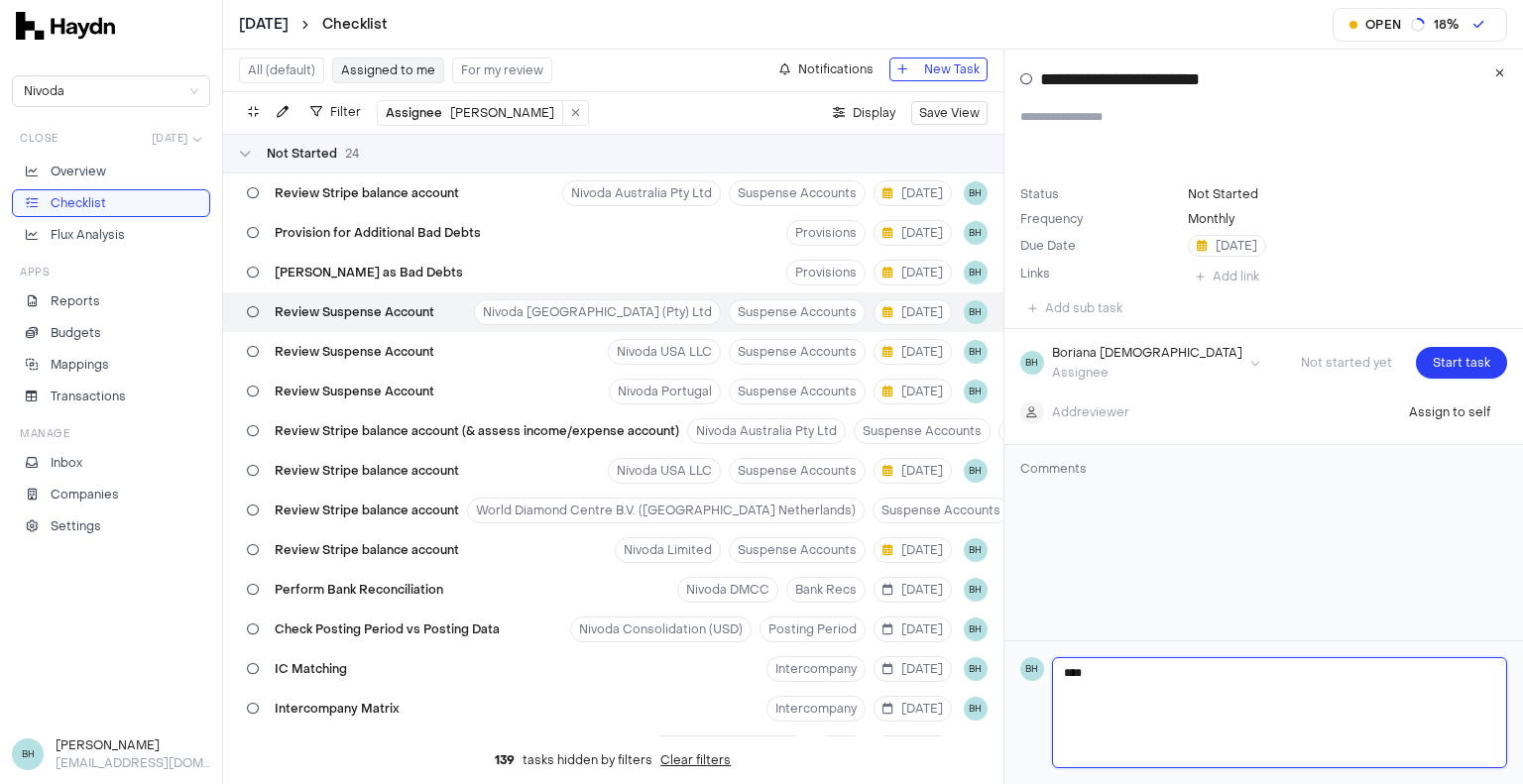 type 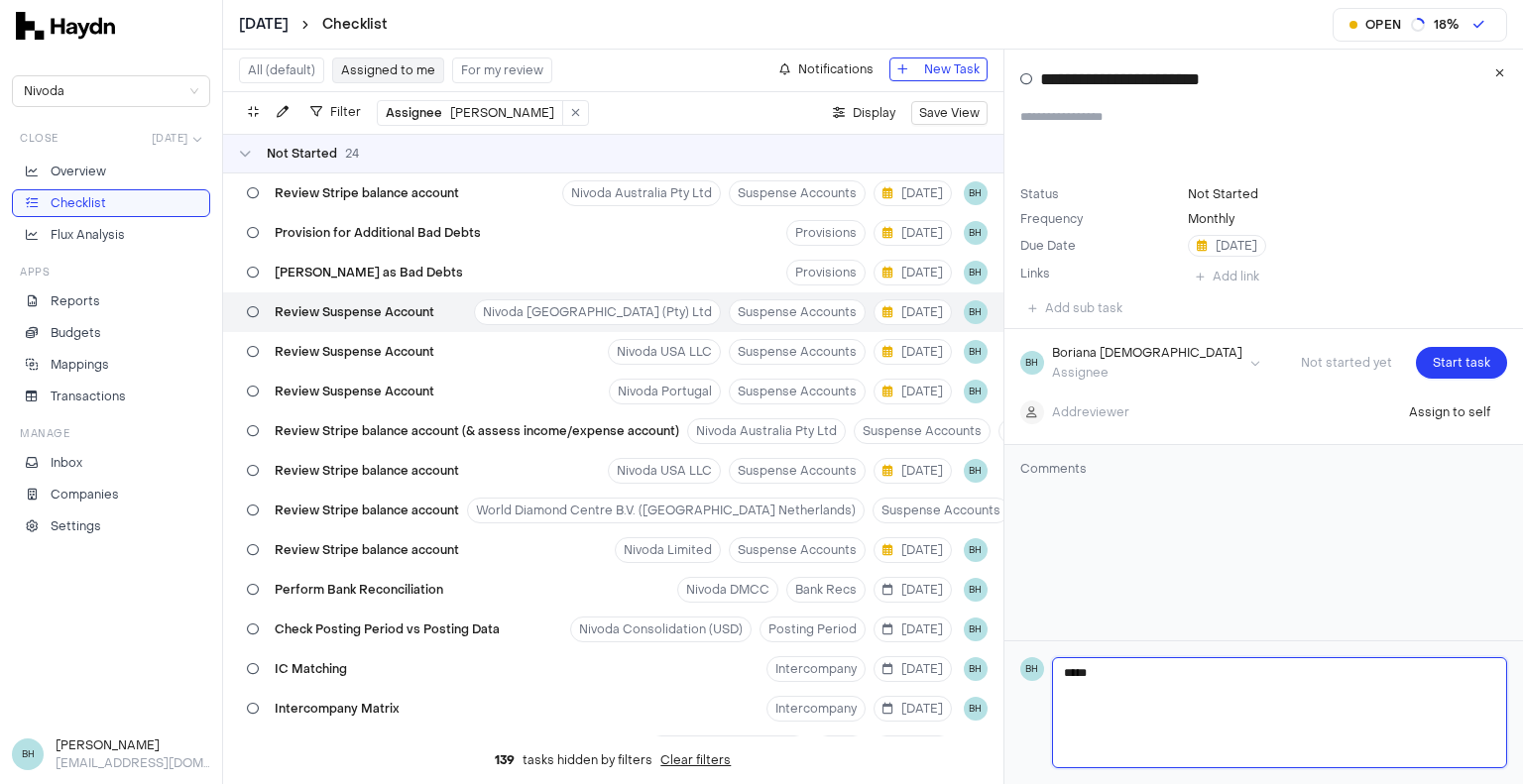type 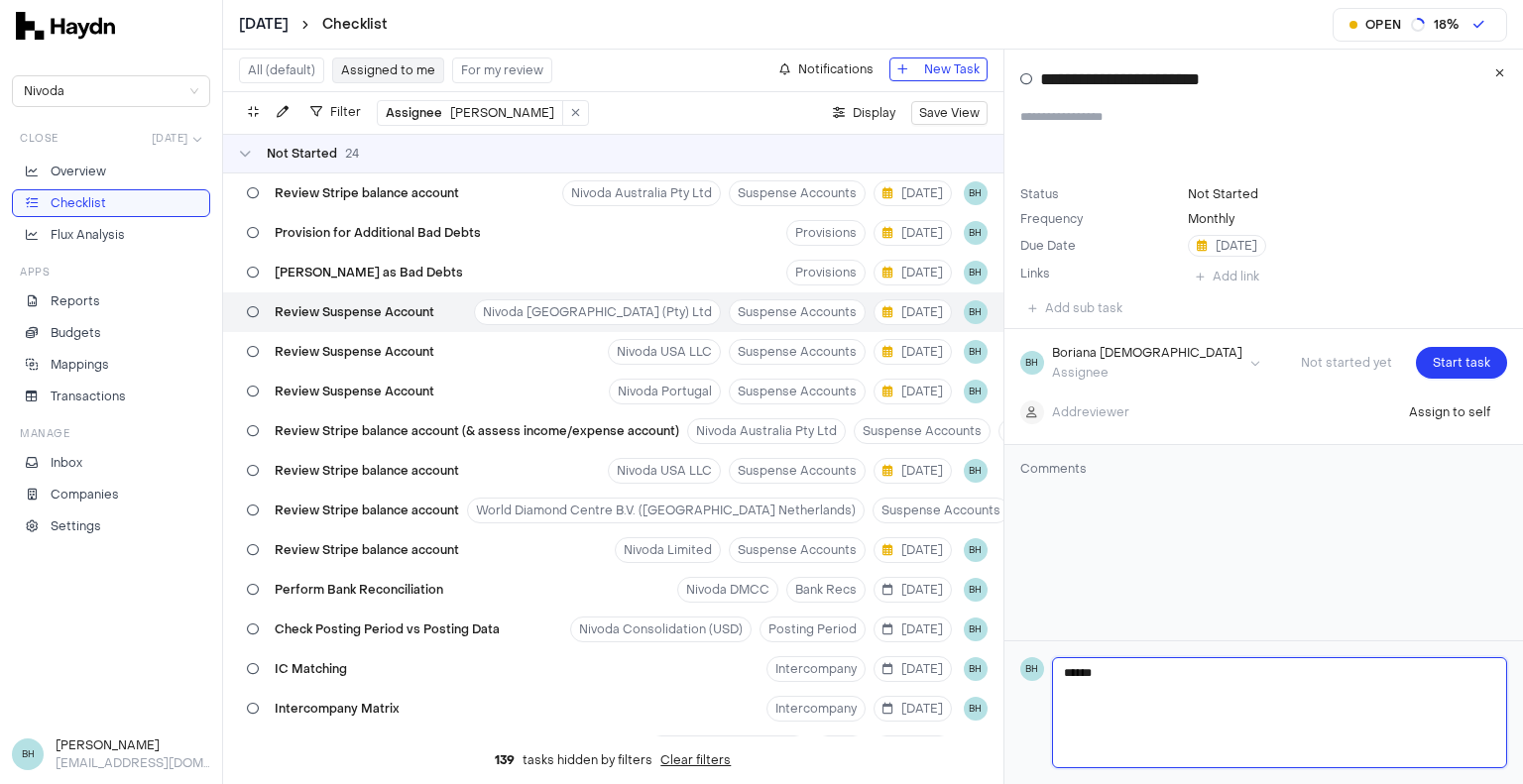 type 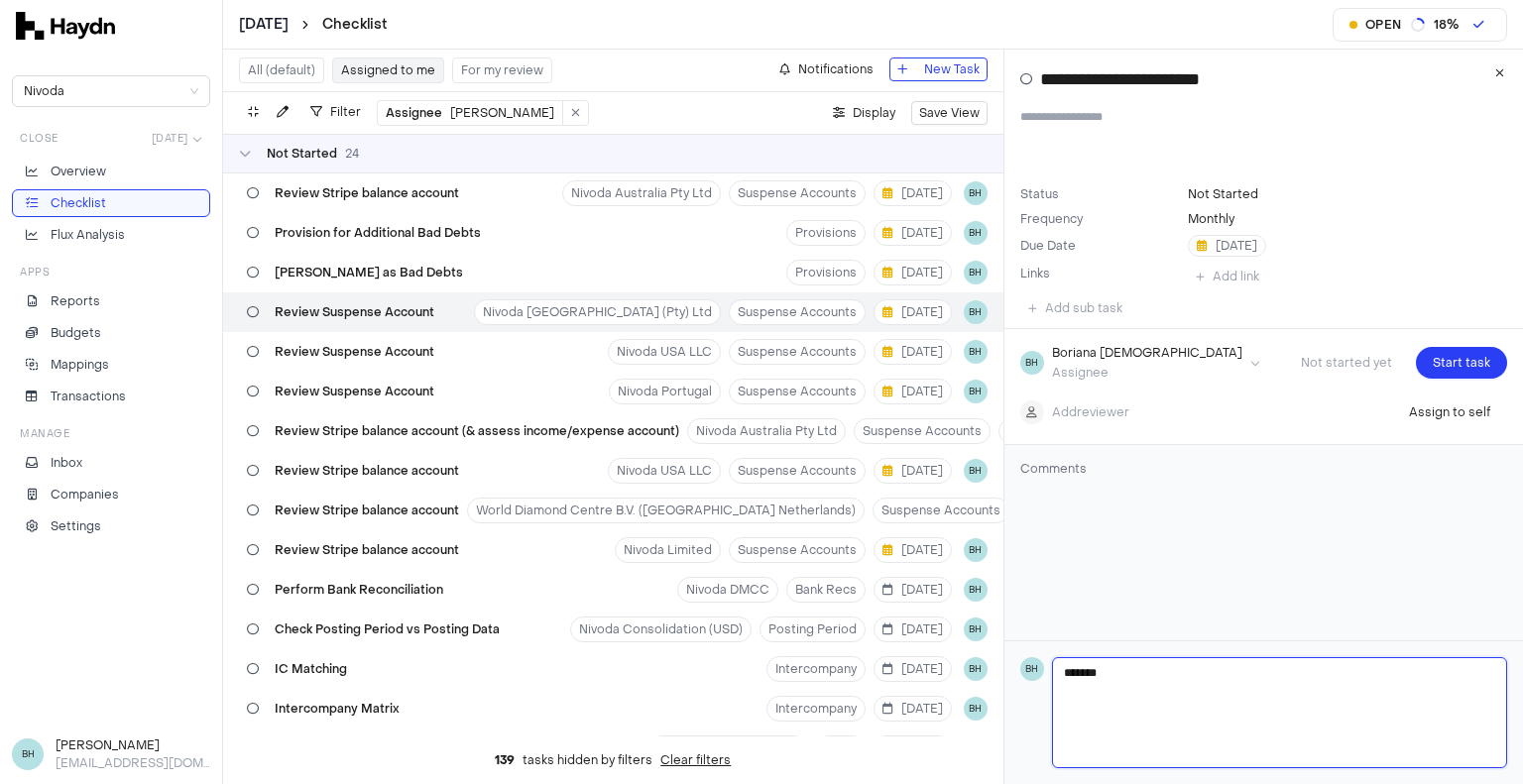 type 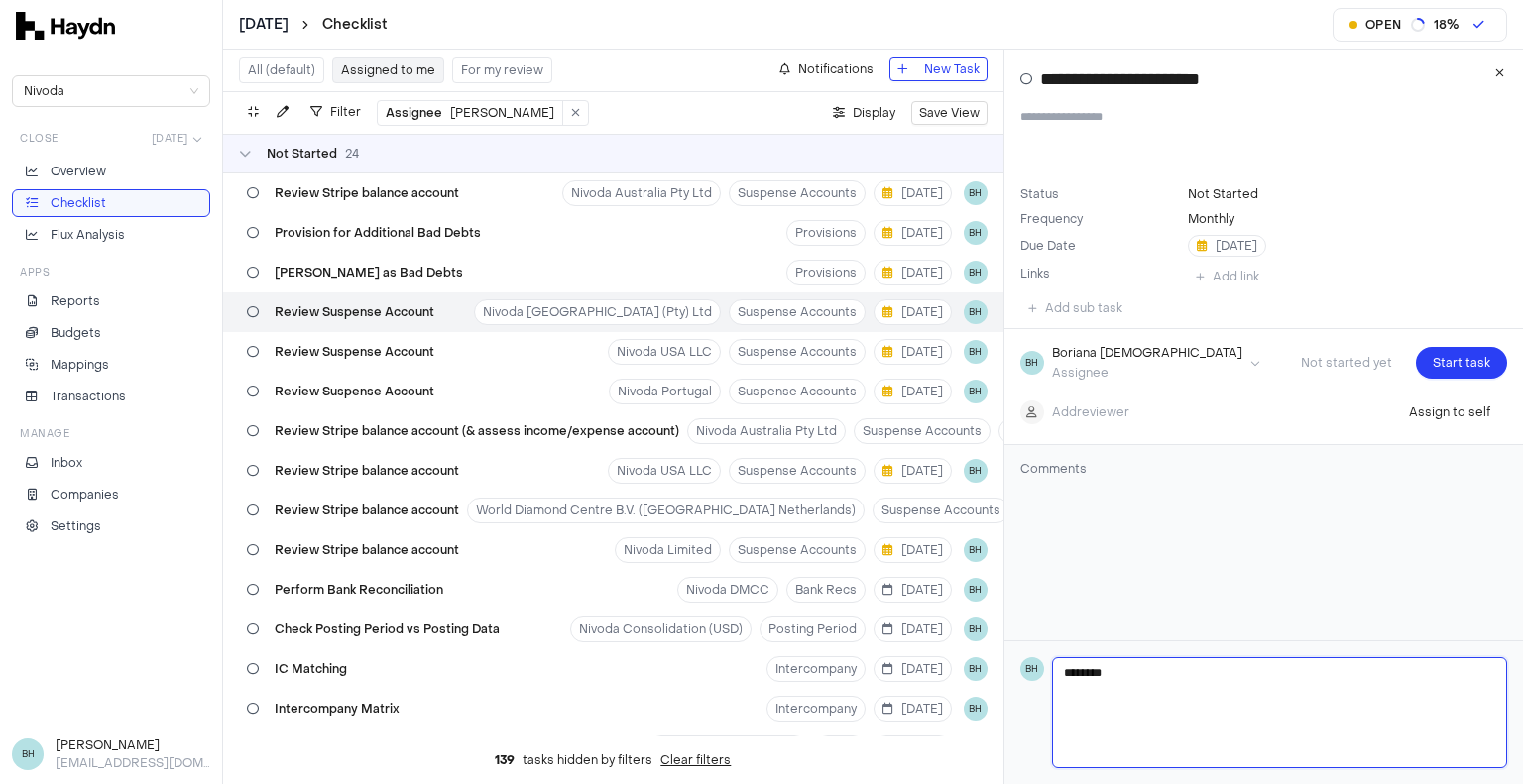 type 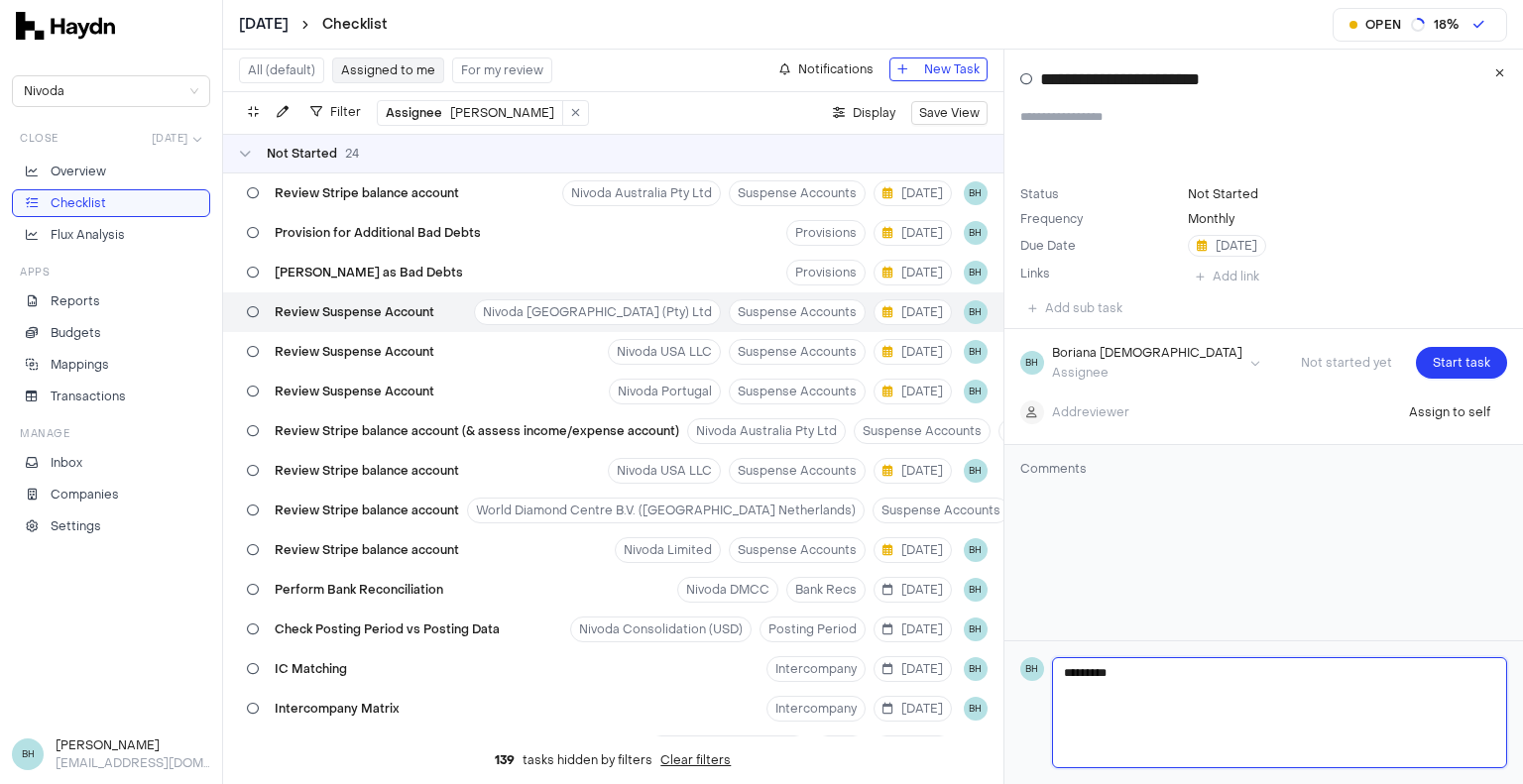 type 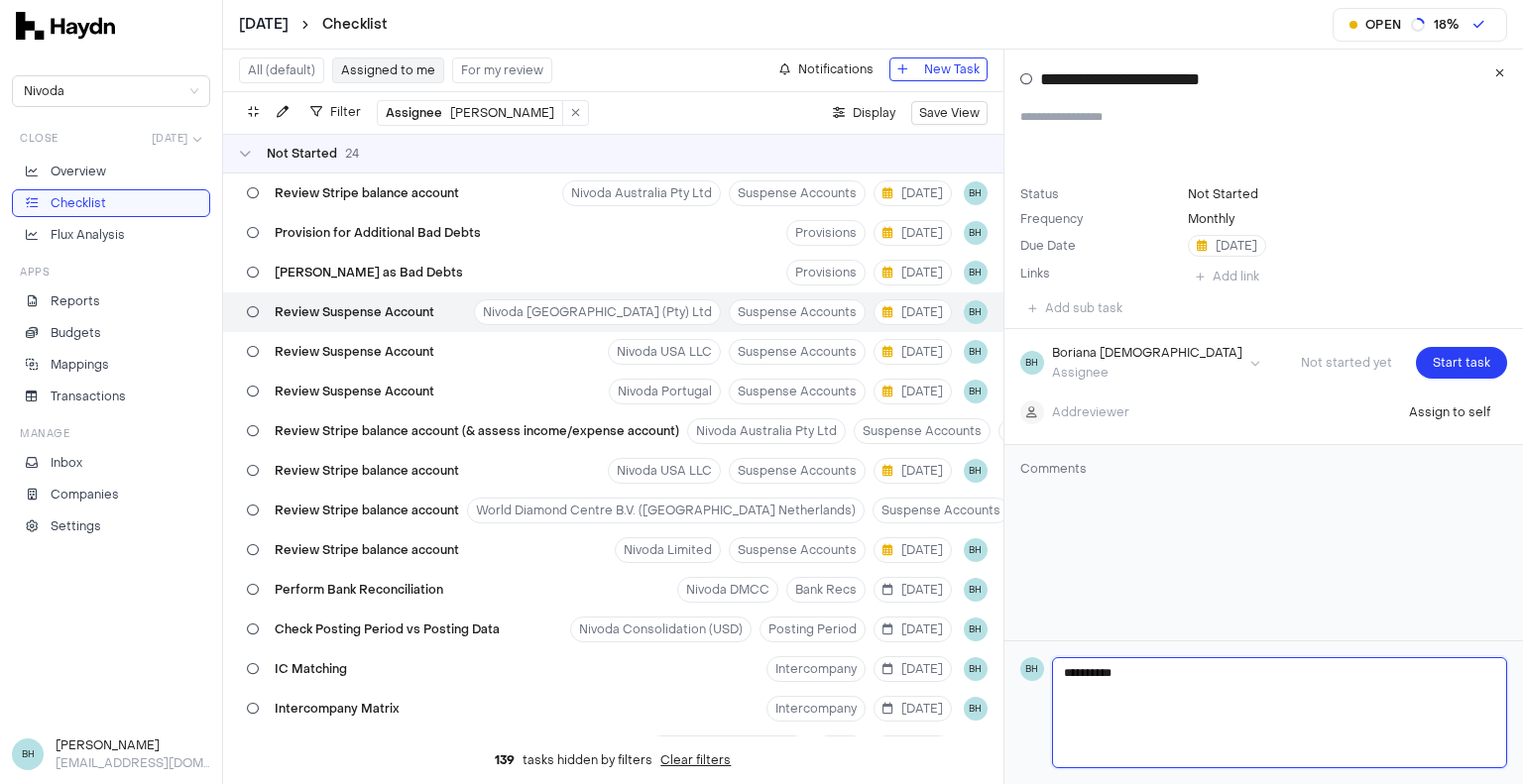 type 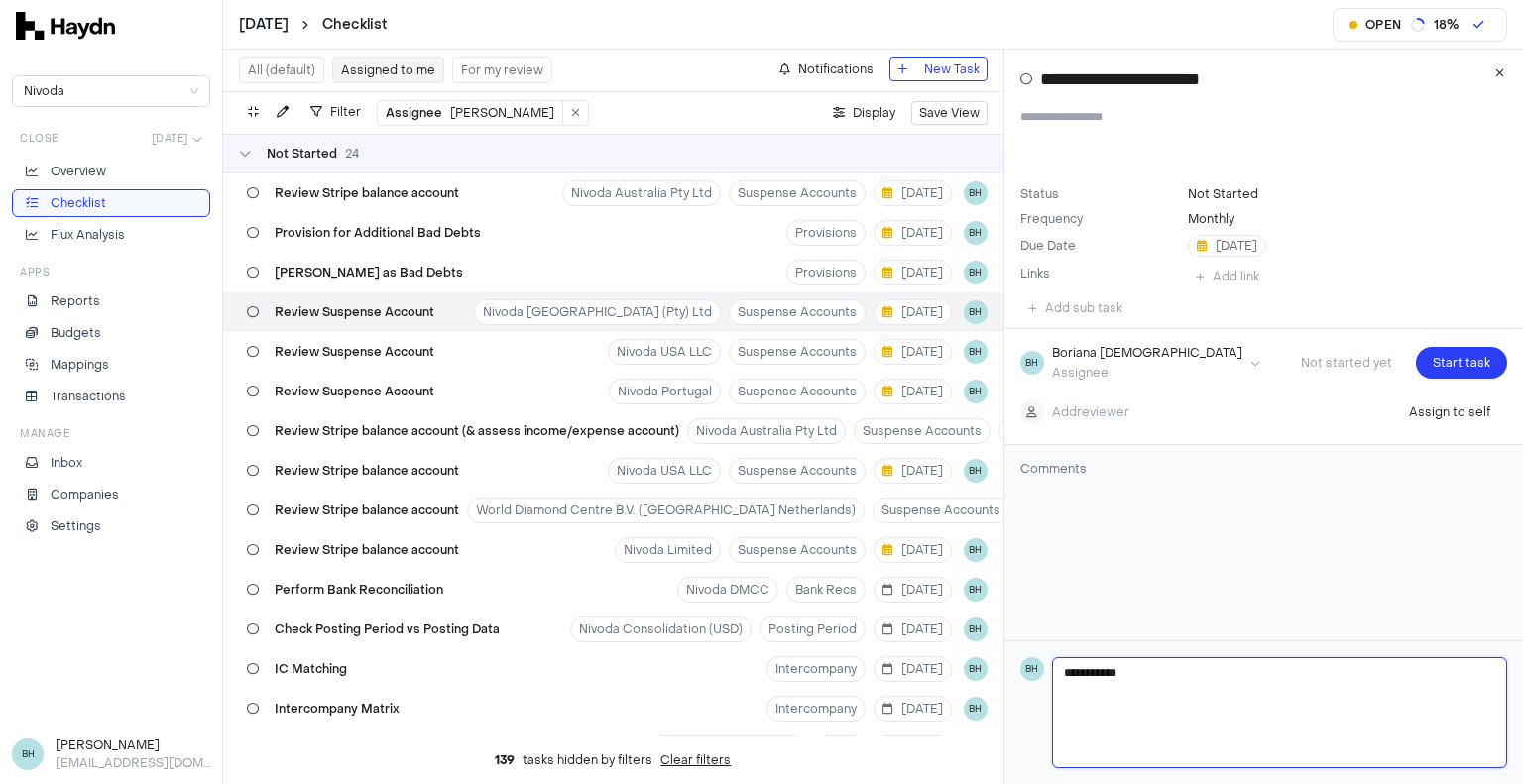 type 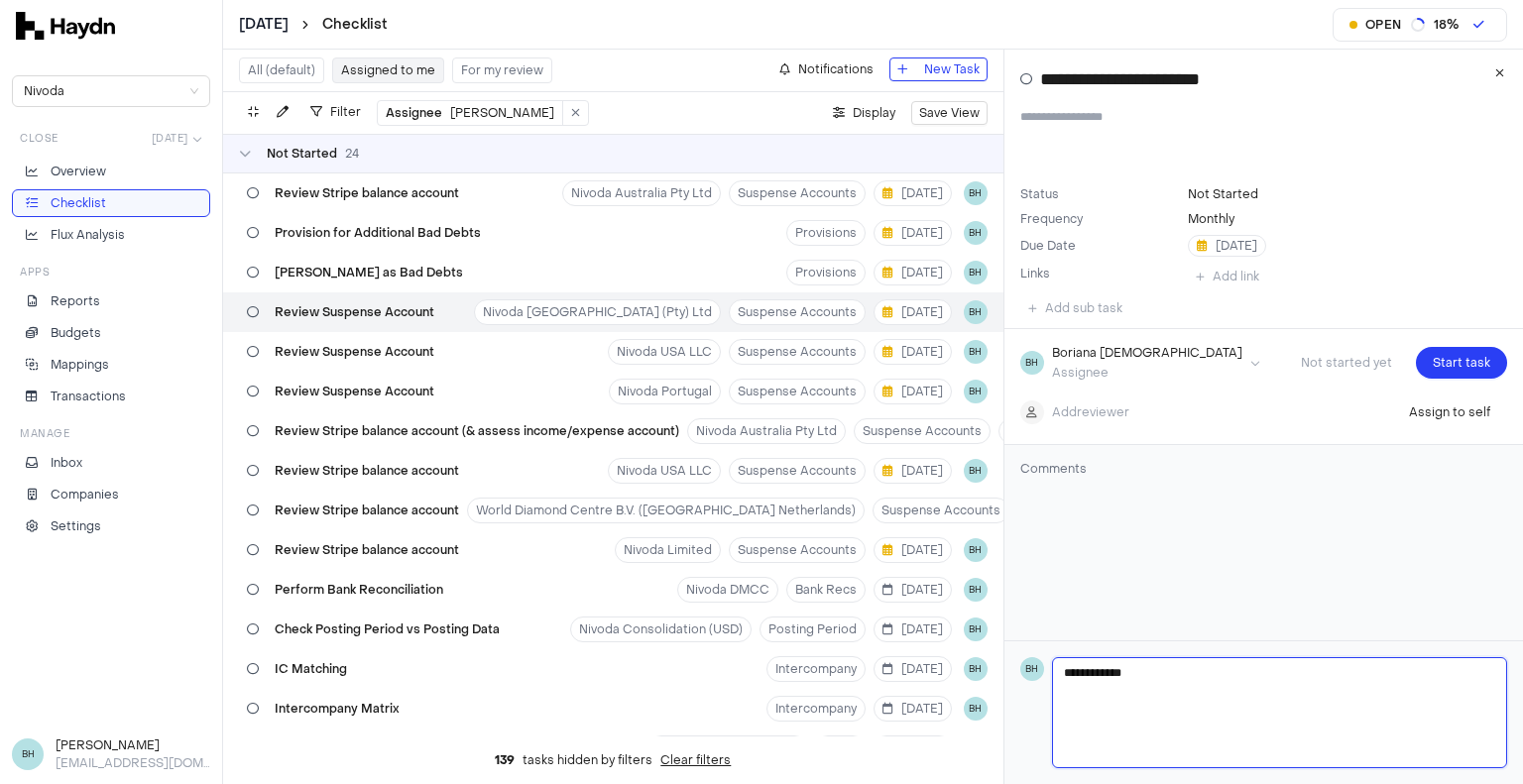 type 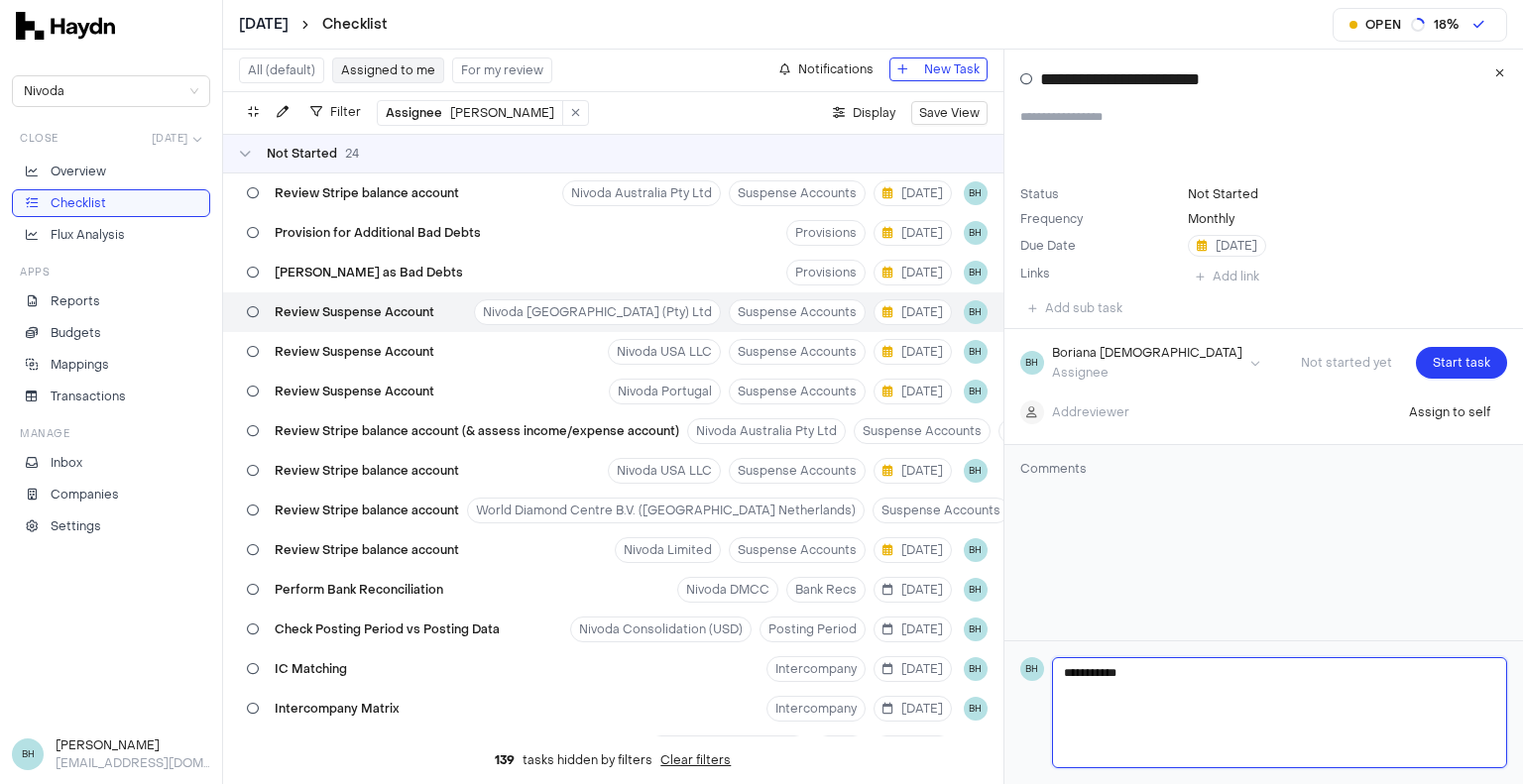 type 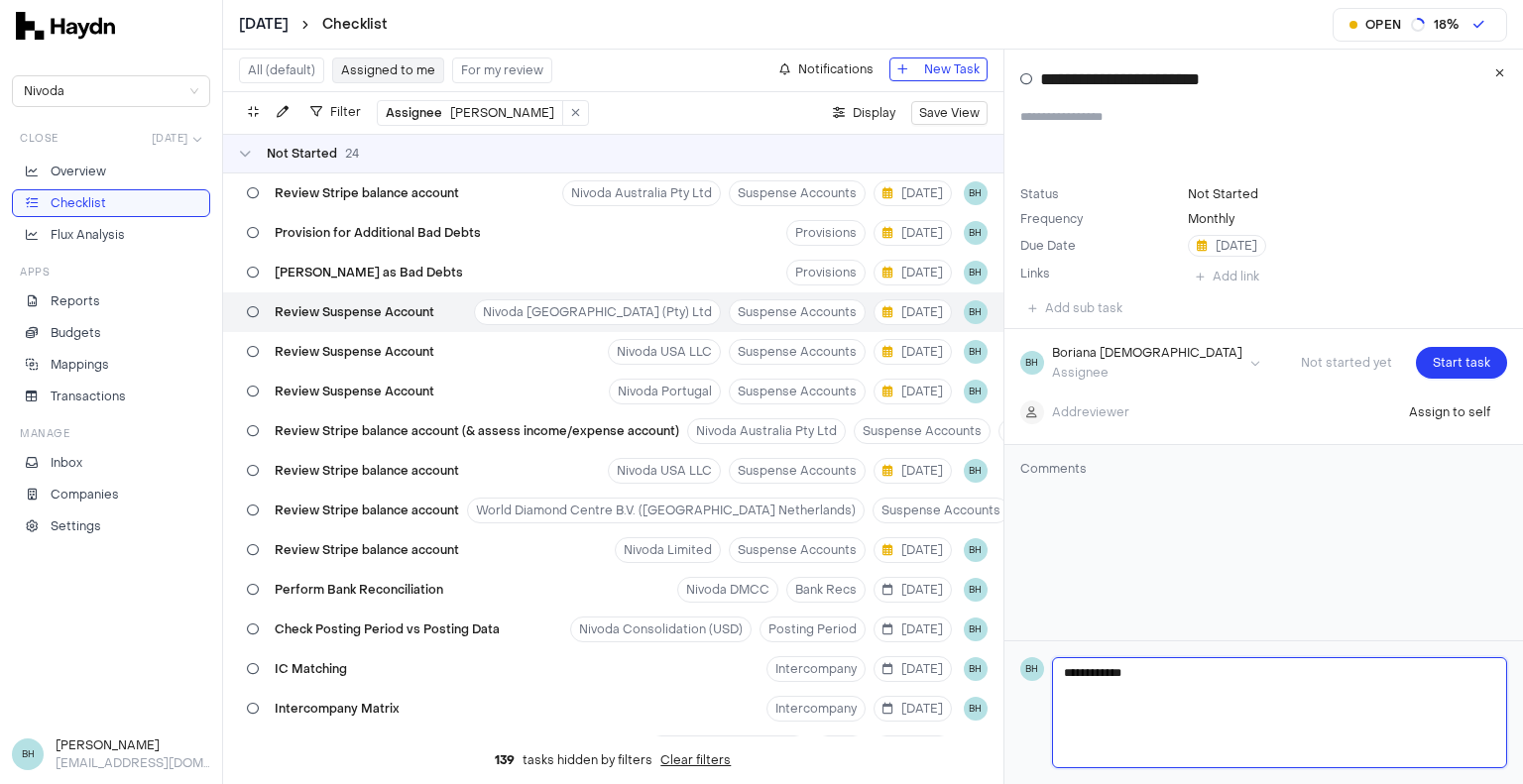 type 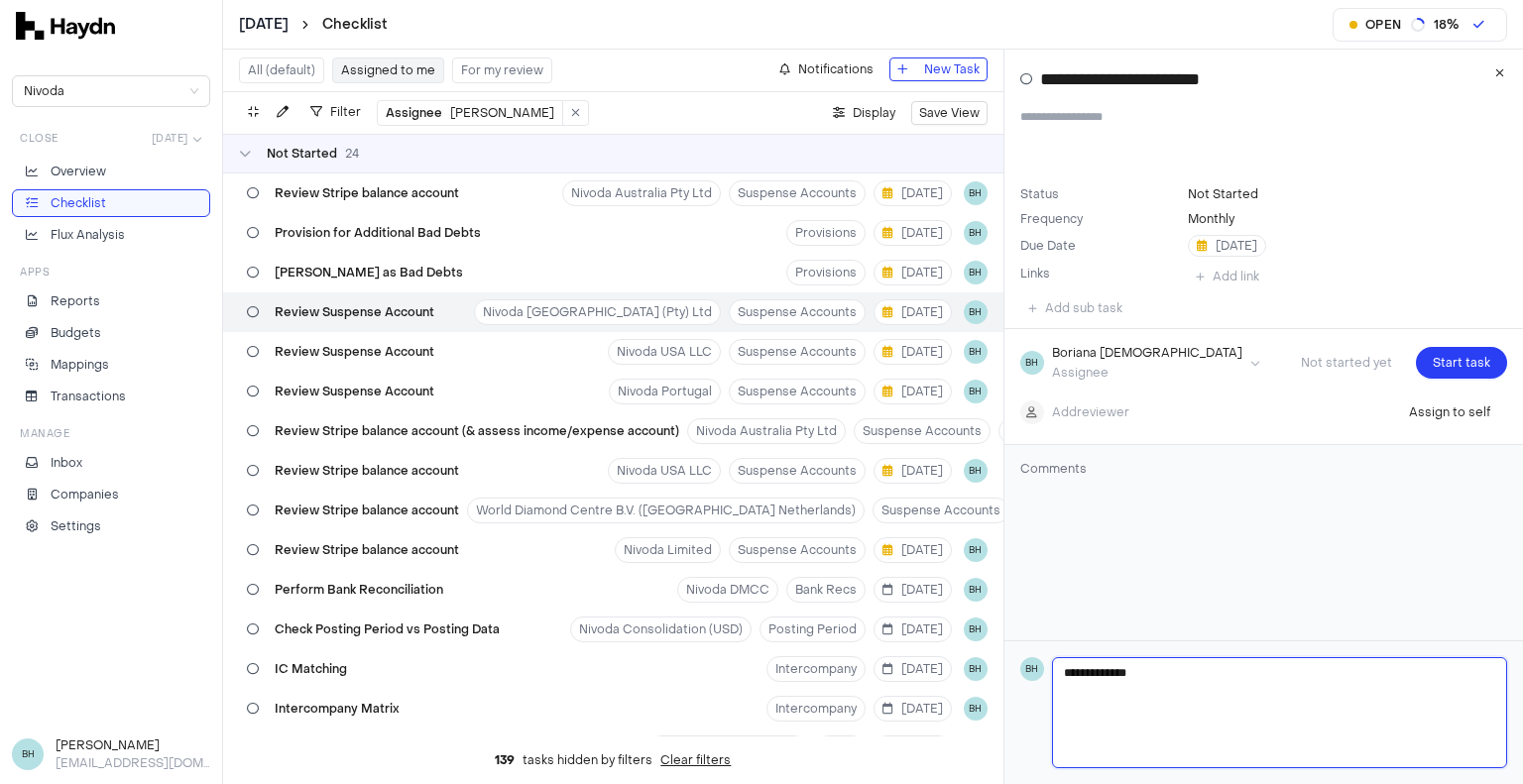 type 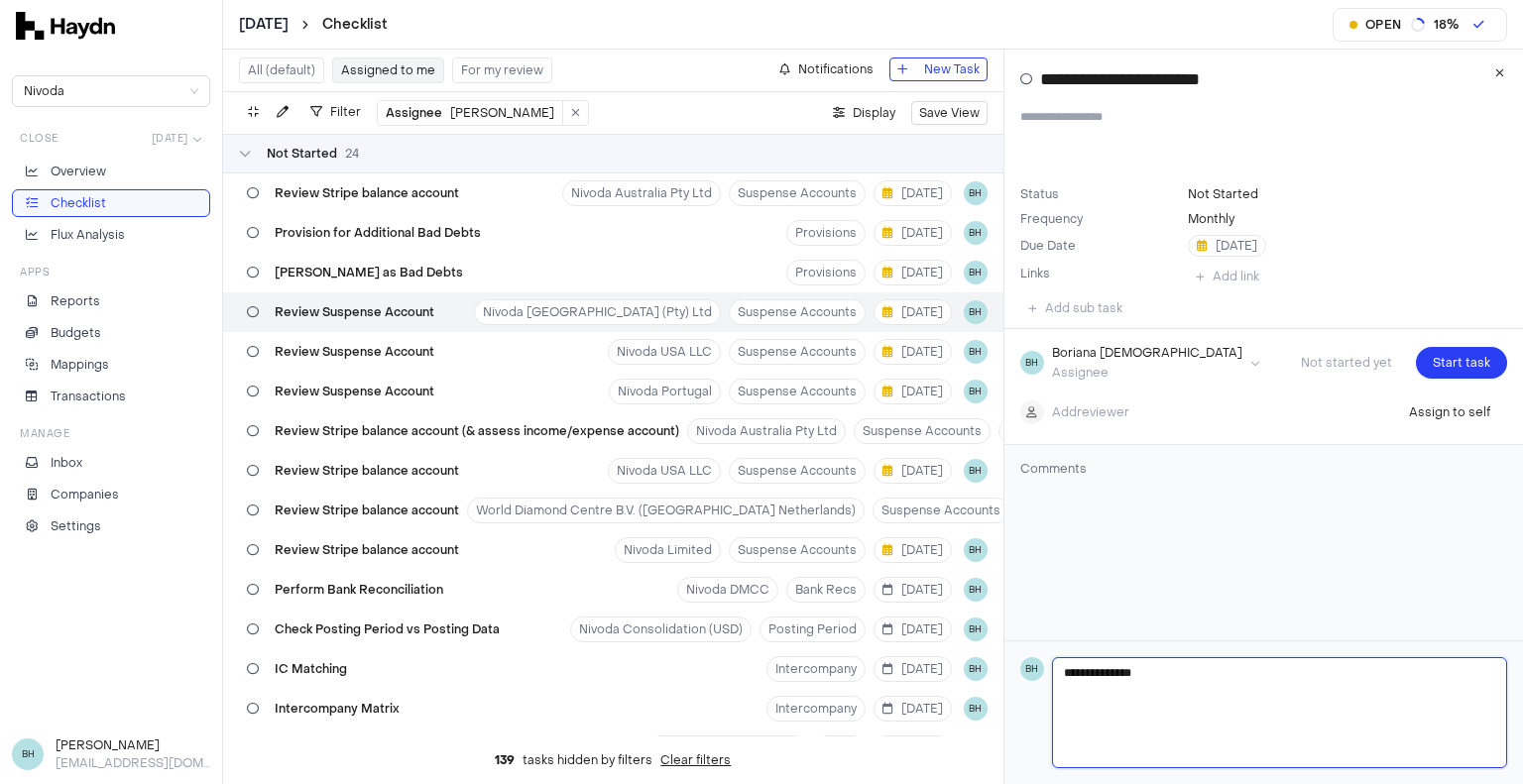 type 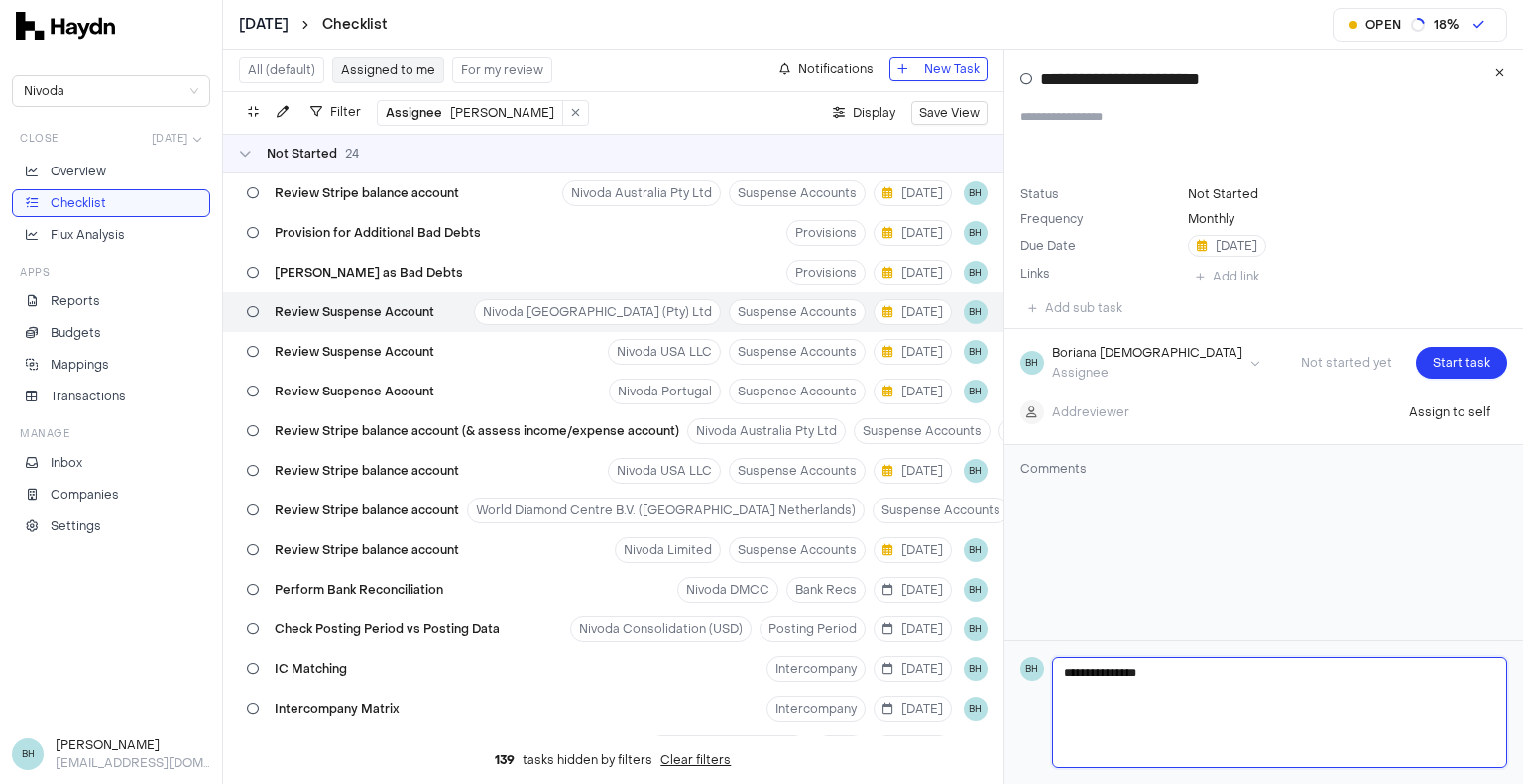 type 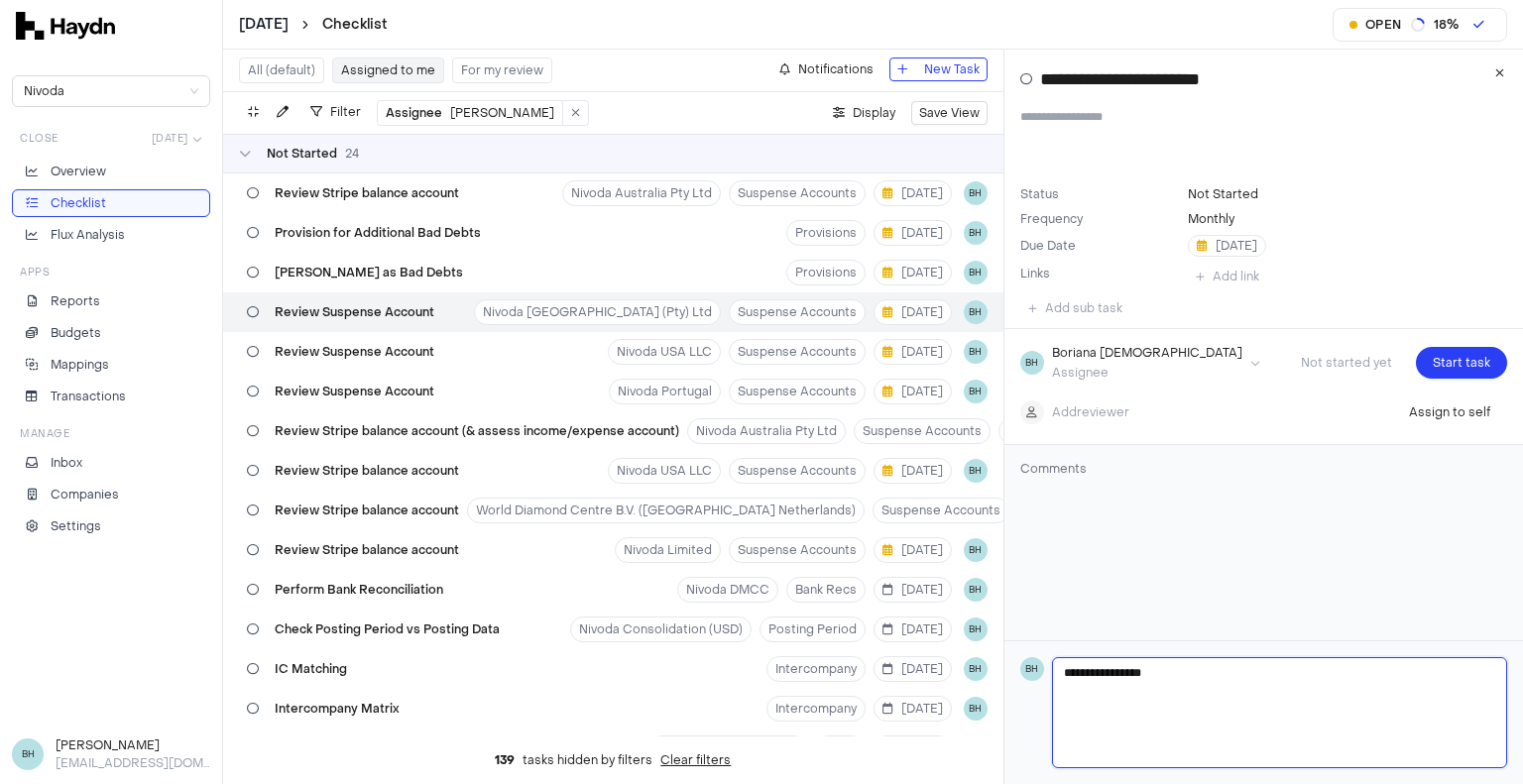 type 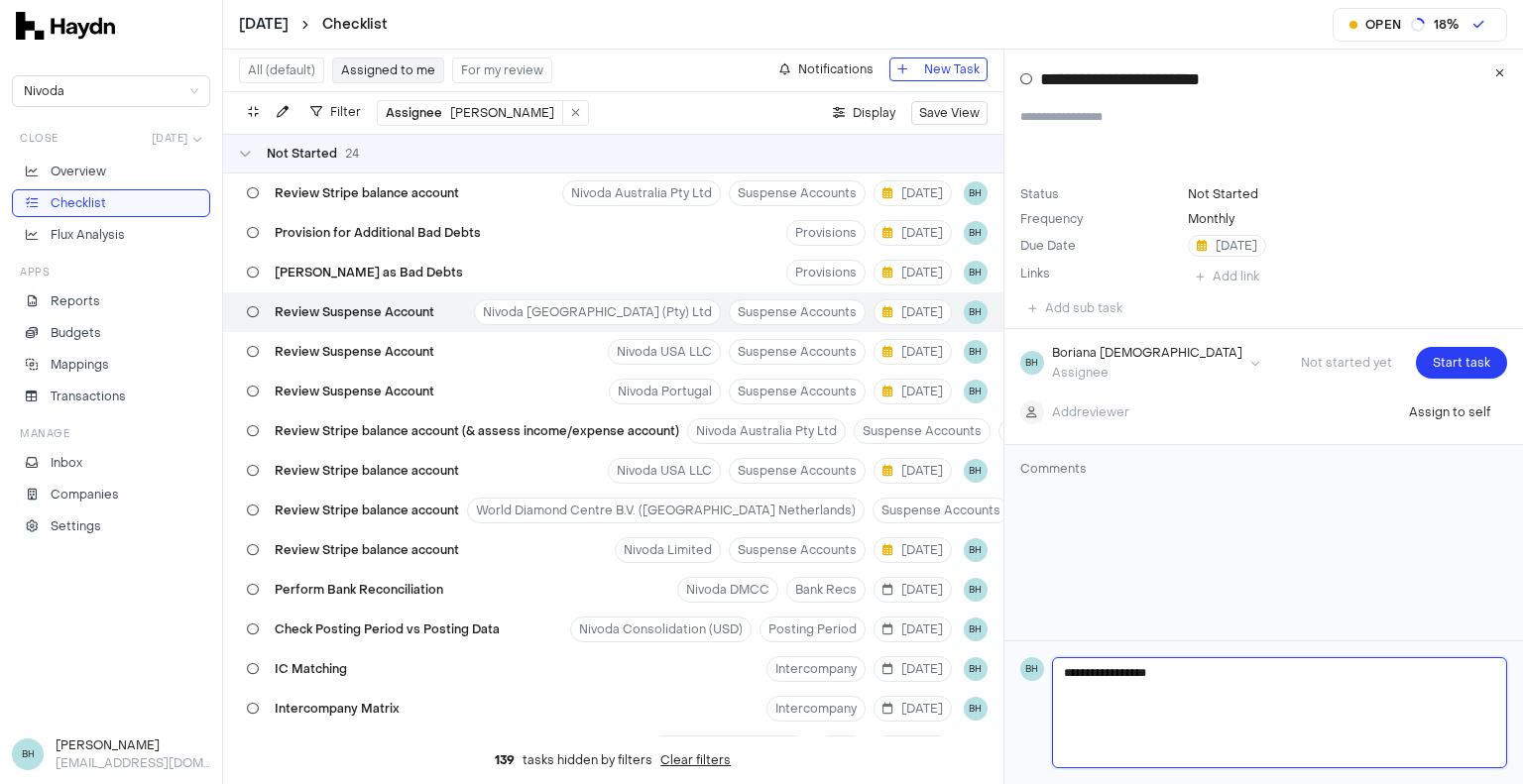 type 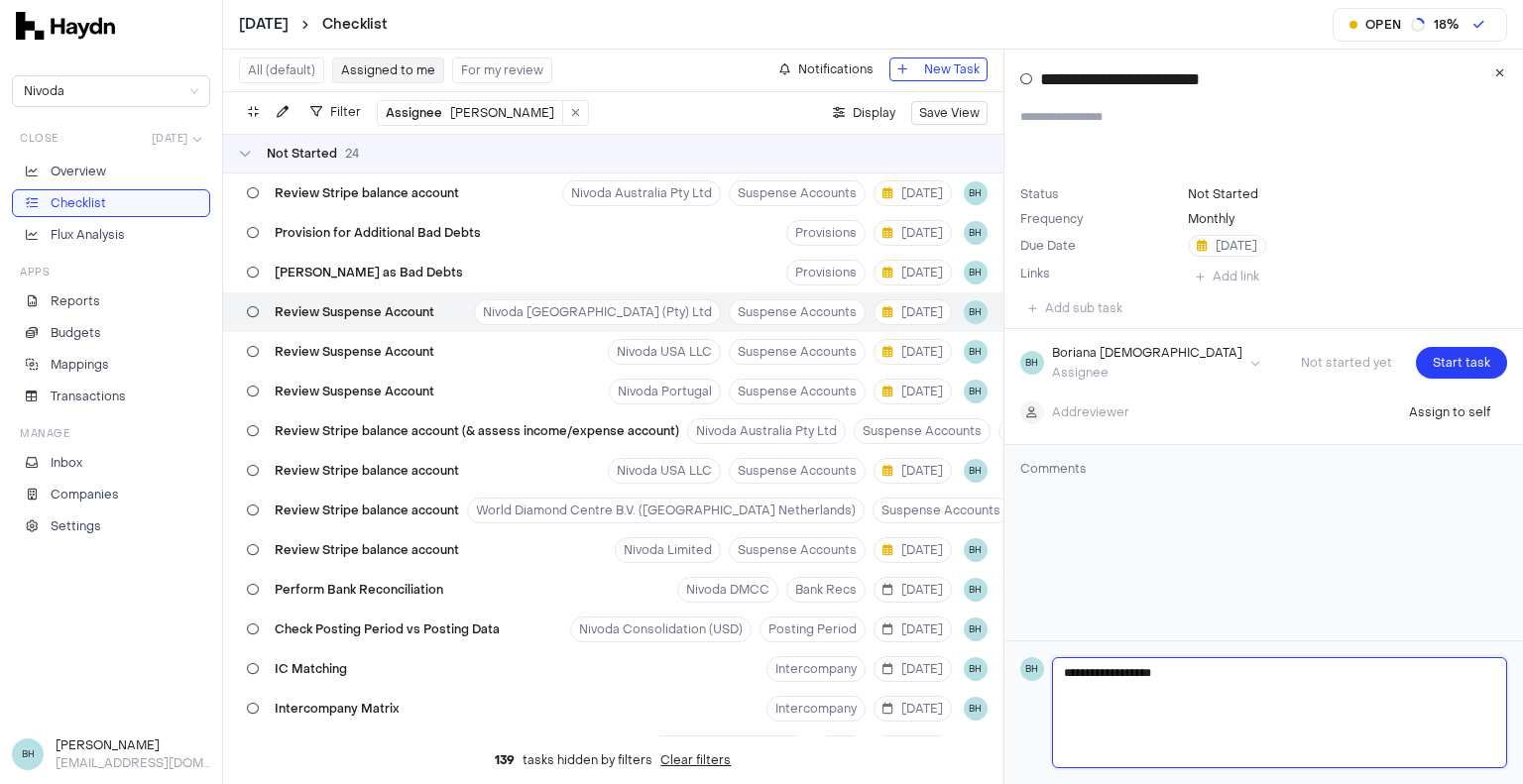 type 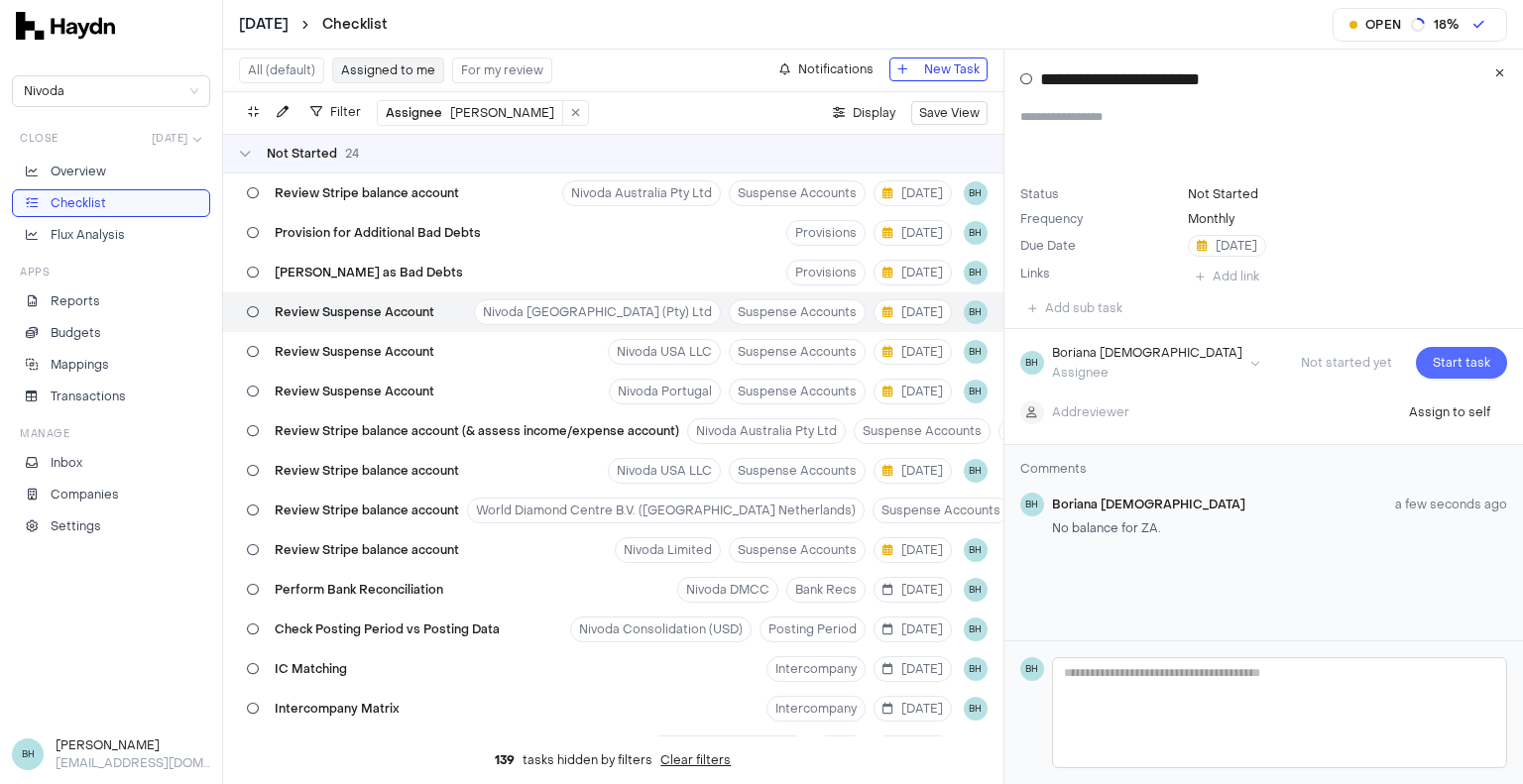 click on "Start task" at bounding box center (1462, 363) 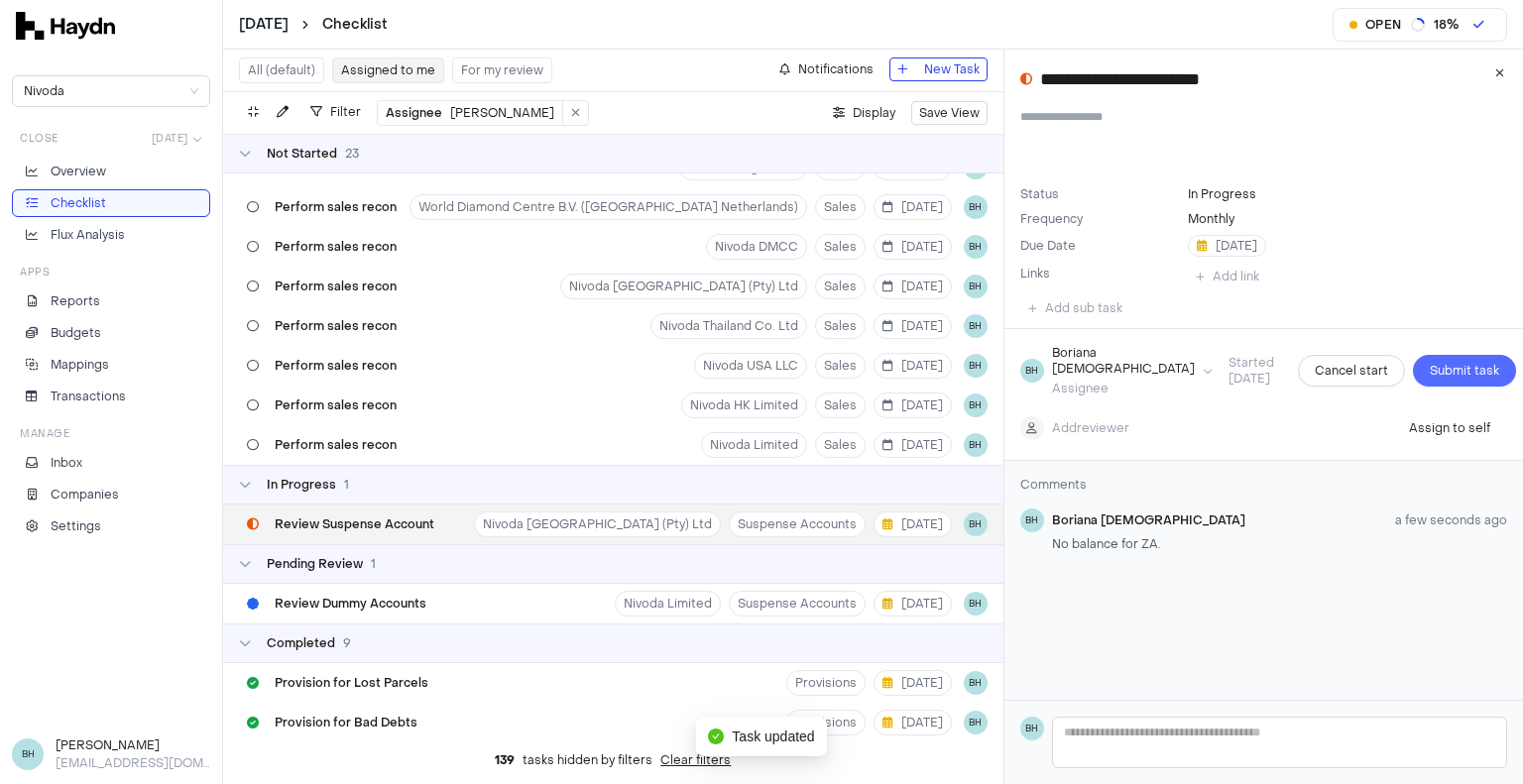 click on "Submit task" at bounding box center [1464, 371] 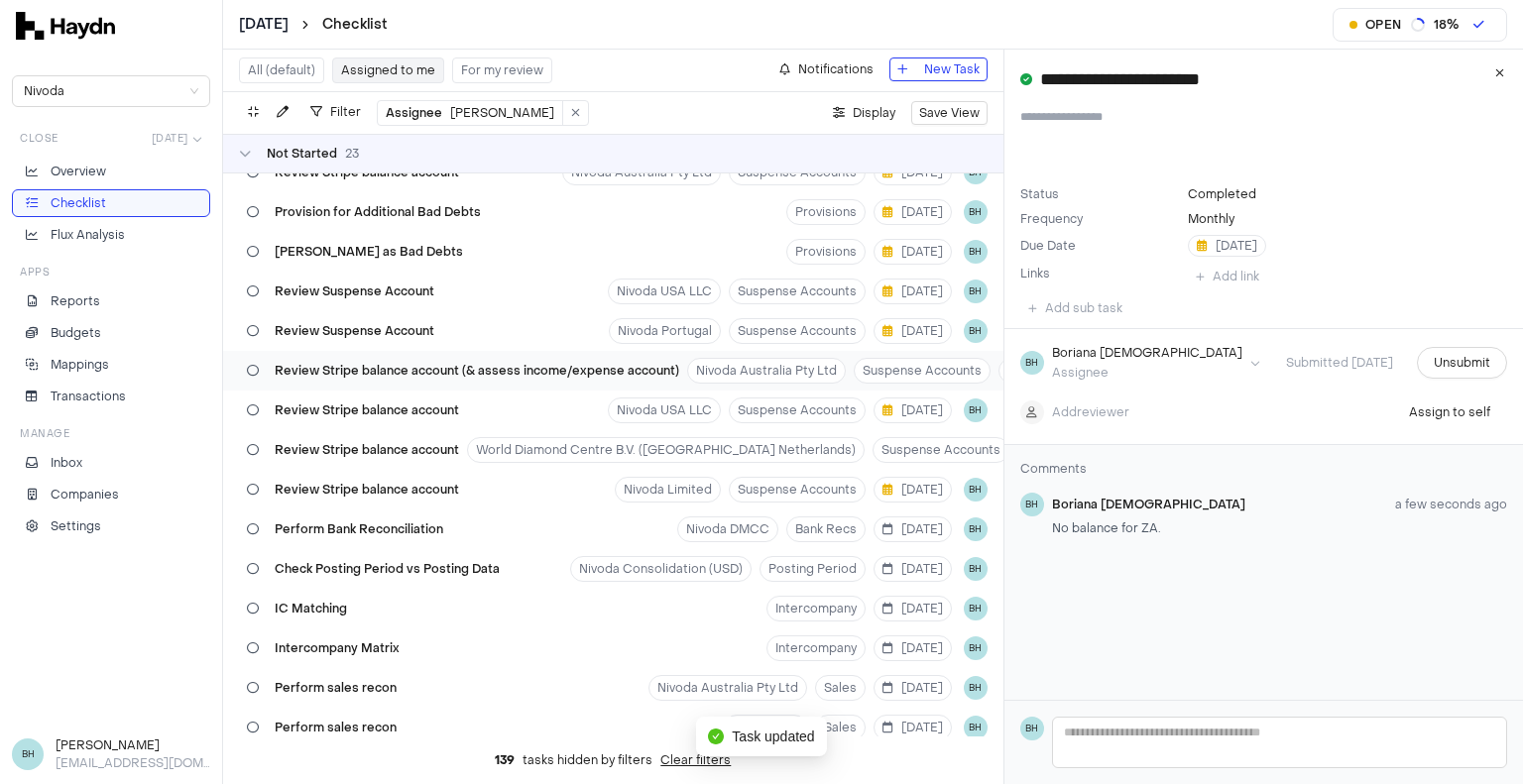 scroll, scrollTop: 0, scrollLeft: 0, axis: both 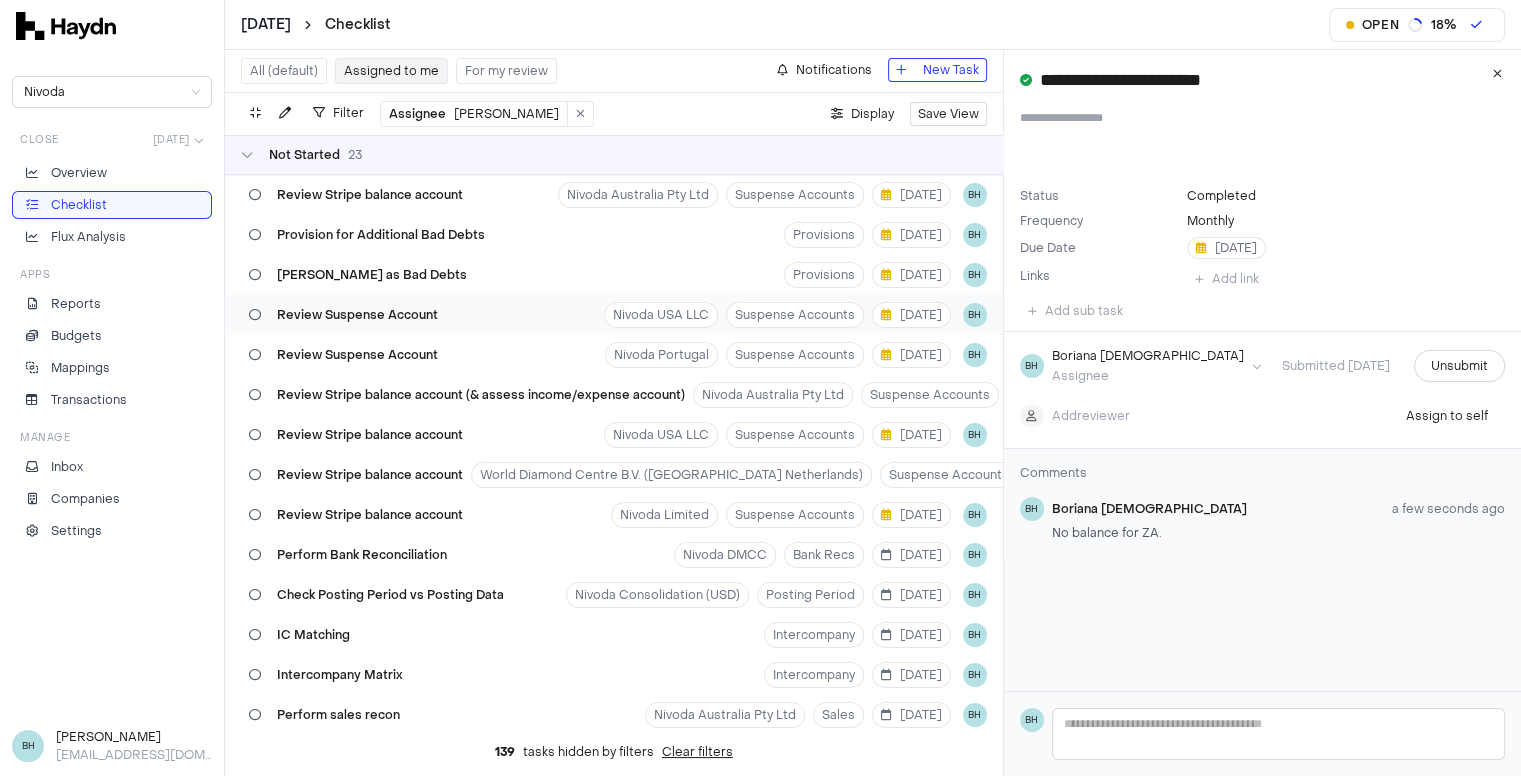 click on "Review Suspense Account" at bounding box center [343, 315] 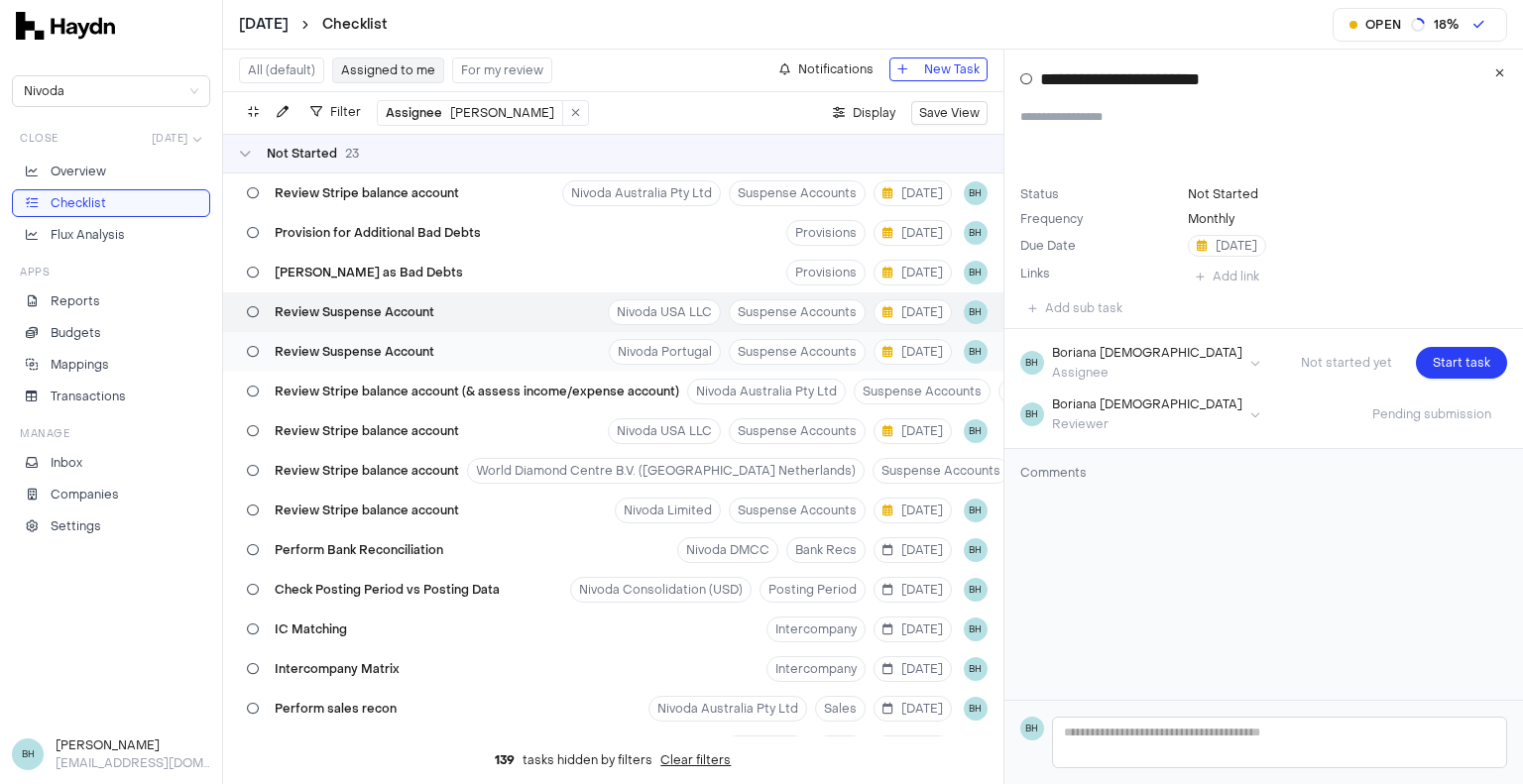 click on "Review Suspense Account Nivoda Portugal Suspense Accounts [DATE] BH" at bounding box center (613, 352) 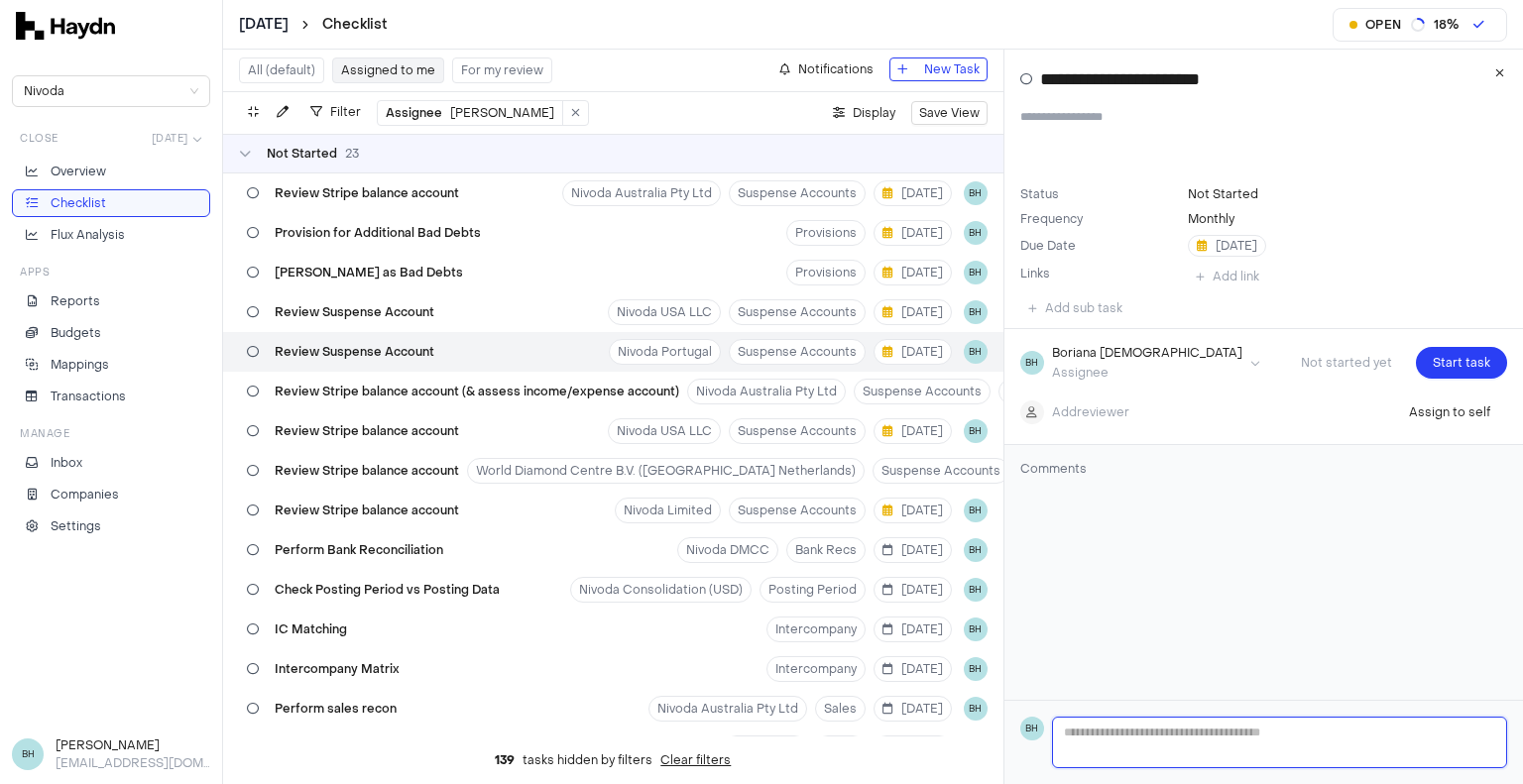 click at bounding box center [1279, 742] 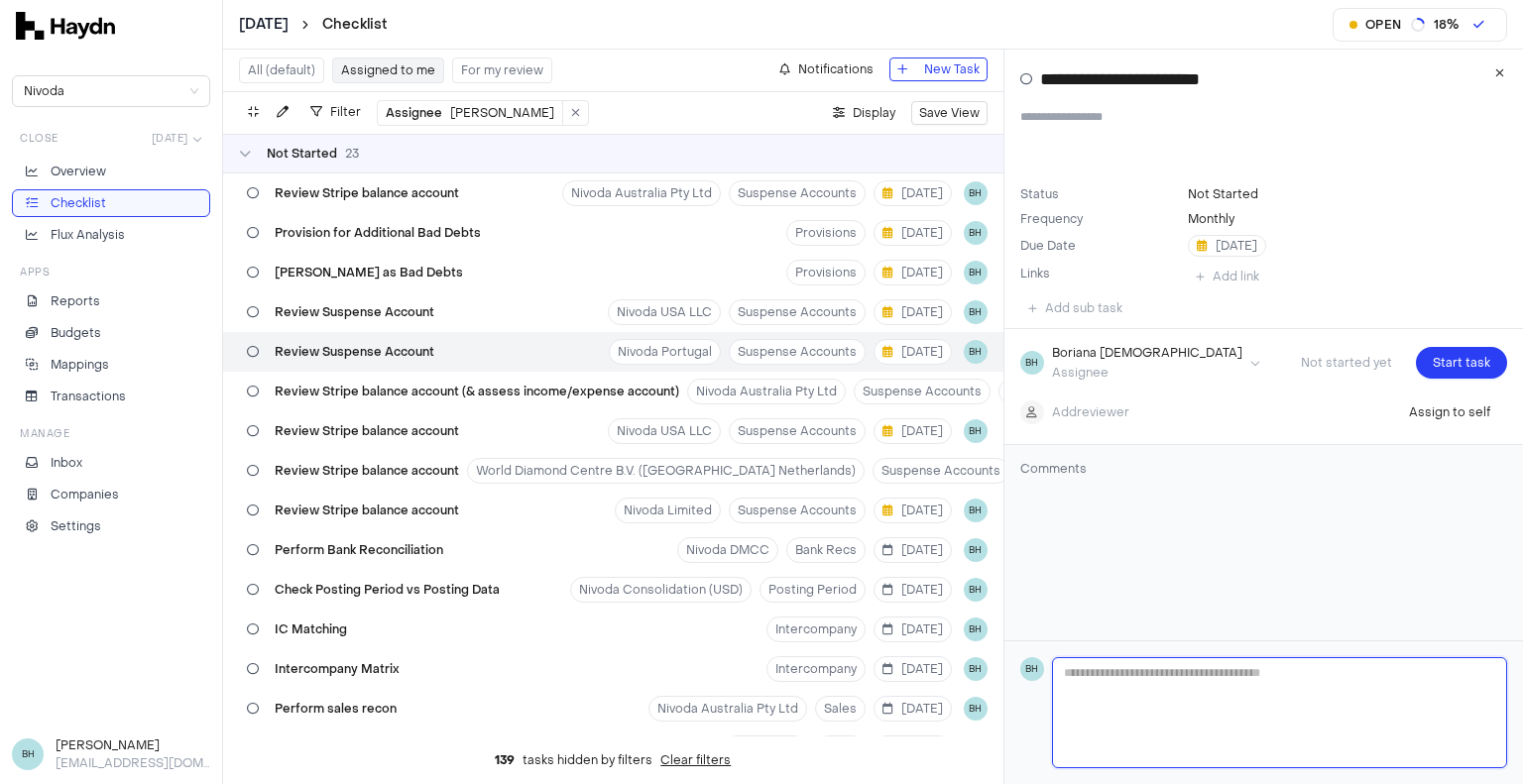 type 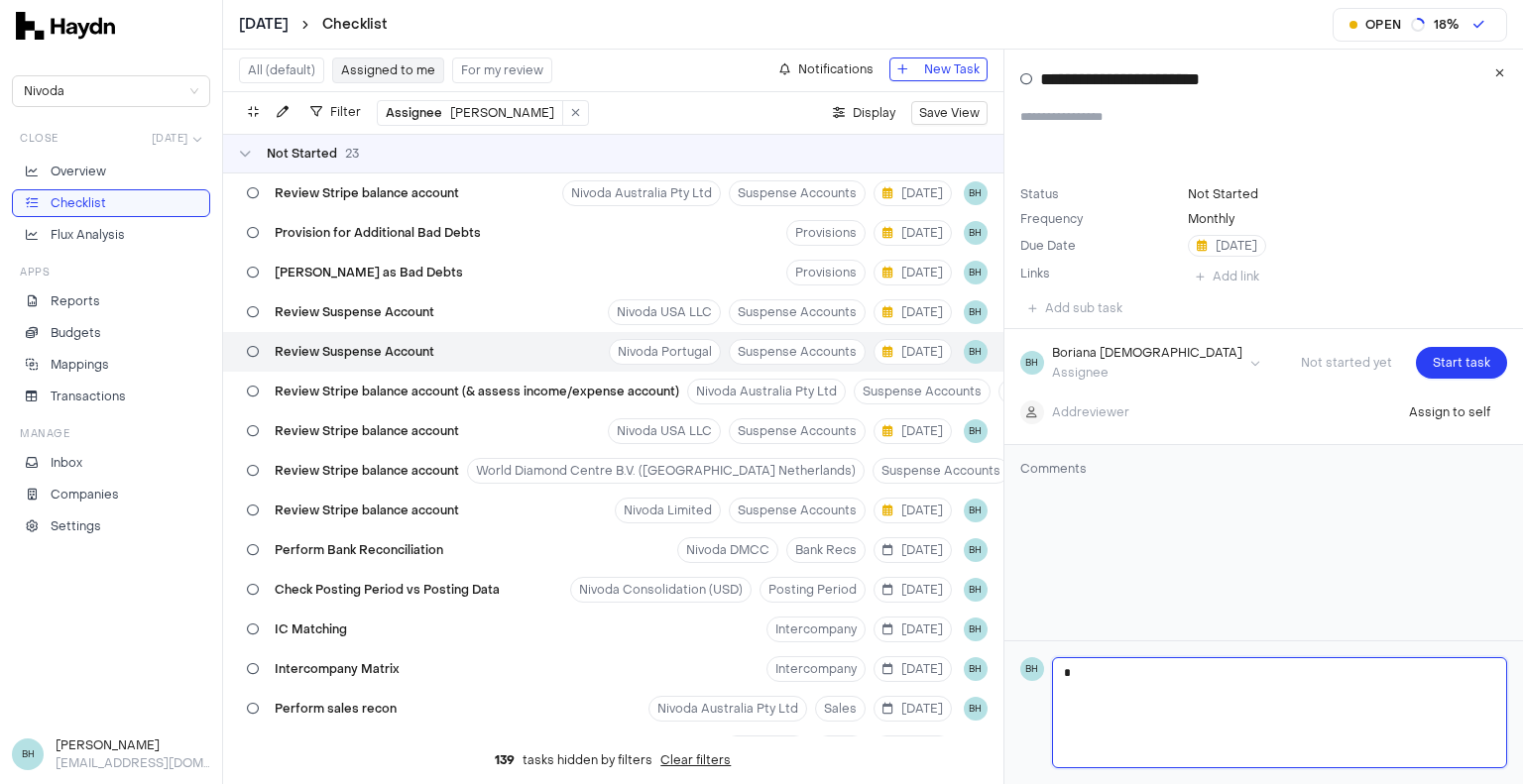 type 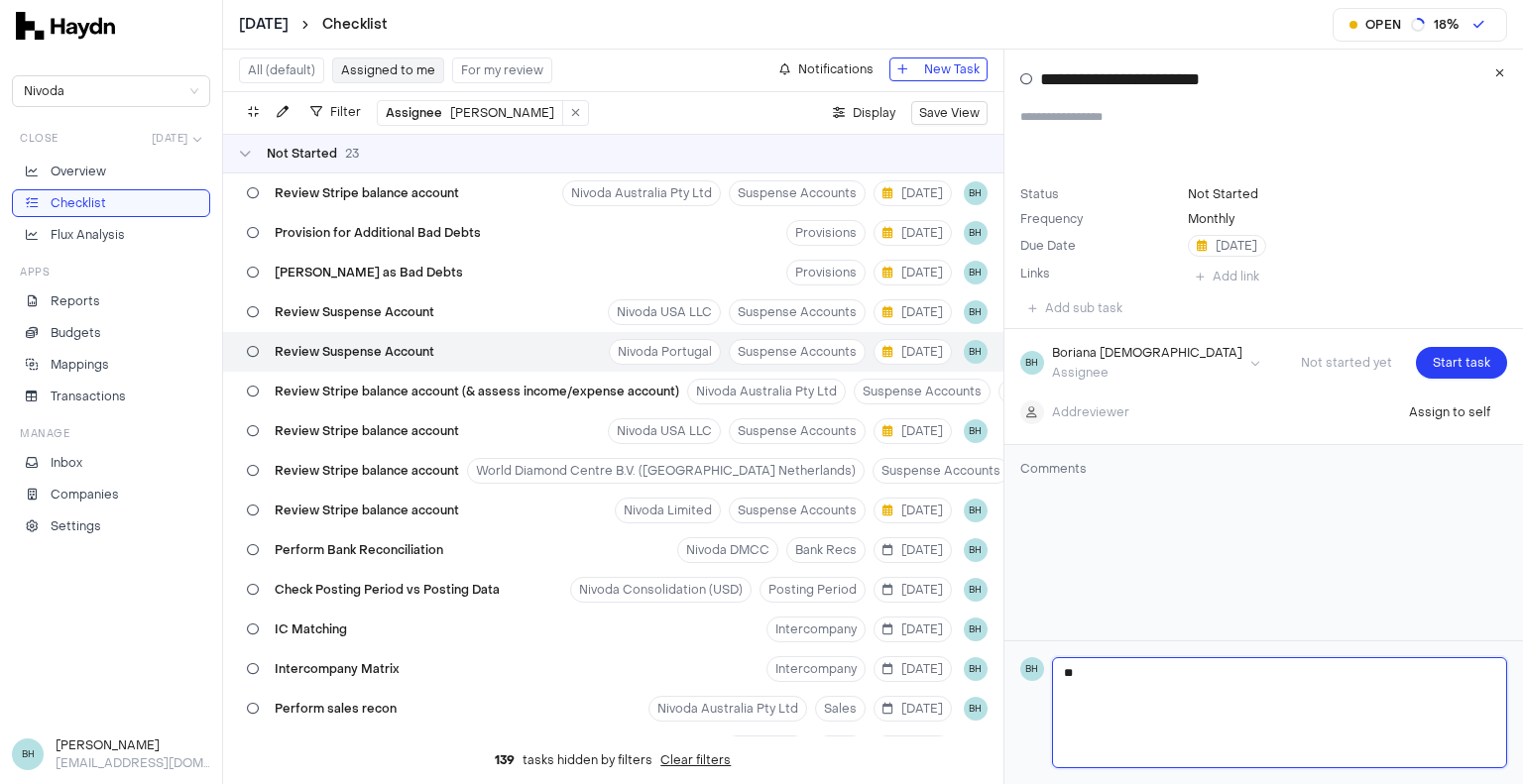 type 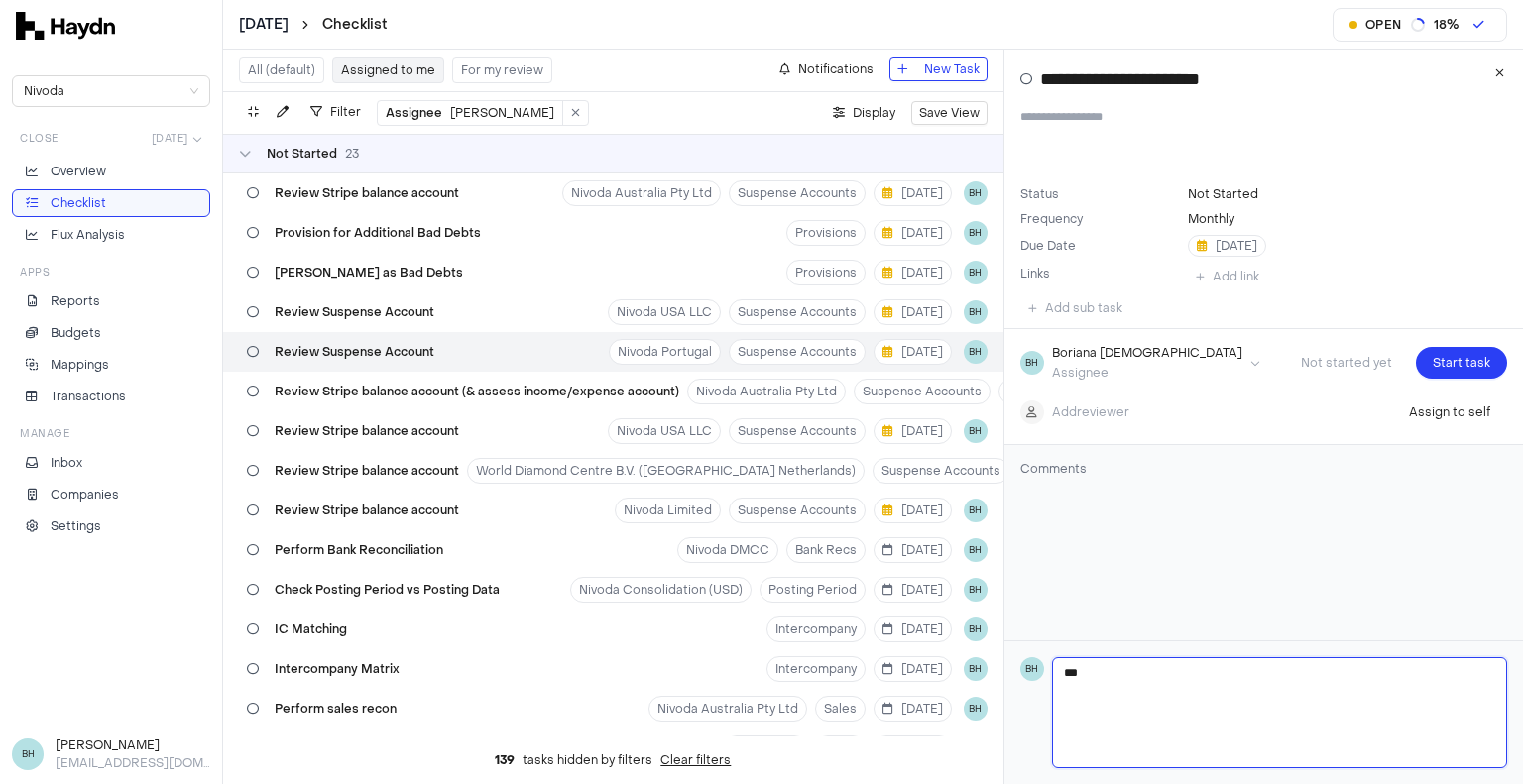 type 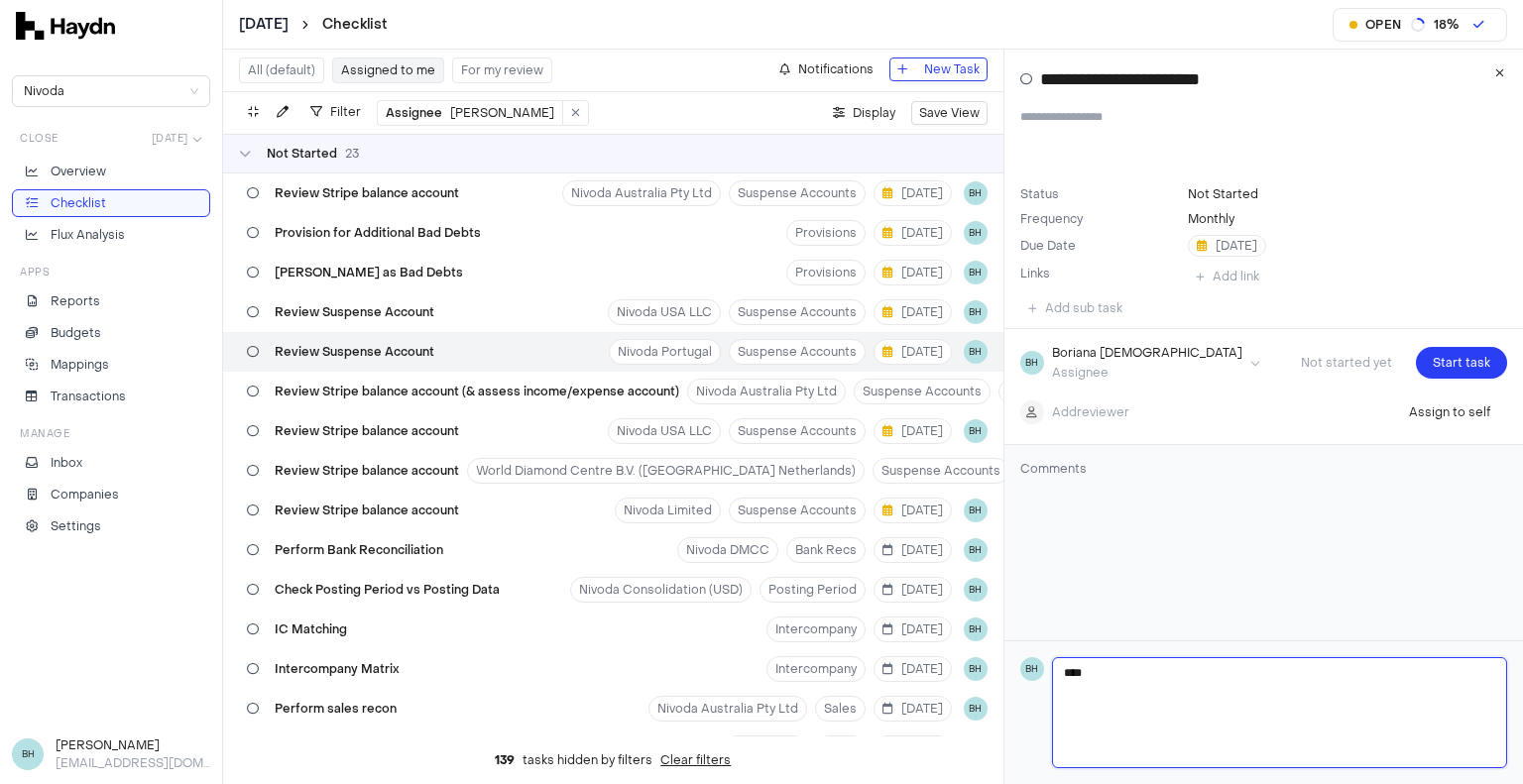 type 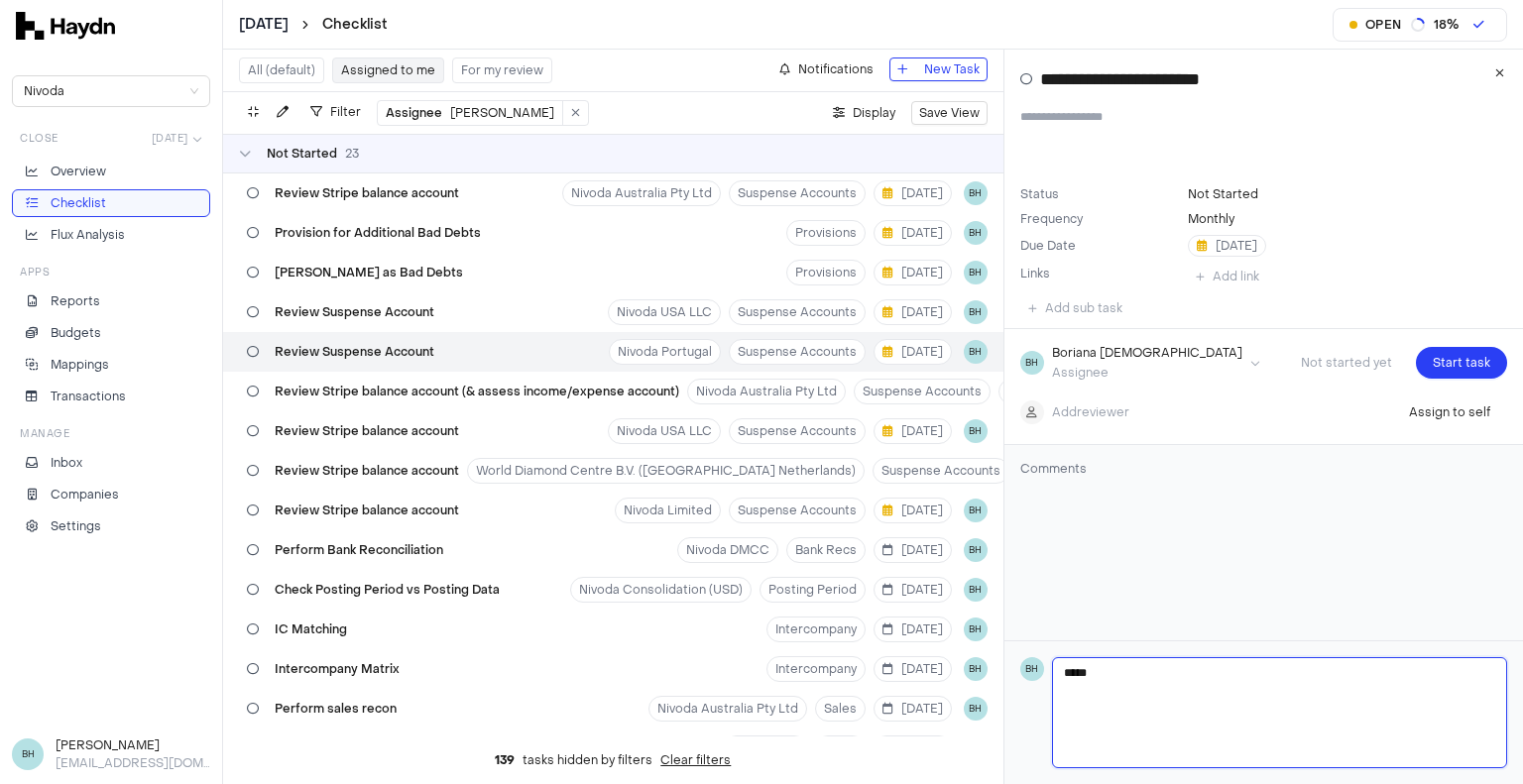 type 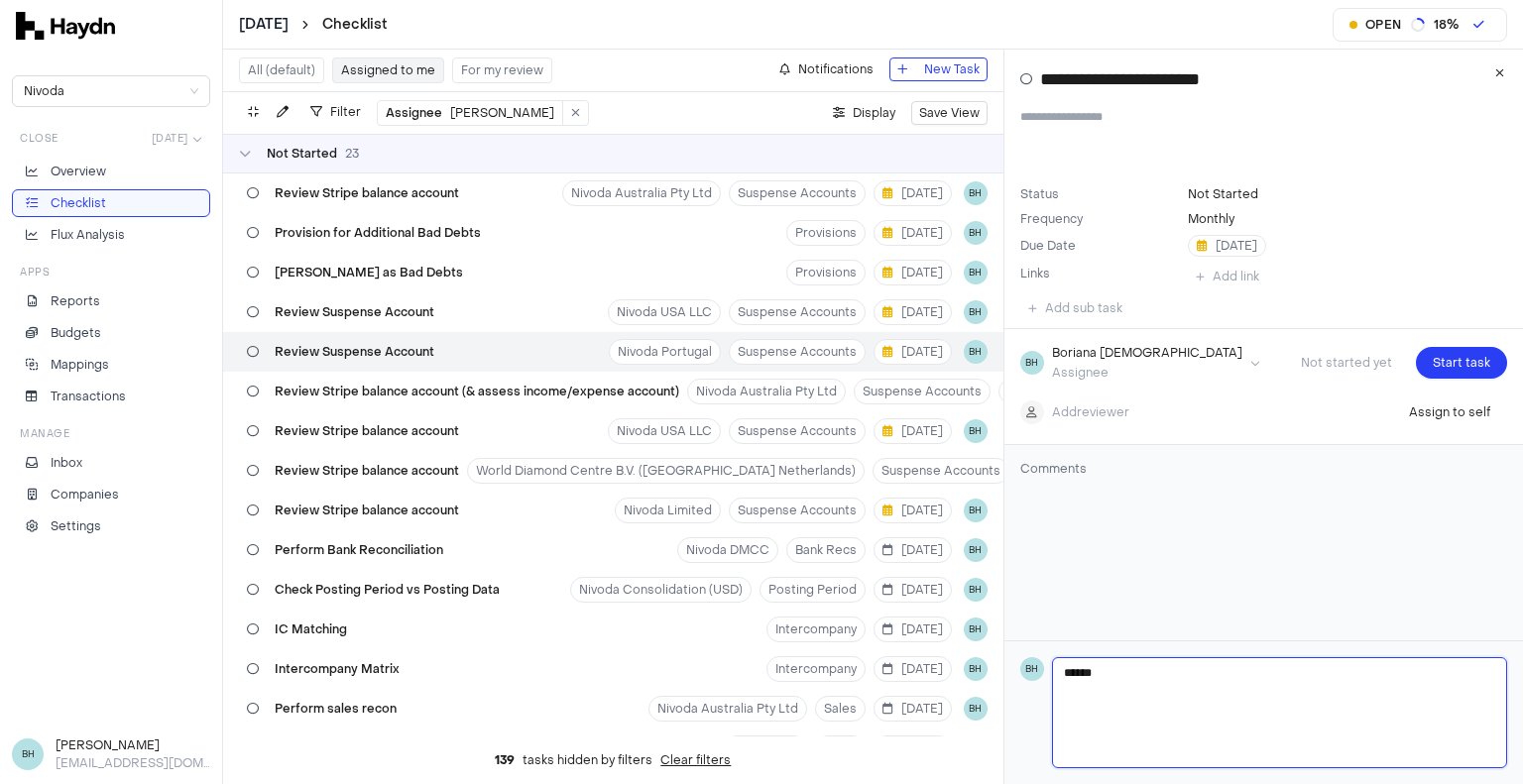 type 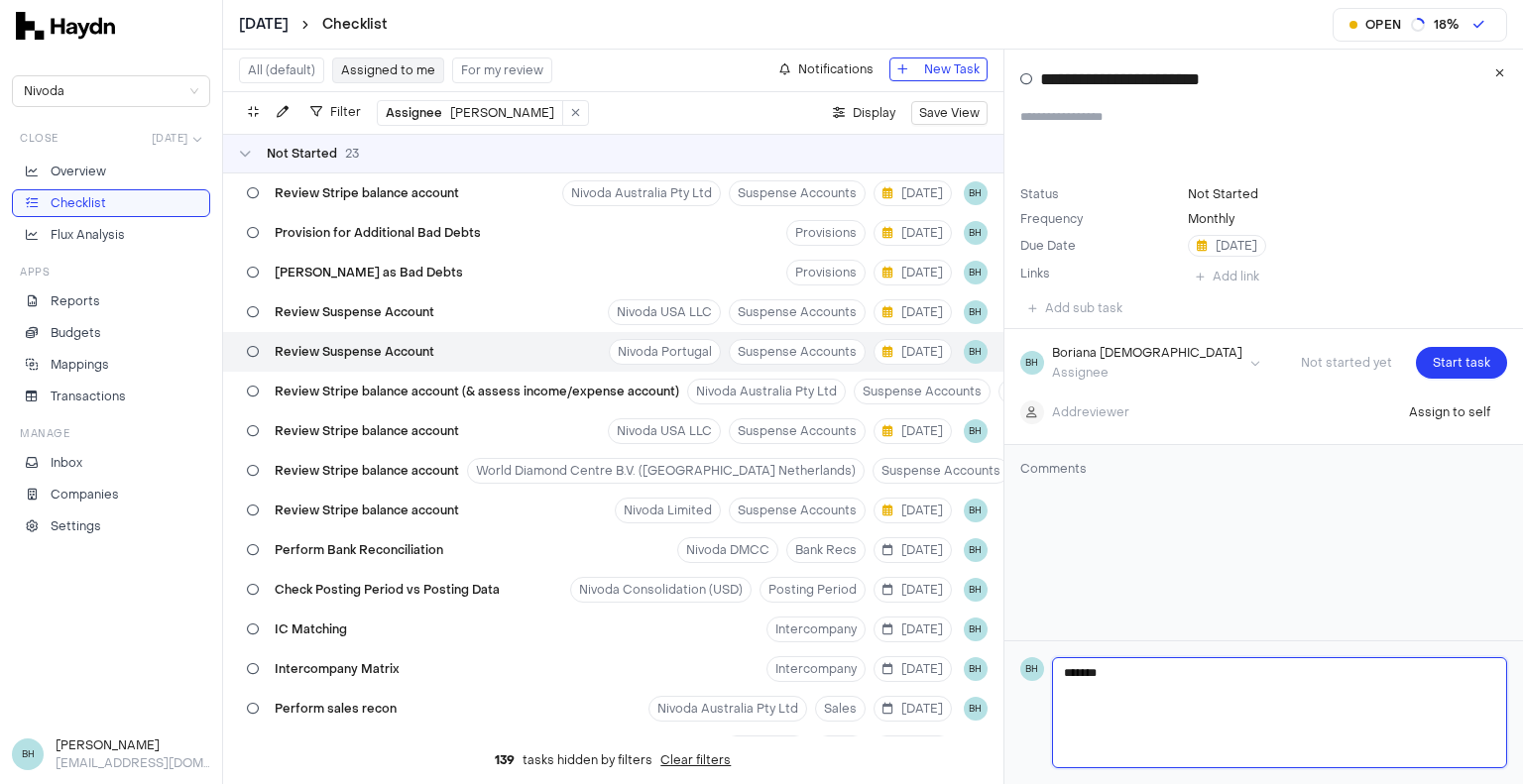 type 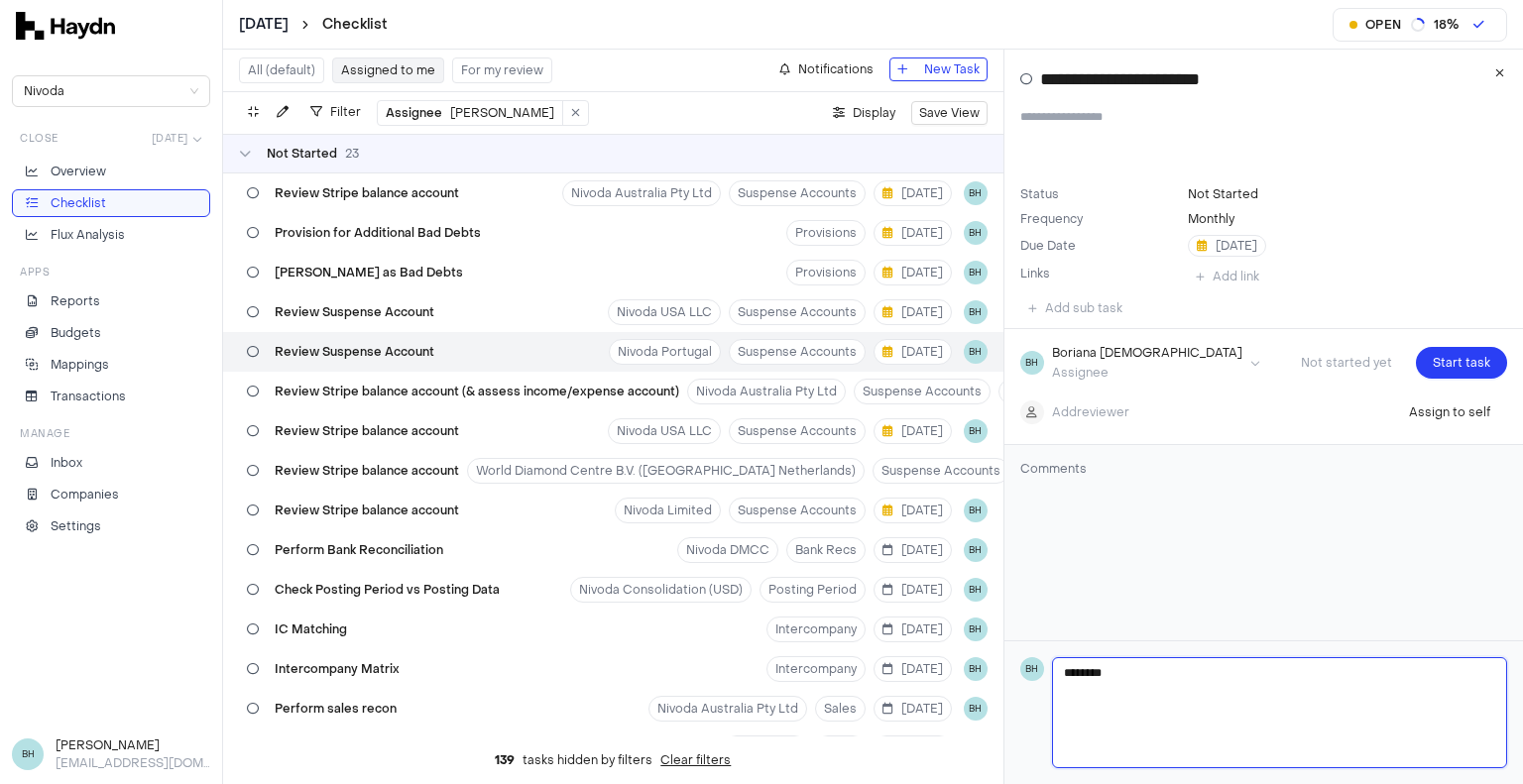 type 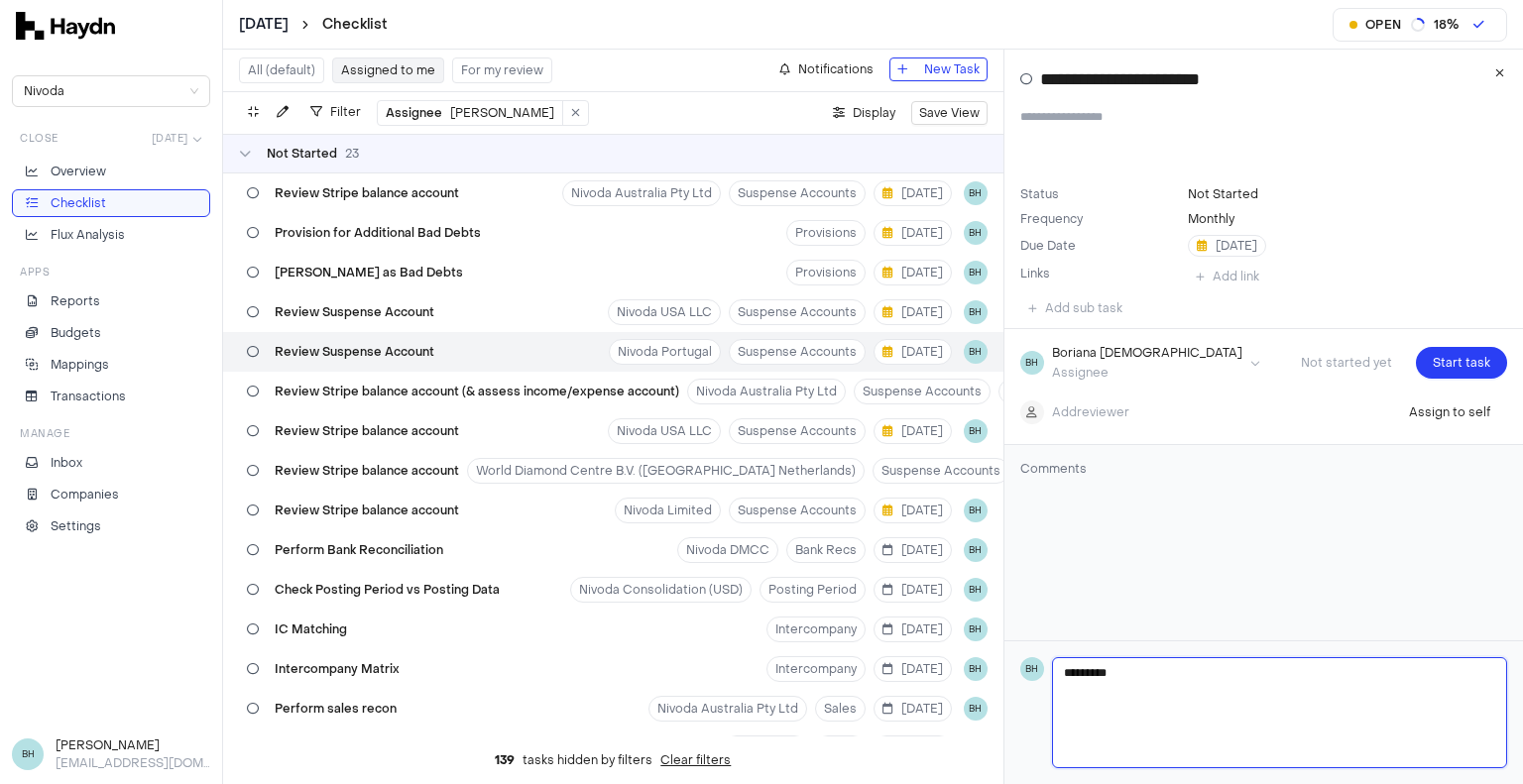 type 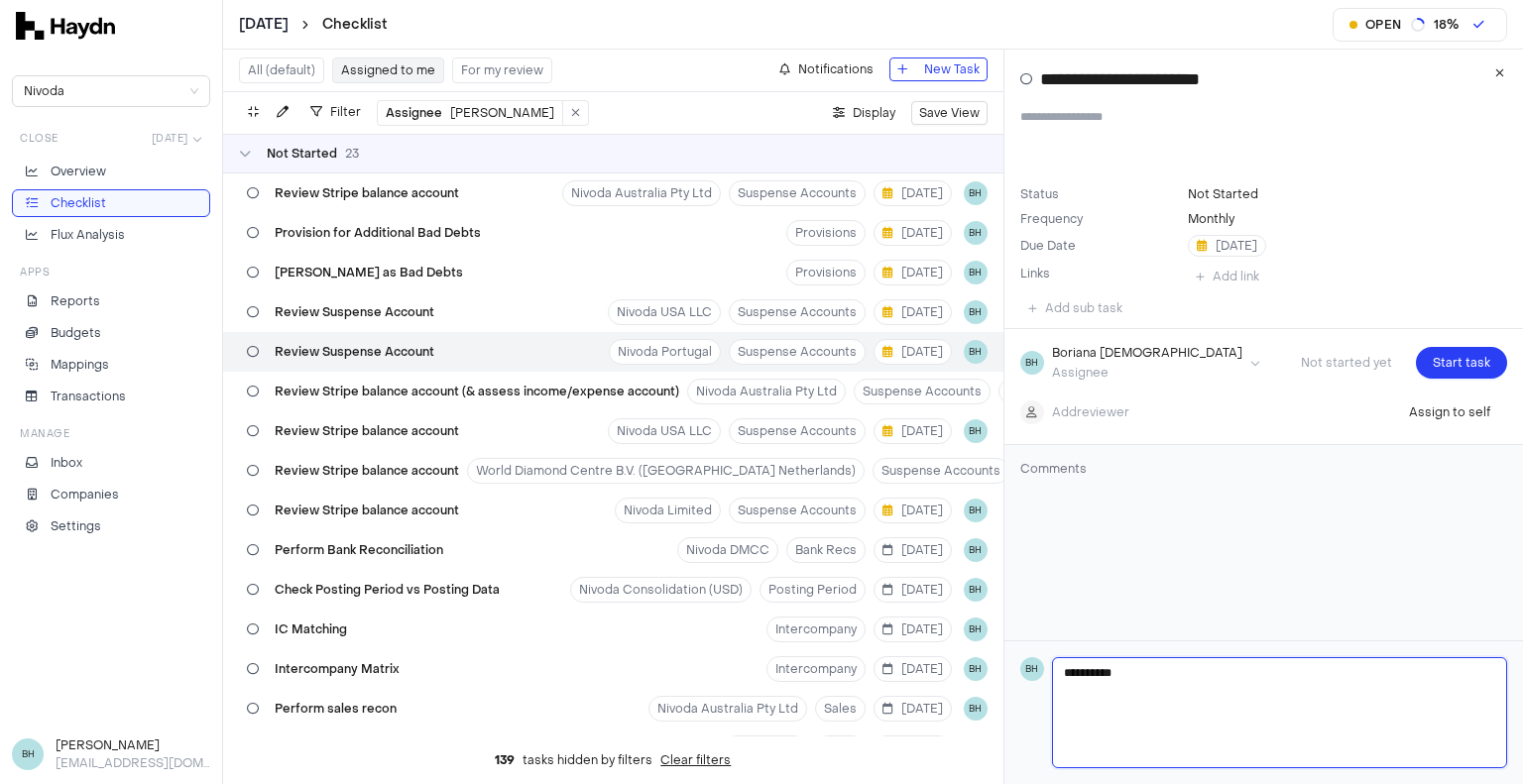 type 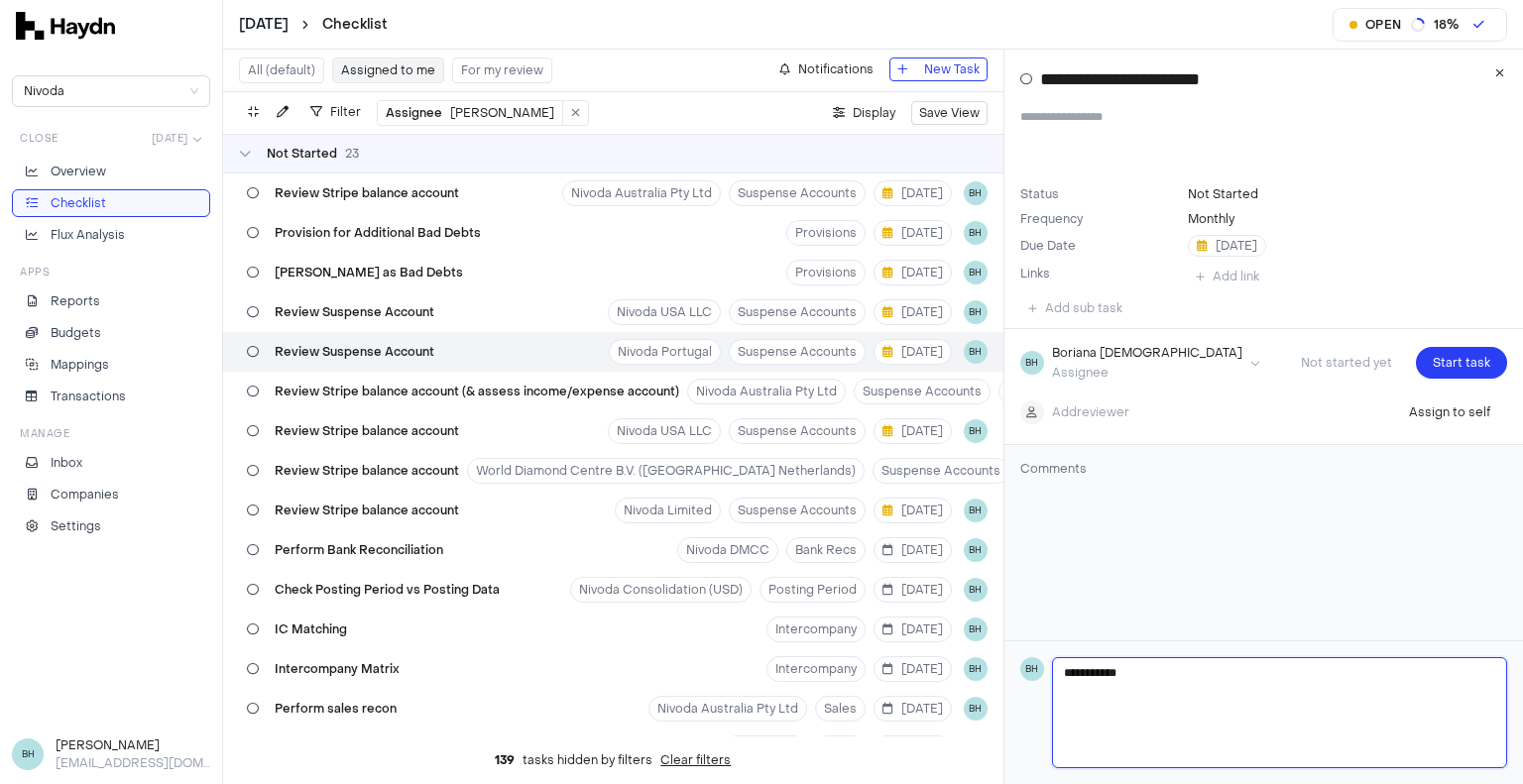 type 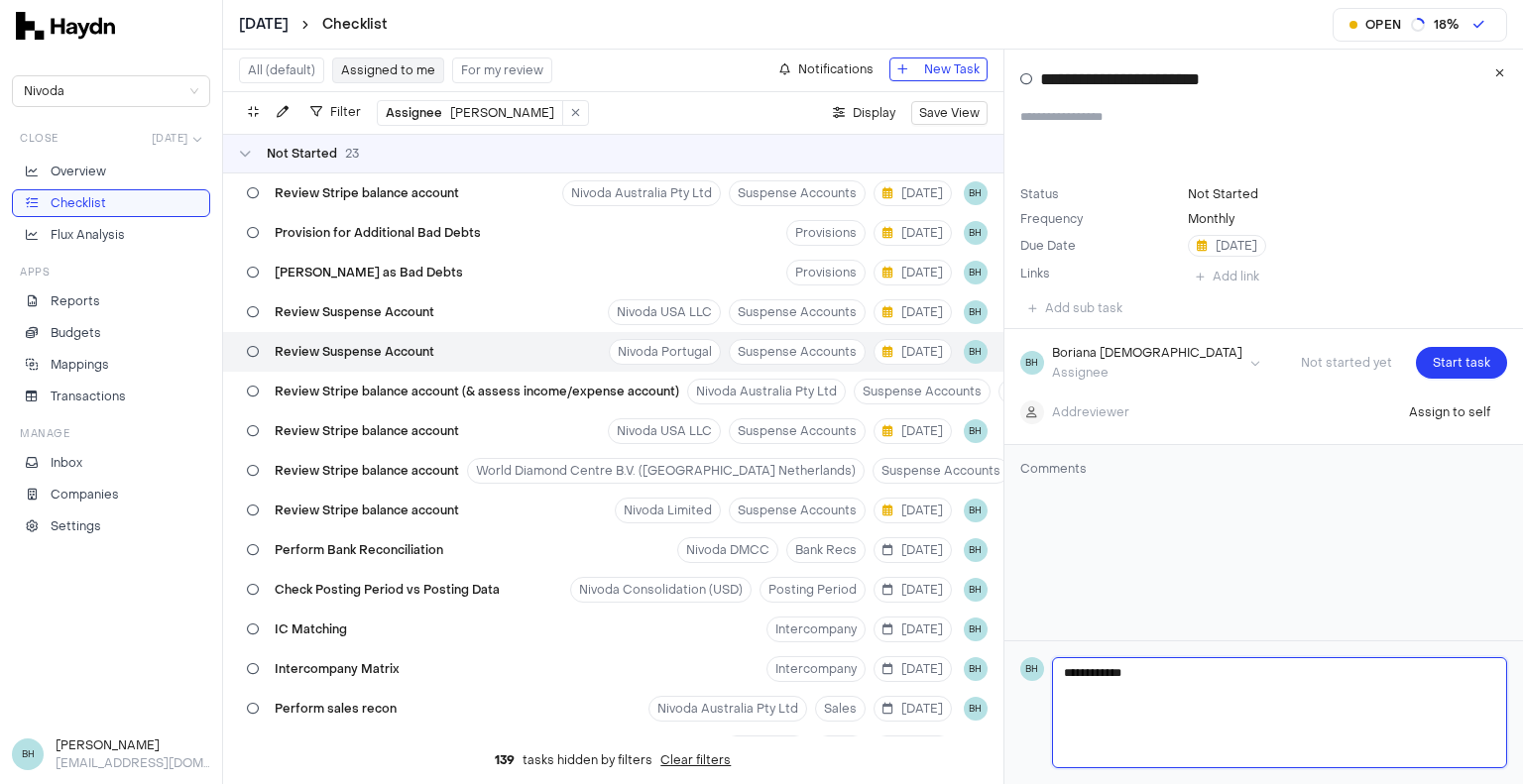type 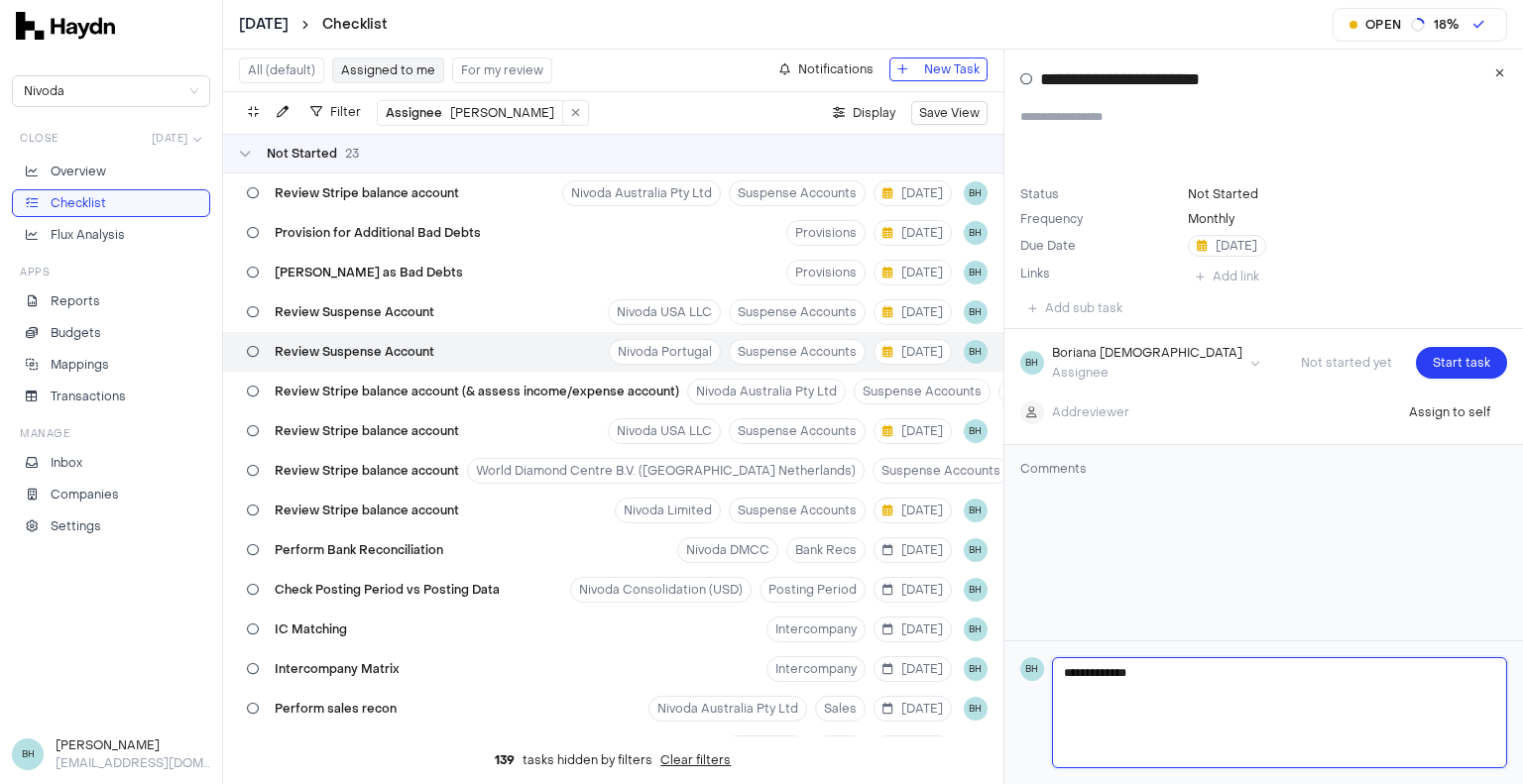 type 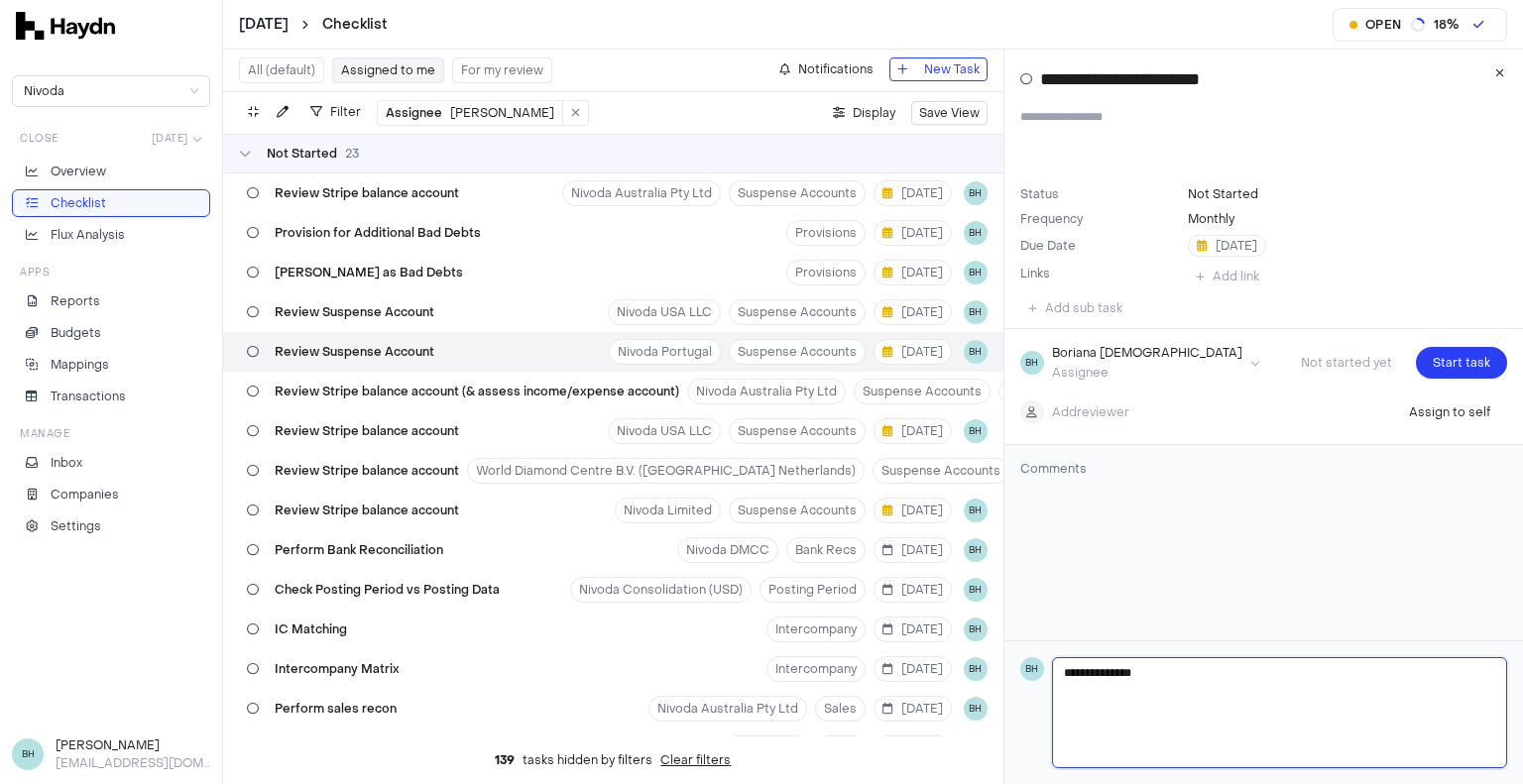 type 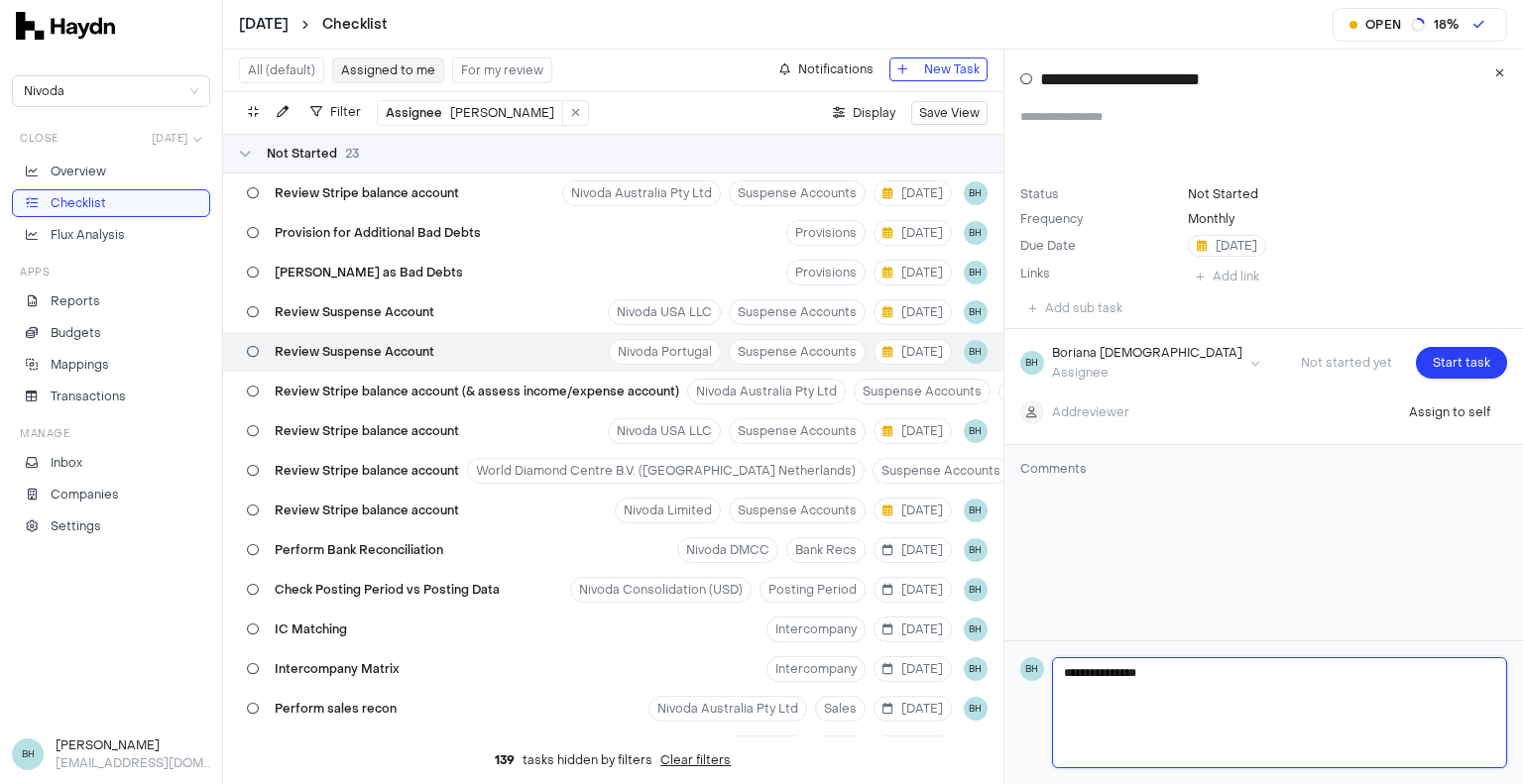 type 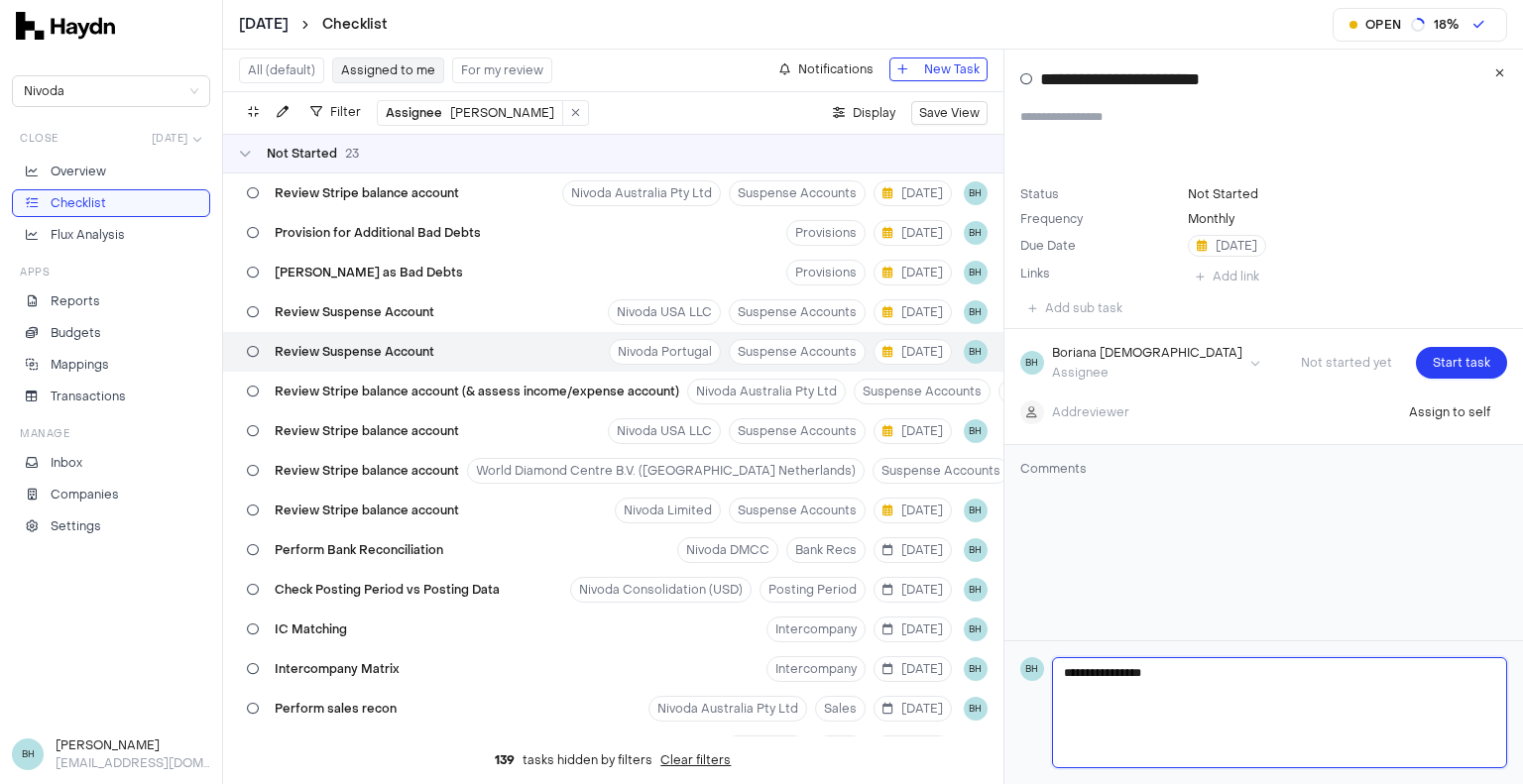type 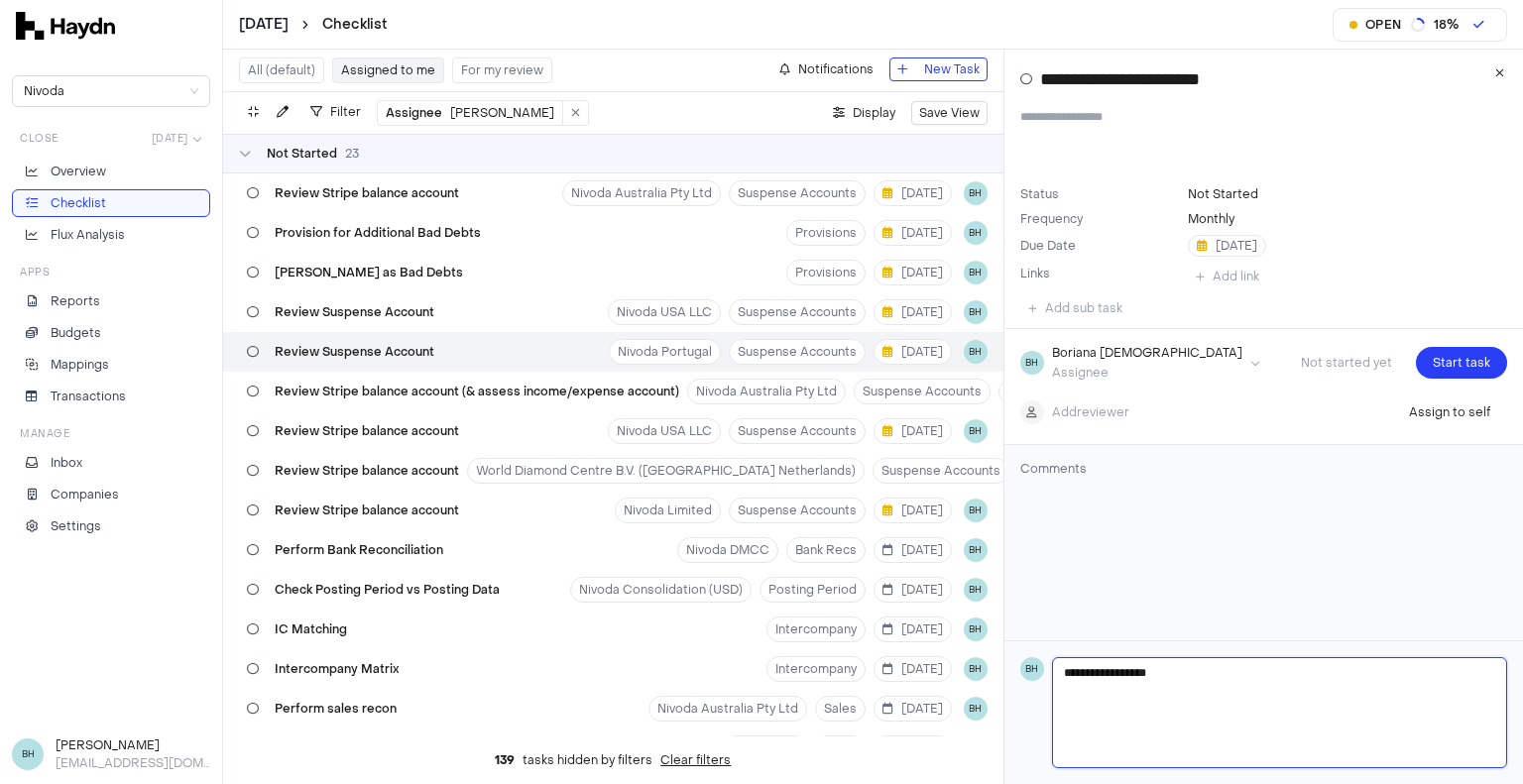 type 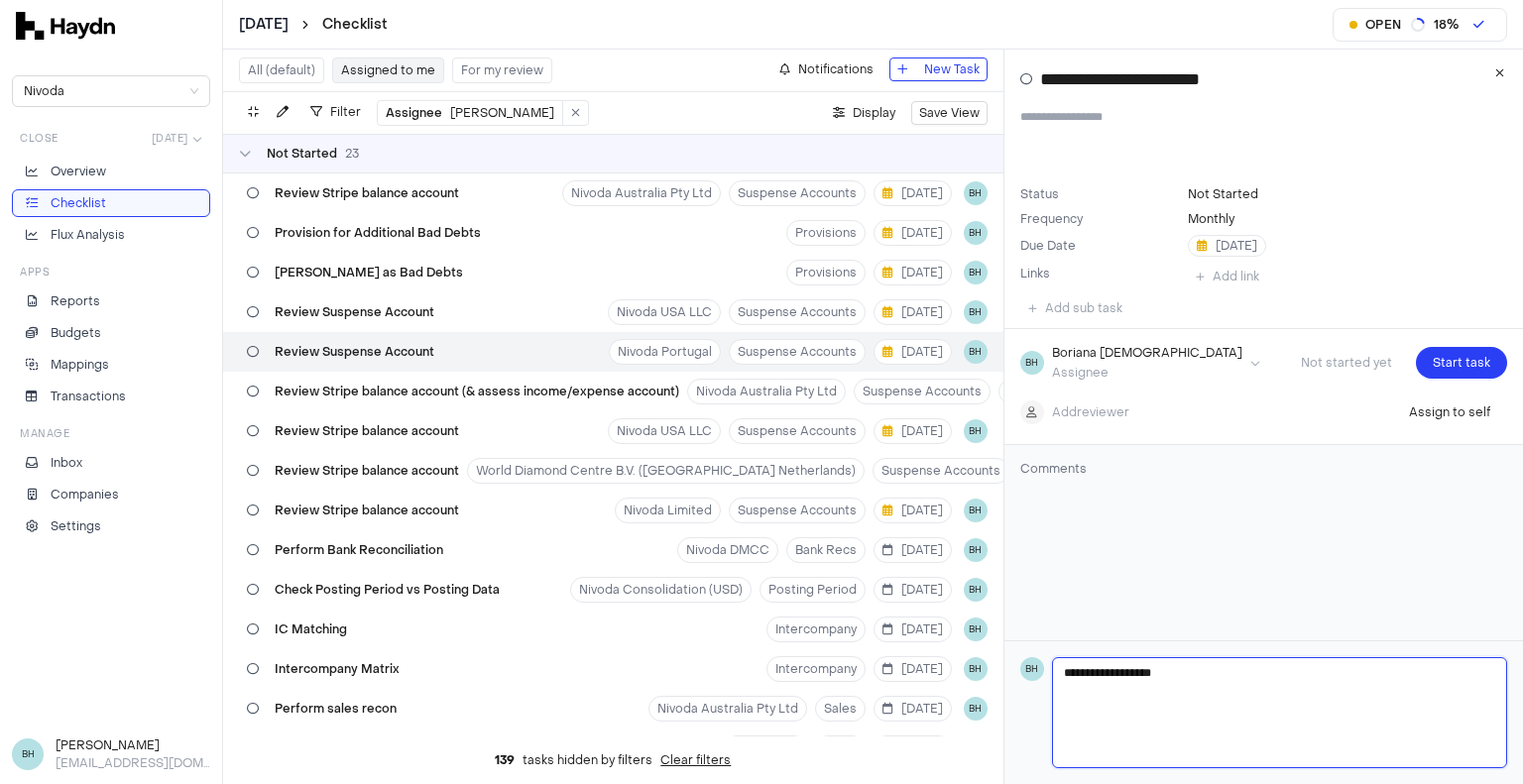 type 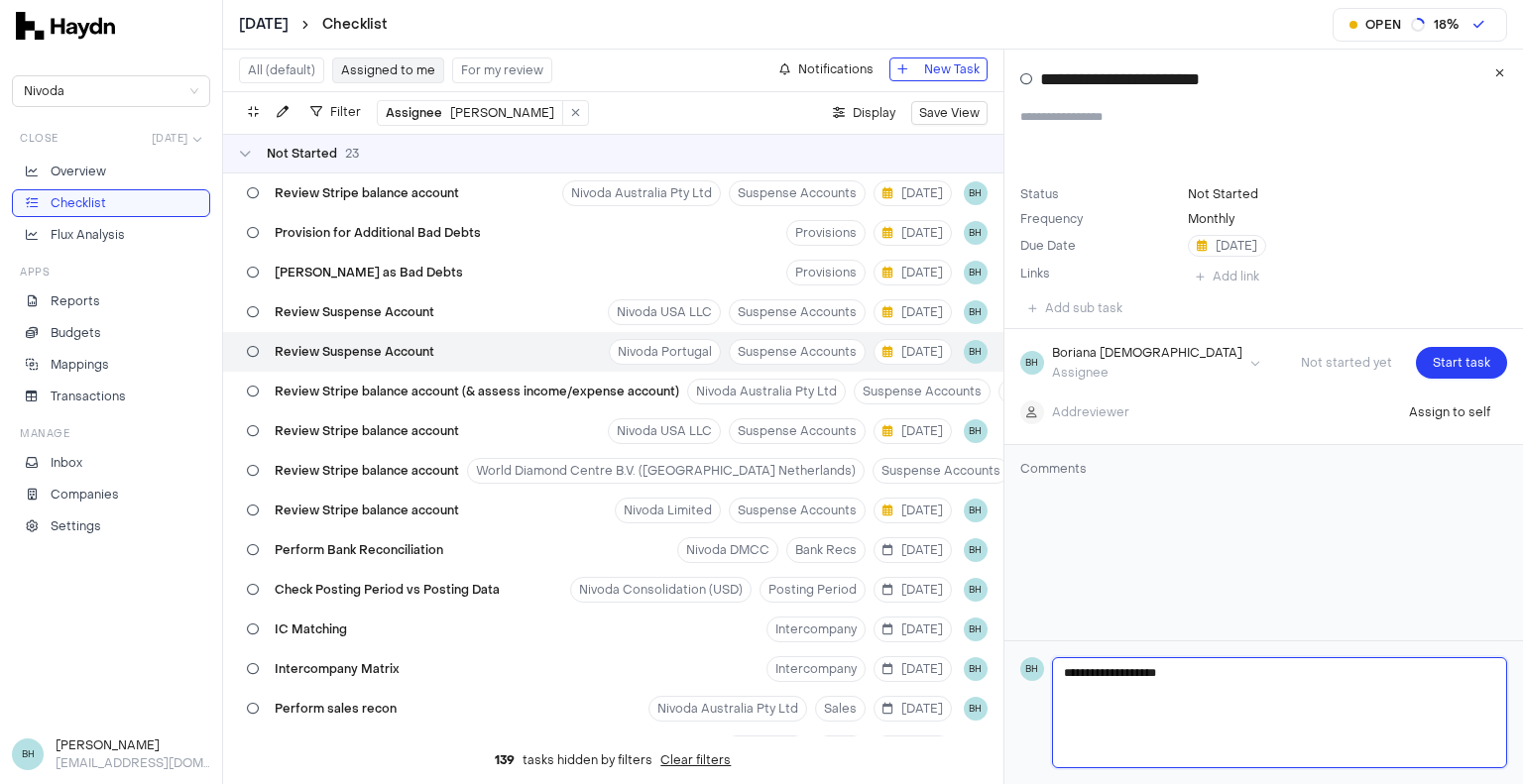 type 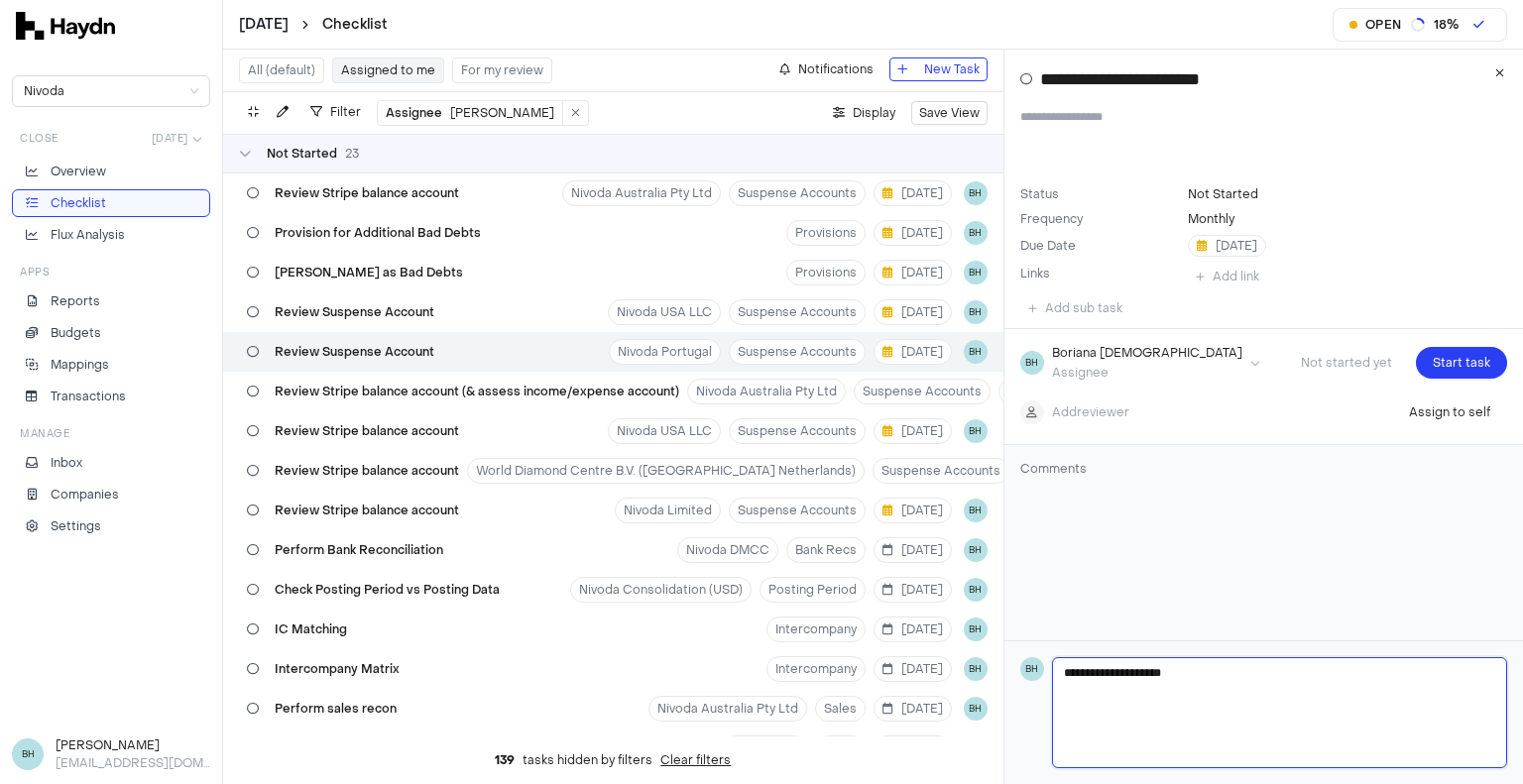type 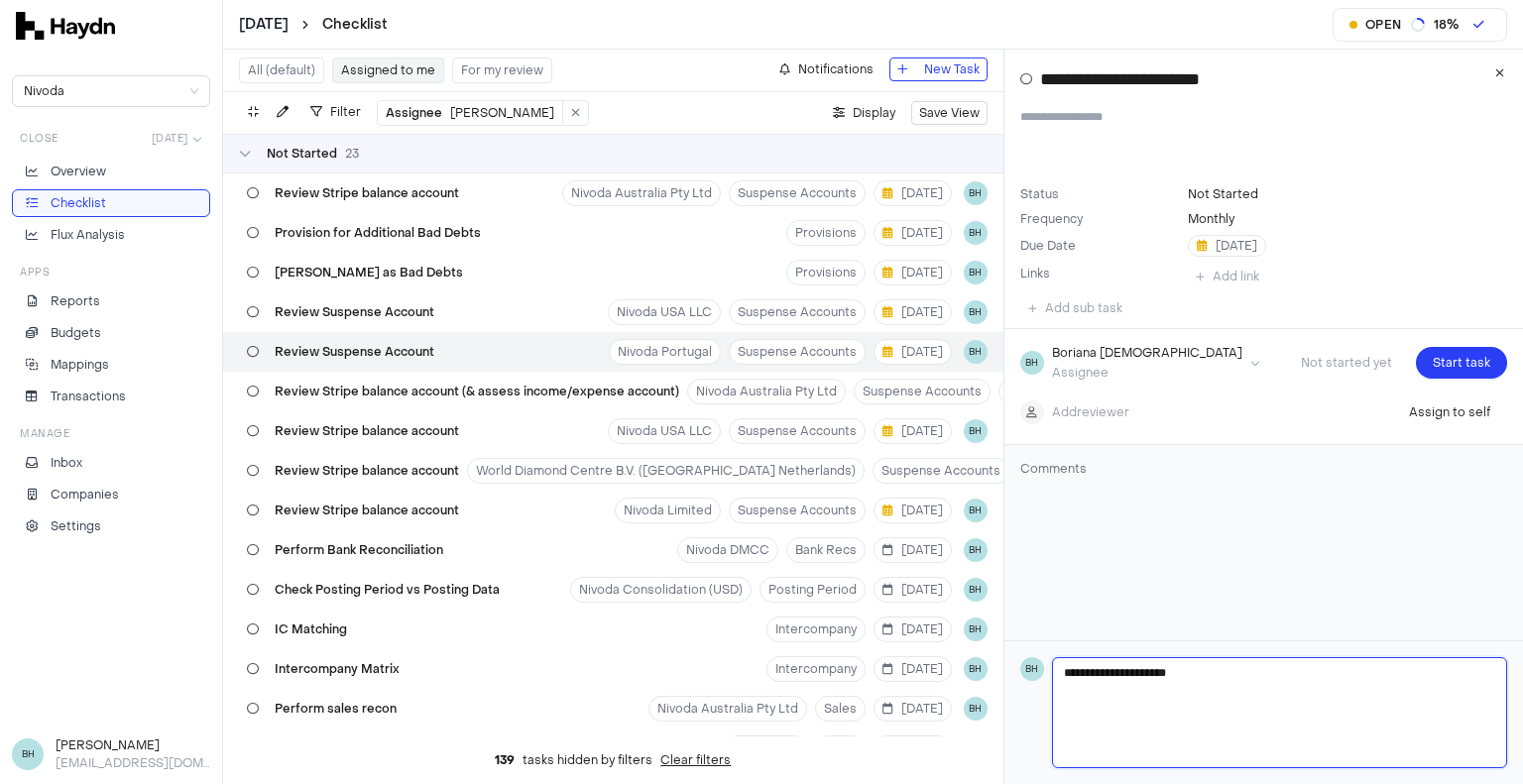 type 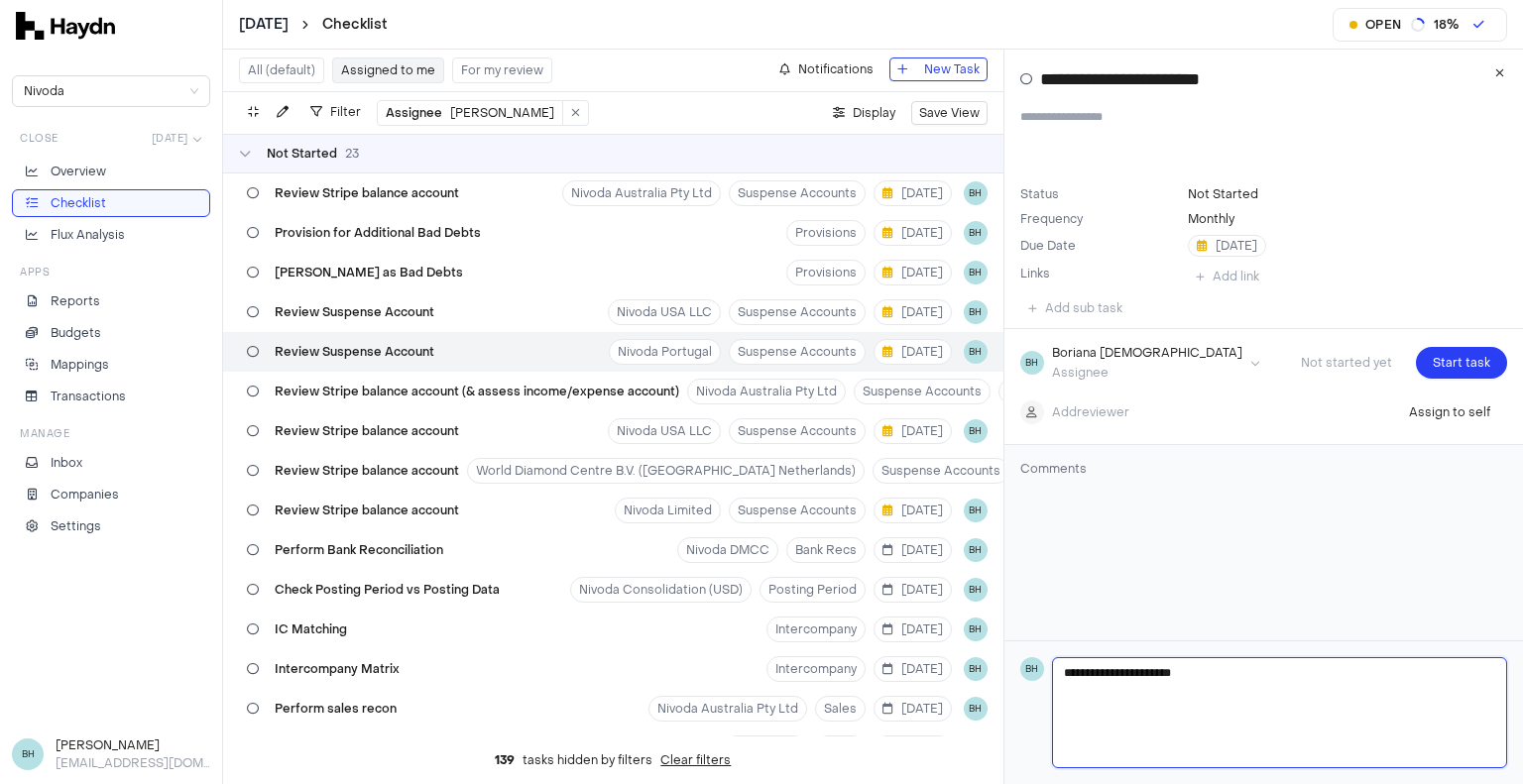 type 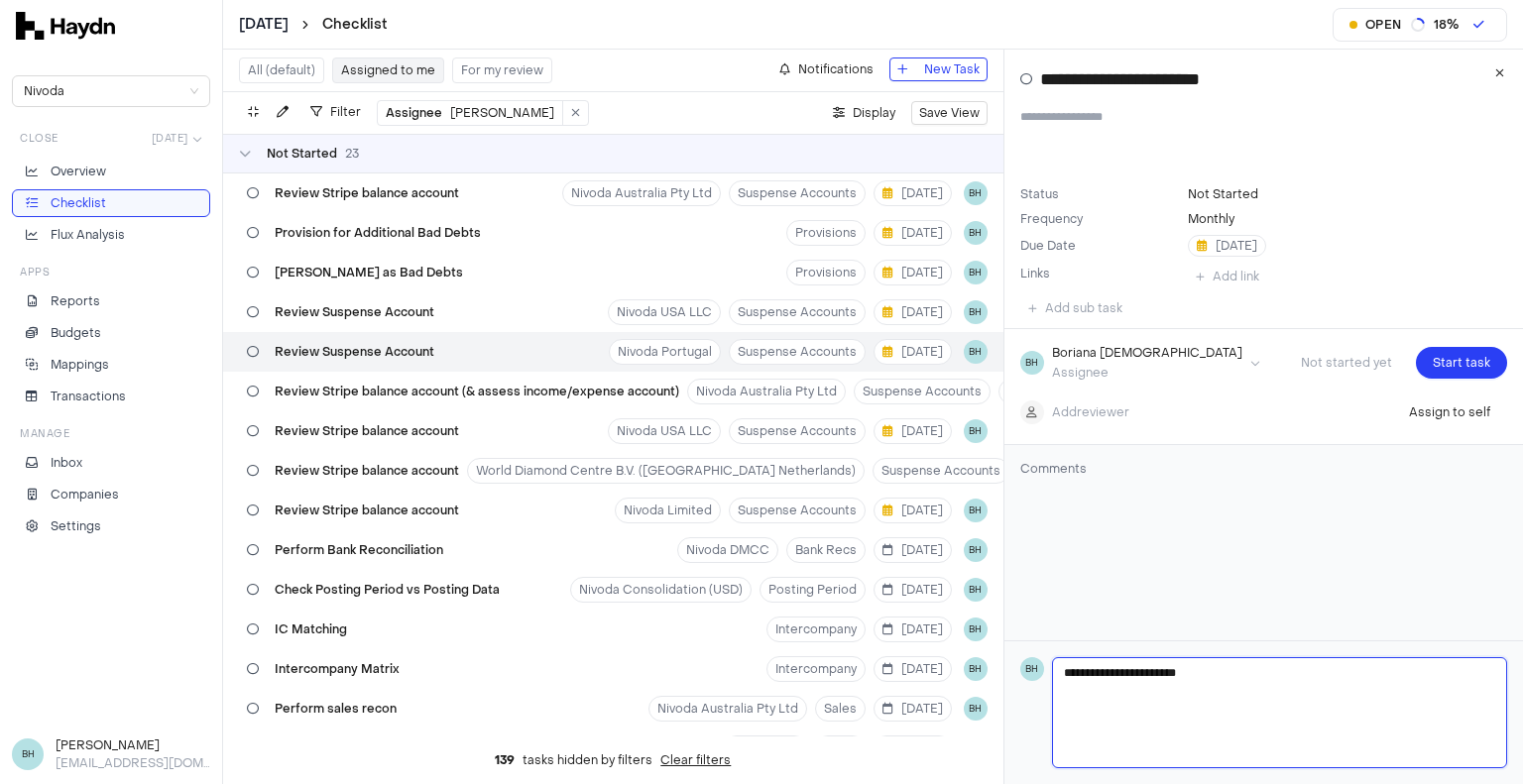 type 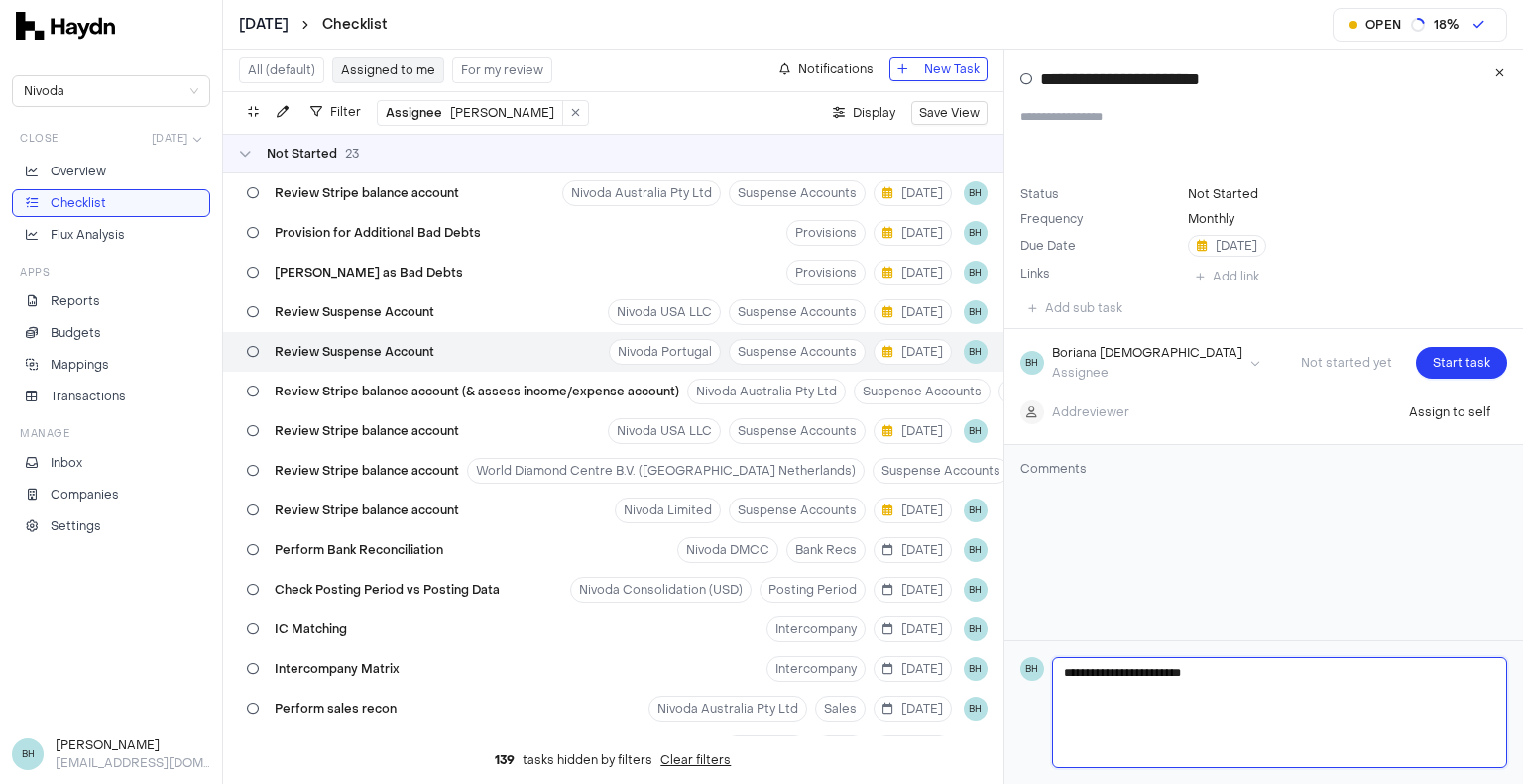 type 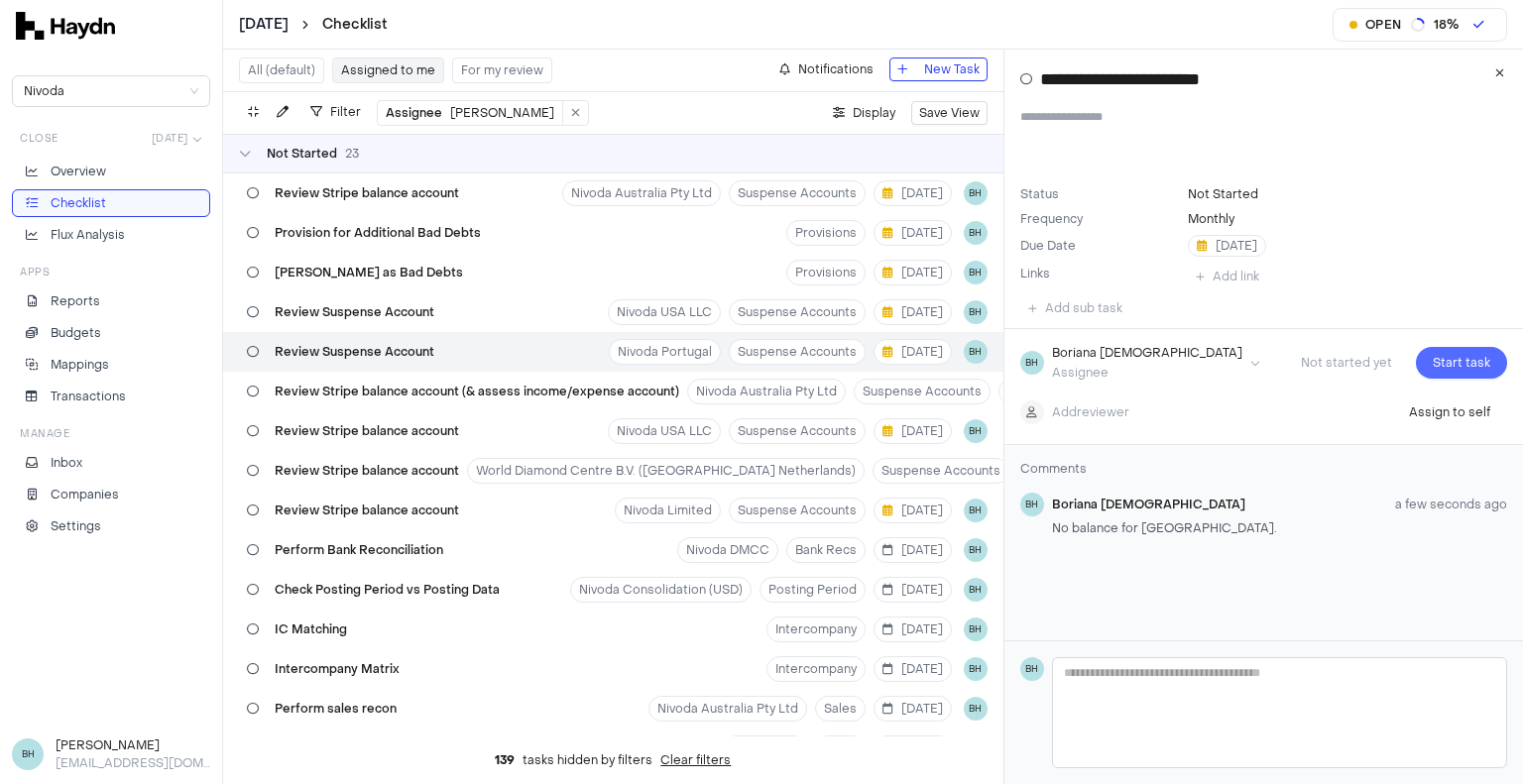 click on "Start task" at bounding box center [1462, 363] 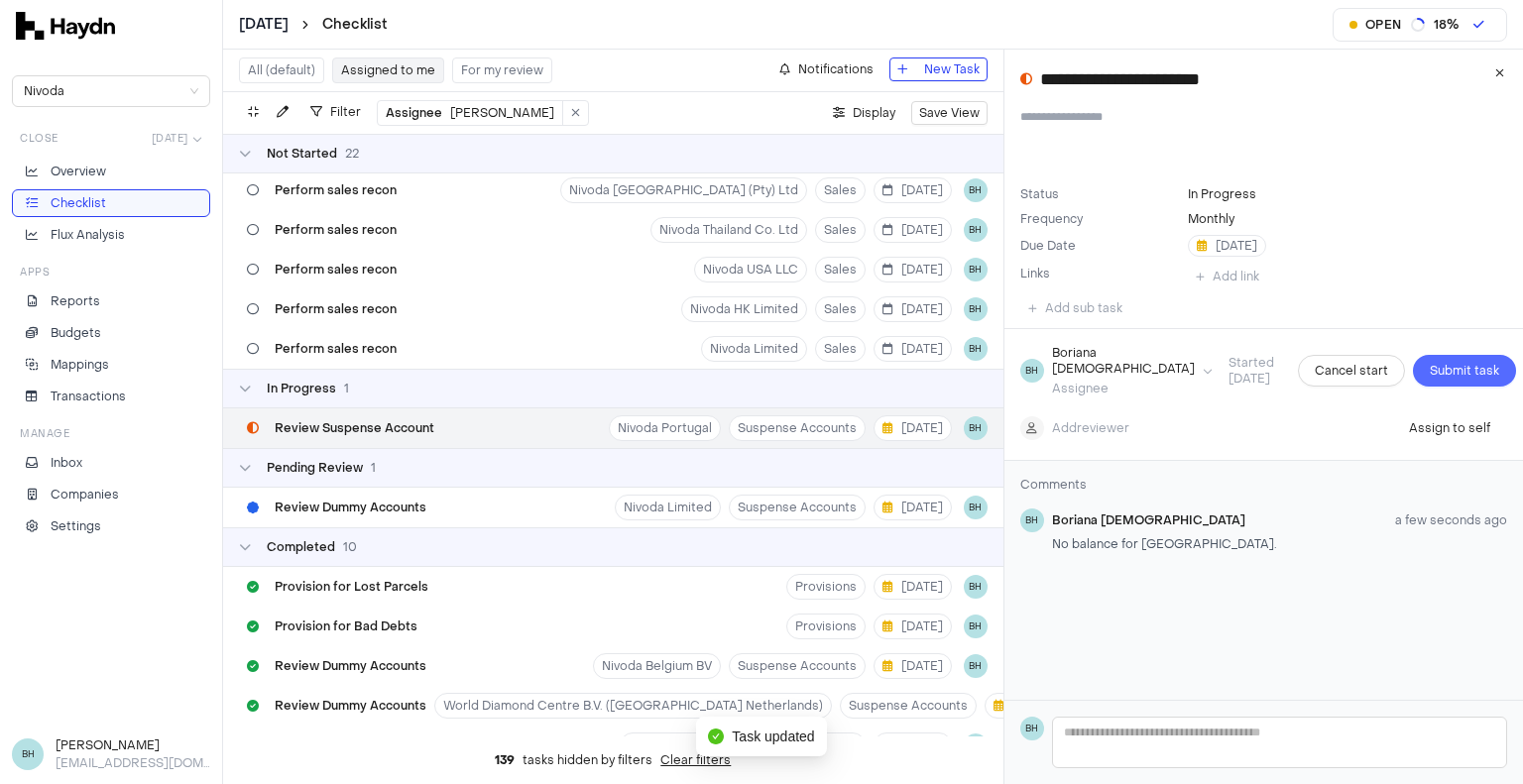 click on "Submit task" at bounding box center [1464, 371] 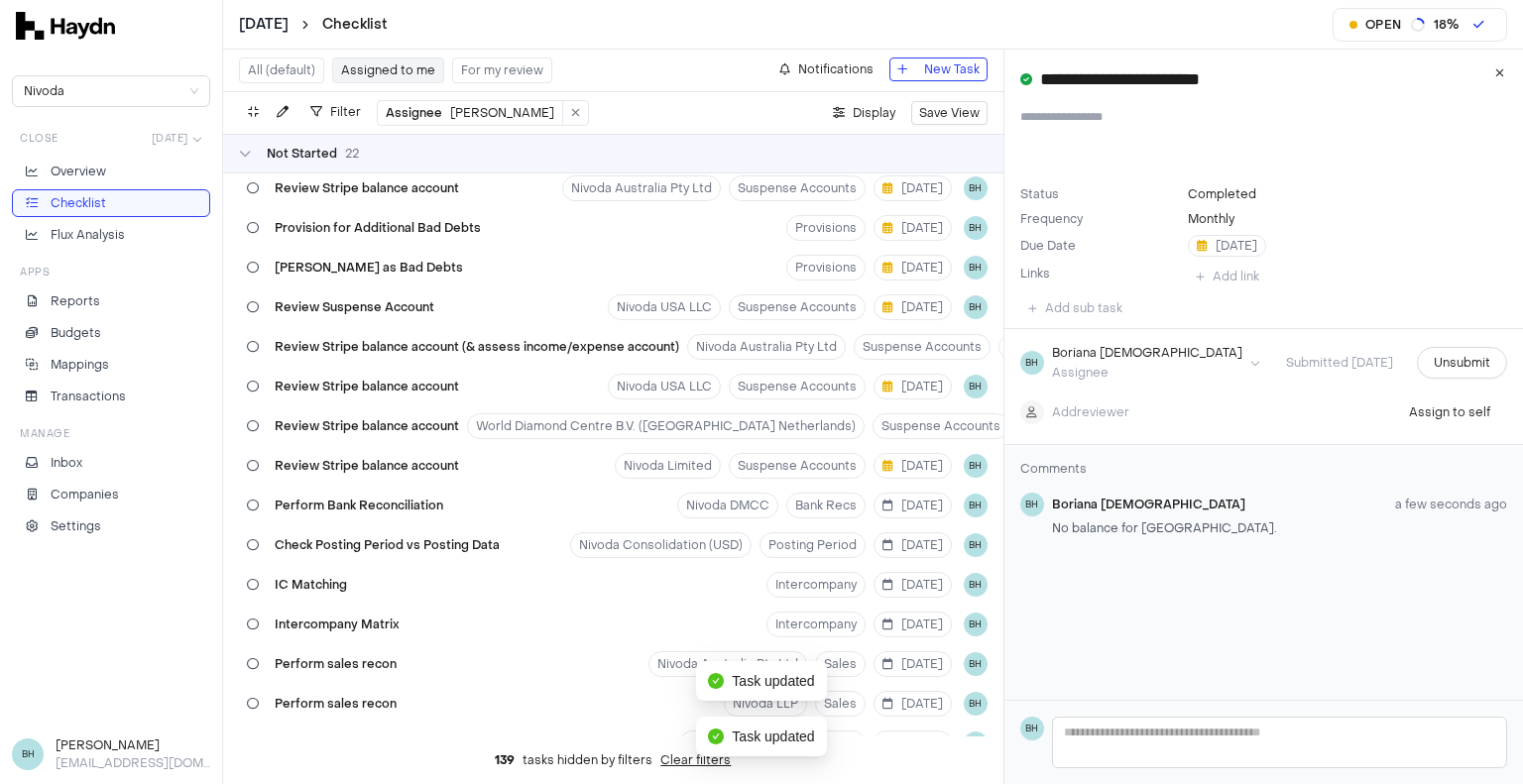 scroll, scrollTop: 0, scrollLeft: 0, axis: both 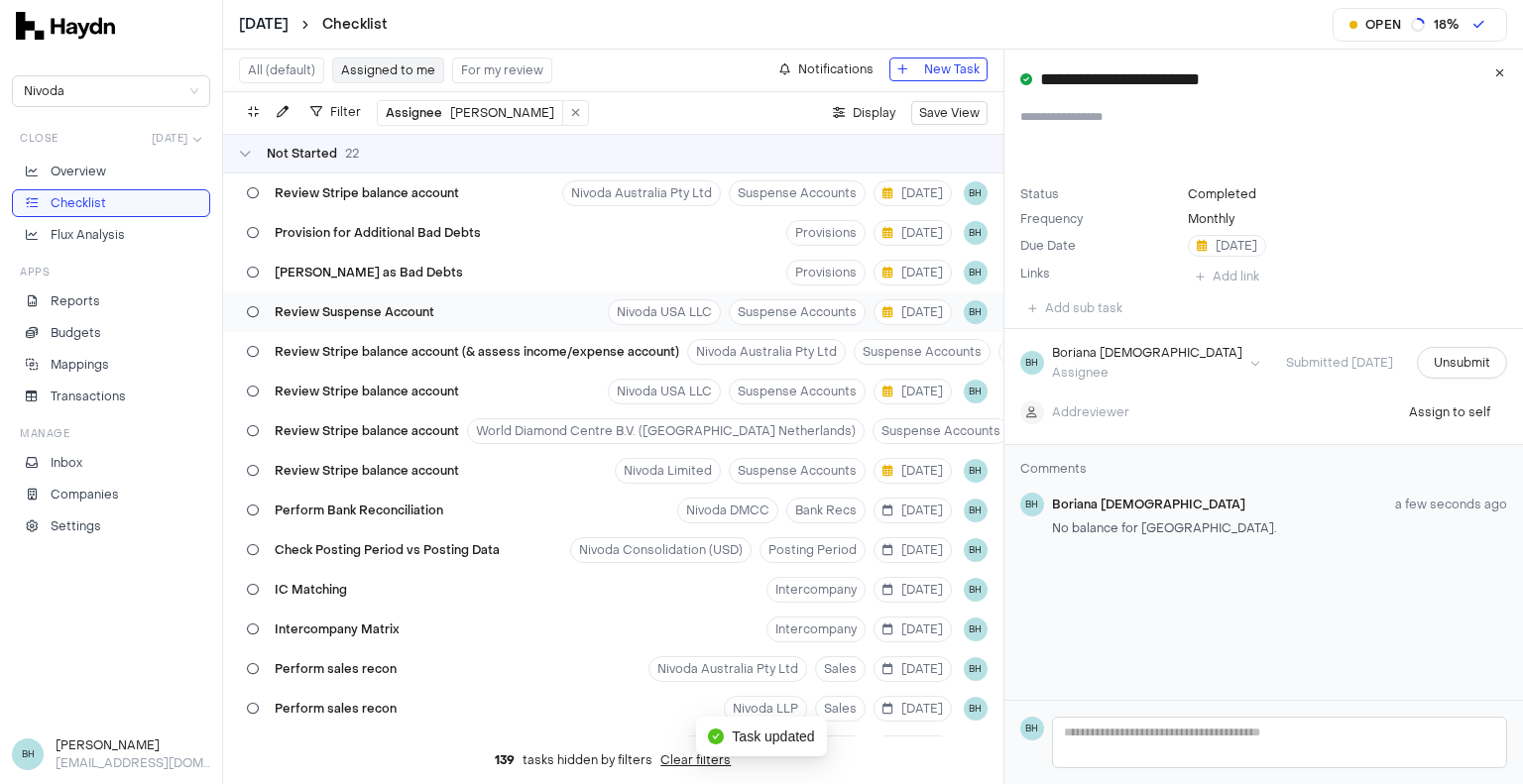 click on "Review Suspense Account" at bounding box center (354, 312) 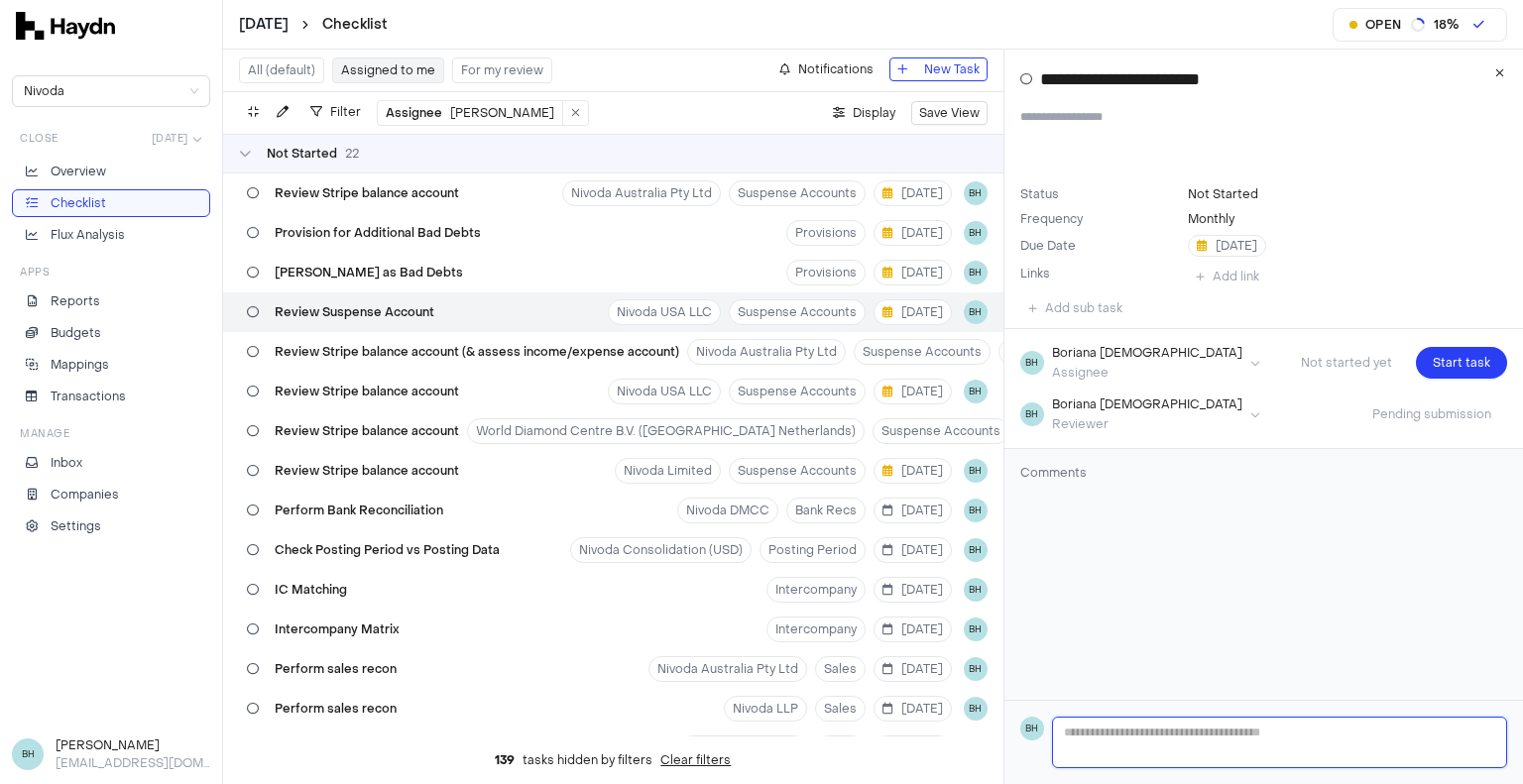 click at bounding box center [1280, 742] 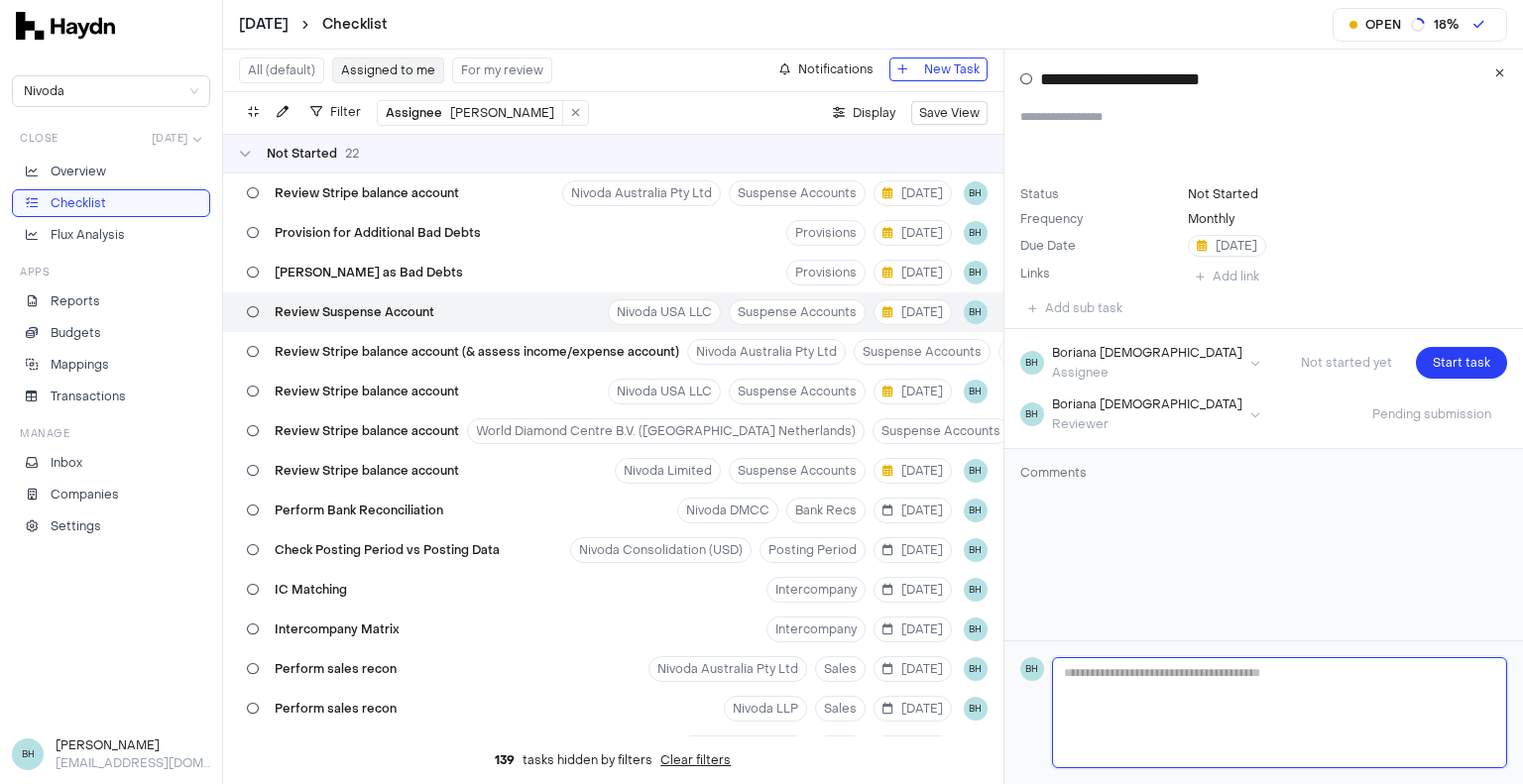 type 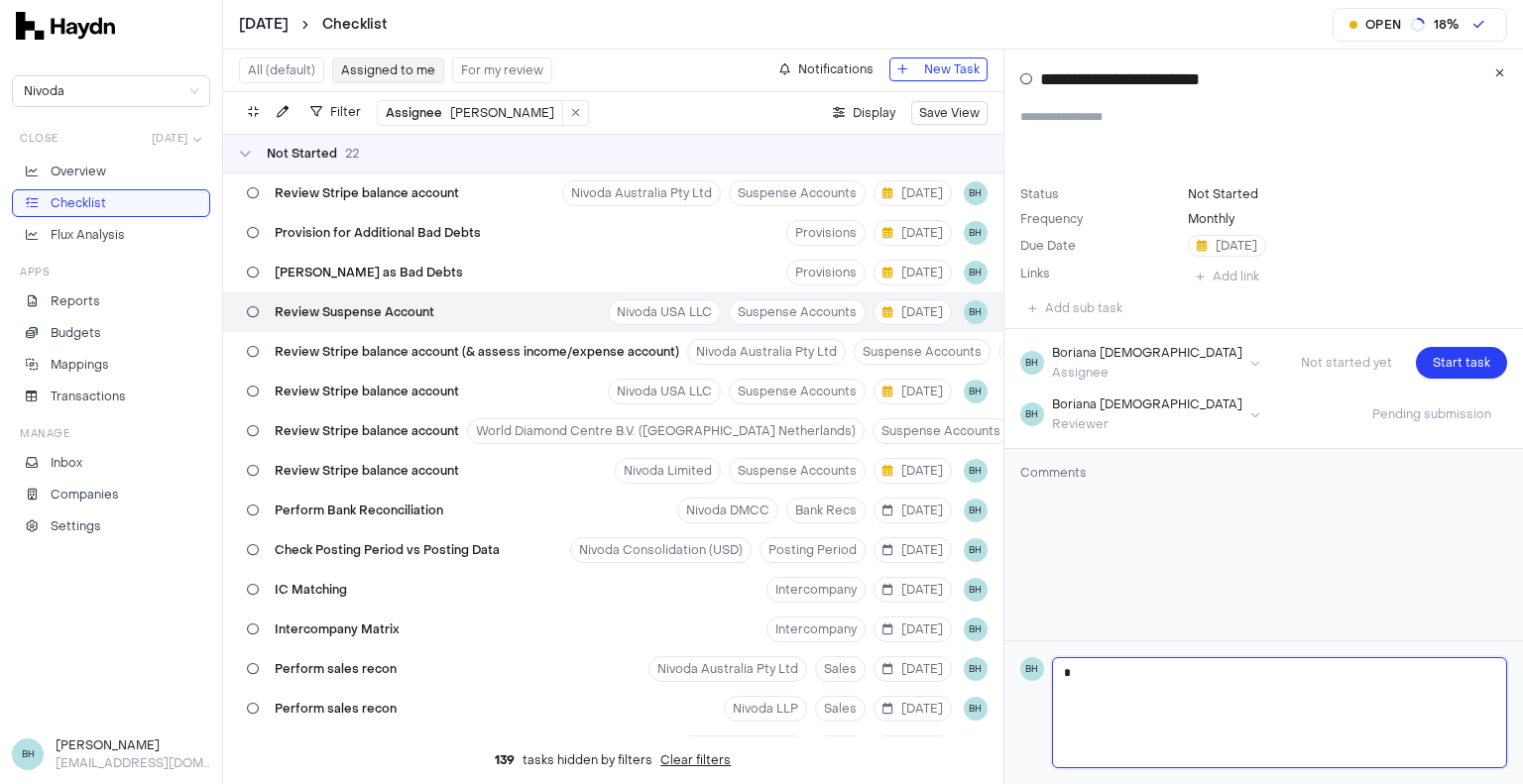 type 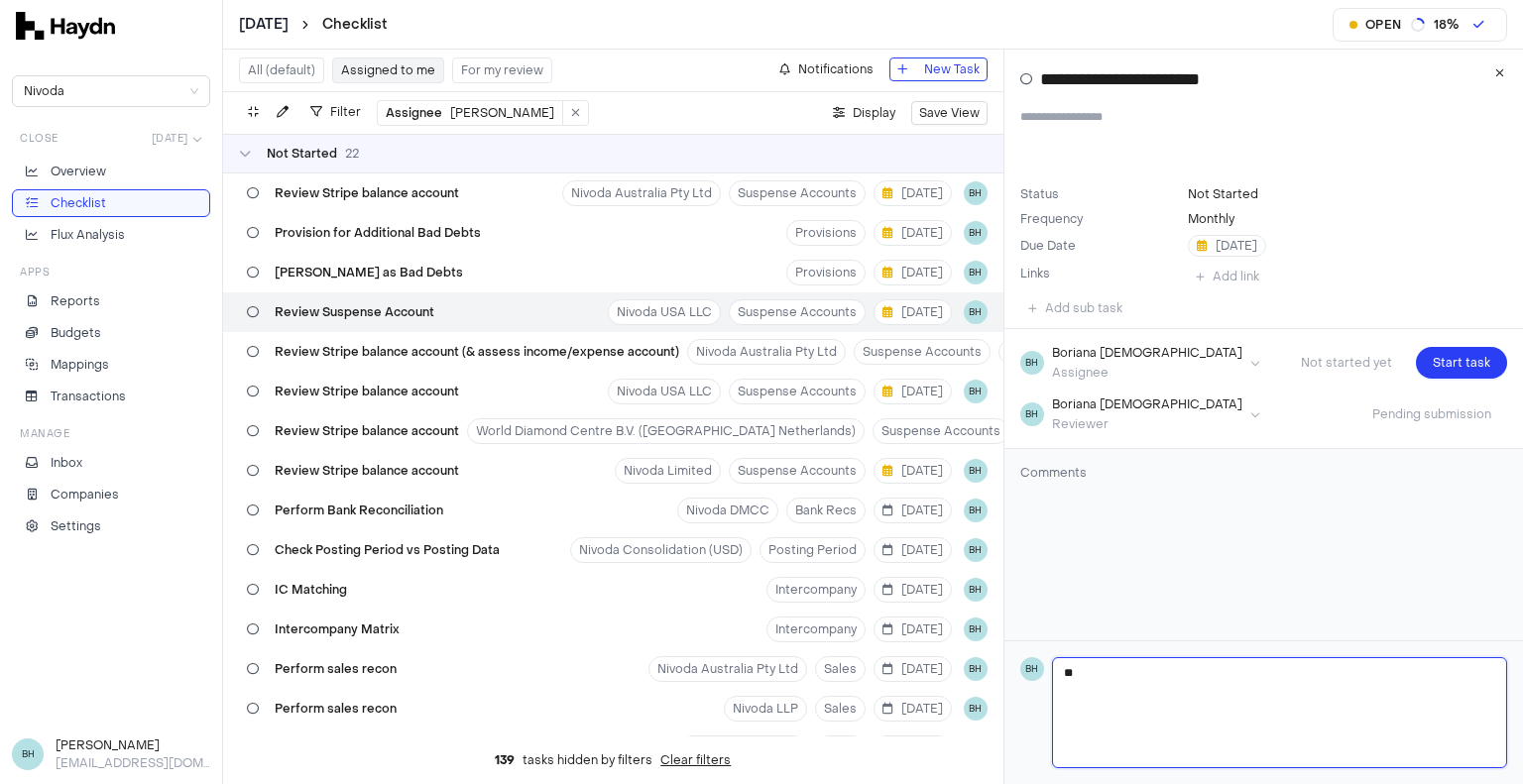 type 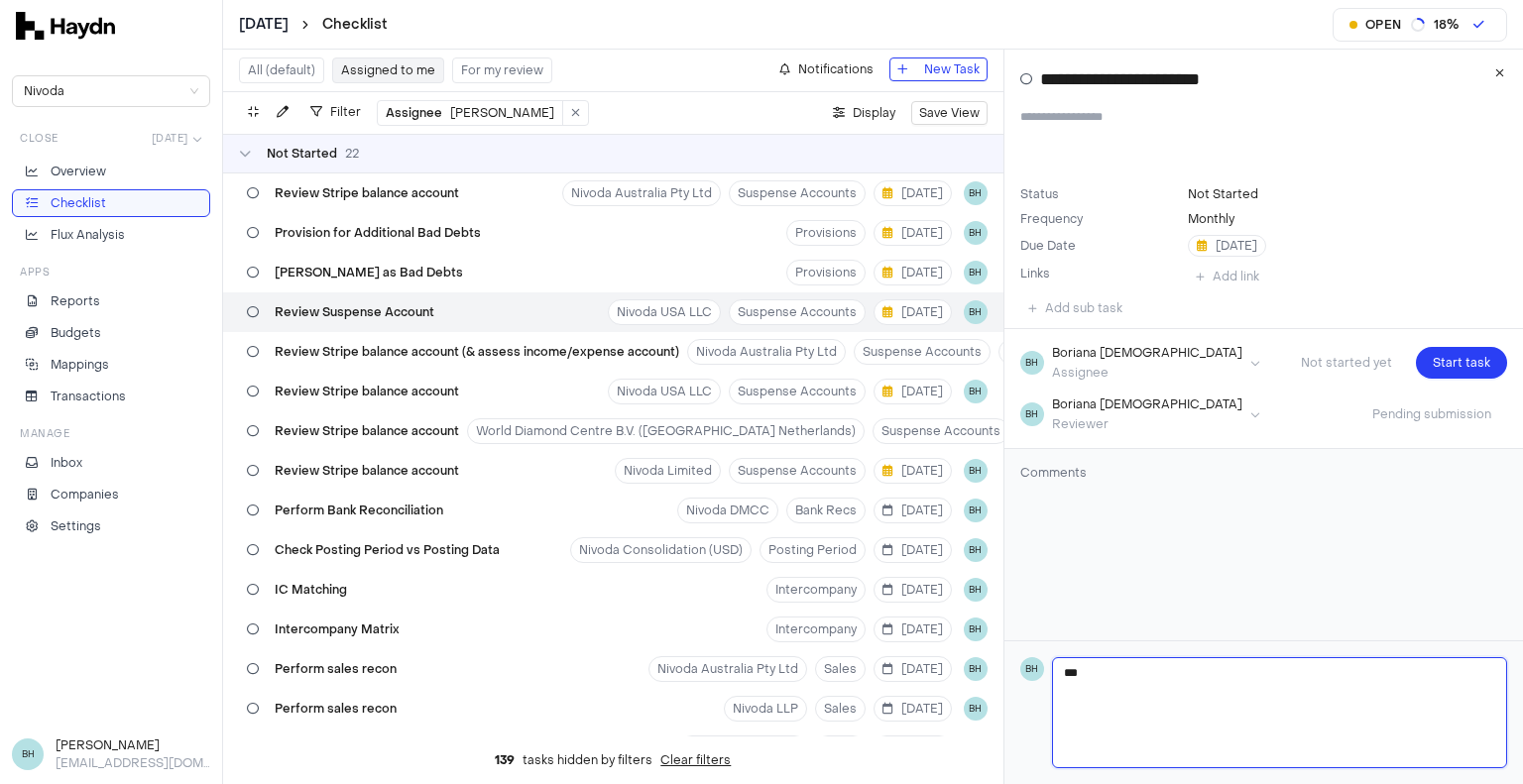 type 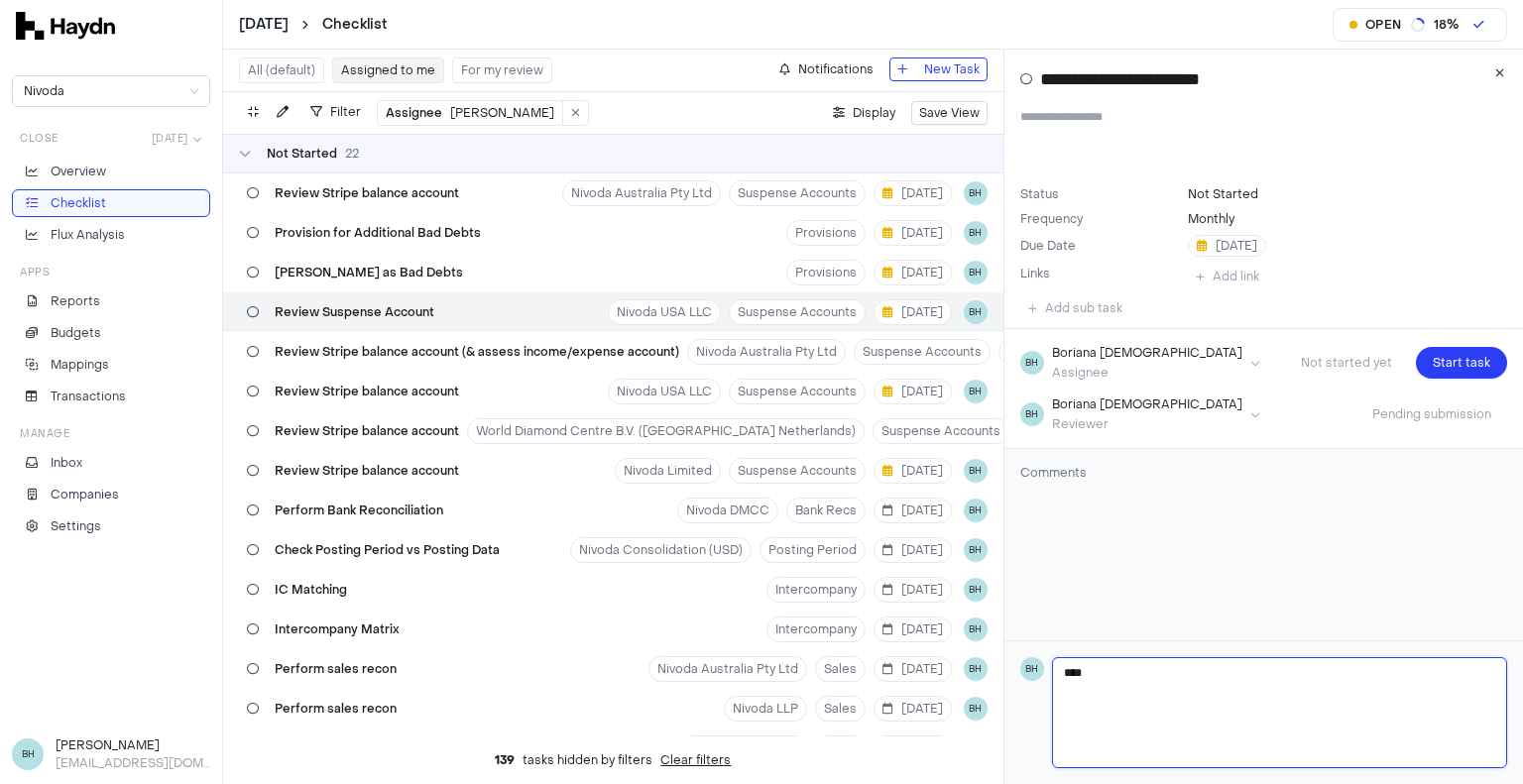 type 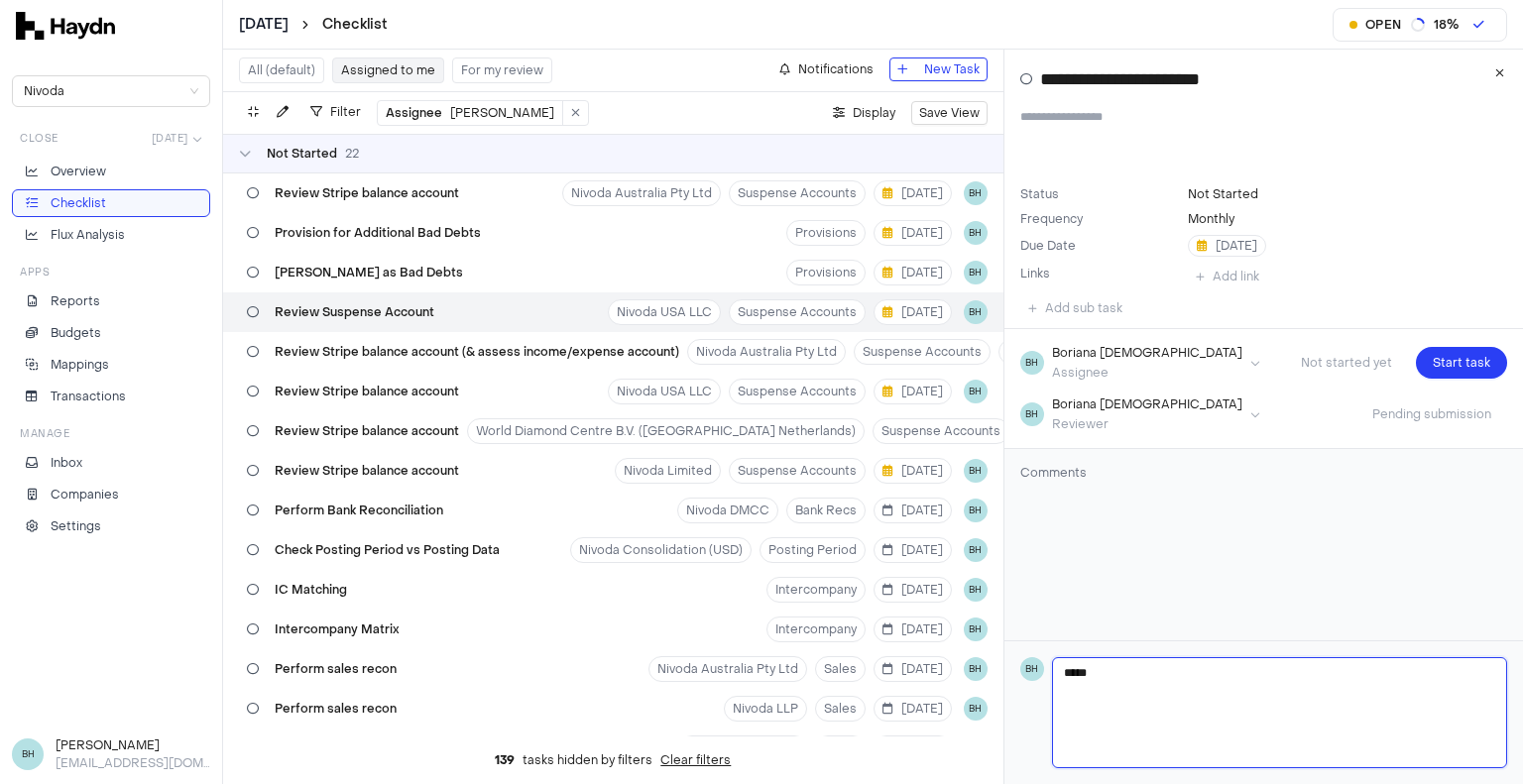 type 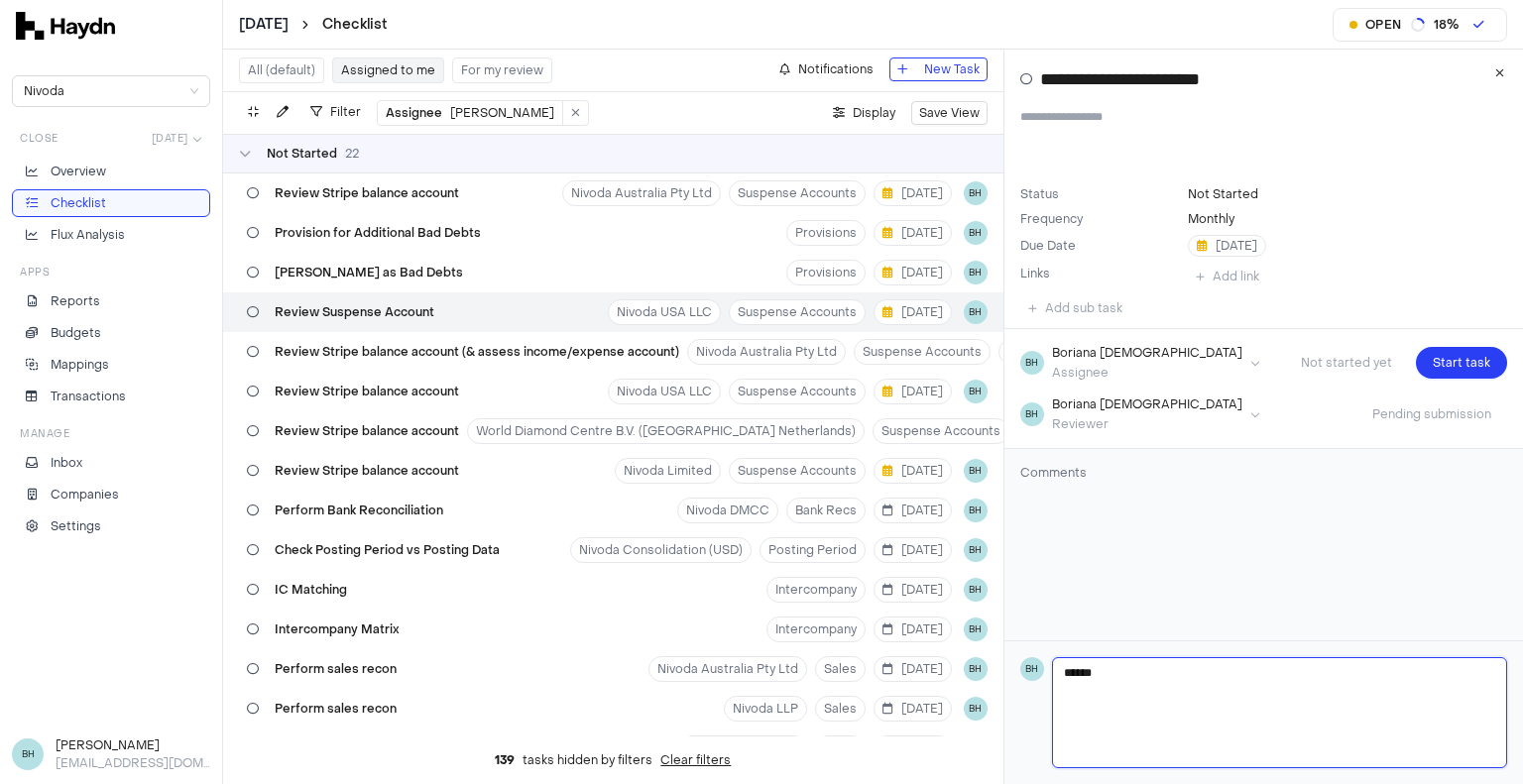 type on "*******" 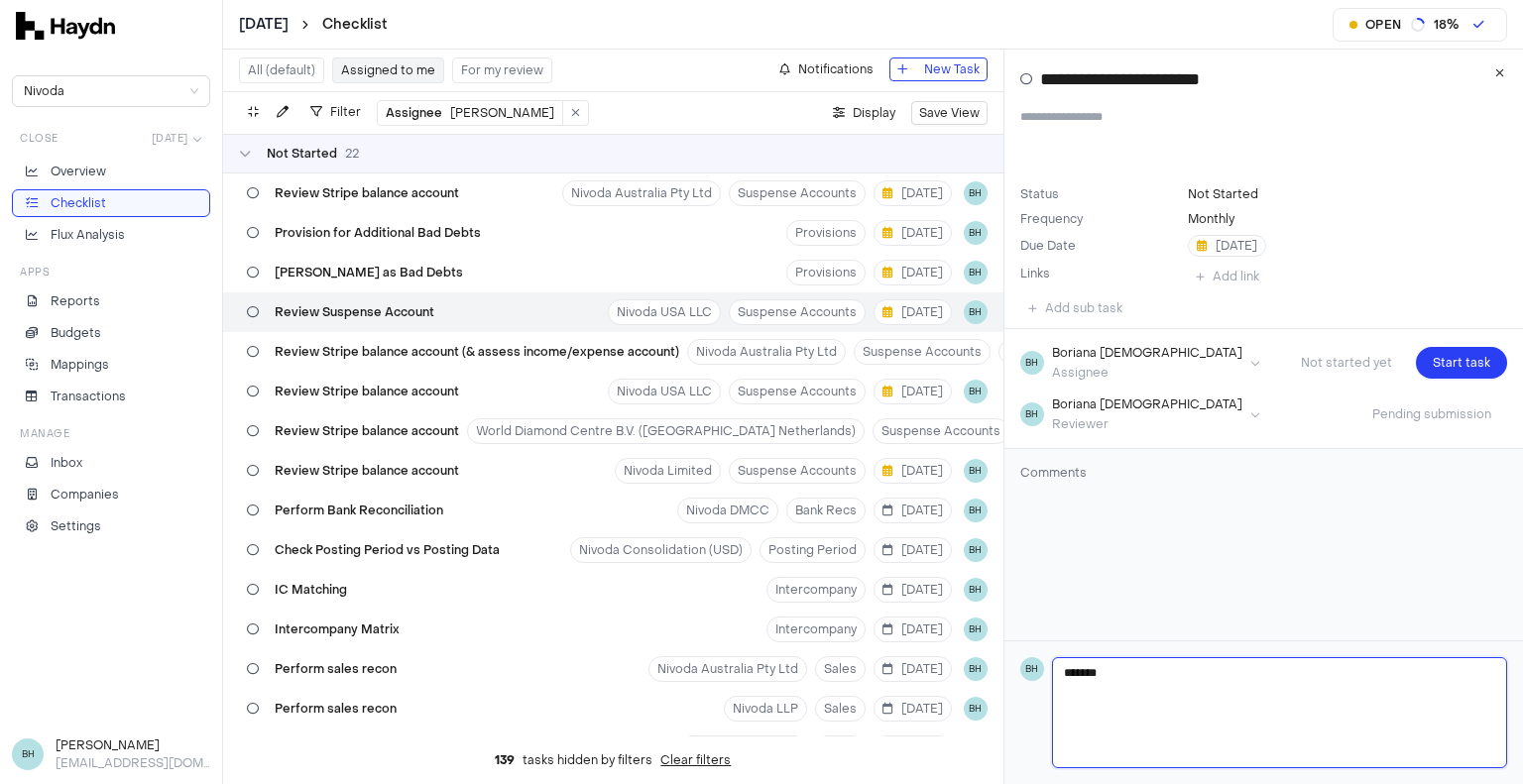 type 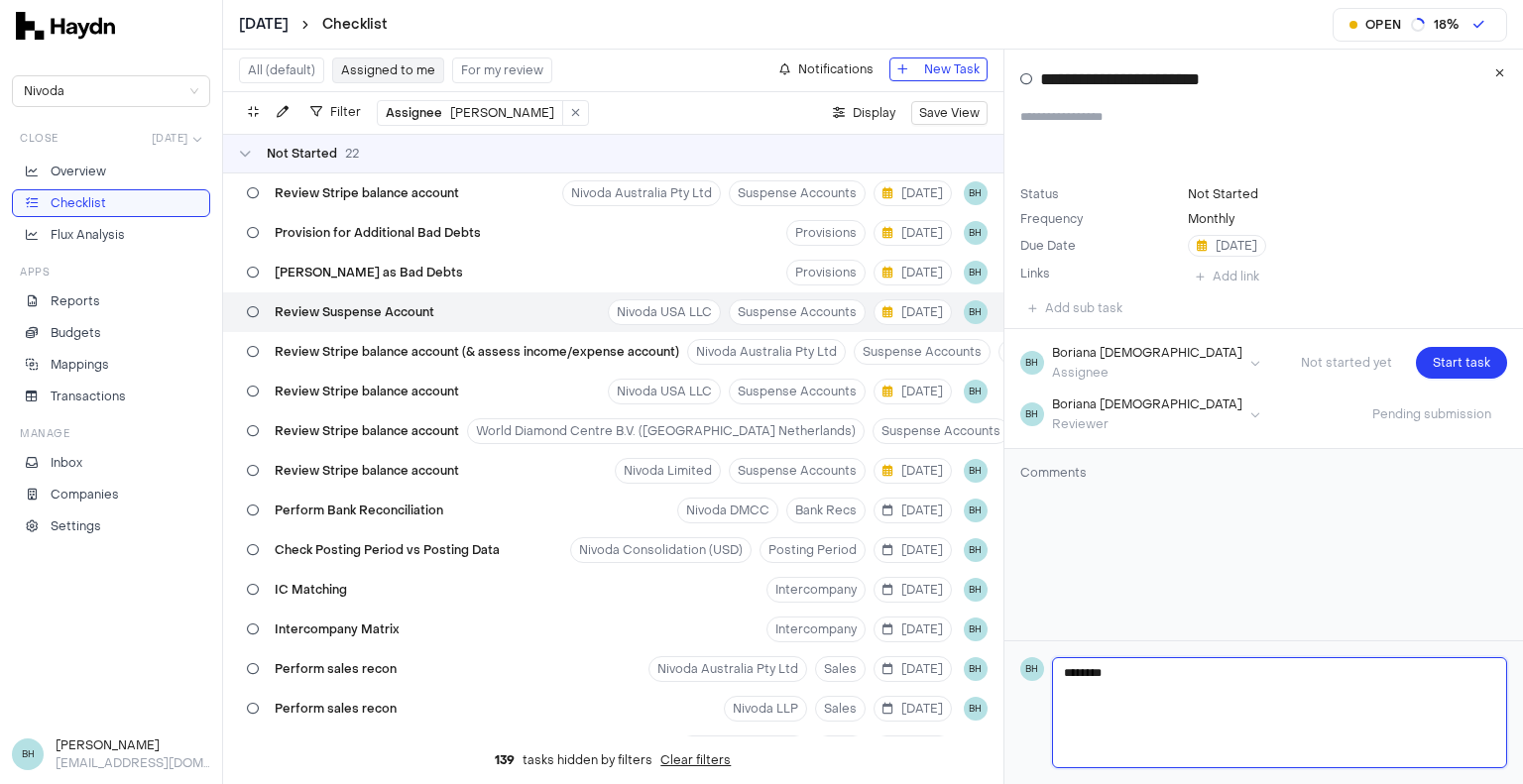 type 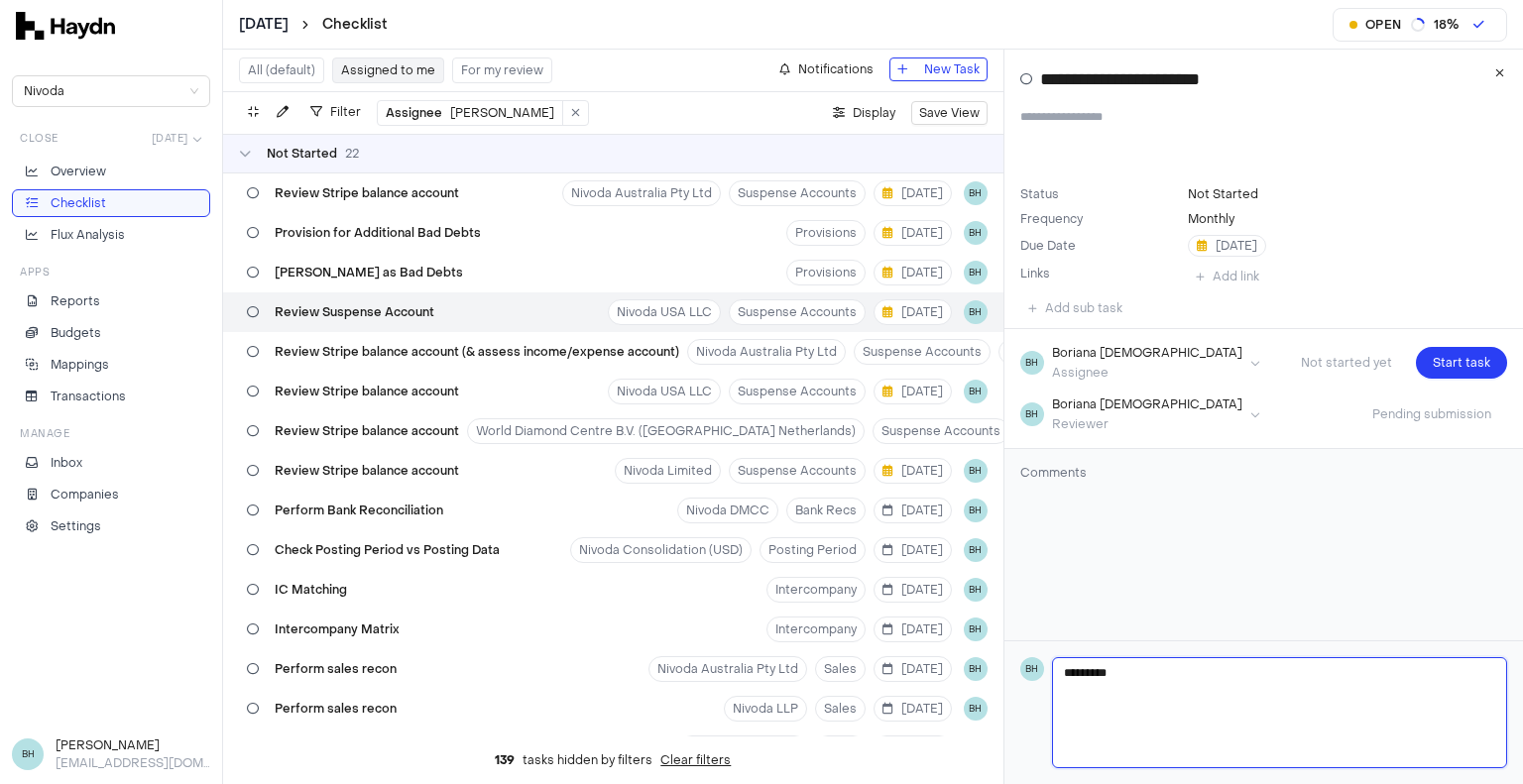 type 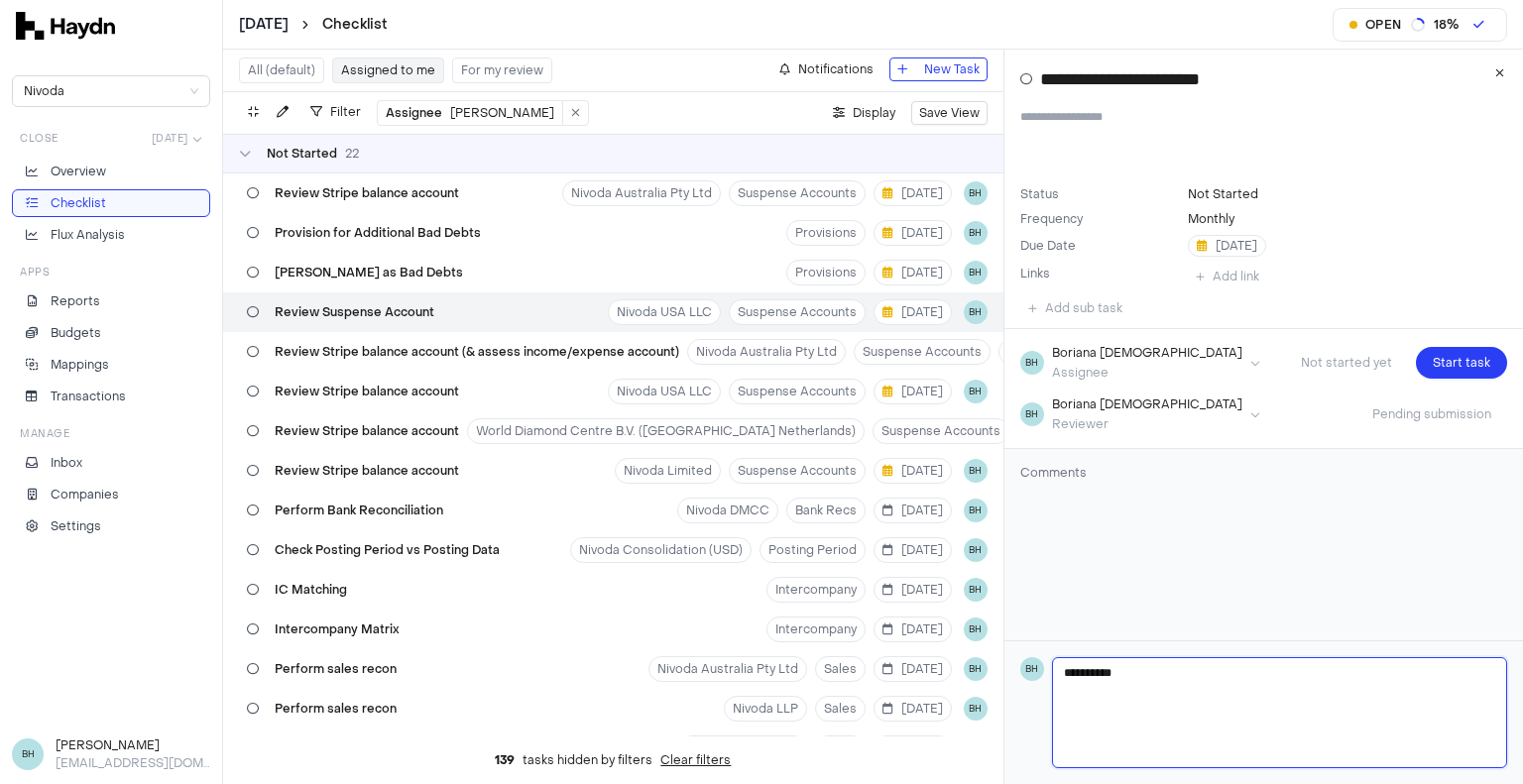 type on "**********" 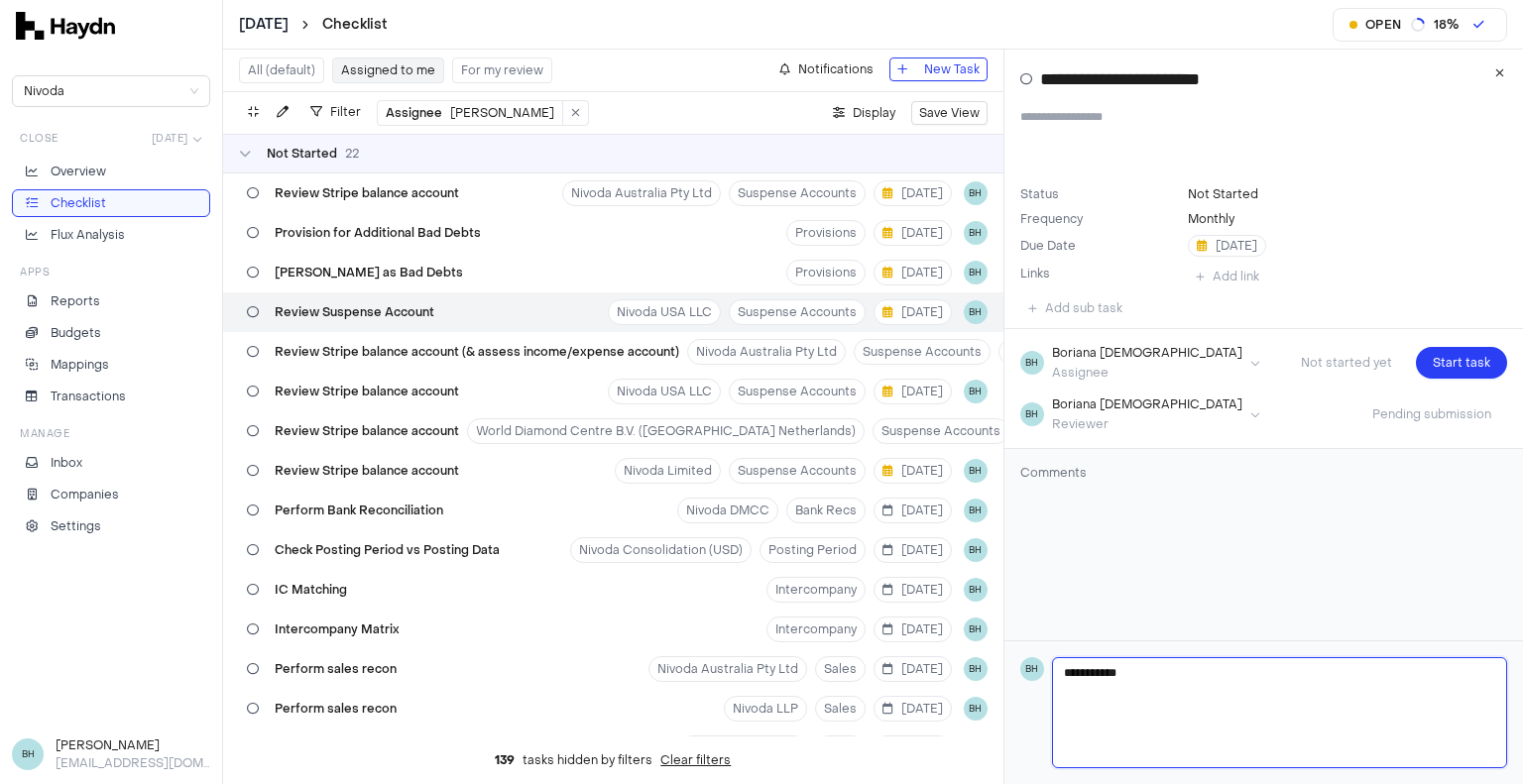 type 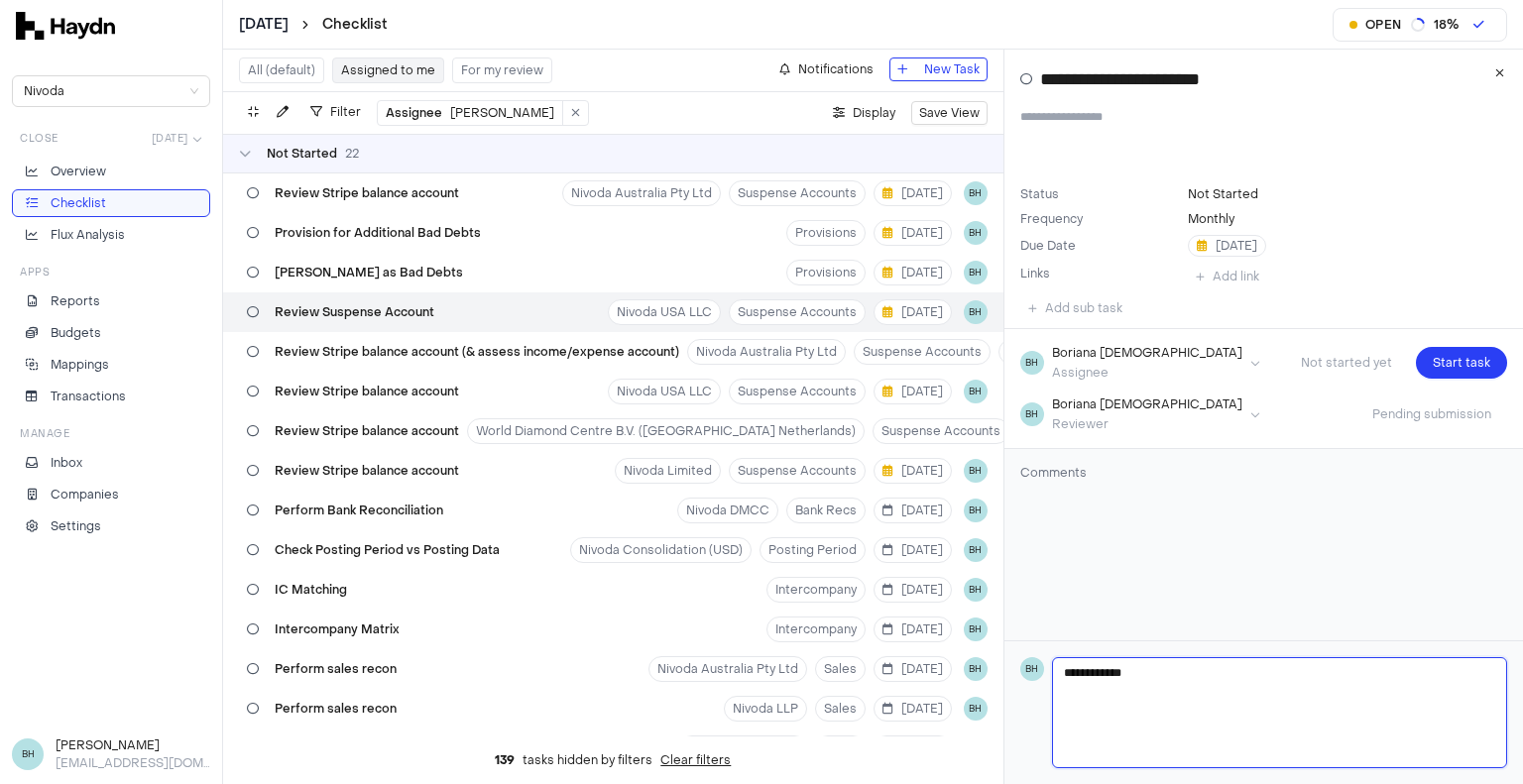 type 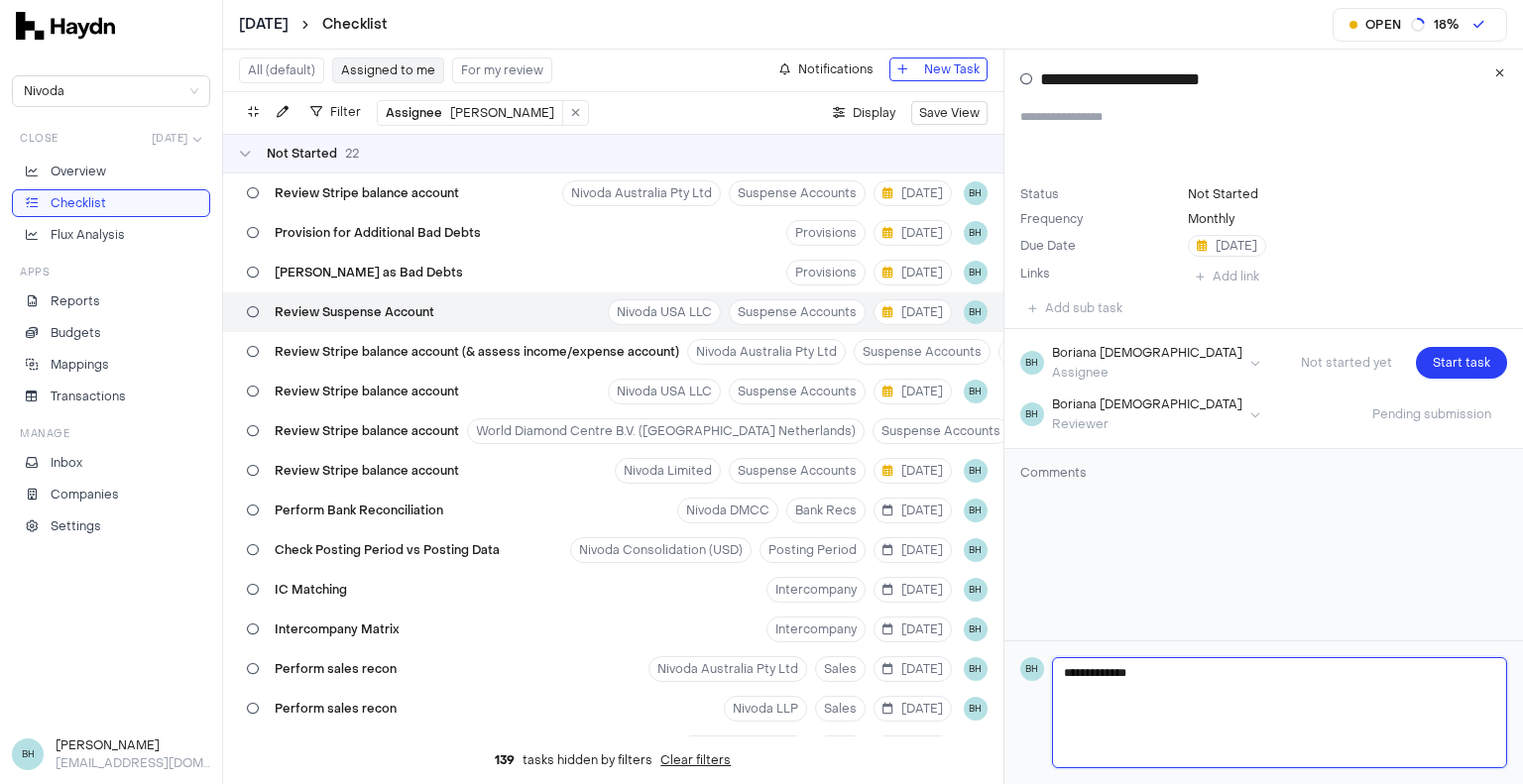 type 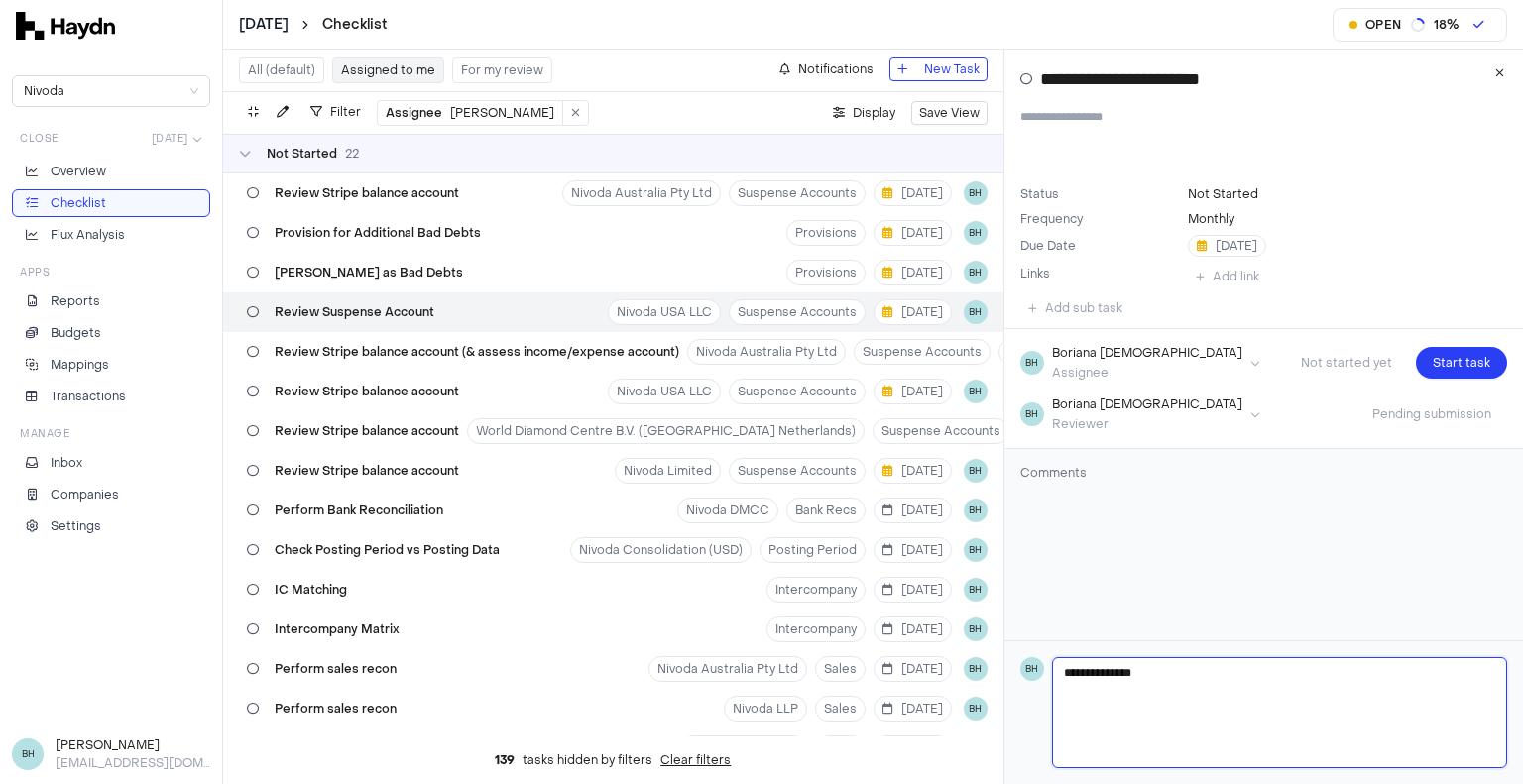 type 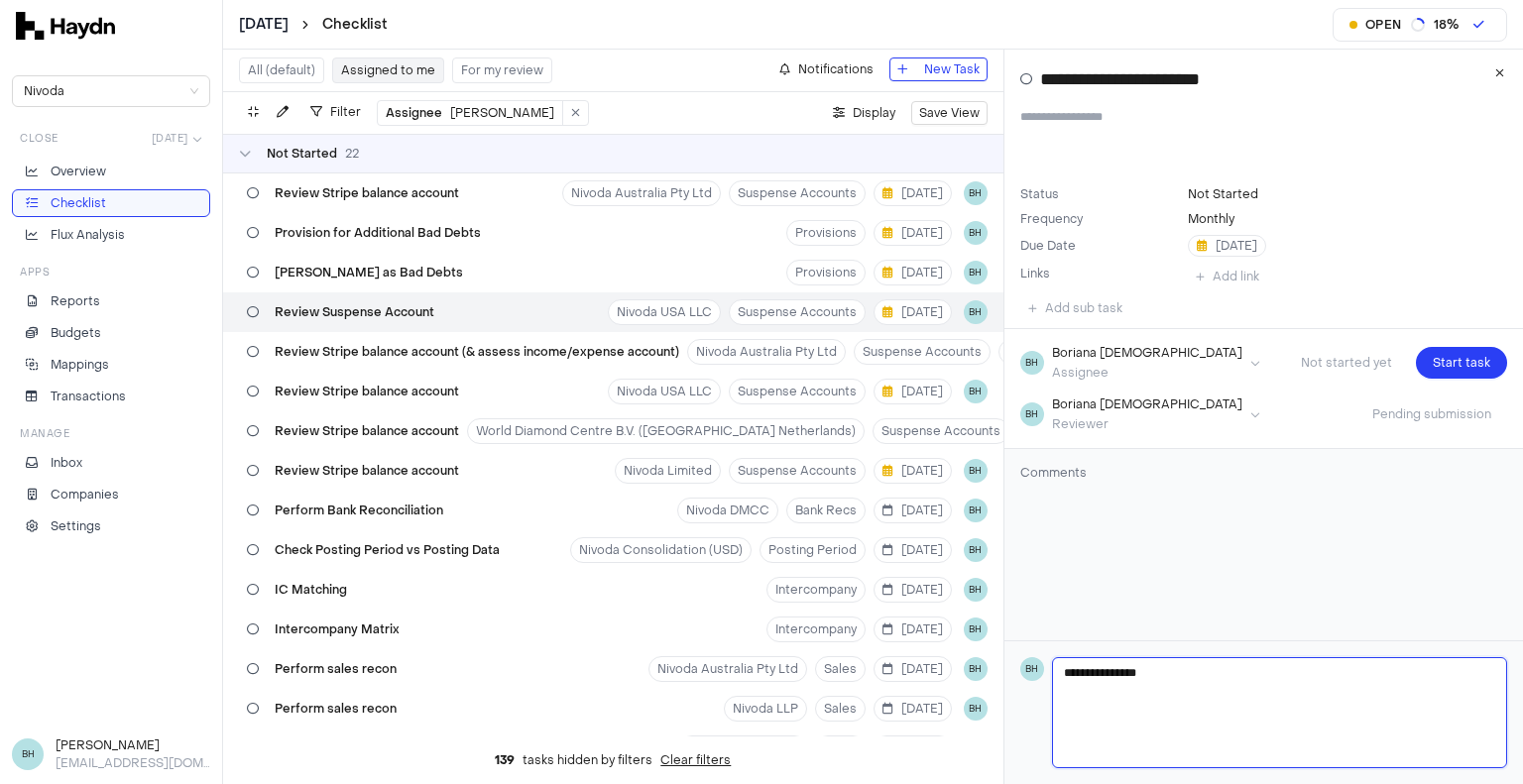 type 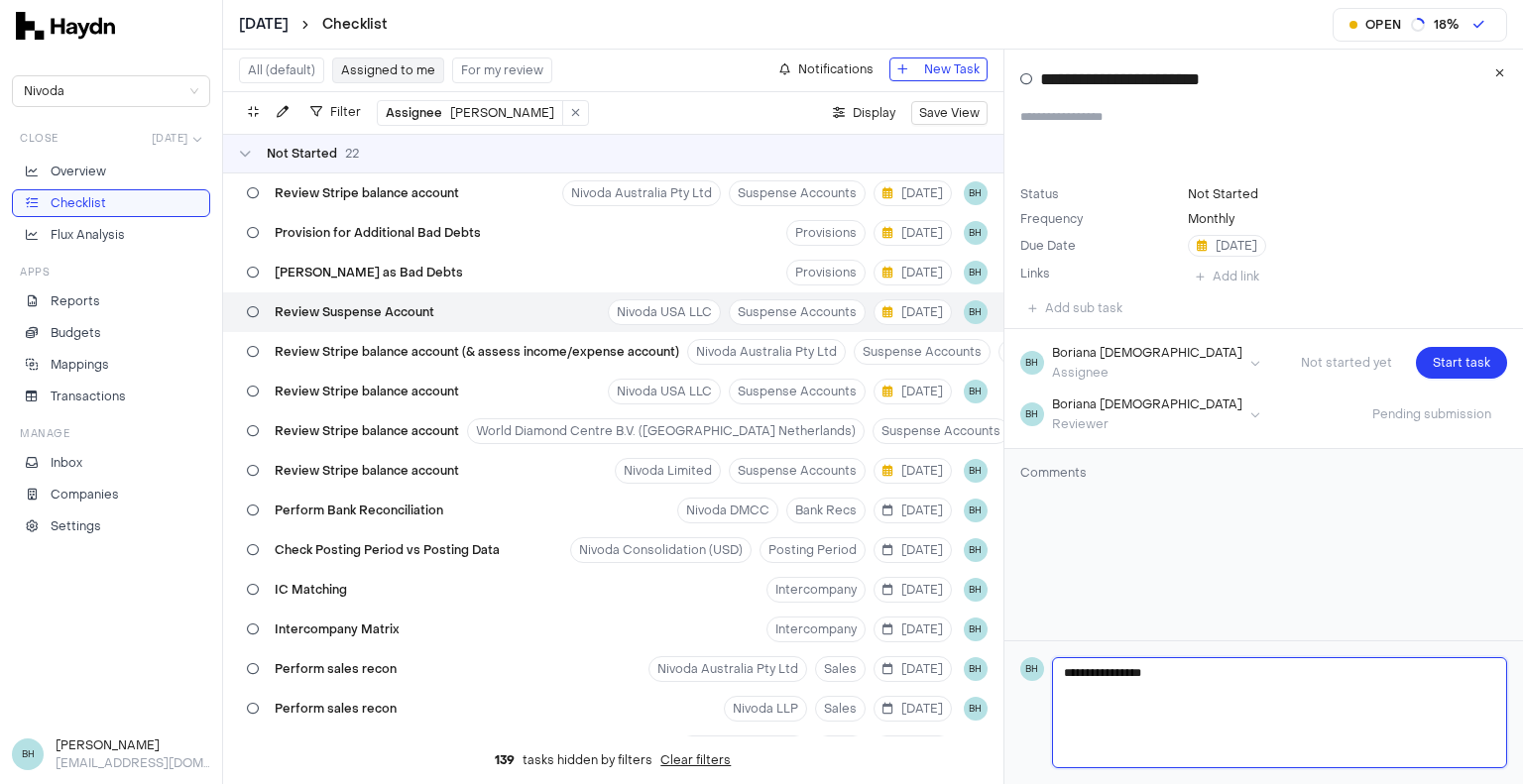 type 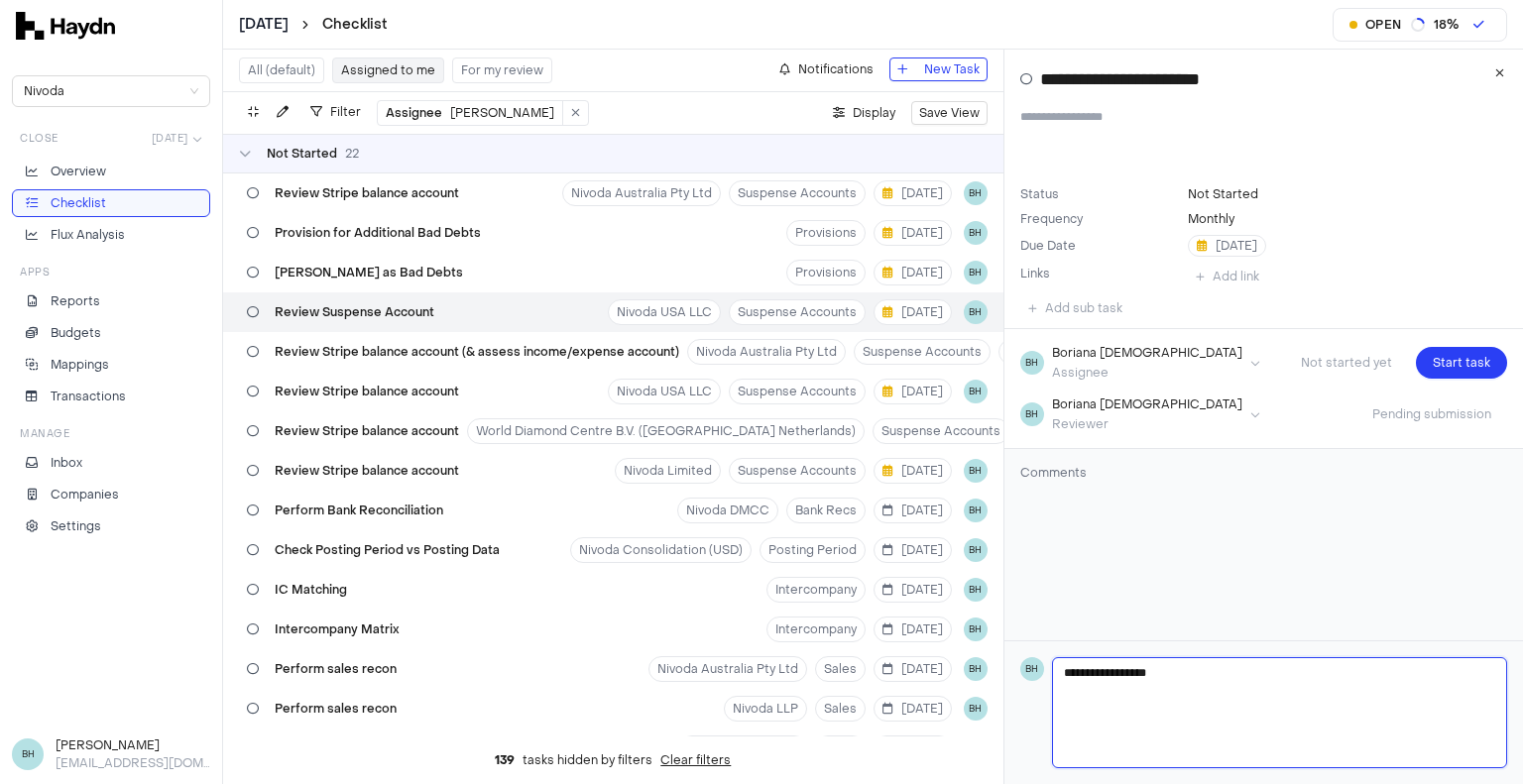 type 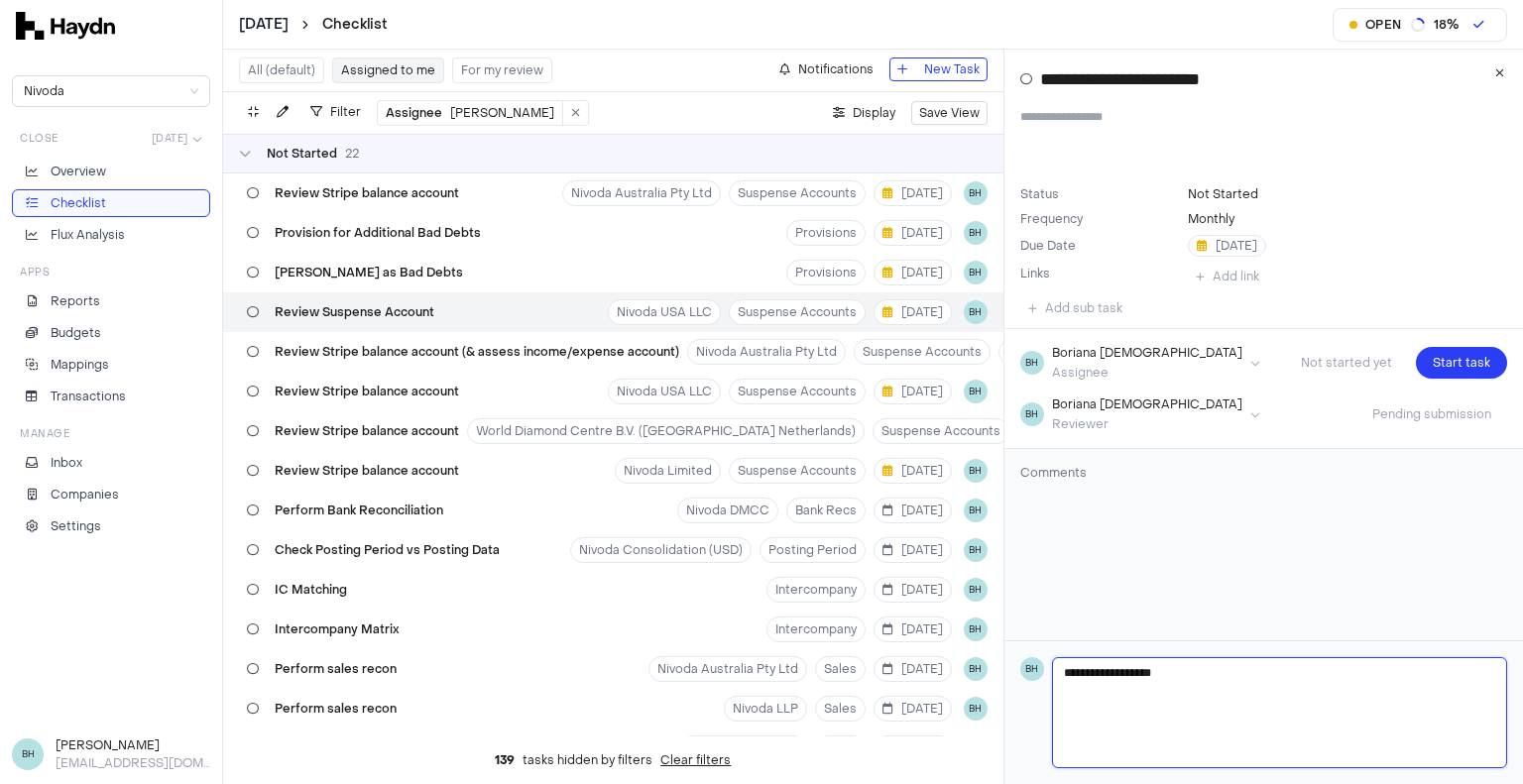 type 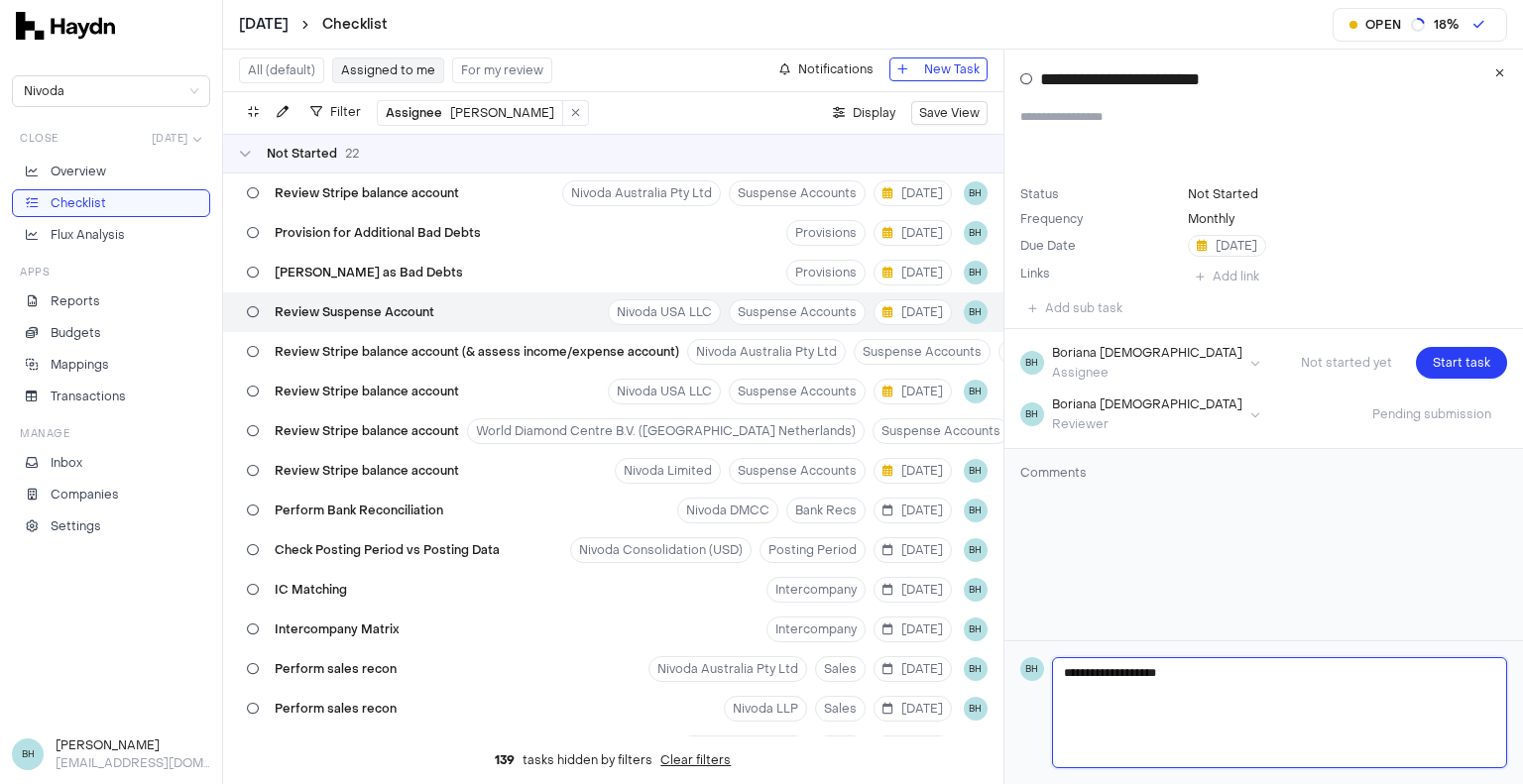 type 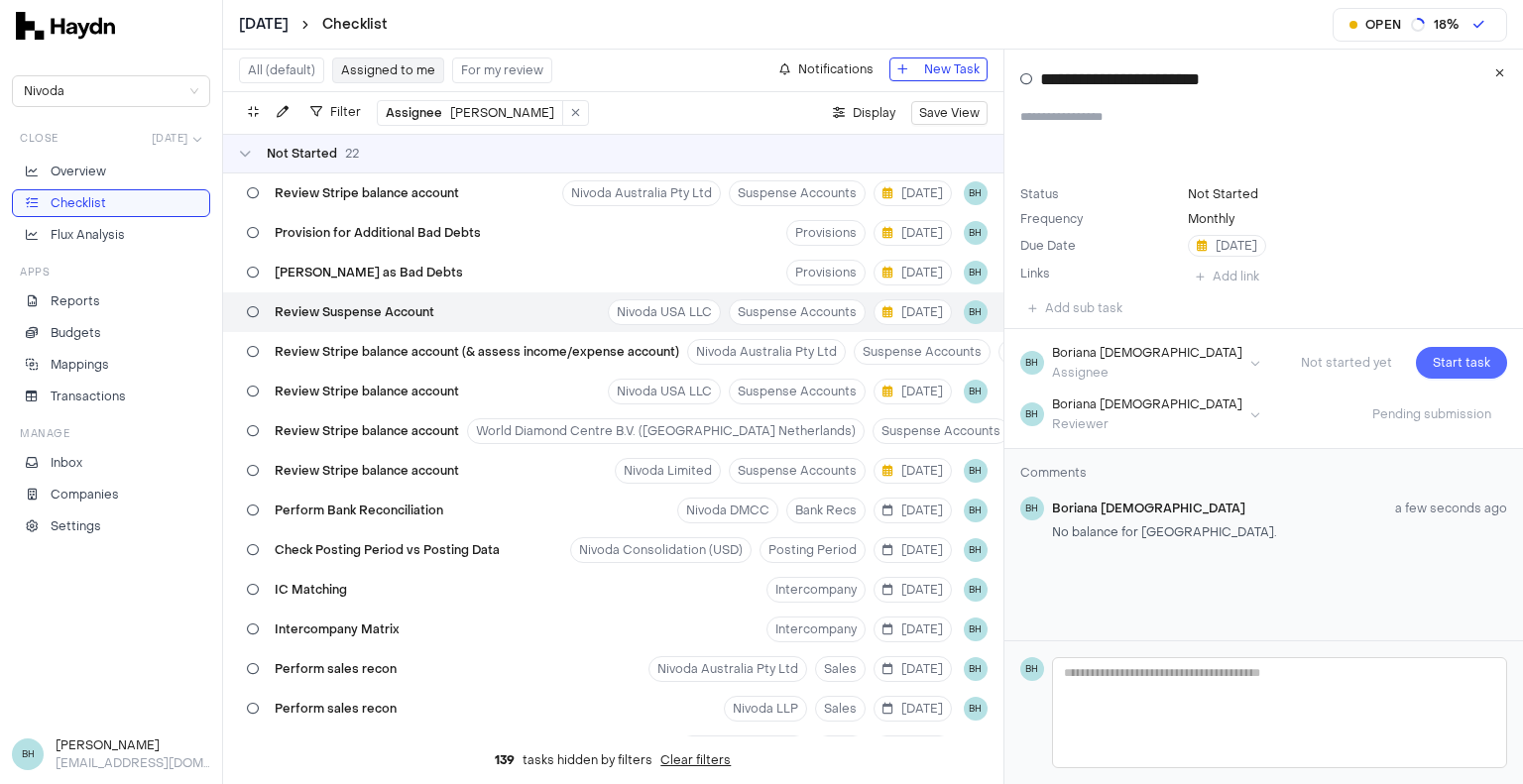 click on "Start task" at bounding box center [1462, 363] 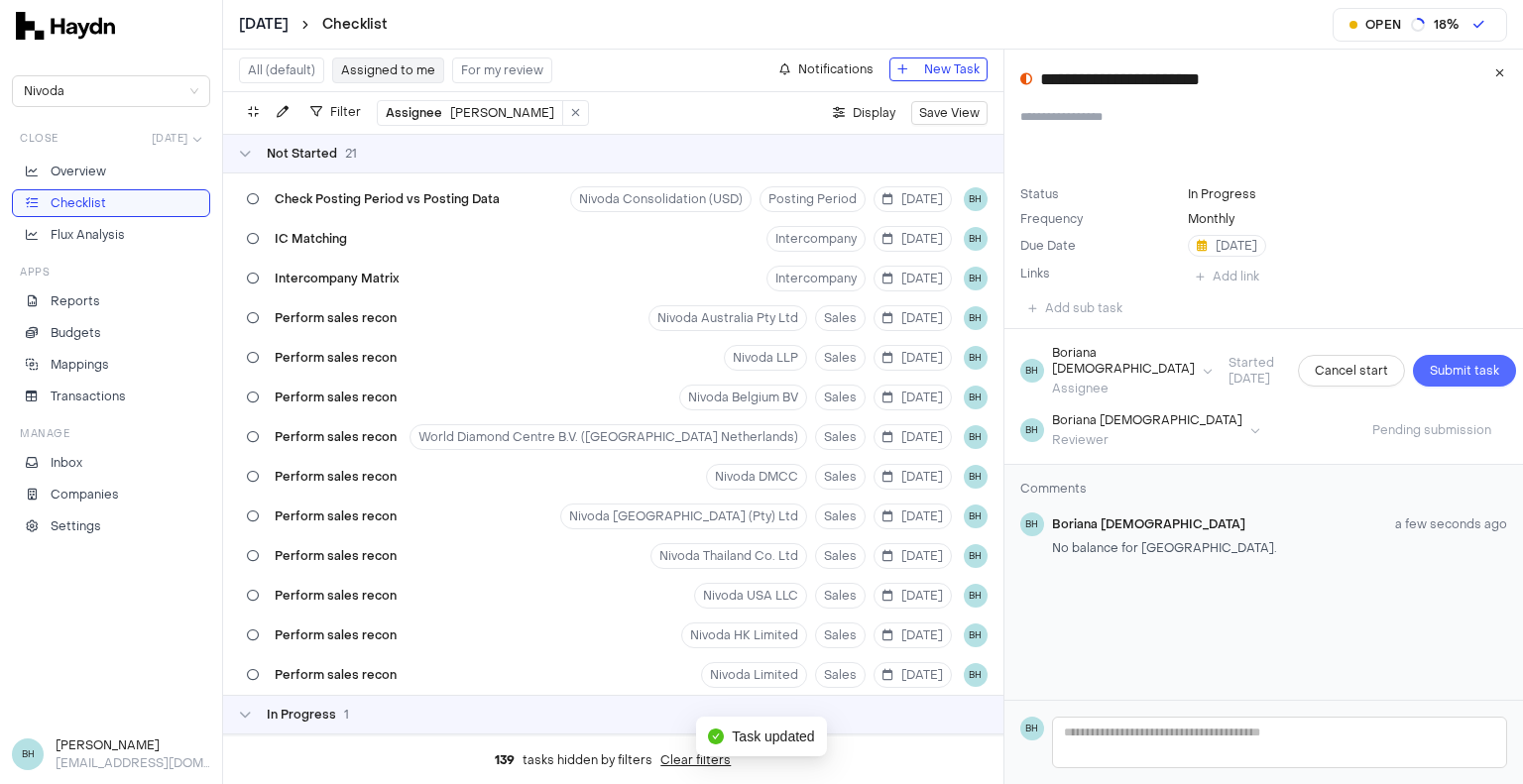 click on "Submit task" at bounding box center [1464, 371] 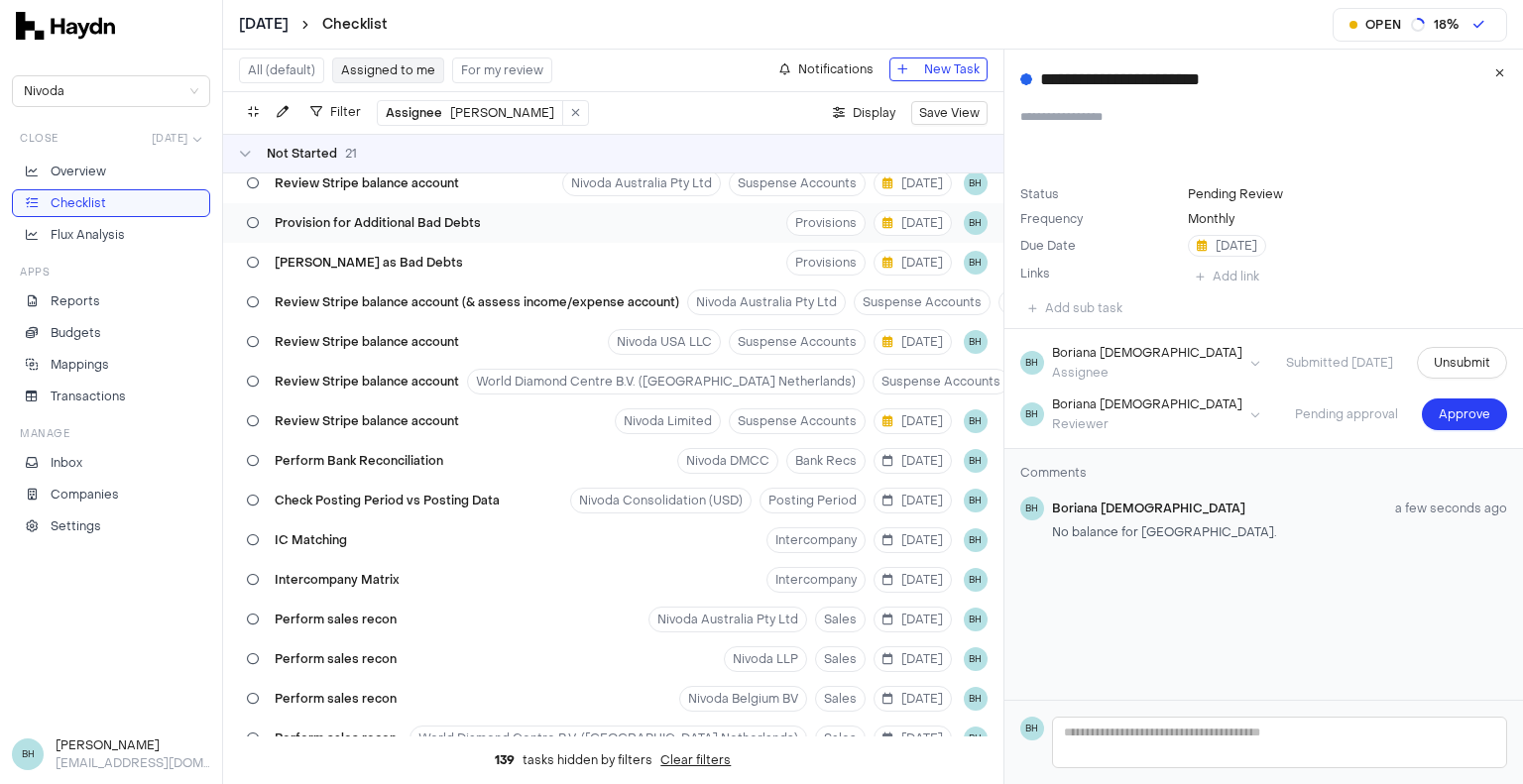 scroll, scrollTop: 0, scrollLeft: 0, axis: both 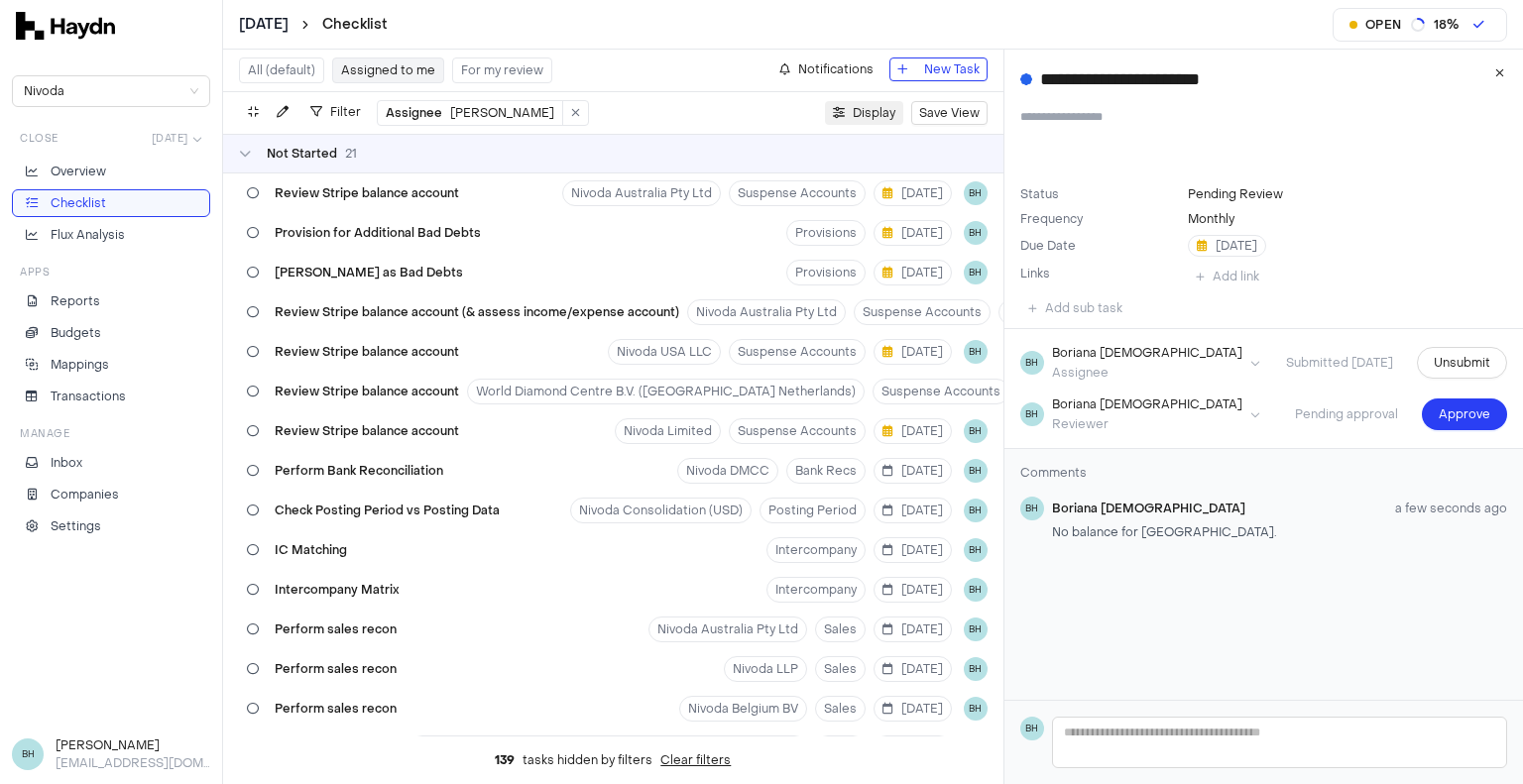 click on "Display" at bounding box center [874, 113] 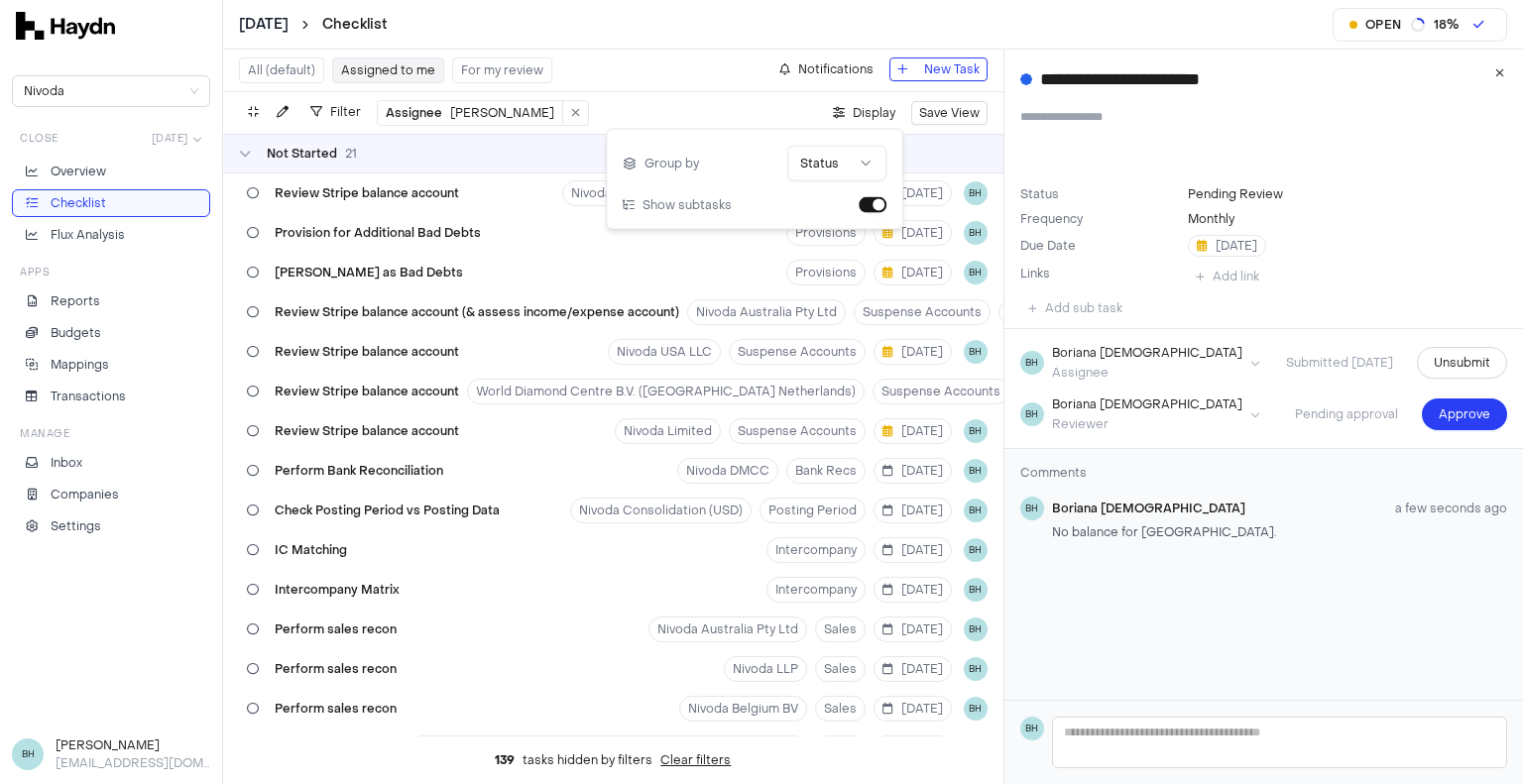 click on "[DATE] Checklist Open 18 % Nivoda Close [DATE] Overview Checklist Flux Analysis Apps Reports Budgets Mappings Transactions Manage Inbox Companies Settings BH [PERSON_NAME] [PERSON_NAME][EMAIL_ADDRESS][DOMAIN_NAME] All   (default) Assigned to me   For my review   Notifications New Task Filter Assignee [PERSON_NAME] . Display Save View Not Started 21 Review Stripe balance account Nivoda Australia Pty Ltd Suspense Accounts [DATE] BH Provision for Additional Bad Debts Provisions [DATE] BH [PERSON_NAME] as Bad Debts Provisions [DATE] BH Review Stripe balance account (& assess income/expense account) Nivoda Australia Pty Ltd Suspense Accounts [DATE] BH Review Stripe balance account Nivoda USA LLC Suspense Accounts [DATE] BH Review Stripe balance account World Diamond Centre B.V. (Nivoda Netherlands) Suspense Accounts [DATE] BH Review Stripe balance account Nivoda Limited Suspense Accounts [DATE] BH Perform Bank Reconciliation Nivoda DMCC Bank Recs [DATE] BH Check Posting Period vs Posting Data Nivoda Consolidation (USD) [DATE] 2" at bounding box center [762, 392] 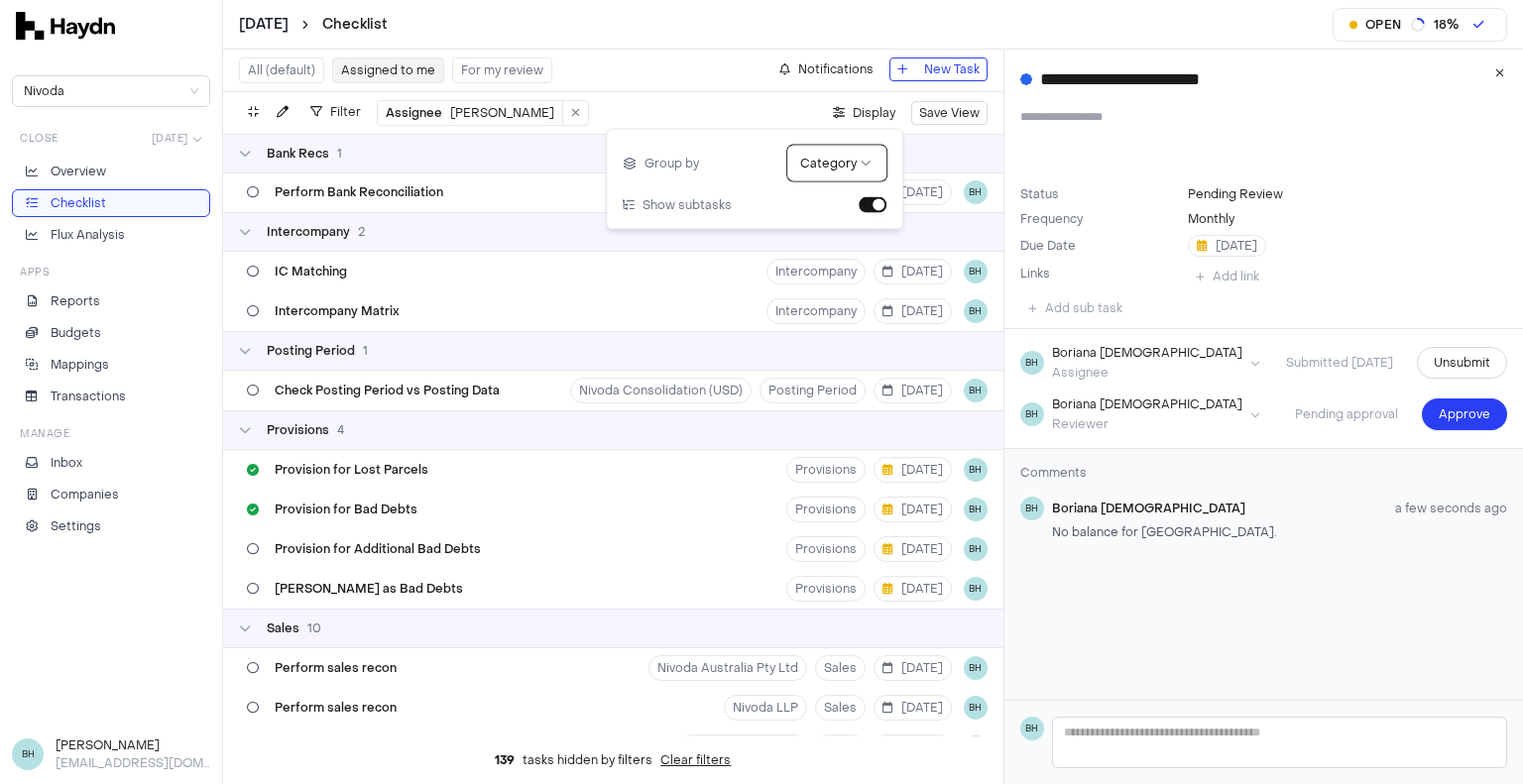 scroll, scrollTop: 0, scrollLeft: 0, axis: both 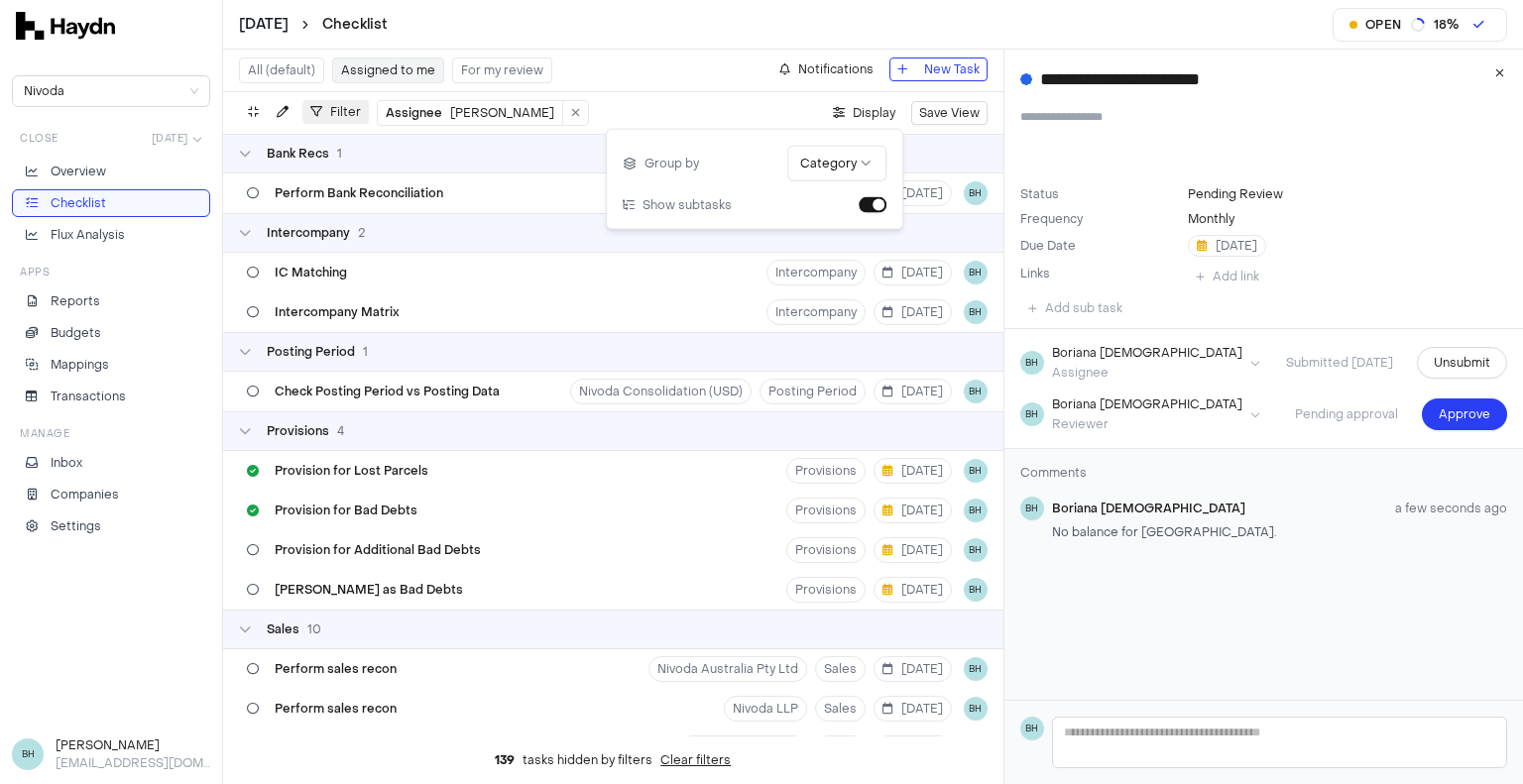 click on "Filter" at bounding box center (345, 112) 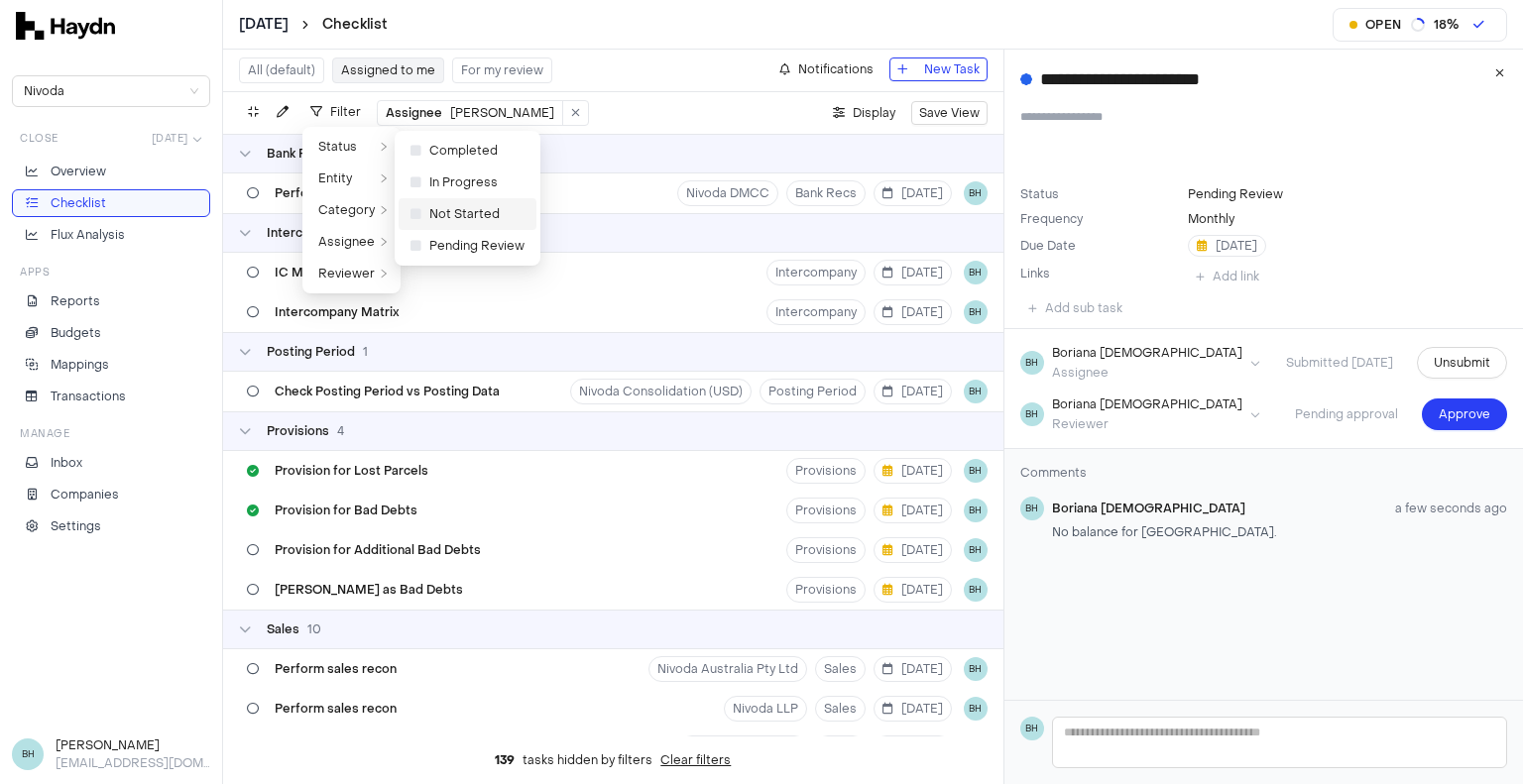 click on "Not Started" at bounding box center (455, 214) 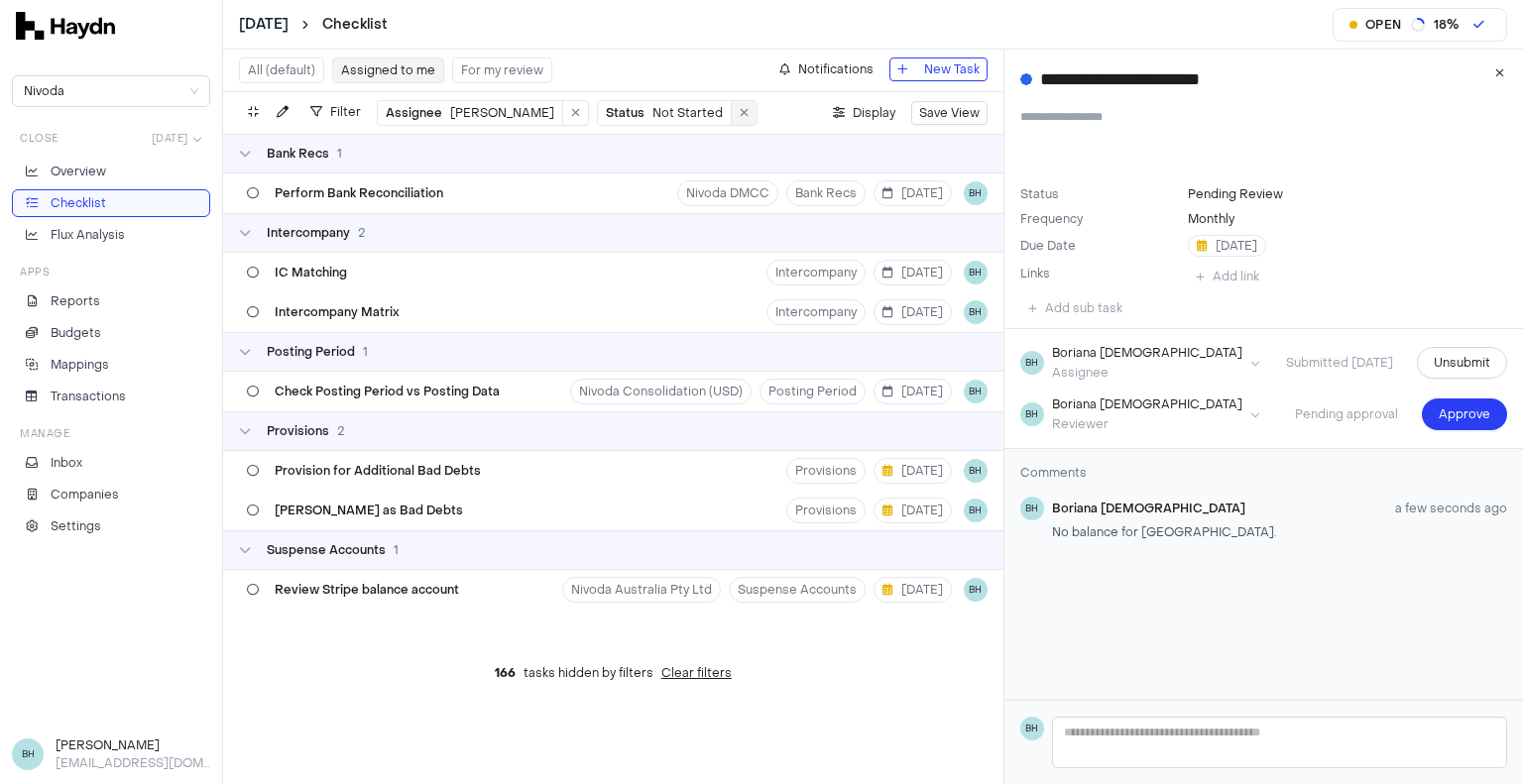 click at bounding box center [744, 113] 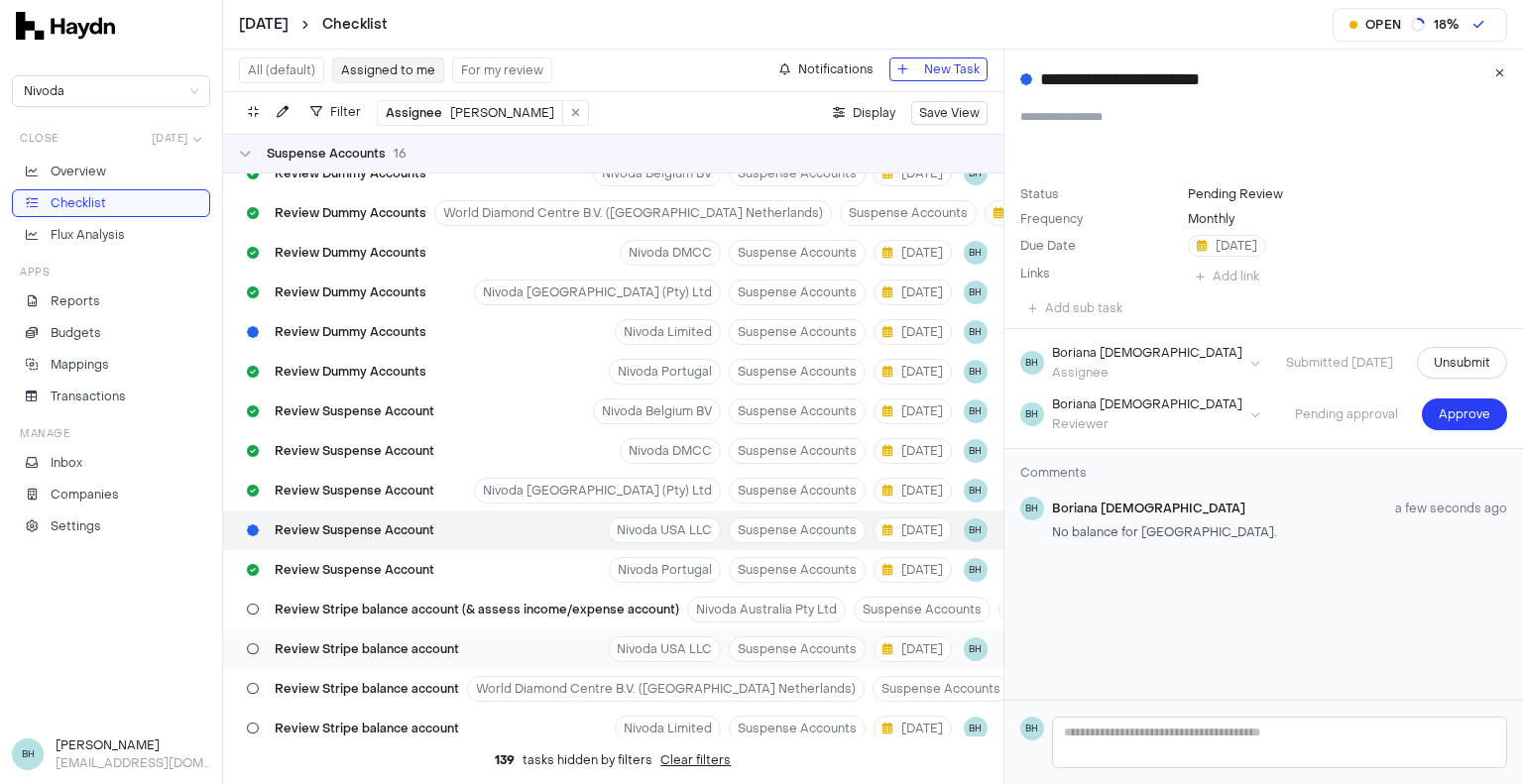 scroll, scrollTop: 937, scrollLeft: 0, axis: vertical 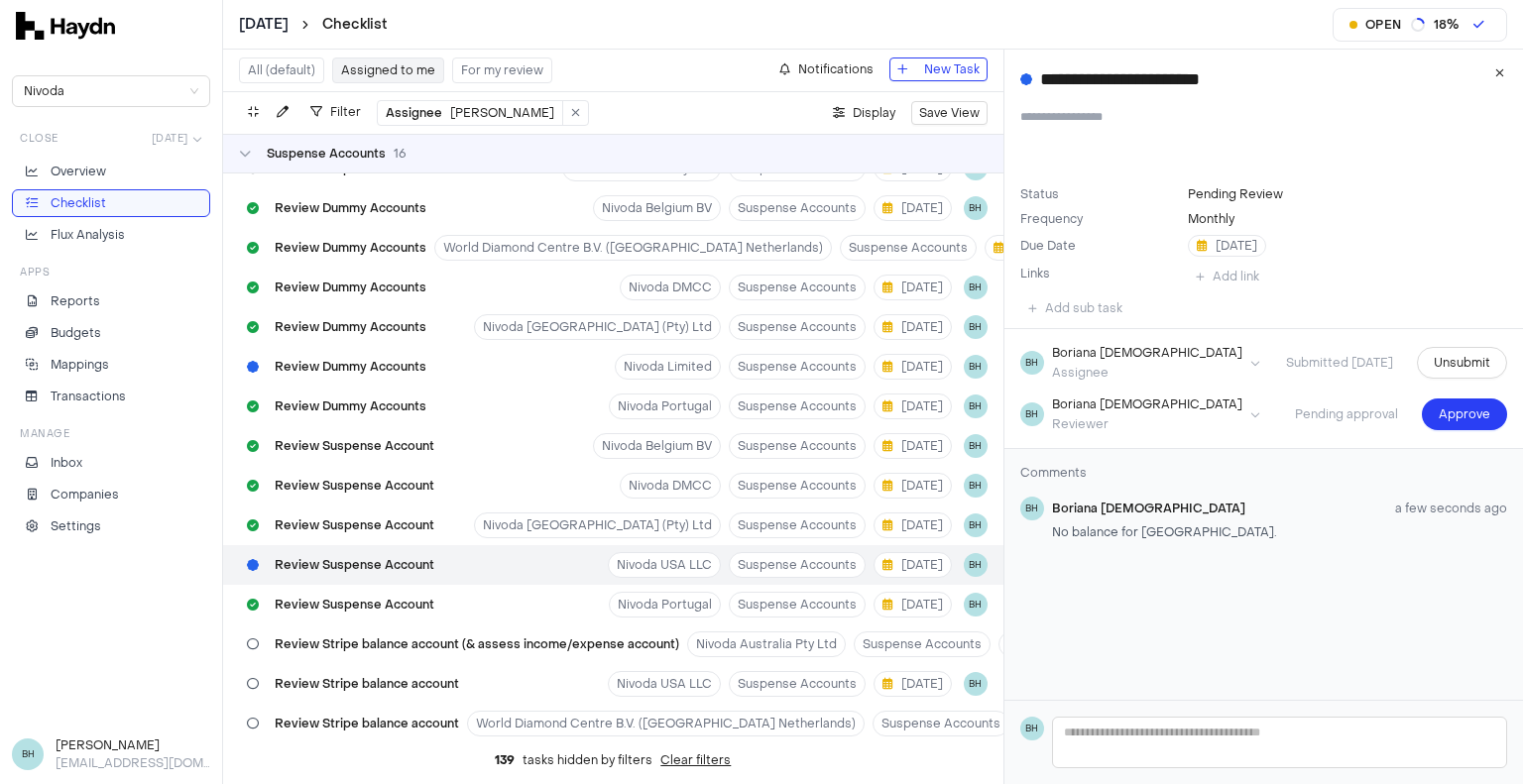 click on "[DATE] Checklist Open 18 % Nivoda Close [DATE] Overview Checklist Flux Analysis Apps Reports Budgets Mappings Transactions Manage Inbox Companies Settings BH [PERSON_NAME] [PERSON_NAME][EMAIL_ADDRESS][DOMAIN_NAME] All   (default) Assigned to me   For my review   Notifications New Task Filter Assignee [PERSON_NAME] . Display Save View Bank Recs 1 Perform Bank Reconciliation Nivoda DMCC Bank Recs [DATE] BH Intercompany 2 IC Matching Intercompany [DATE] BH Intercompany Matrix Intercompany [DATE] BH Posting Period 1 Check Posting Period vs Posting Data Nivoda Consolidation (USD) Posting Period [DATE] BH Provisions 4 Provision for Lost Parcels  Provisions [DATE] BH Provision for Bad Debts Provisions [DATE] BH Provision for Additional Bad Debts Provisions [DATE] BH [PERSON_NAME] as Bad Debts Provisions [DATE] BH Sales 10 Perform sales recon Nivoda Australia Pty Ltd Sales [DATE] BH Perform sales recon Nivoda LLP Sales [DATE] BH Perform sales recon Nivoda [GEOGRAPHIC_DATA] BV Sales [DATE] BH Perform sales recon Sales [DATE] BH Sales BH" at bounding box center [762, 392] 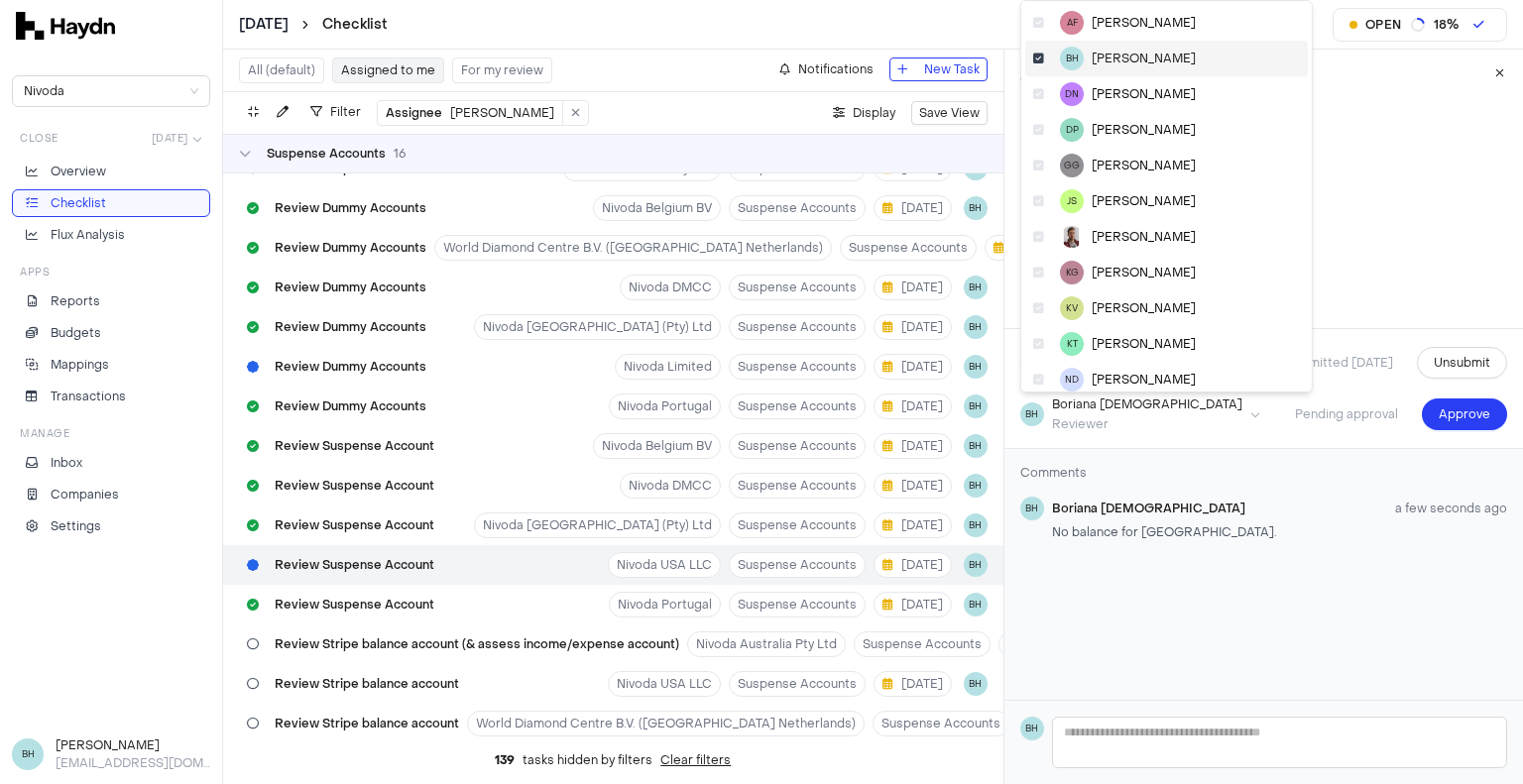 click at bounding box center [1038, 58] 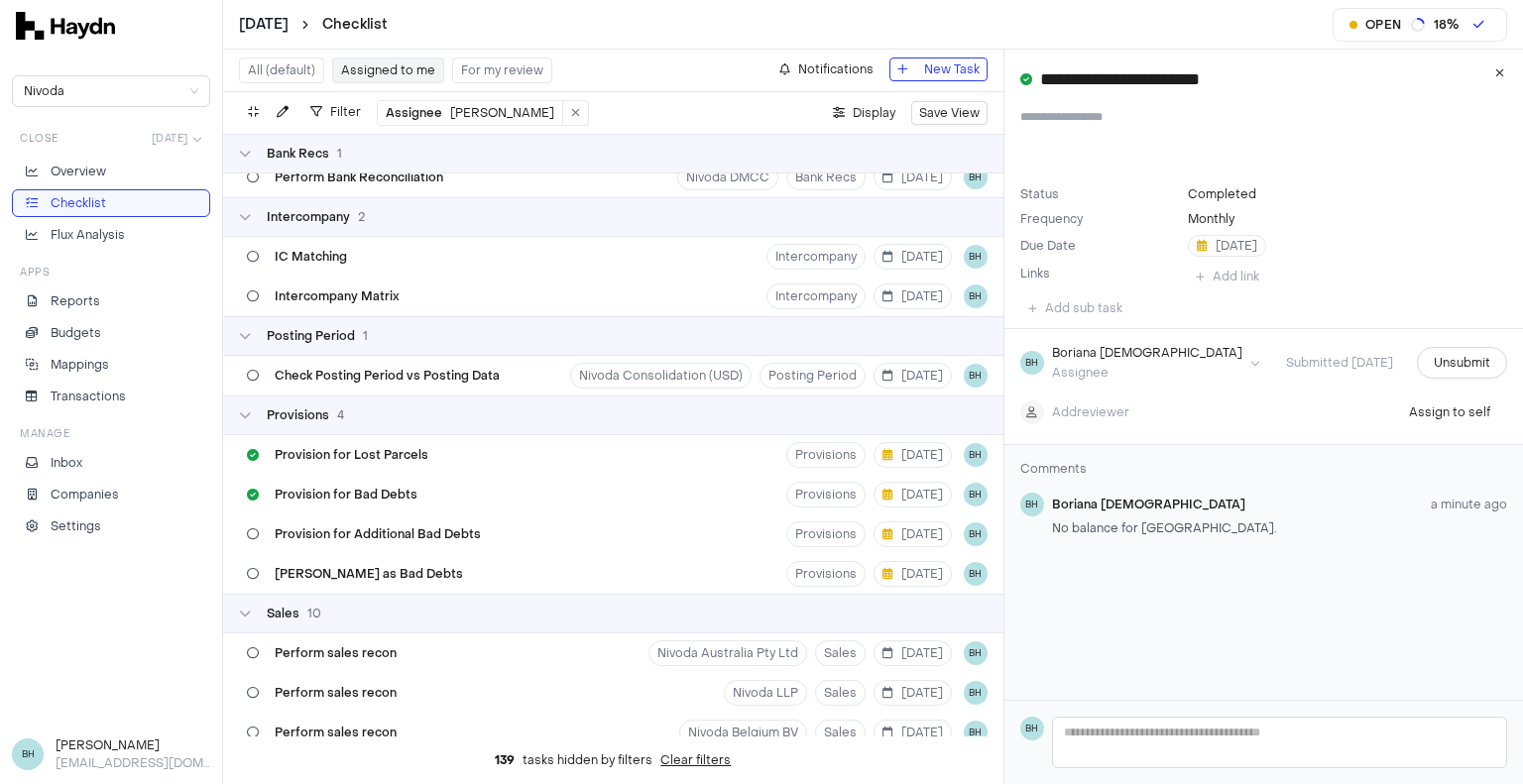 scroll, scrollTop: 0, scrollLeft: 0, axis: both 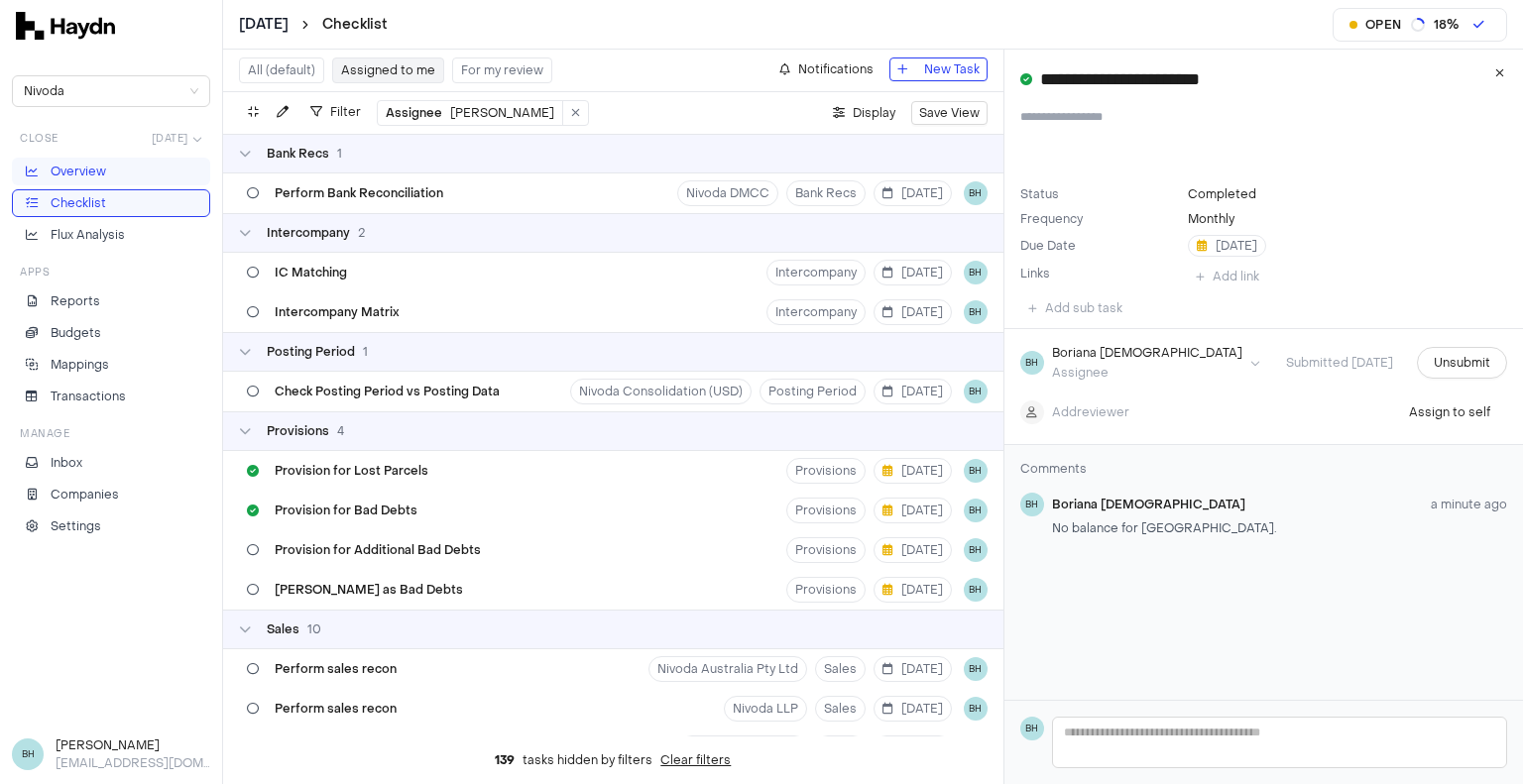 click on "Overview" at bounding box center (111, 171) 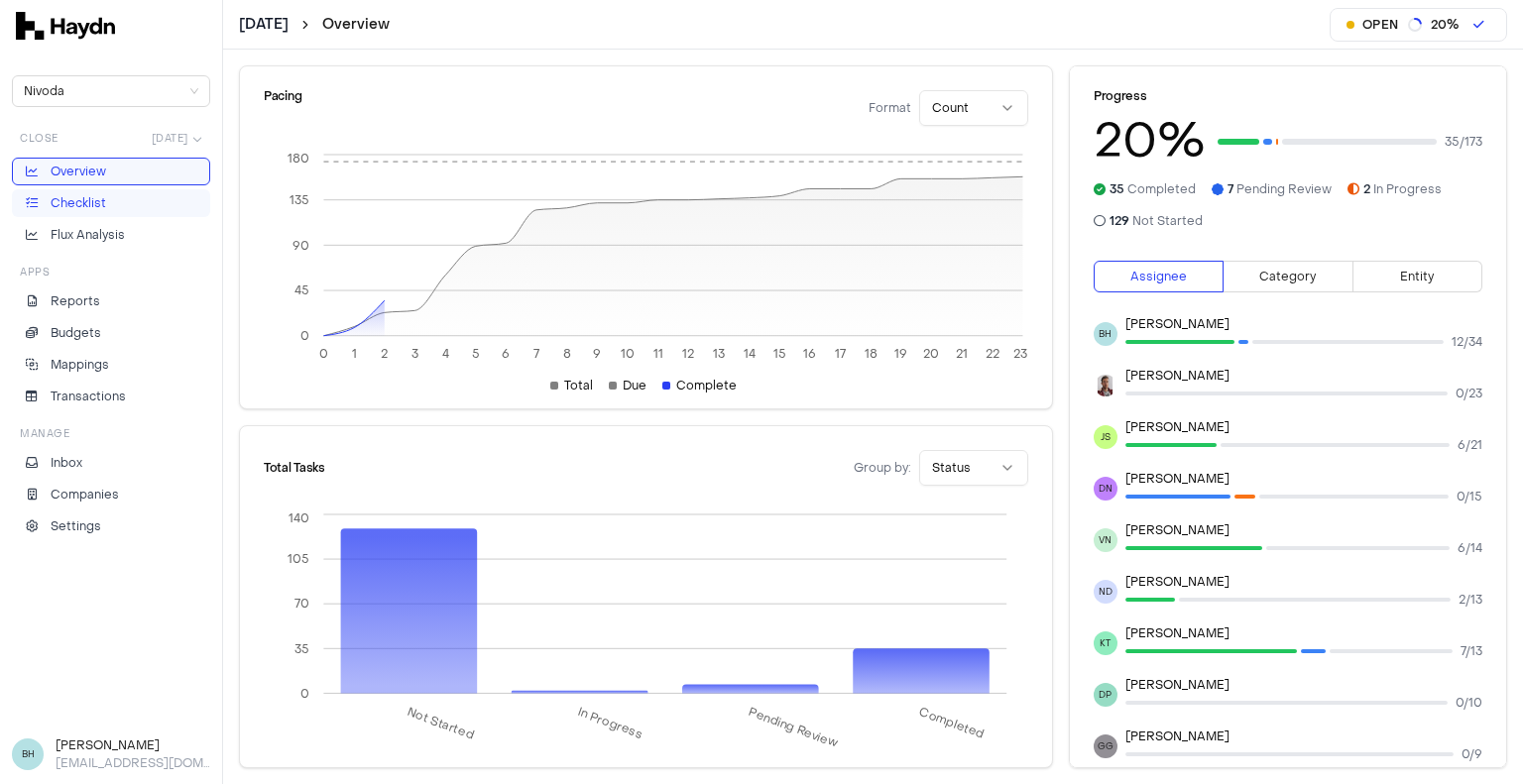 click on "Checklist" at bounding box center (111, 203) 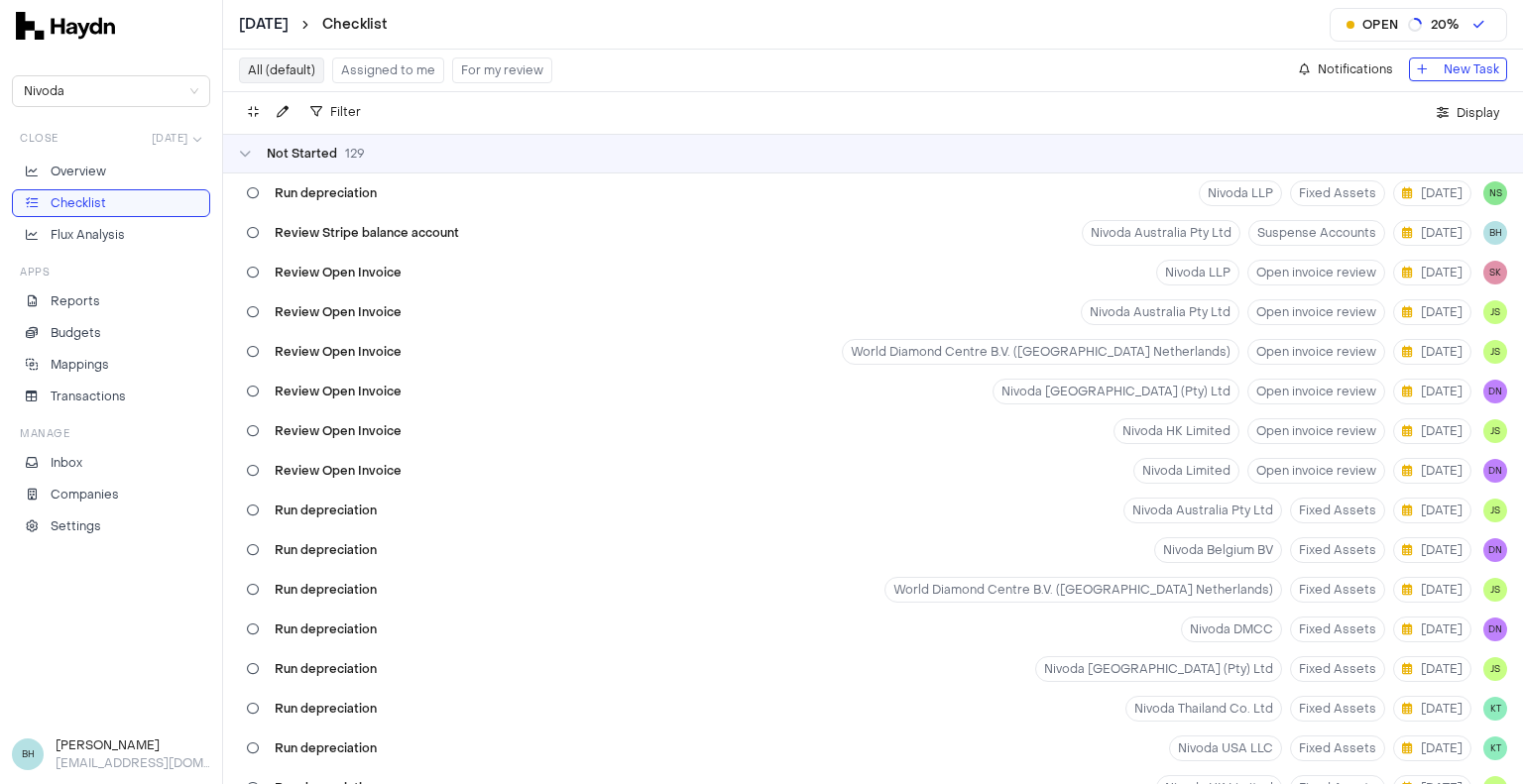 click on "Assigned to me" at bounding box center (388, 70) 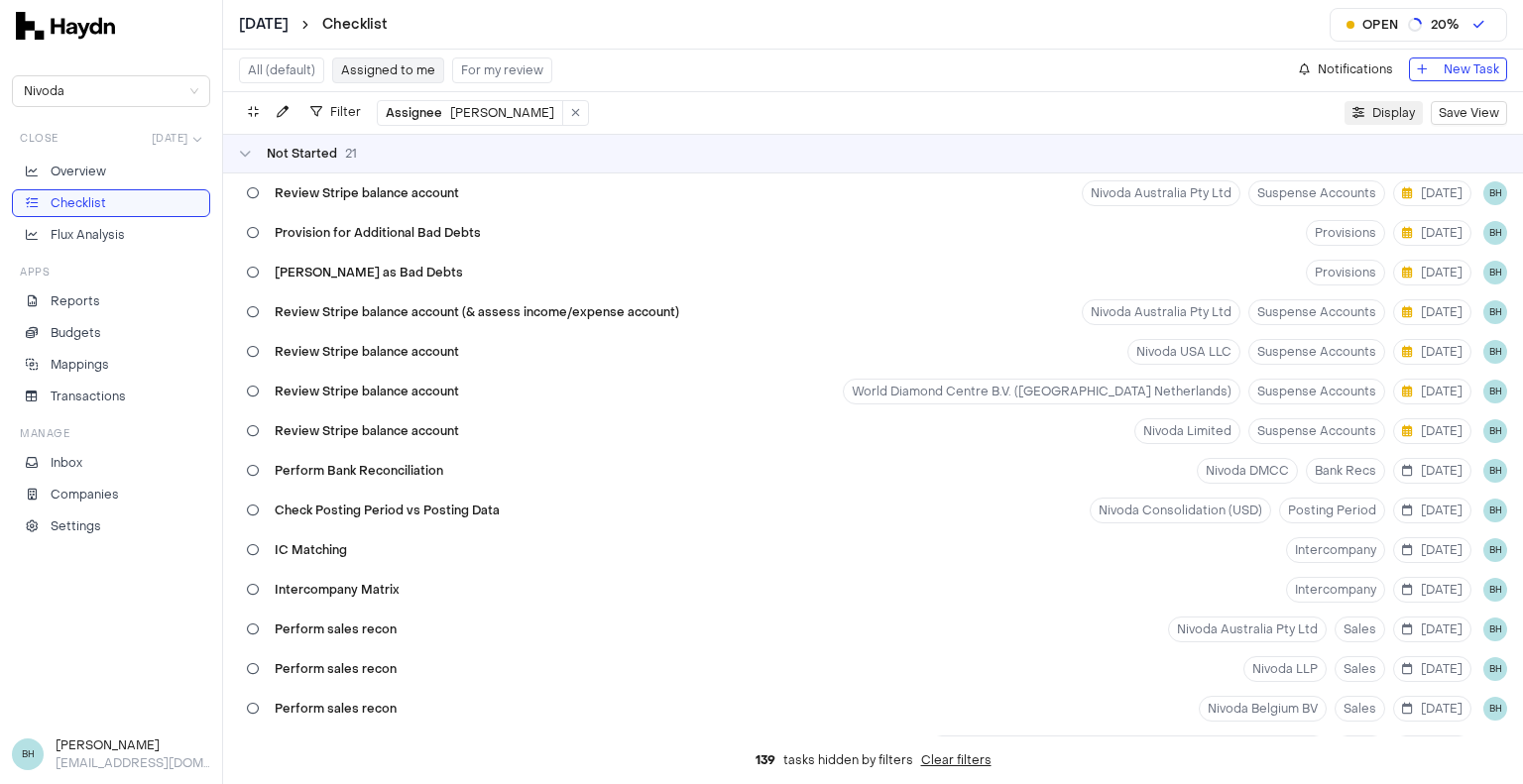 click on "Display" at bounding box center [1393, 113] 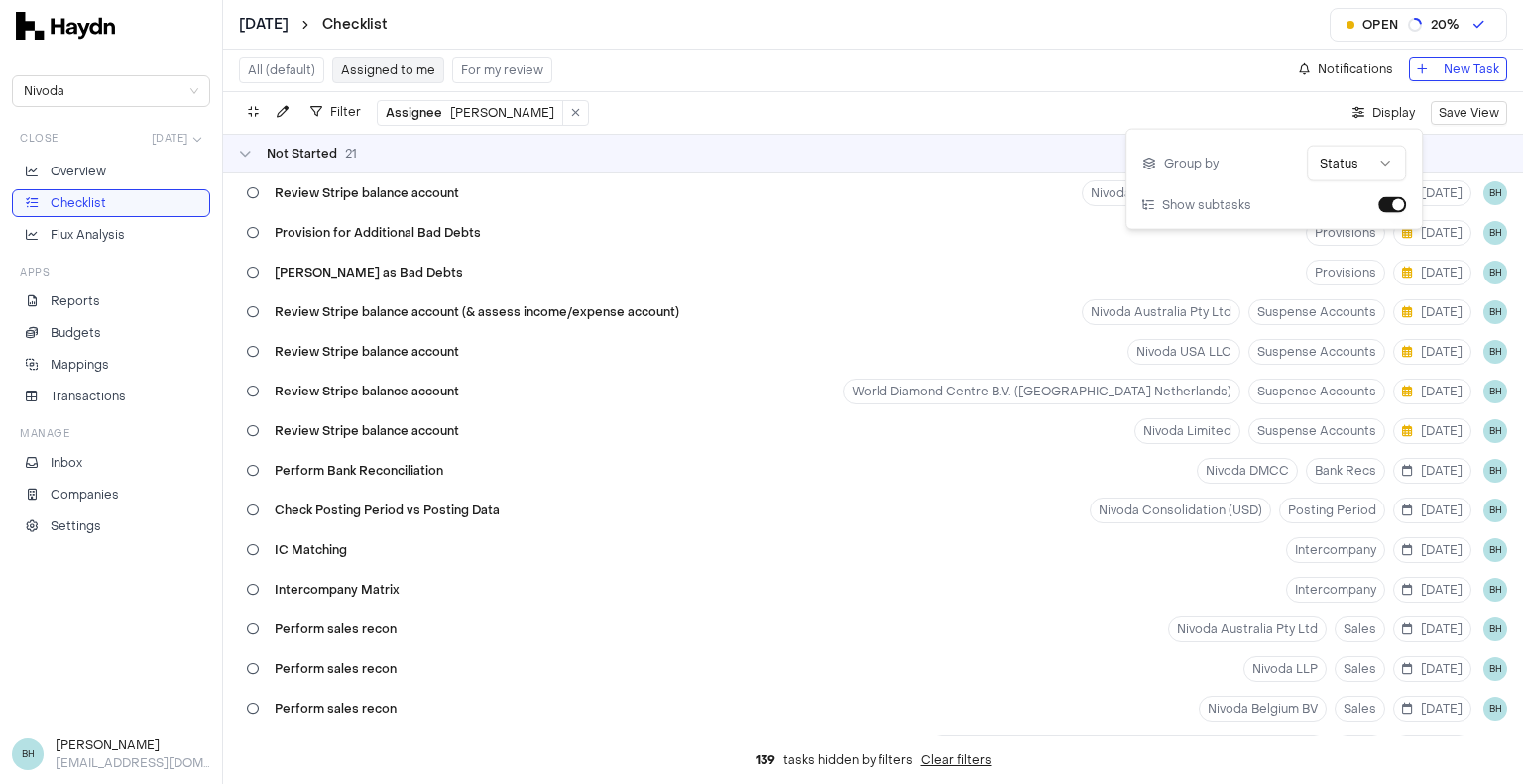 click on "[DATE] Checklist Open 20 % Nivoda Close [DATE] Overview Checklist Flux Analysis Apps Reports Budgets Mappings Transactions Manage Inbox Companies Settings BH [PERSON_NAME] [PERSON_NAME][EMAIL_ADDRESS][DOMAIN_NAME] All   (default) Assigned to me   For my review   Notifications New Task Filter Assignee [PERSON_NAME] . Display Save View Not Started 21 Review Stripe balance account Nivoda Australia Pty Ltd Suspense Accounts [DATE] BH Provision for Additional Bad Debts Provisions [DATE] BH [PERSON_NAME] as Bad Debts Provisions [DATE] BH Review Stripe balance account (& assess income/expense account) Nivoda Australia Pty Ltd Suspense Accounts [DATE] BH Review Stripe balance account Nivoda USA LLC Suspense Accounts [DATE] BH Review Stripe balance account World Diamond Centre B.V. (Nivoda Netherlands) Suspense Accounts [DATE] BH Review Stripe balance account Nivoda Limited Suspense Accounts [DATE] BH Perform Bank Reconciliation Nivoda DMCC Bank Recs [DATE] BH Check Posting Period vs Posting Data Nivoda Consolidation (USD) [DATE] 1" at bounding box center (762, 392) 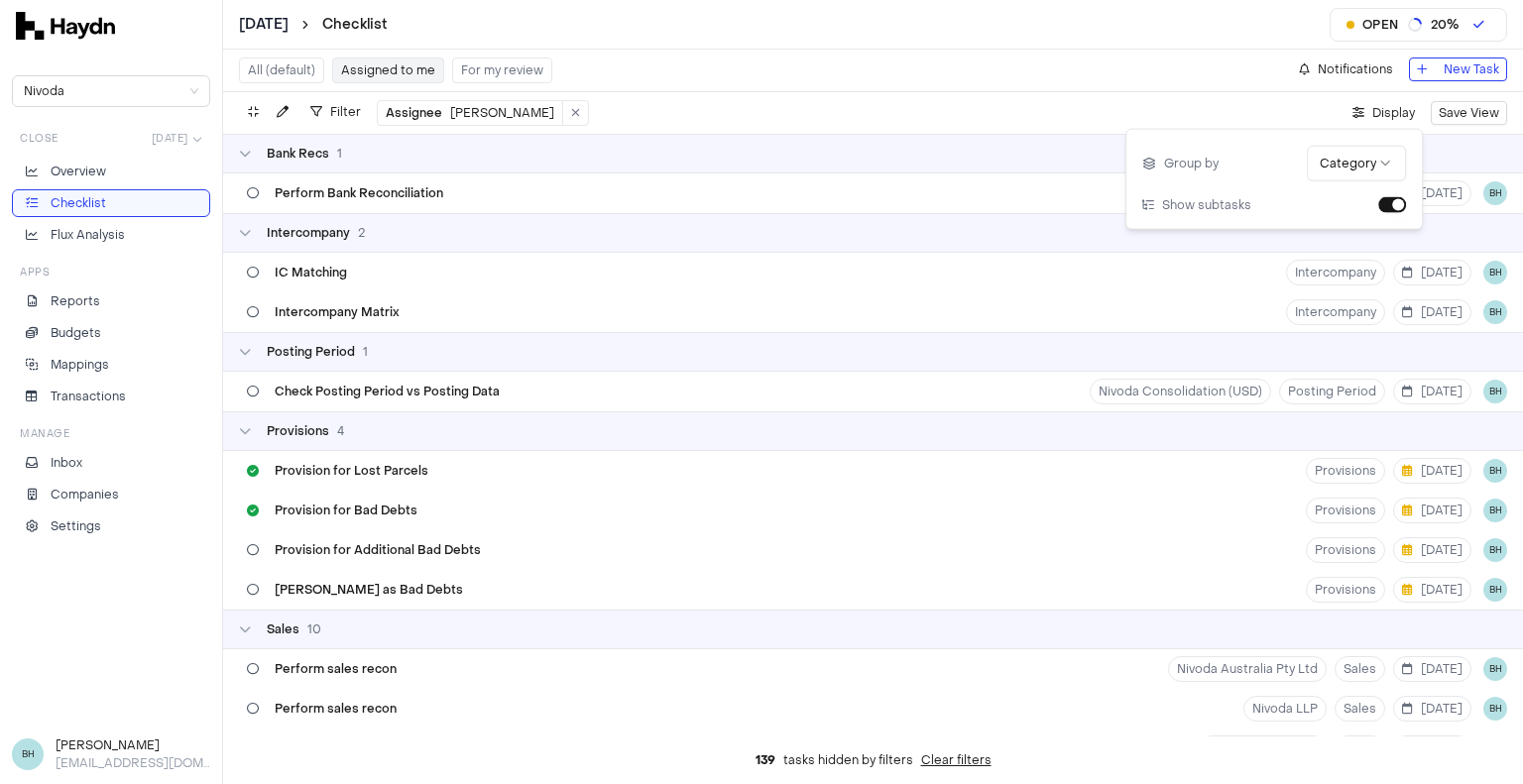 click on "Filter Assignee [PERSON_NAME] . Display Save View" at bounding box center [873, 113] 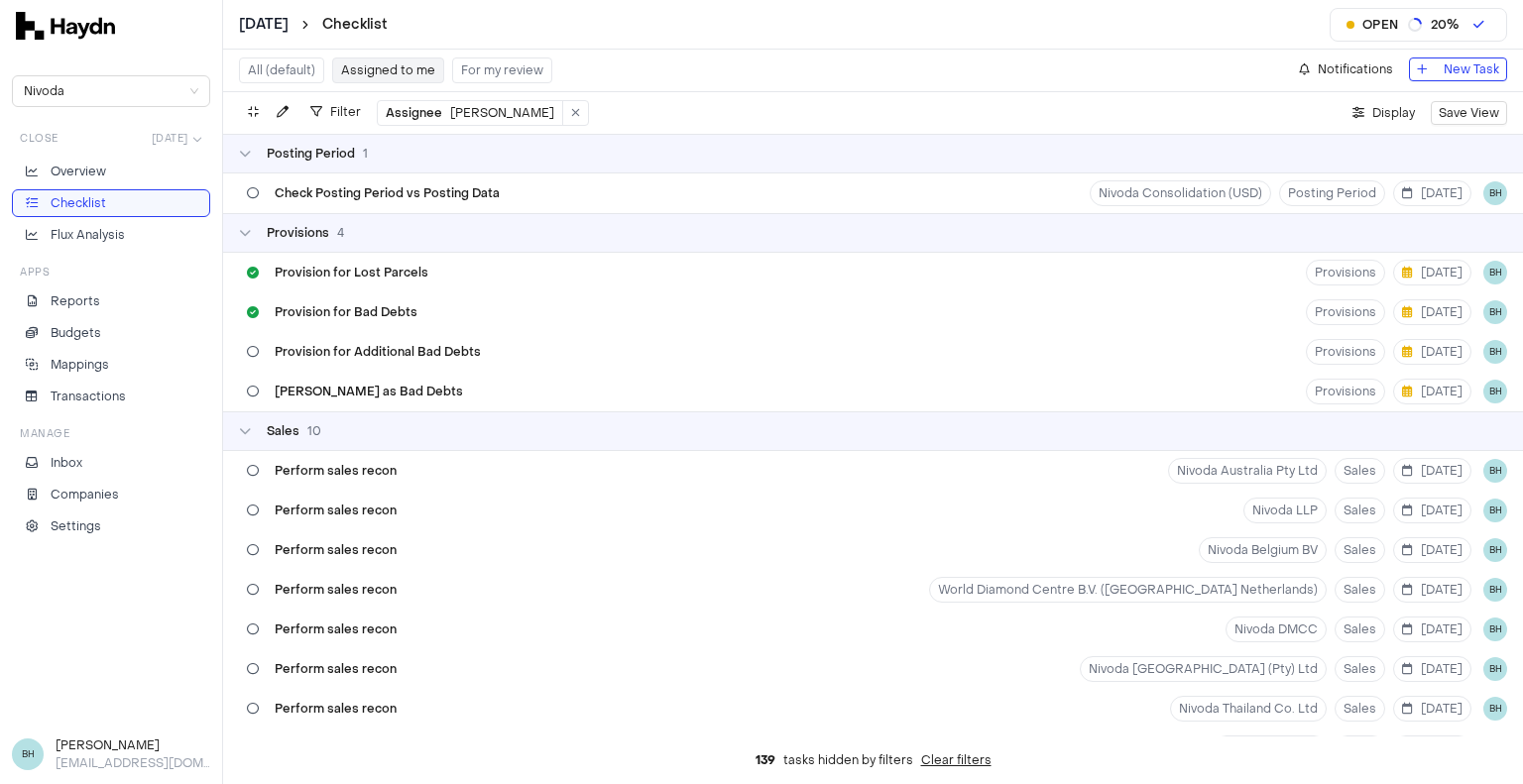 scroll, scrollTop: 0, scrollLeft: 0, axis: both 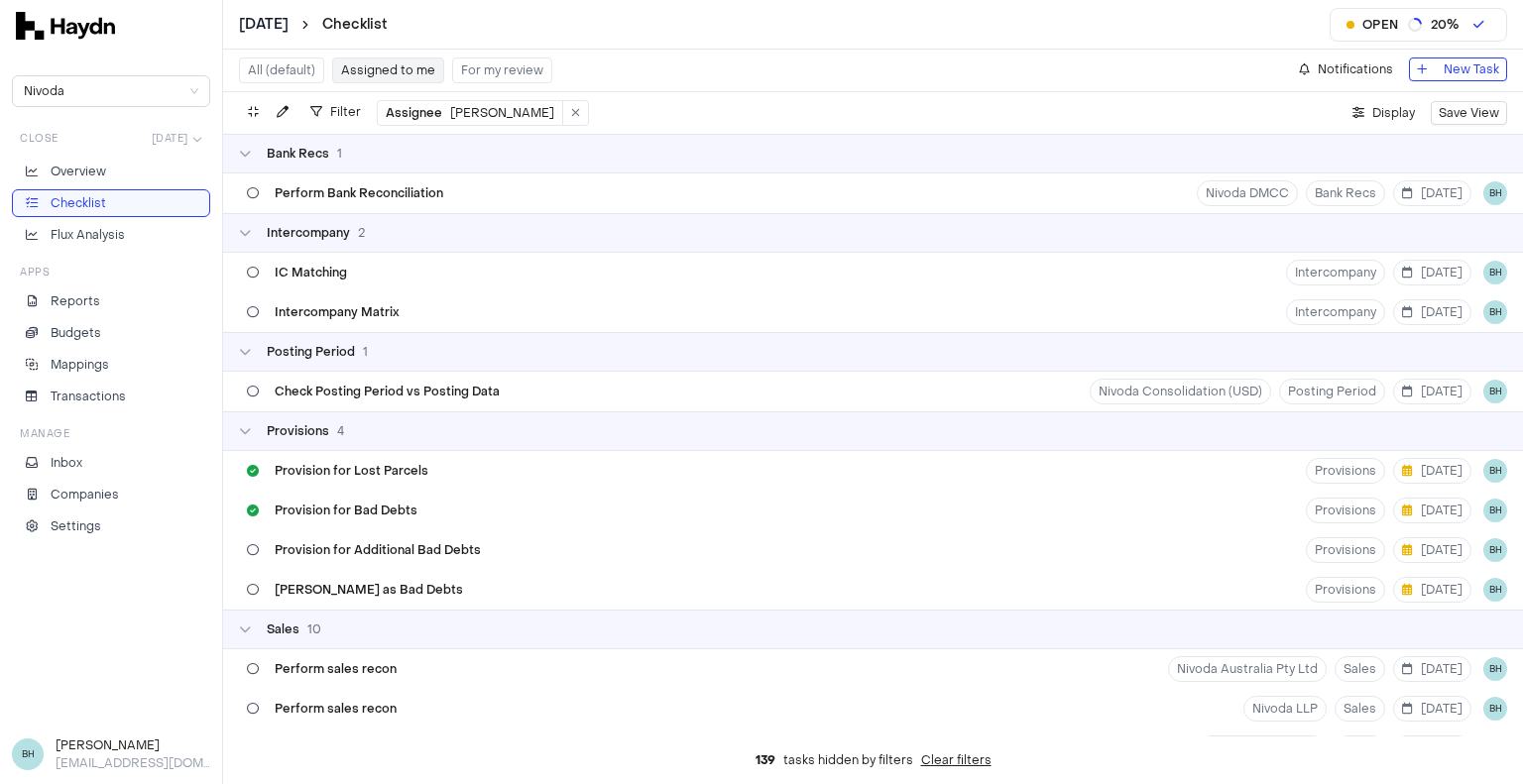 click on "For my review" at bounding box center (502, 70) 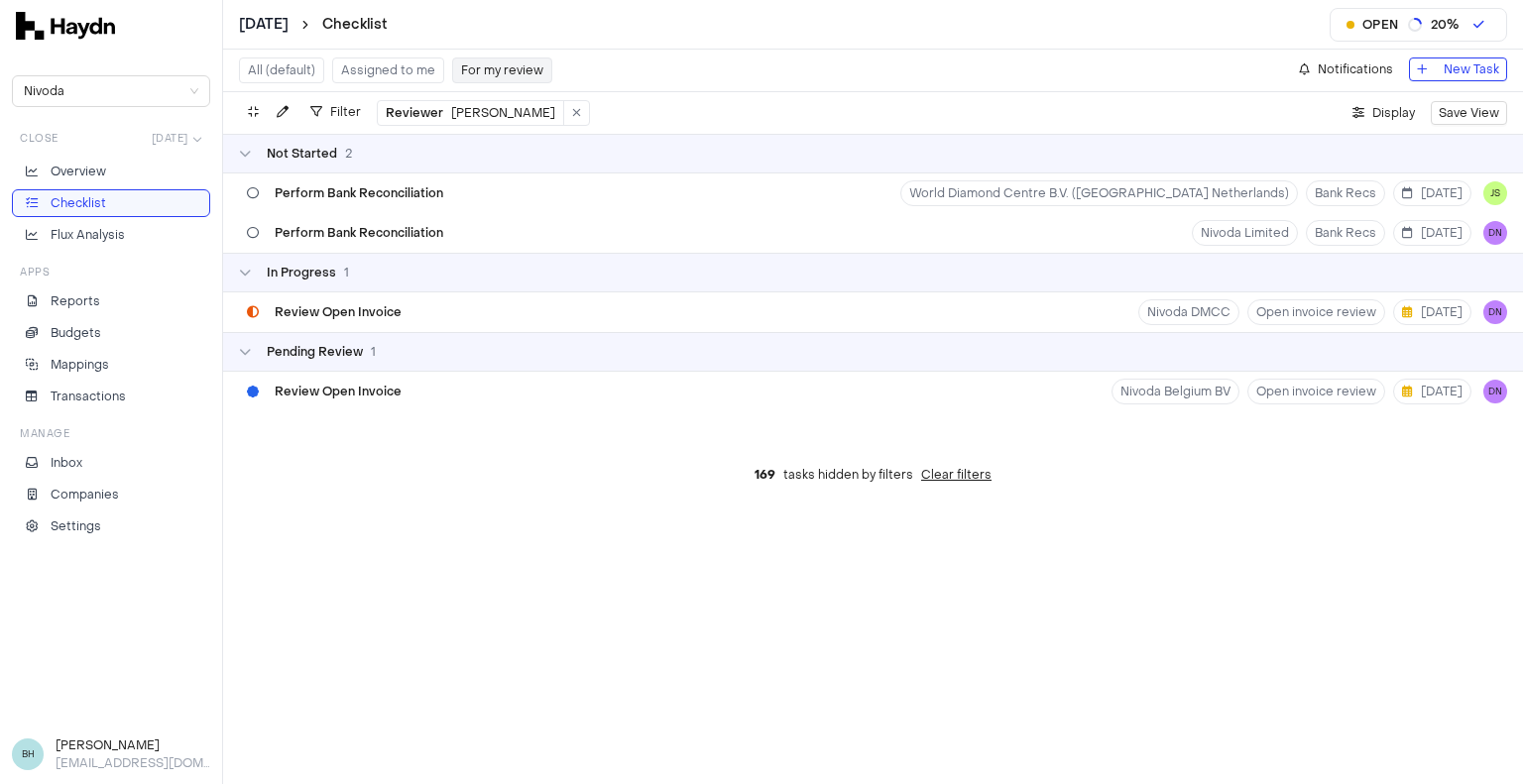 click on "All   (default)" at bounding box center (282, 70) 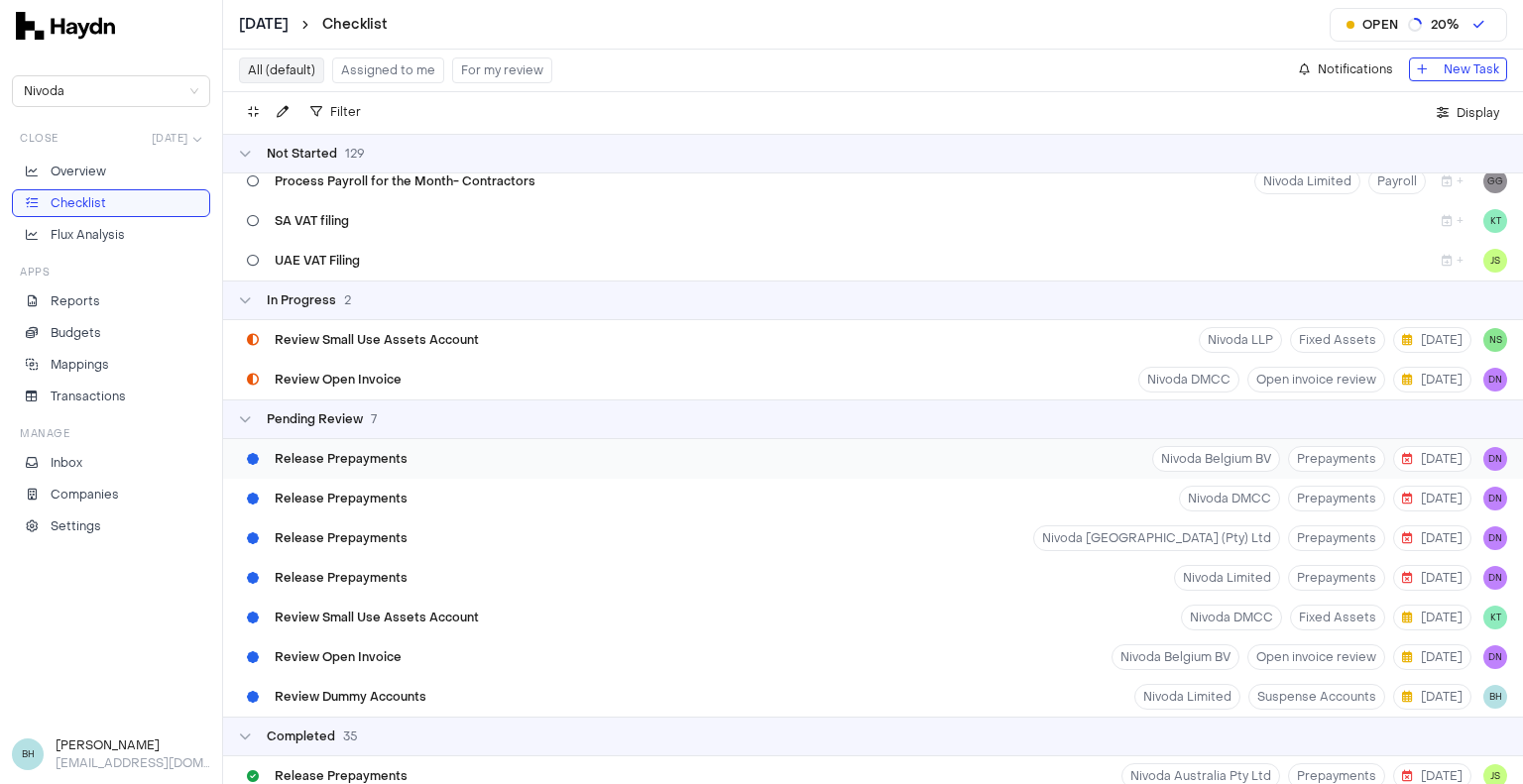 scroll, scrollTop: 5055, scrollLeft: 0, axis: vertical 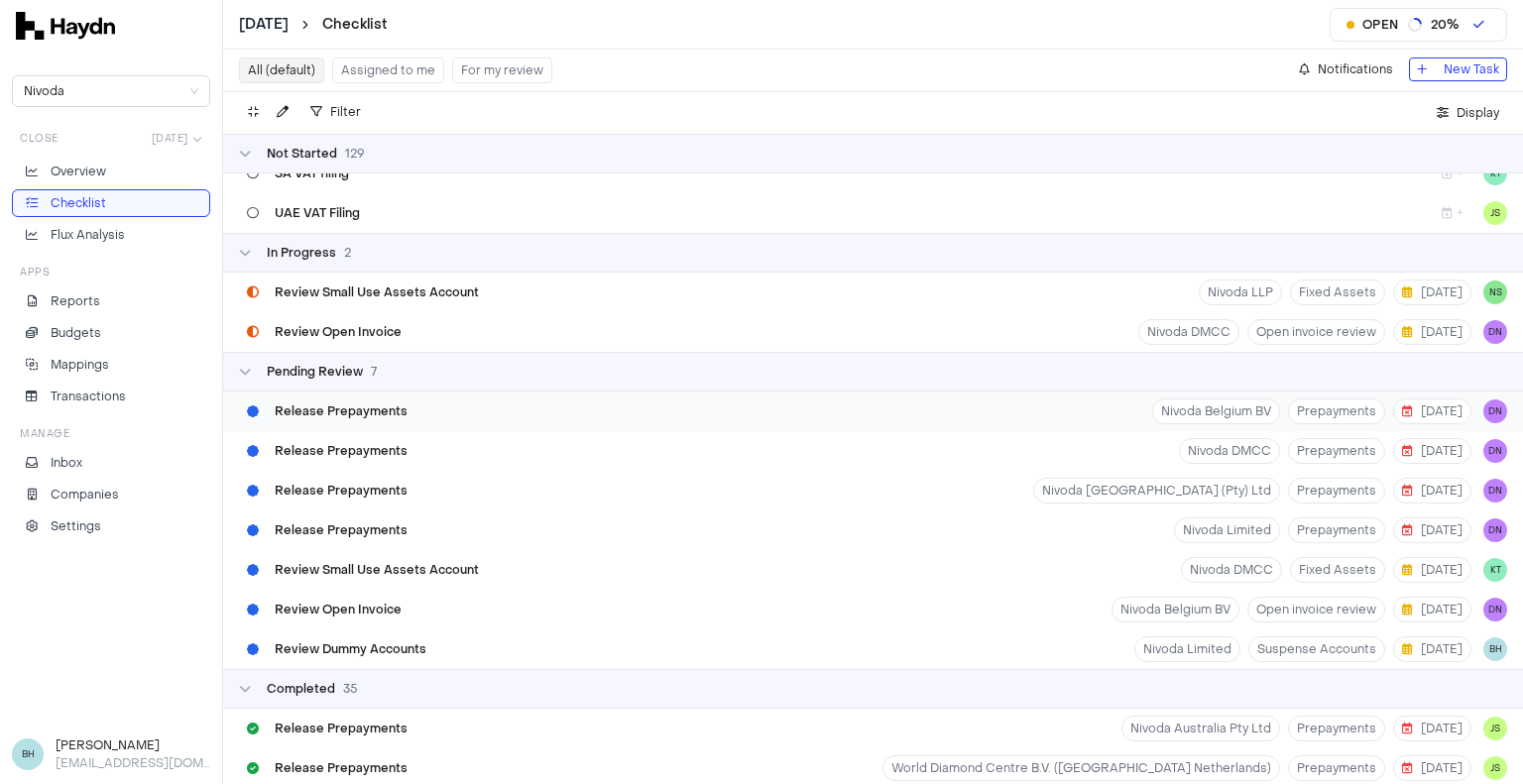 click on "Release Prepayments Nivoda Belgium BV Prepayments [DATE] DN" at bounding box center (873, 411) 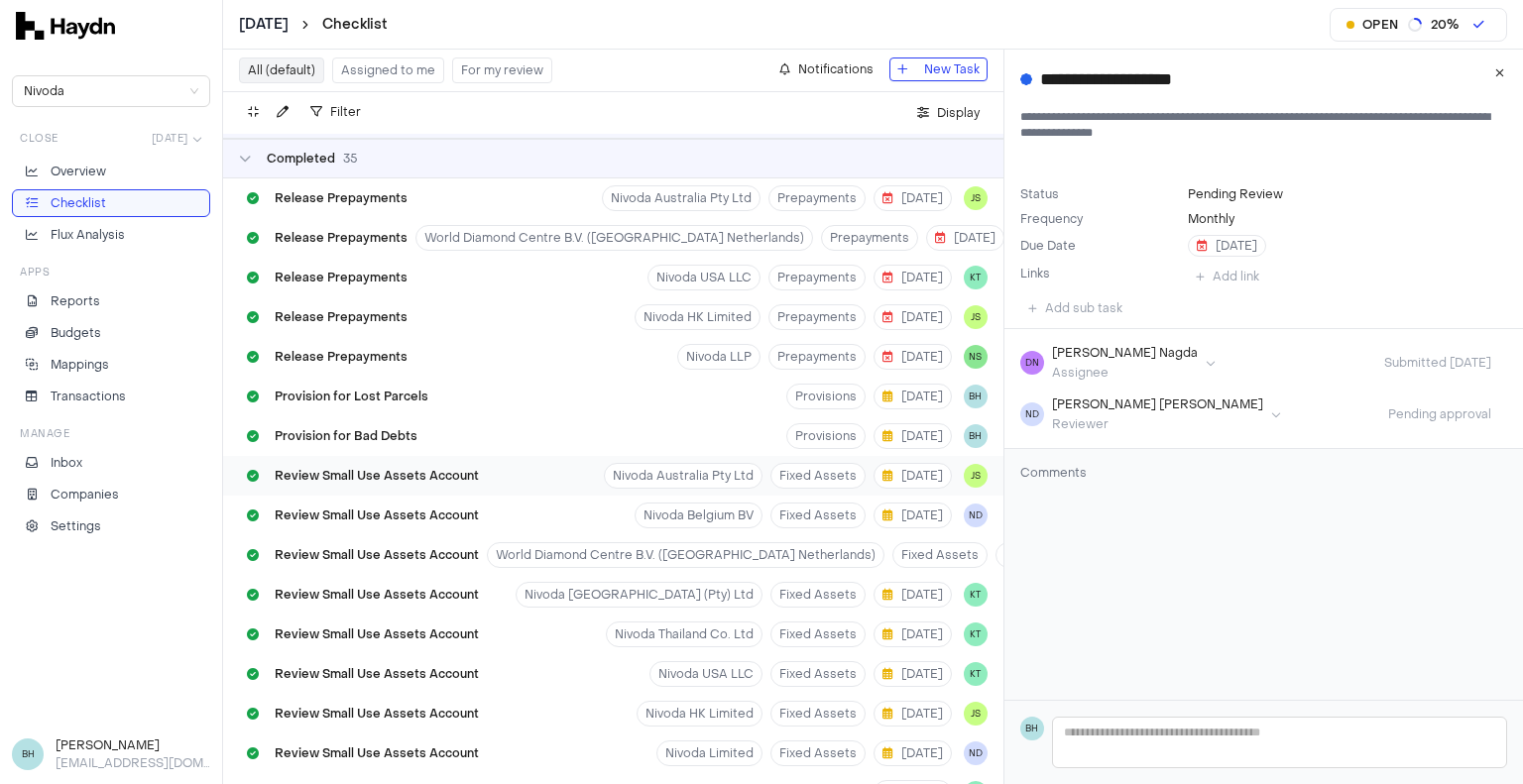 scroll, scrollTop: 5550, scrollLeft: 0, axis: vertical 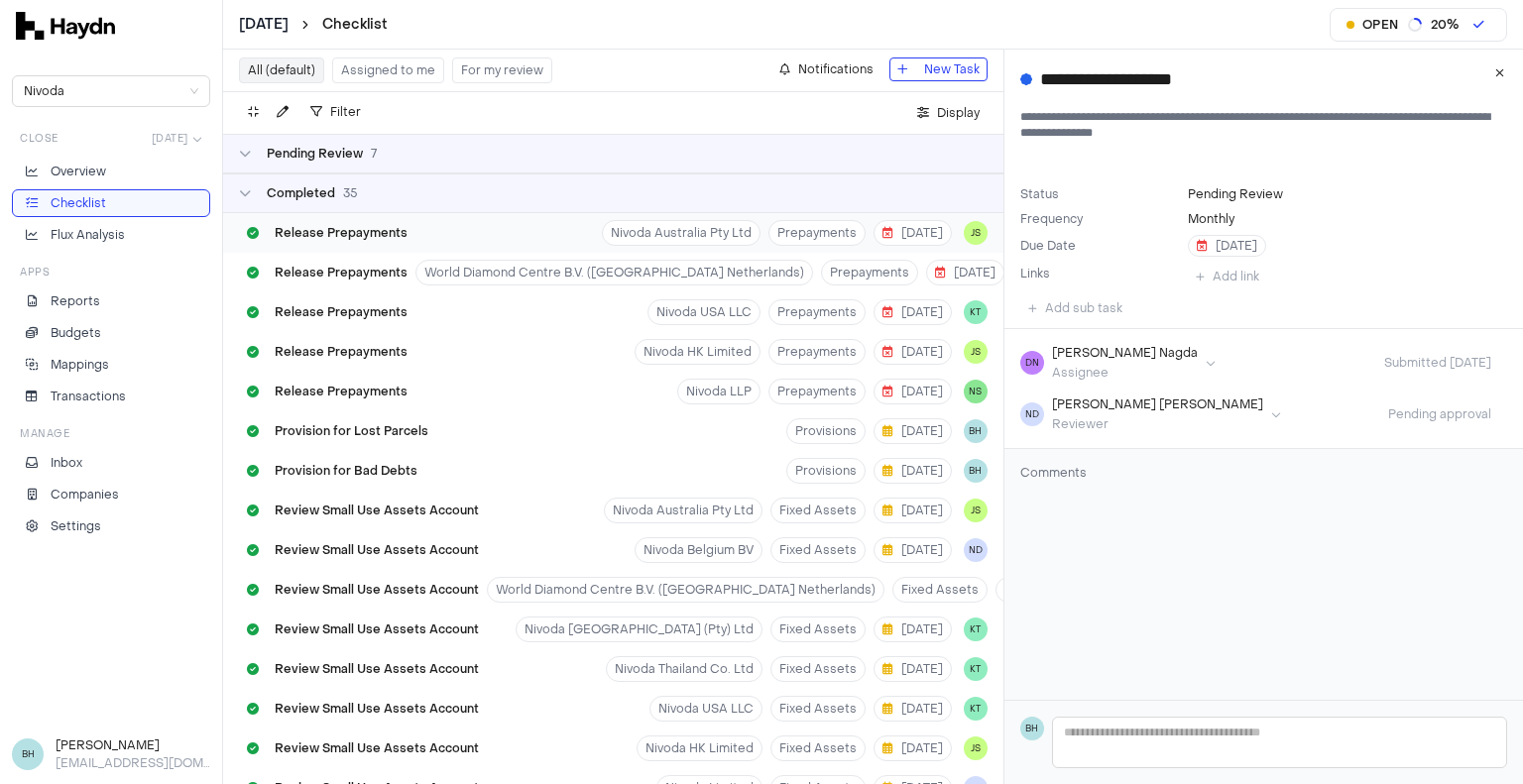 click on "Release Prepayments Nivoda Australia Pty Ltd Prepayments [DATE] JS" at bounding box center (613, 233) 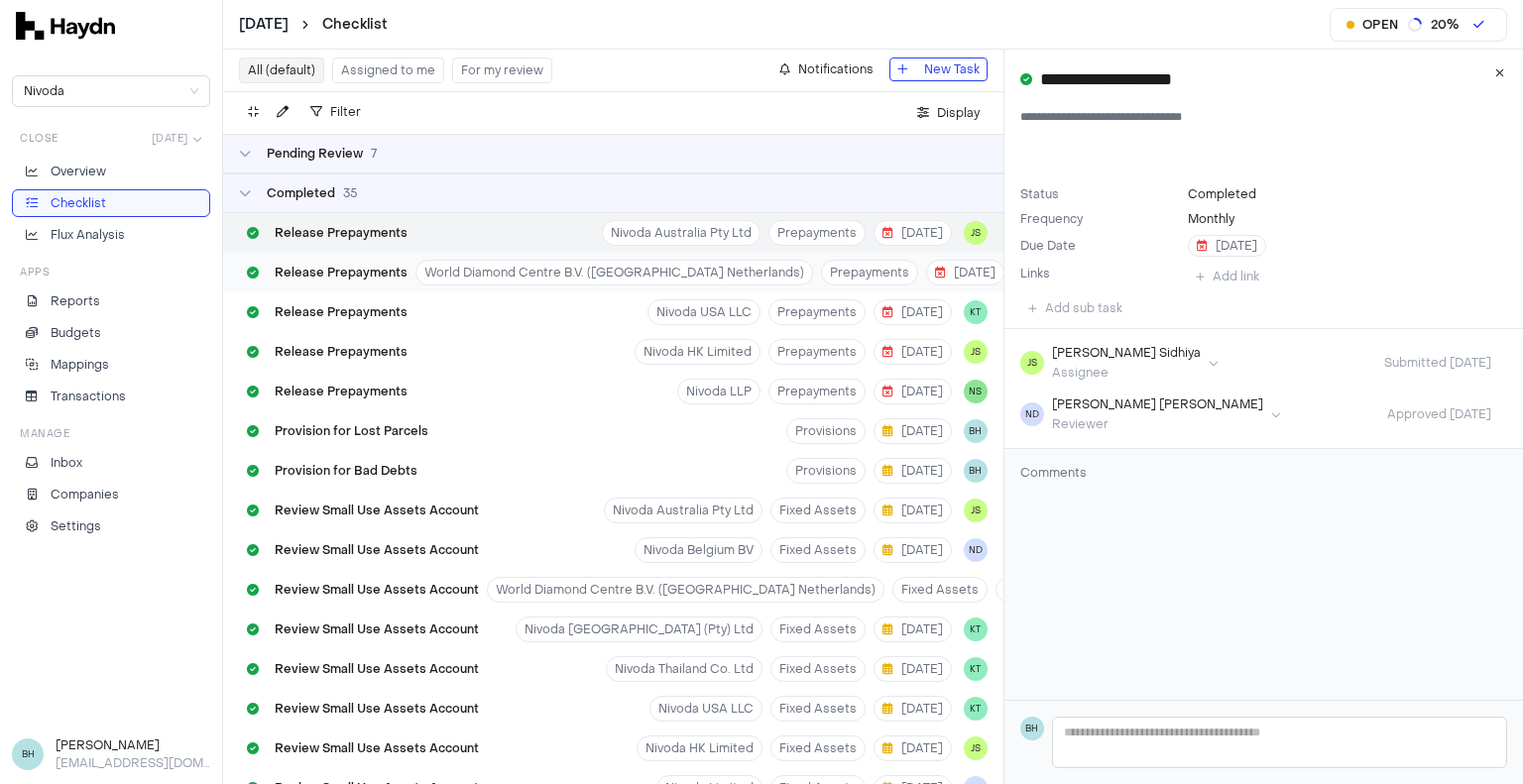 click on "Release Prepayments World Diamond Centre B.V. (Nivoda Netherlands) Prepayments [DATE] JS" at bounding box center (613, 273) 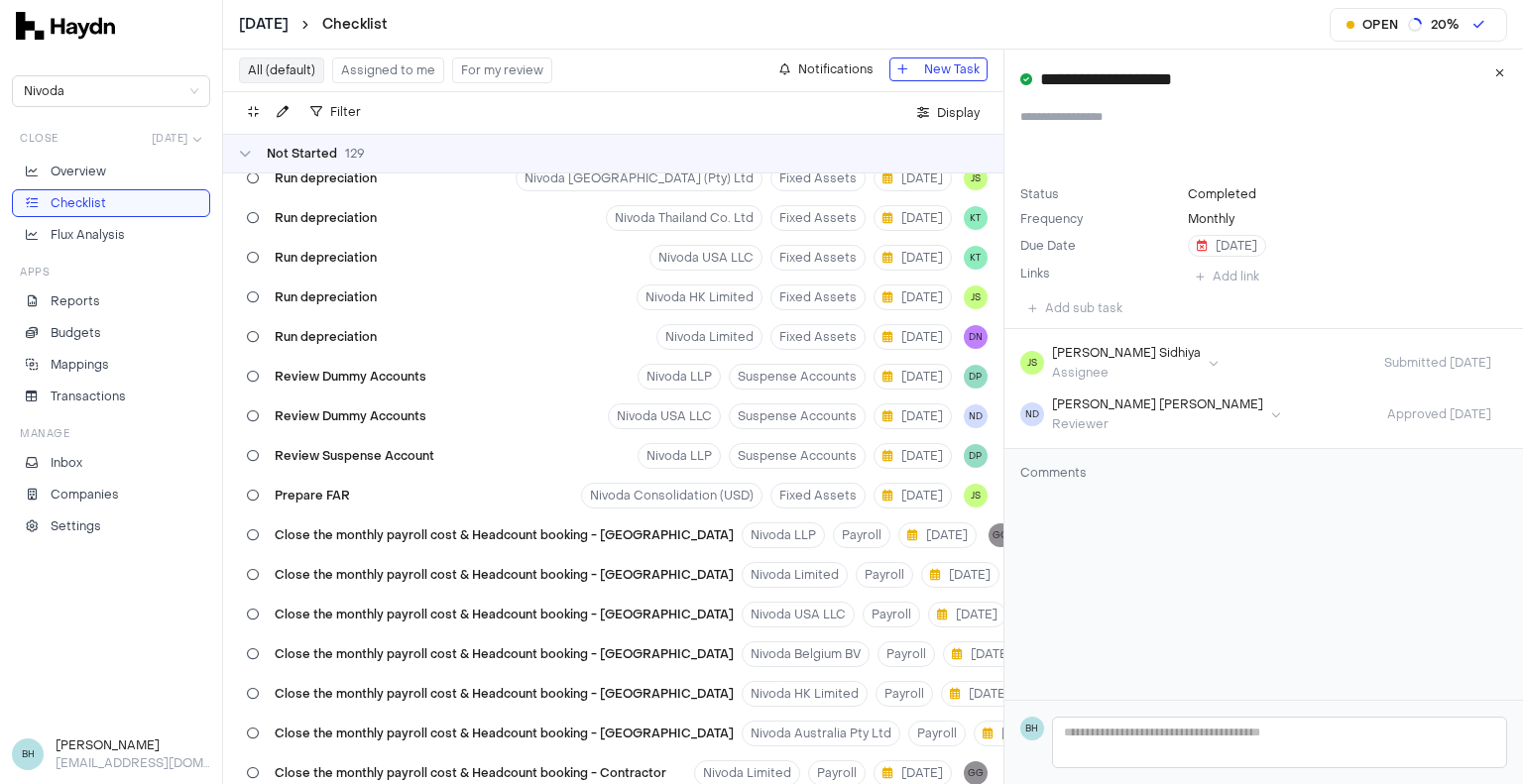 scroll, scrollTop: 0, scrollLeft: 0, axis: both 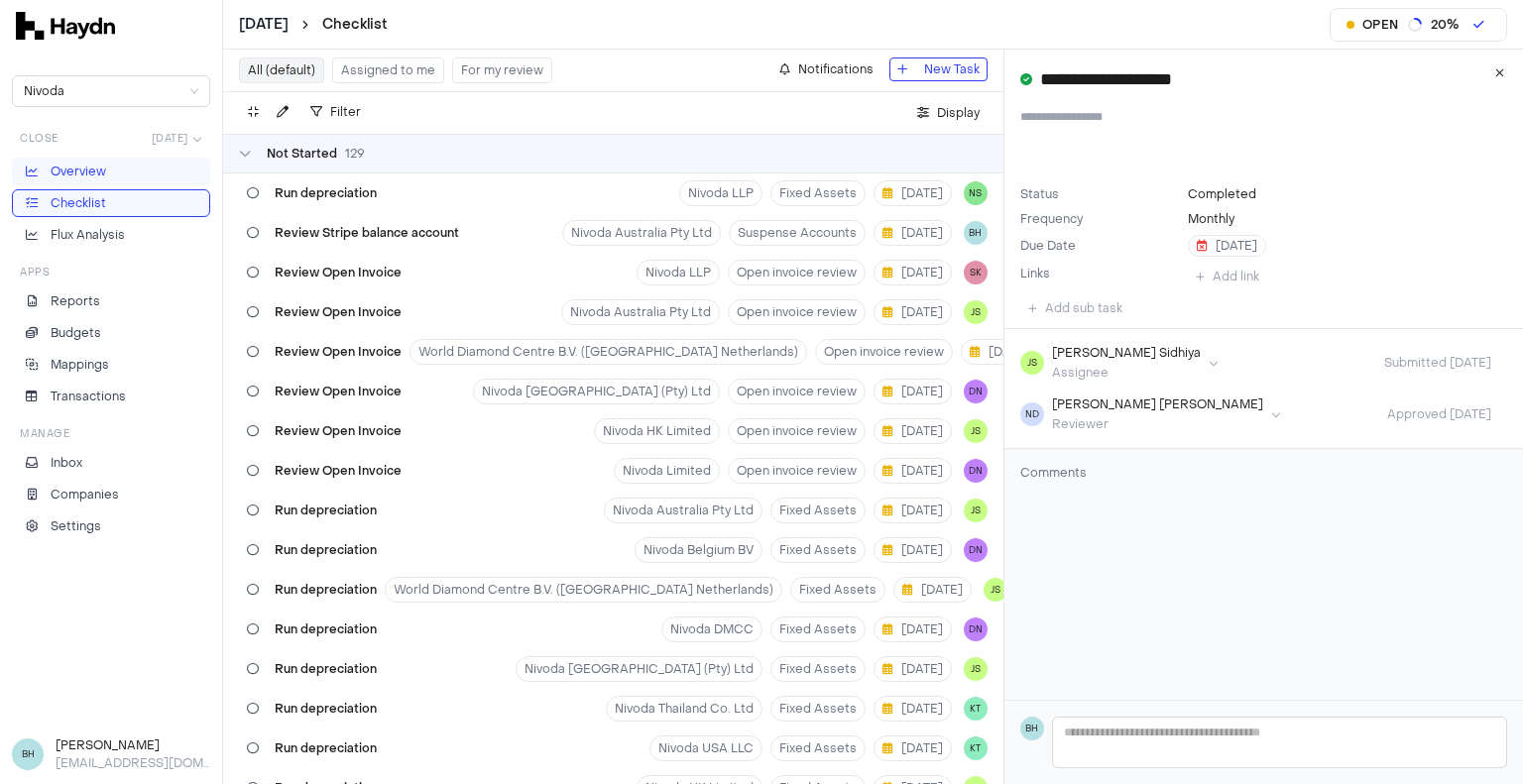 click on "Overview" at bounding box center [78, 171] 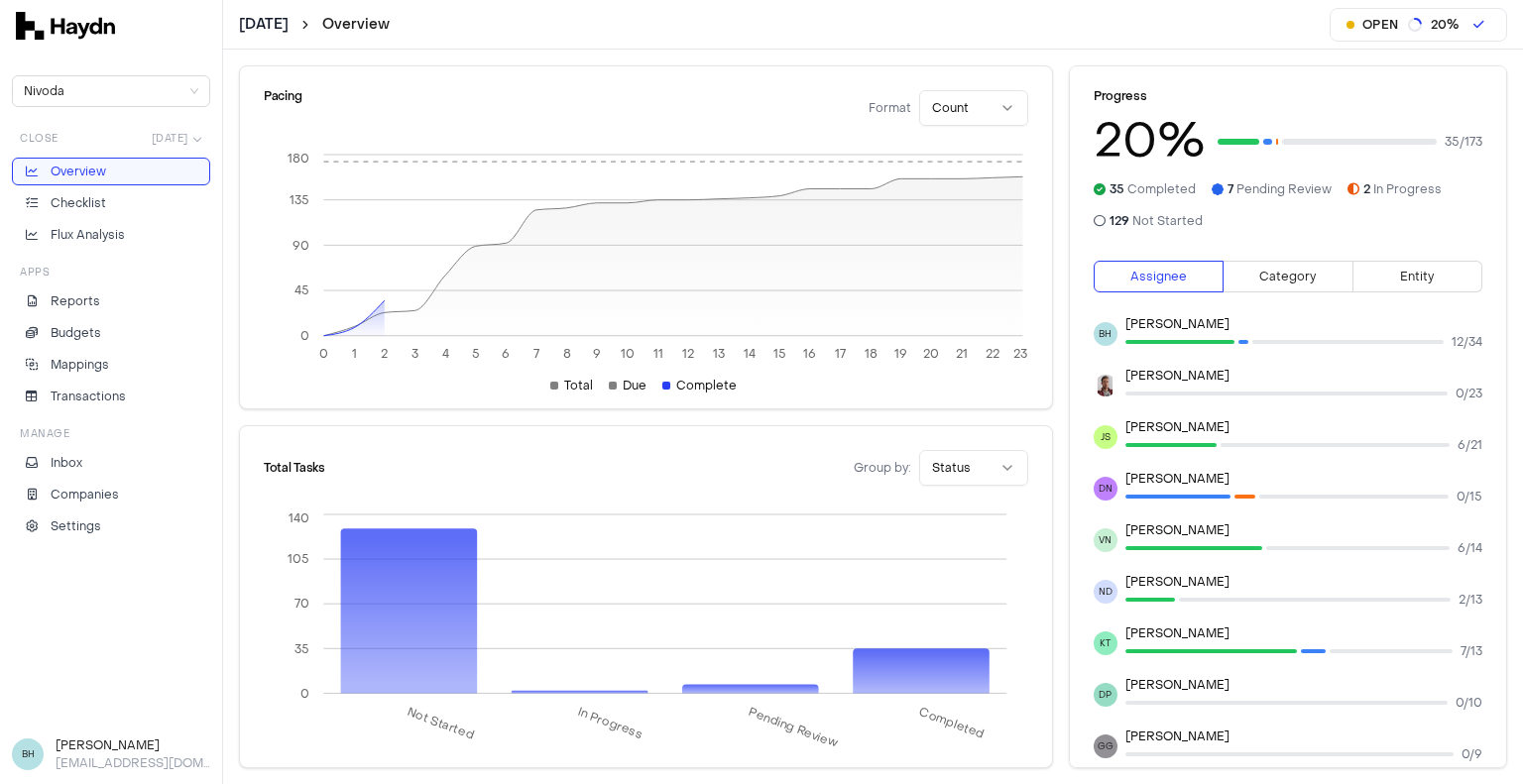 click on "Overview Checklist Flux Analysis" at bounding box center [111, 203] 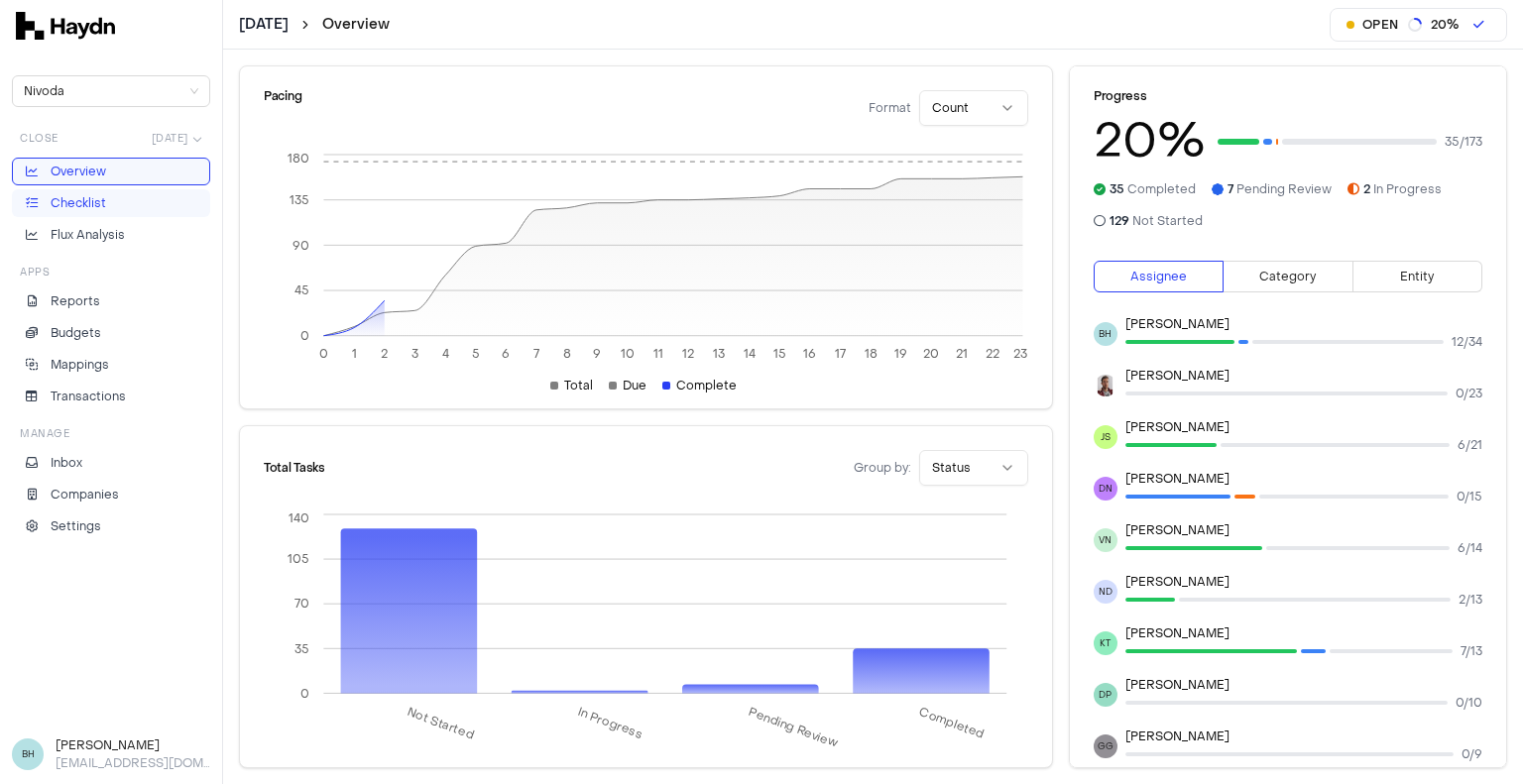 click on "Checklist" at bounding box center (111, 203) 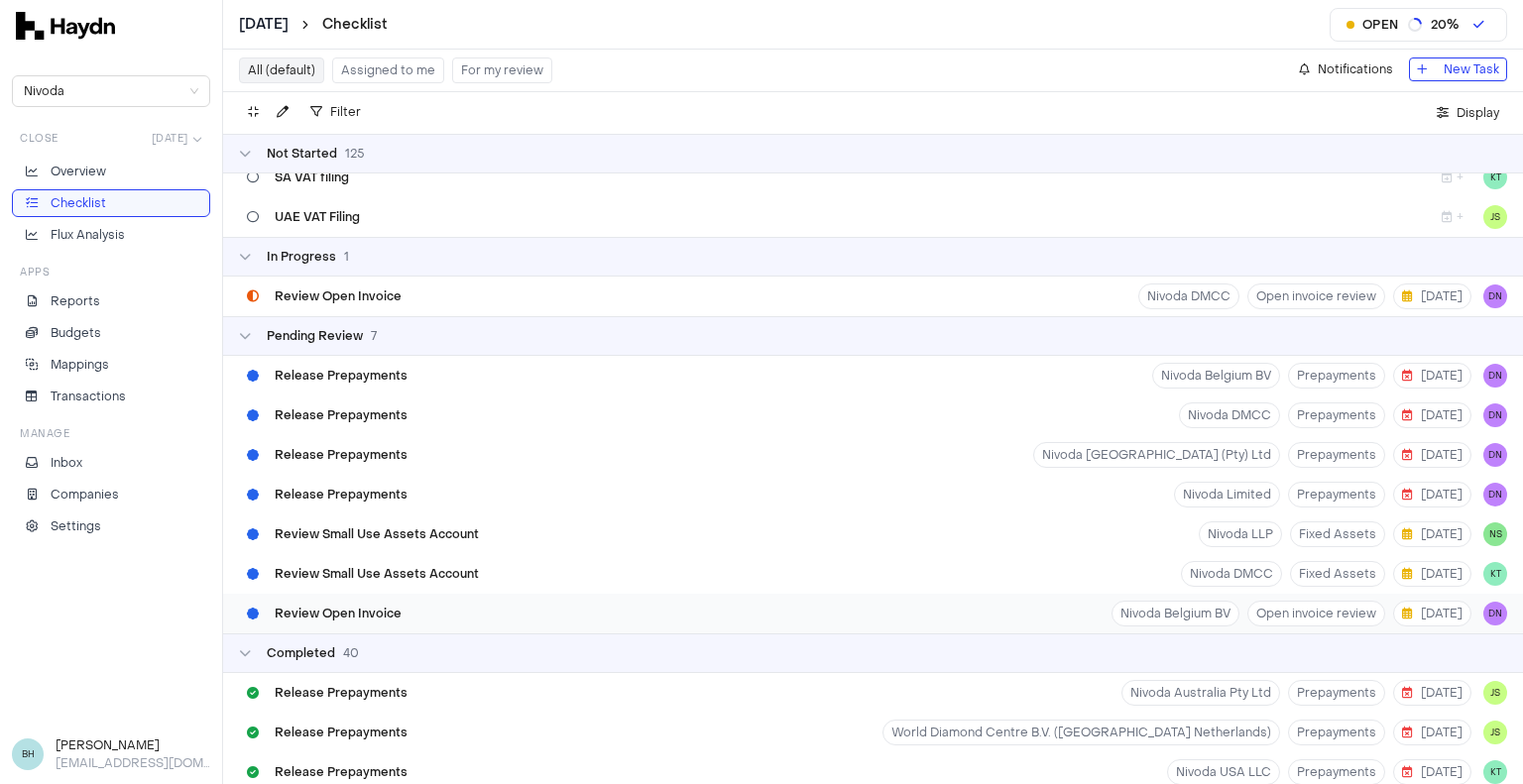 scroll, scrollTop: 4857, scrollLeft: 0, axis: vertical 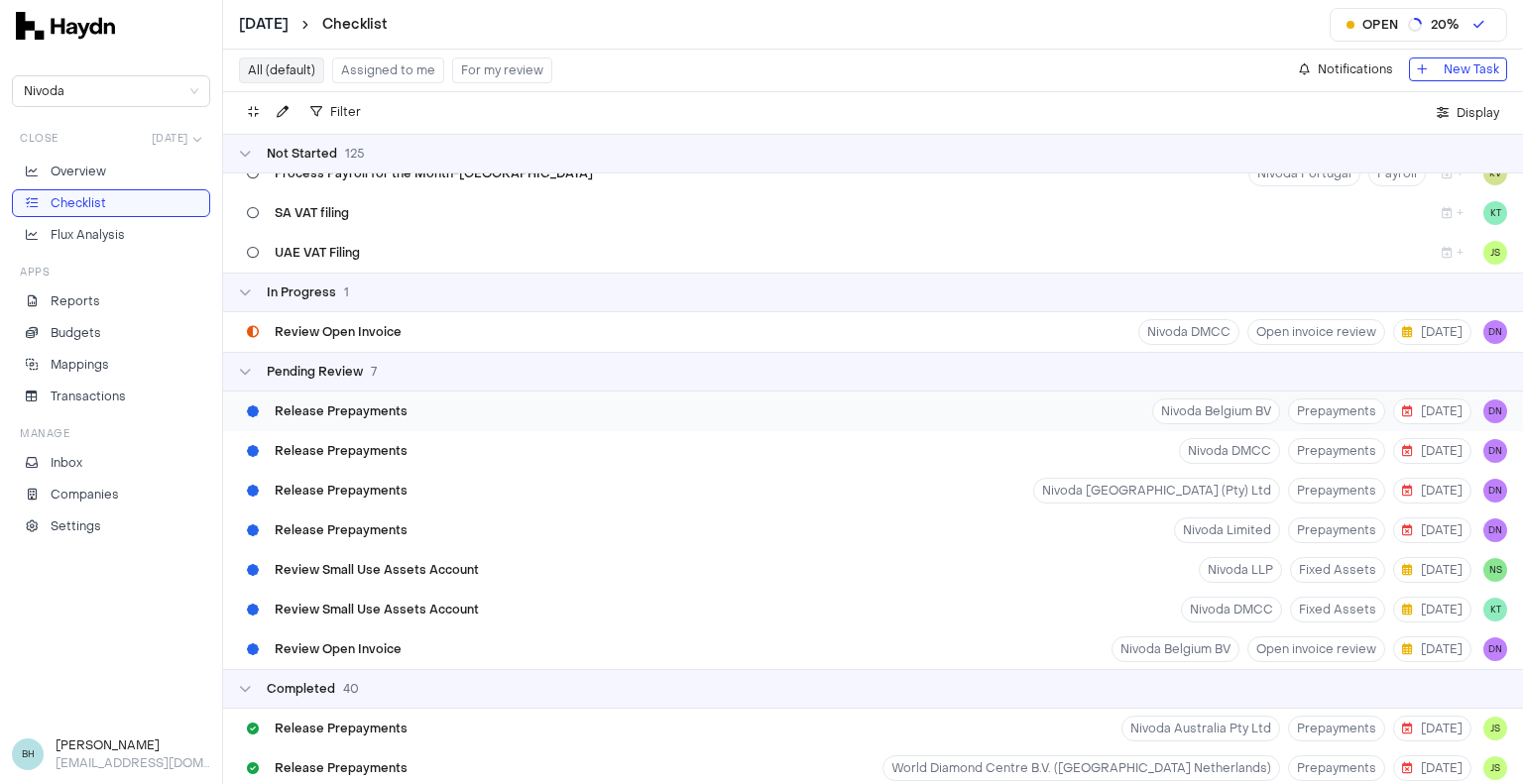 click on "Release Prepayments Nivoda Belgium BV Prepayments [DATE] DN" at bounding box center (873, 411) 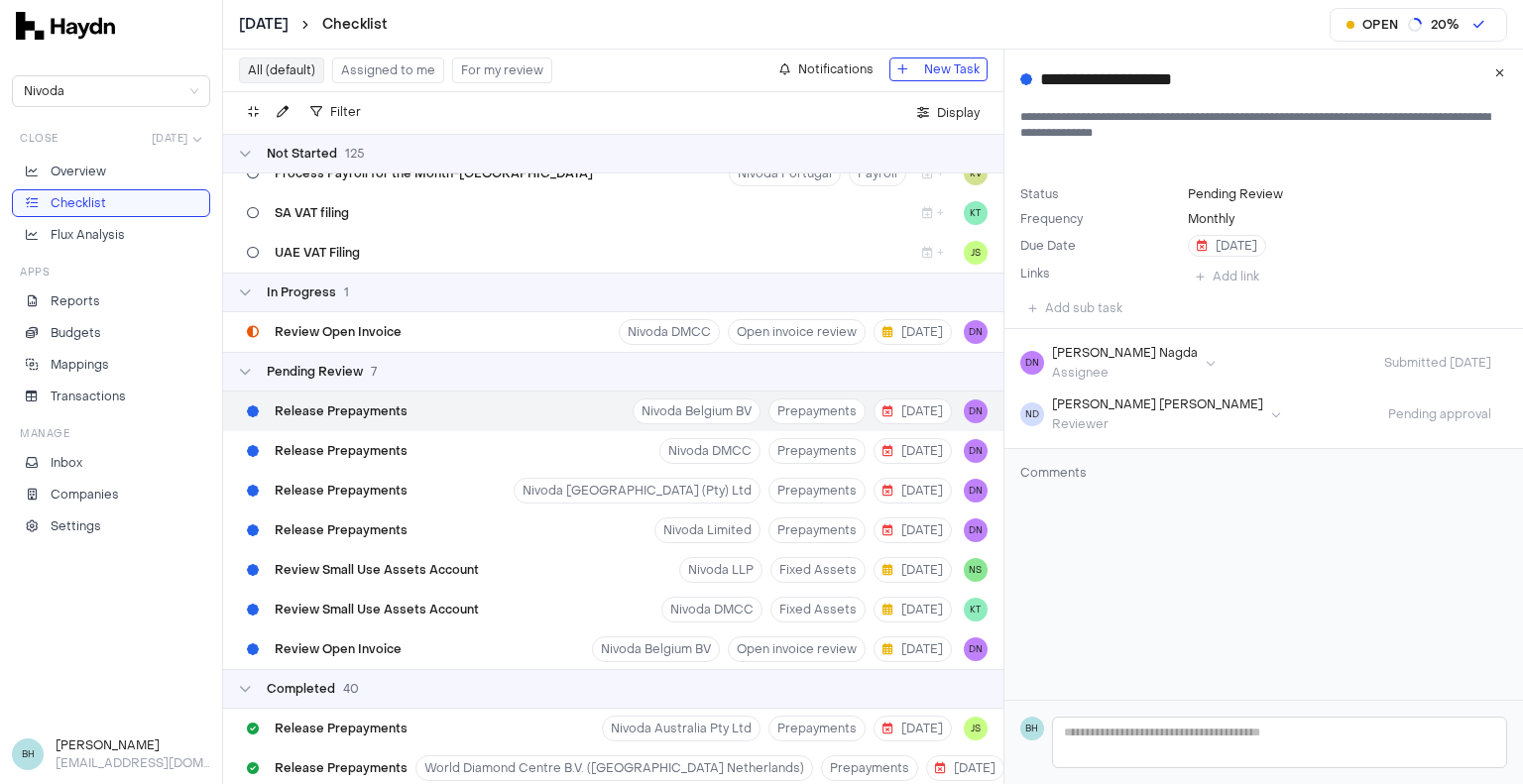 click on "[DATE] Checklist Open 20 % Nivoda Close [DATE] Overview Checklist Flux Analysis Apps Reports Budgets Mappings Transactions Manage Inbox Companies Settings BH [PERSON_NAME] [PERSON_NAME][EMAIL_ADDRESS][DOMAIN_NAME] All   (default) Assigned to me   For my review   Notifications New Task Filter . Display Not Started 125 Run depreciation Nivoda LLP Fixed Assets [DATE] NS Review Stripe balance account Nivoda Australia Pty Ltd Suspense Accounts [DATE] BH Review Open Invoice Nivoda LLP Open invoice review [DATE] SK Review Open Invoice Nivoda Australia Pty Ltd Open invoice review [DATE] JS Review Open Invoice World Diamond Centre B.V. (Nivoda Netherlands) Open invoice review [DATE] JS Review Open Invoice Nivoda [GEOGRAPHIC_DATA] (Pty) Ltd Open invoice review [DATE] DN Review Open Invoice Nivoda HK Limited Open invoice review [DATE] JS Review Open Invoice Nivoda Limited Open invoice review [DATE] DN Run depreciation Nivoda Australia Pty Ltd Fixed Assets [DATE] JS Run depreciation Nivoda Belgium BV Fixed Assets [DATE] DN Run depreciation" at bounding box center (762, 392) 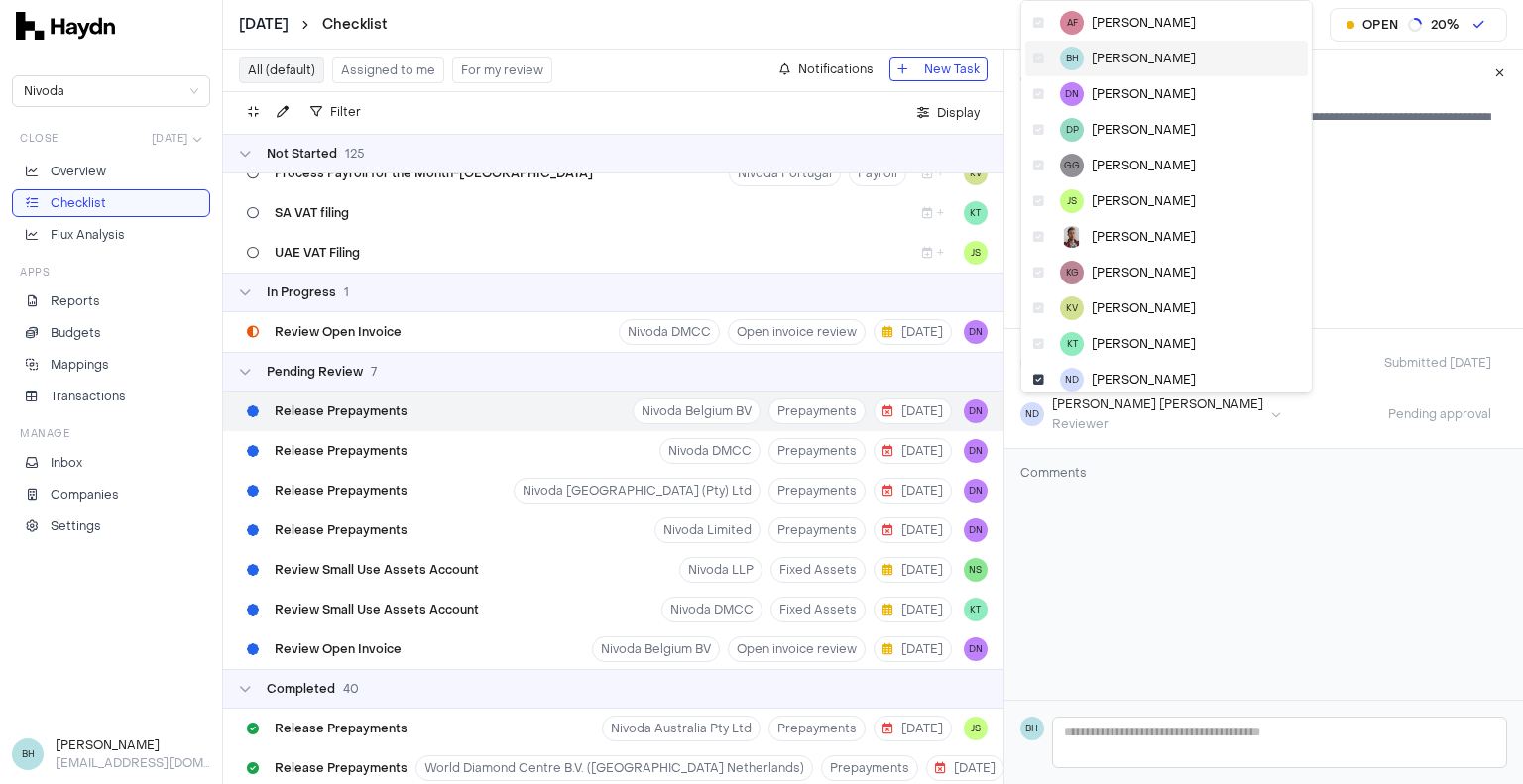 click at bounding box center [1038, 58] 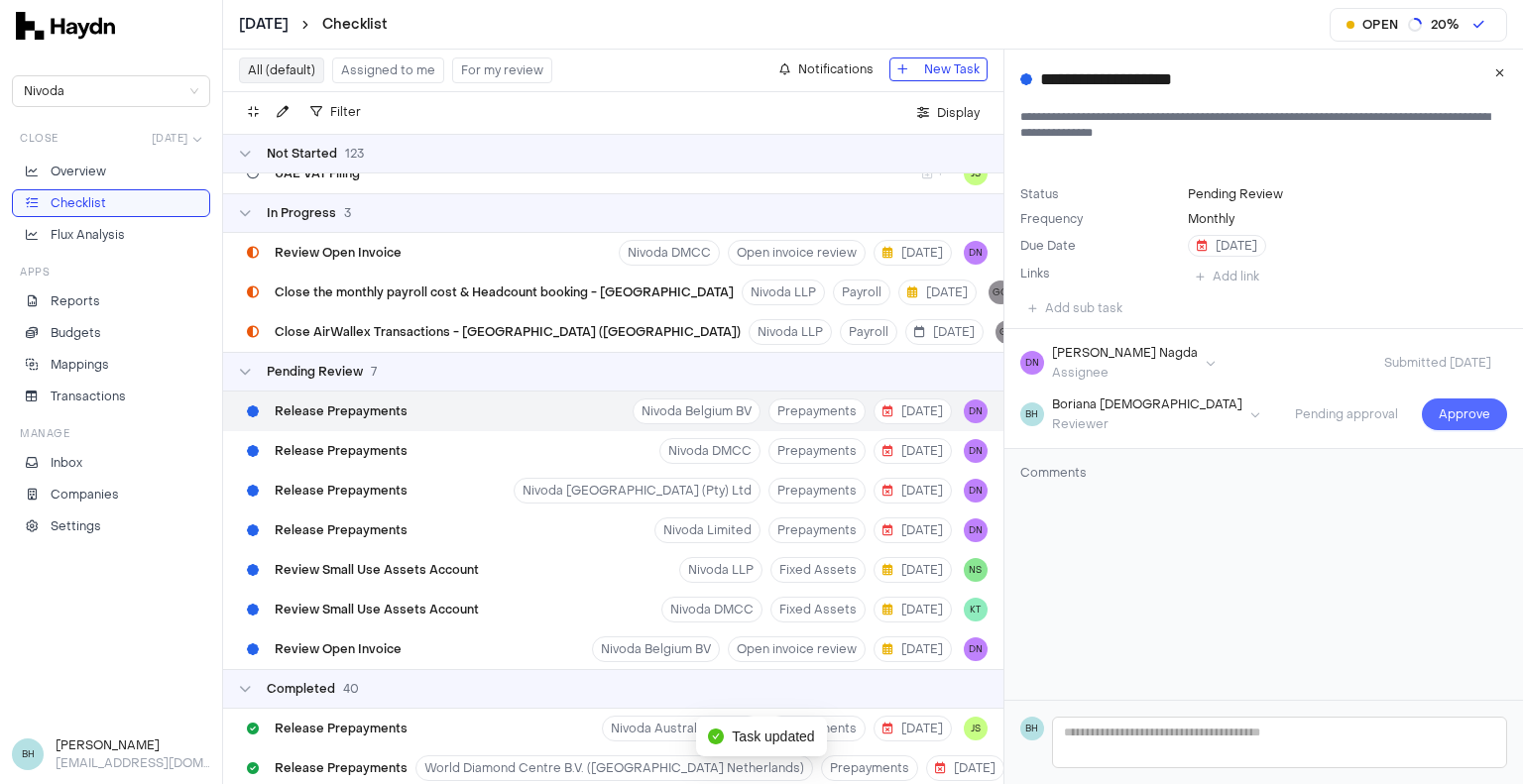 click on "Approve" at bounding box center [1464, 414] 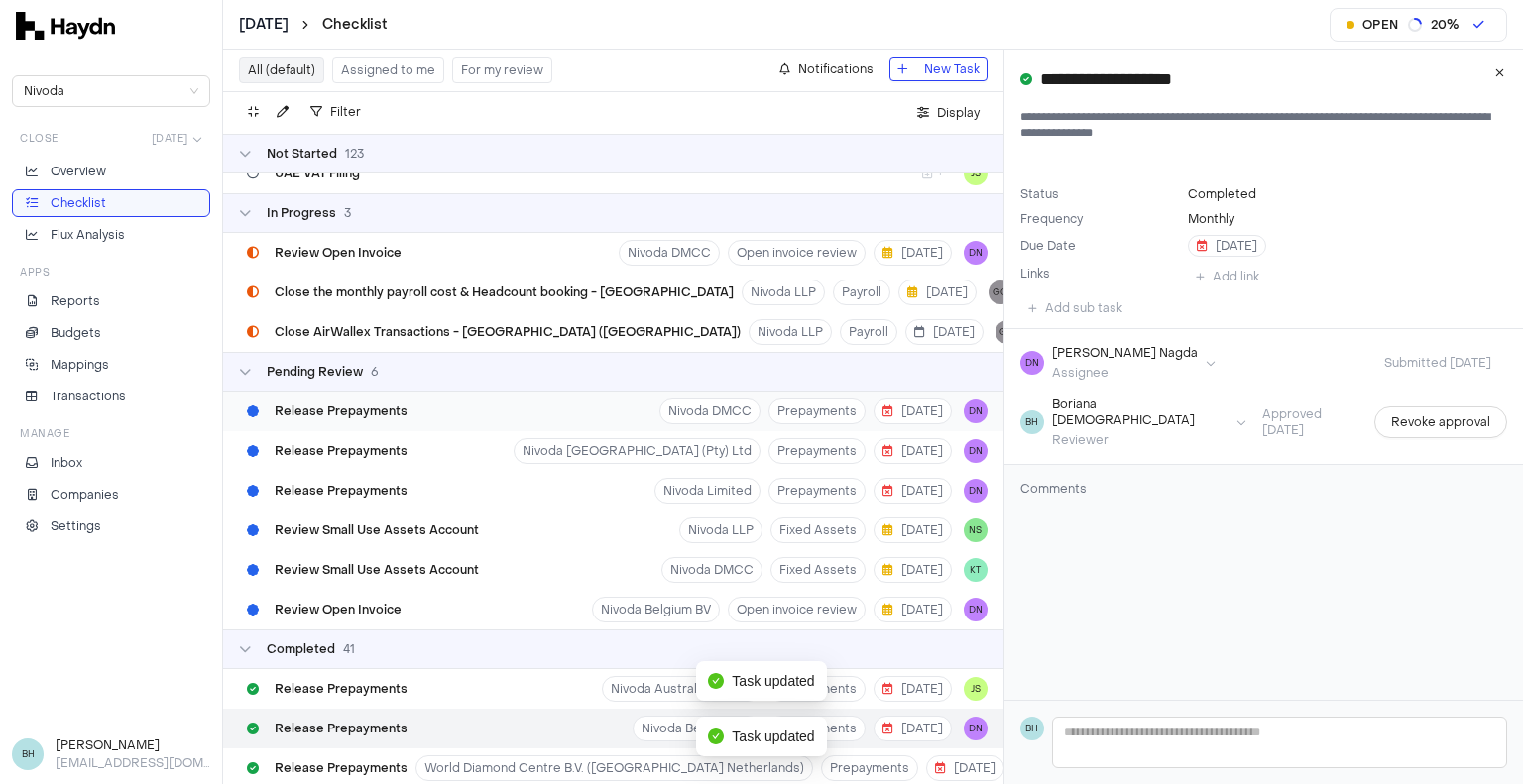 click on "Release Prepayments Nivoda DMCC Prepayments [DATE] DN" at bounding box center (613, 411) 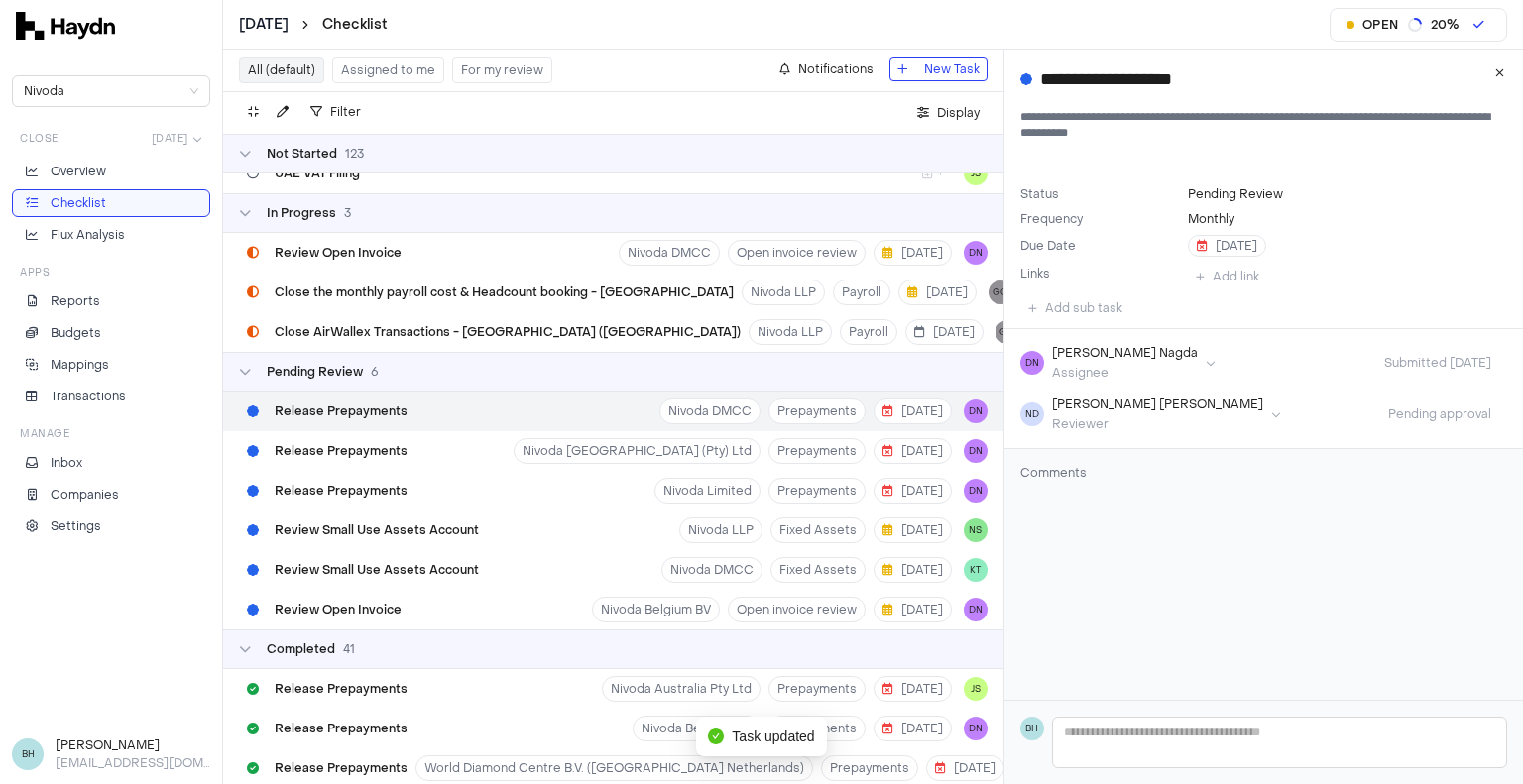 click on "[DATE] Checklist Open 20 % Nivoda Close [DATE] Overview Checklist Flux Analysis Apps Reports Budgets Mappings Transactions Manage Inbox Companies Settings BH [PERSON_NAME] [PERSON_NAME][EMAIL_ADDRESS][DOMAIN_NAME] All   (default) Assigned to me   For my review   Notifications New Task Filter . Display Not Started 123 Run depreciation Nivoda LLP Fixed Assets [DATE] NS Review Stripe balance account Nivoda Australia Pty Ltd Suspense Accounts [DATE] BH Review Open Invoice Nivoda LLP Open invoice review [DATE] SK Review Open Invoice Nivoda Australia Pty Ltd Open invoice review [DATE] JS Review Open Invoice World Diamond Centre B.V. (Nivoda Netherlands) Open invoice review [DATE] JS Review Open Invoice Nivoda [GEOGRAPHIC_DATA] (Pty) Ltd Open invoice review [DATE] DN Review Open Invoice Nivoda HK Limited Open invoice review [DATE] JS Review Open Invoice Nivoda Limited Open invoice review [DATE] DN Run depreciation Nivoda Australia Pty Ltd Fixed Assets [DATE] JS Run depreciation Nivoda Belgium BV Fixed Assets [DATE] DN Run depreciation" at bounding box center [762, 392] 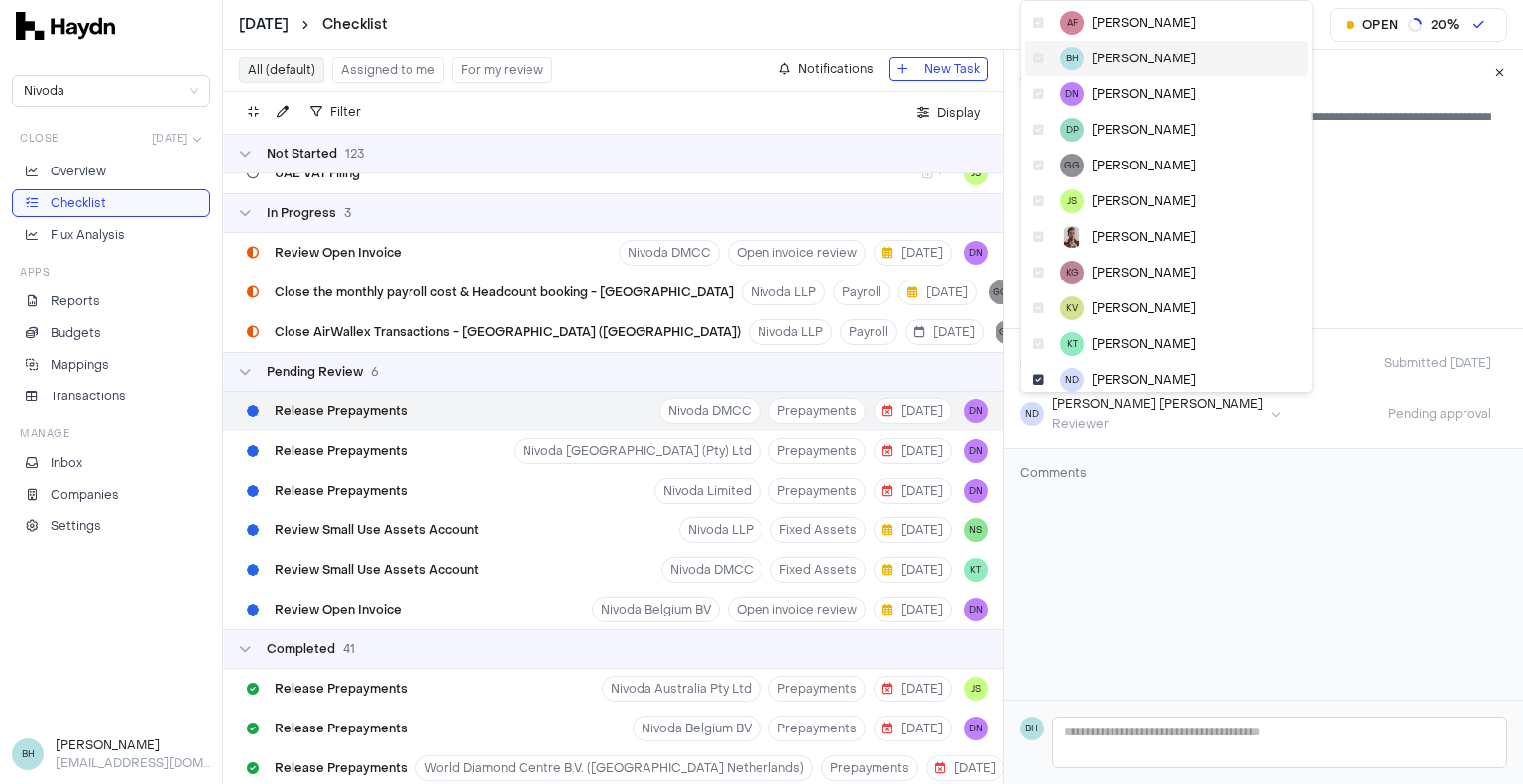 click on "[PERSON_NAME]" at bounding box center (1143, 58) 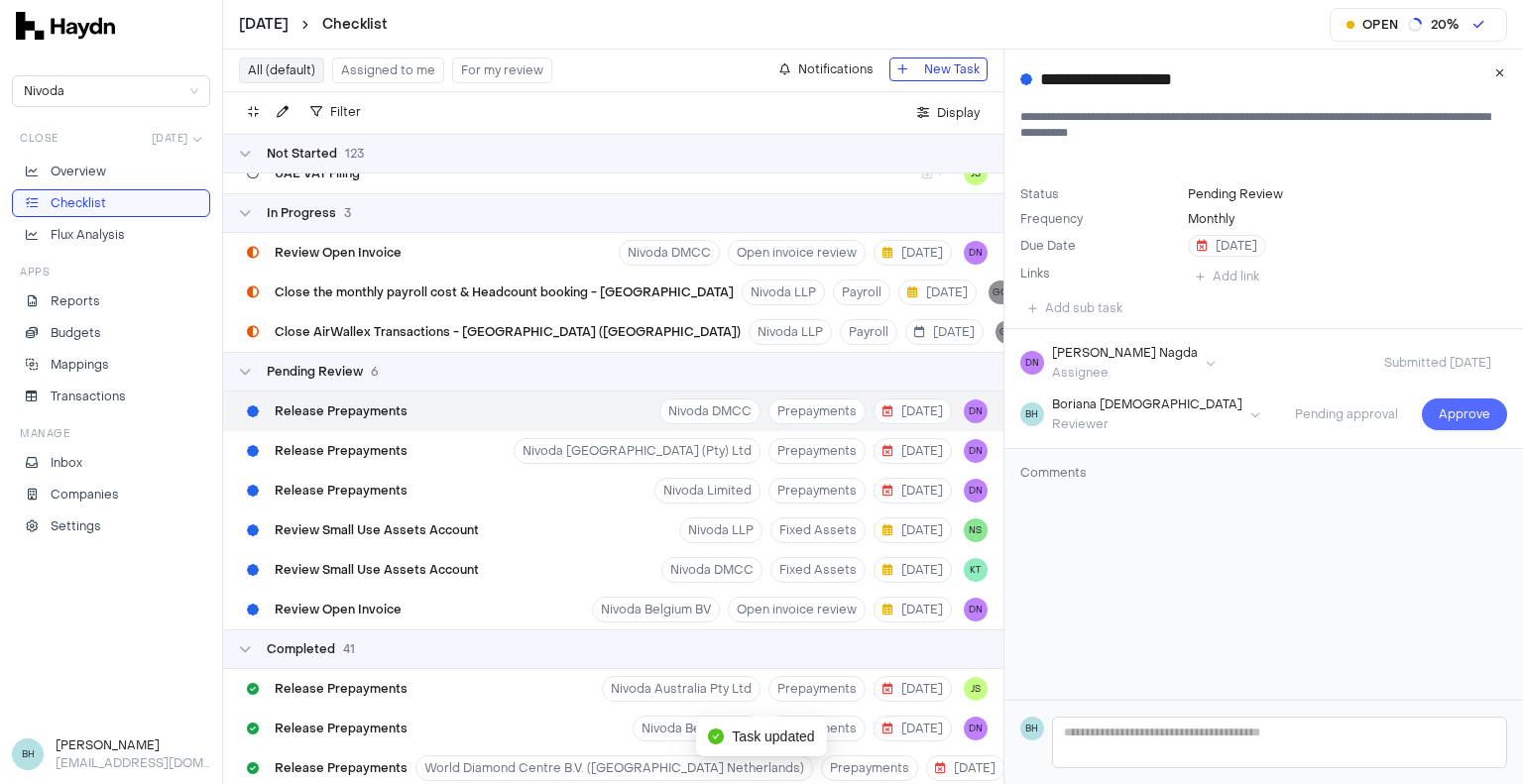 click on "Approve" at bounding box center [1464, 414] 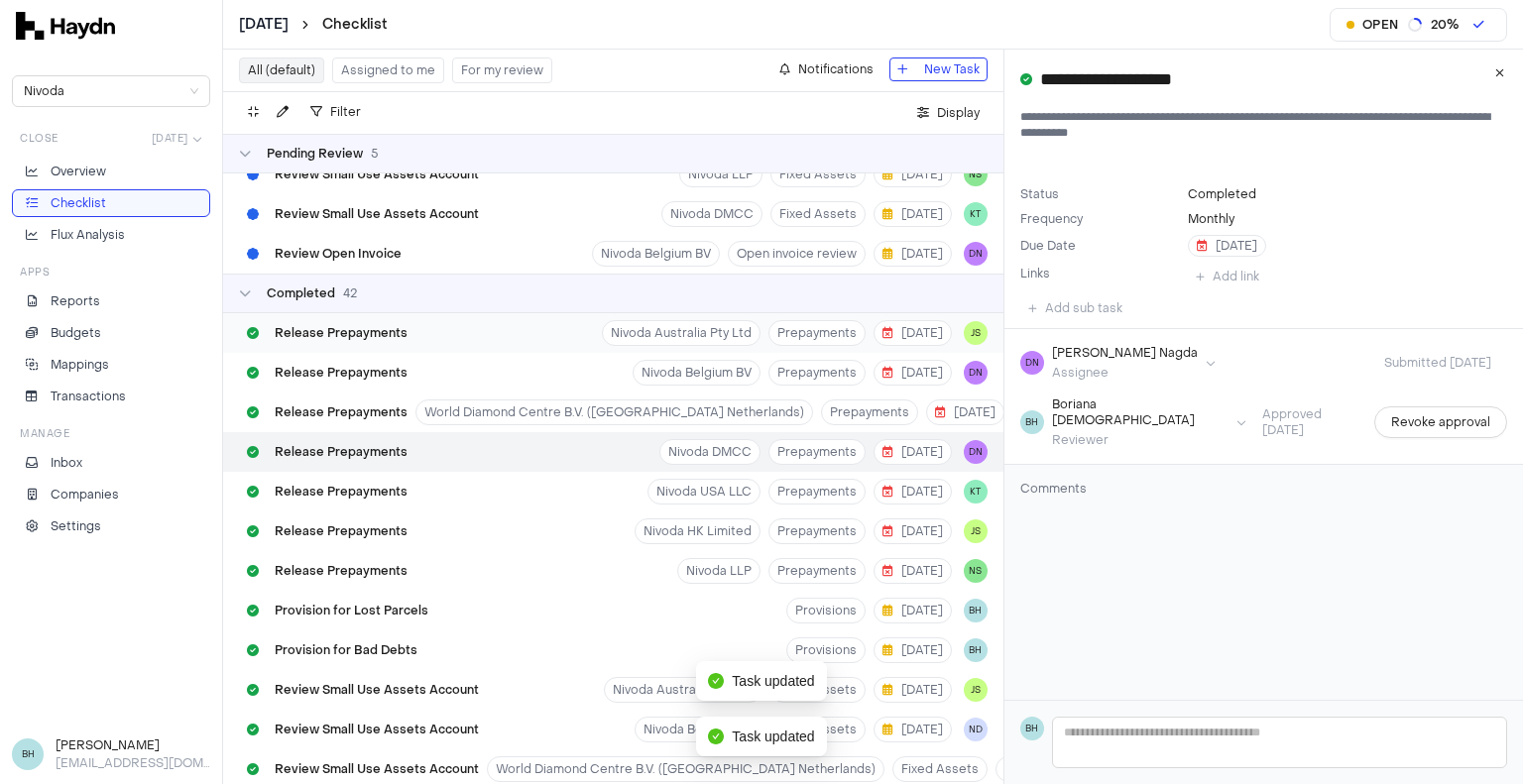 scroll, scrollTop: 4975, scrollLeft: 0, axis: vertical 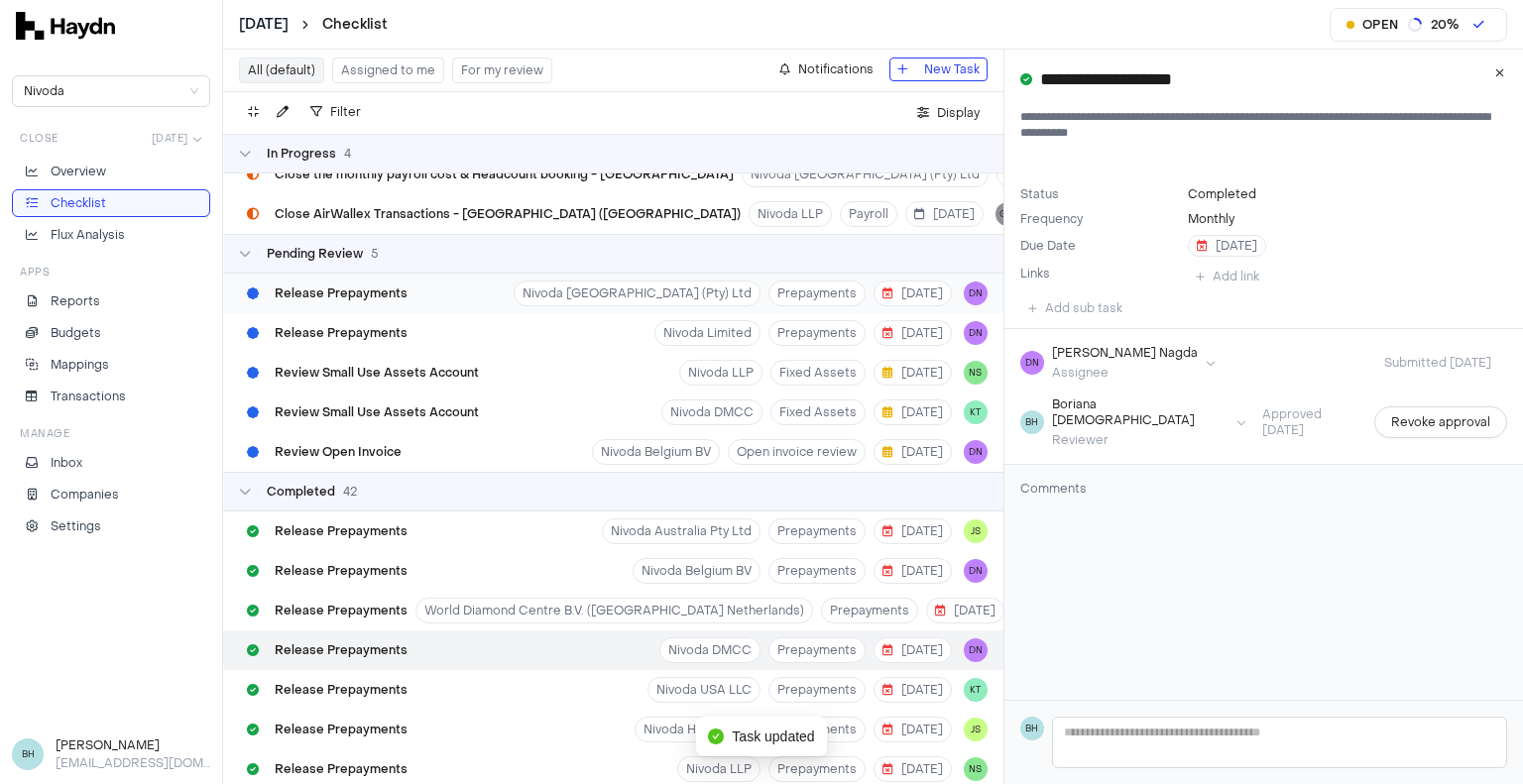 click on "Release Prepayments" at bounding box center [341, 293] 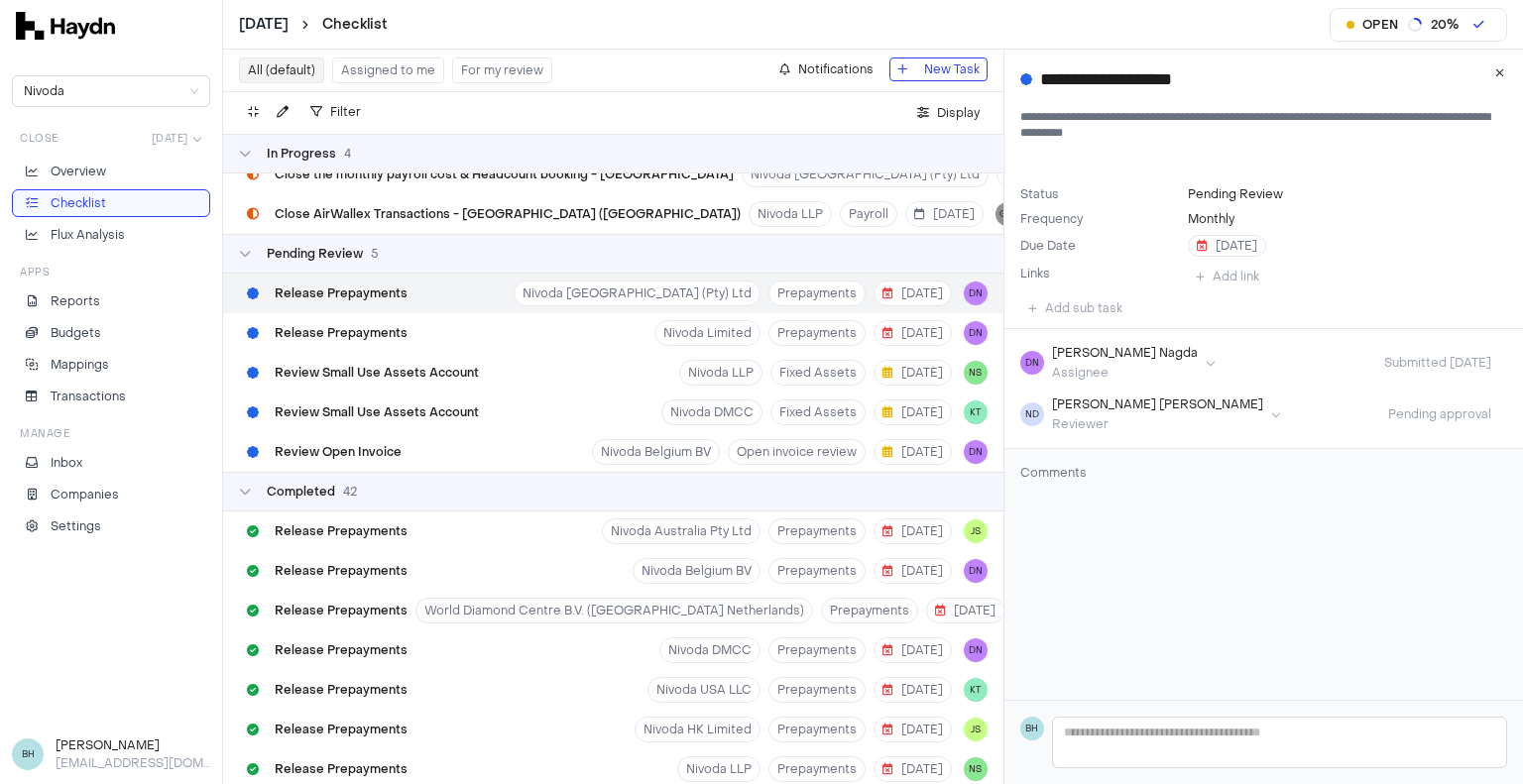 click on "[DATE] Checklist Open 20 % Nivoda Close [DATE] Overview Checklist Flux Analysis Apps Reports Budgets Mappings Transactions Manage Inbox Companies Settings BH [PERSON_NAME] [PERSON_NAME][EMAIL_ADDRESS][DOMAIN_NAME] All   (default) Assigned to me   For my review   Notifications New Task Filter . Display Not Started 122 Run depreciation Nivoda LLP Fixed Assets [DATE] NS Review Stripe balance account Nivoda Australia Pty Ltd Suspense Accounts [DATE] BH Review Open Invoice Nivoda LLP Open invoice review [DATE] SK Review Open Invoice Nivoda Australia Pty Ltd Open invoice review [DATE] JS Review Open Invoice World Diamond Centre B.V. (Nivoda Netherlands) Open invoice review [DATE] JS Review Open Invoice Nivoda [GEOGRAPHIC_DATA] (Pty) Ltd Open invoice review [DATE] DN Review Open Invoice Nivoda HK Limited Open invoice review [DATE] JS Review Open Invoice Nivoda Limited Open invoice review [DATE] DN Run depreciation Nivoda Australia Pty Ltd Fixed Assets [DATE] JS Run depreciation Nivoda Belgium BV Fixed Assets [DATE] DN Run depreciation" at bounding box center [762, 392] 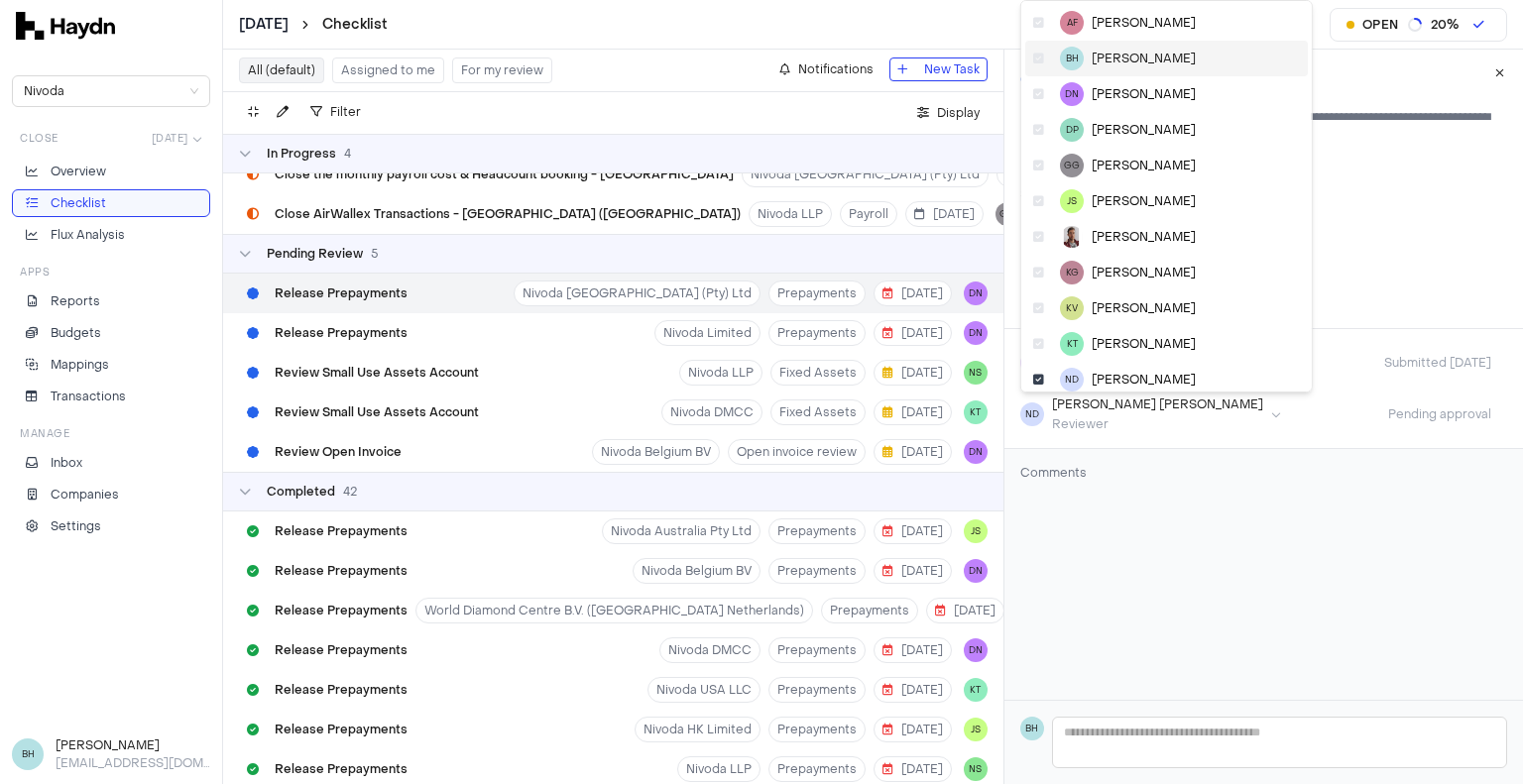 click on "[PERSON_NAME]" at bounding box center (1143, 58) 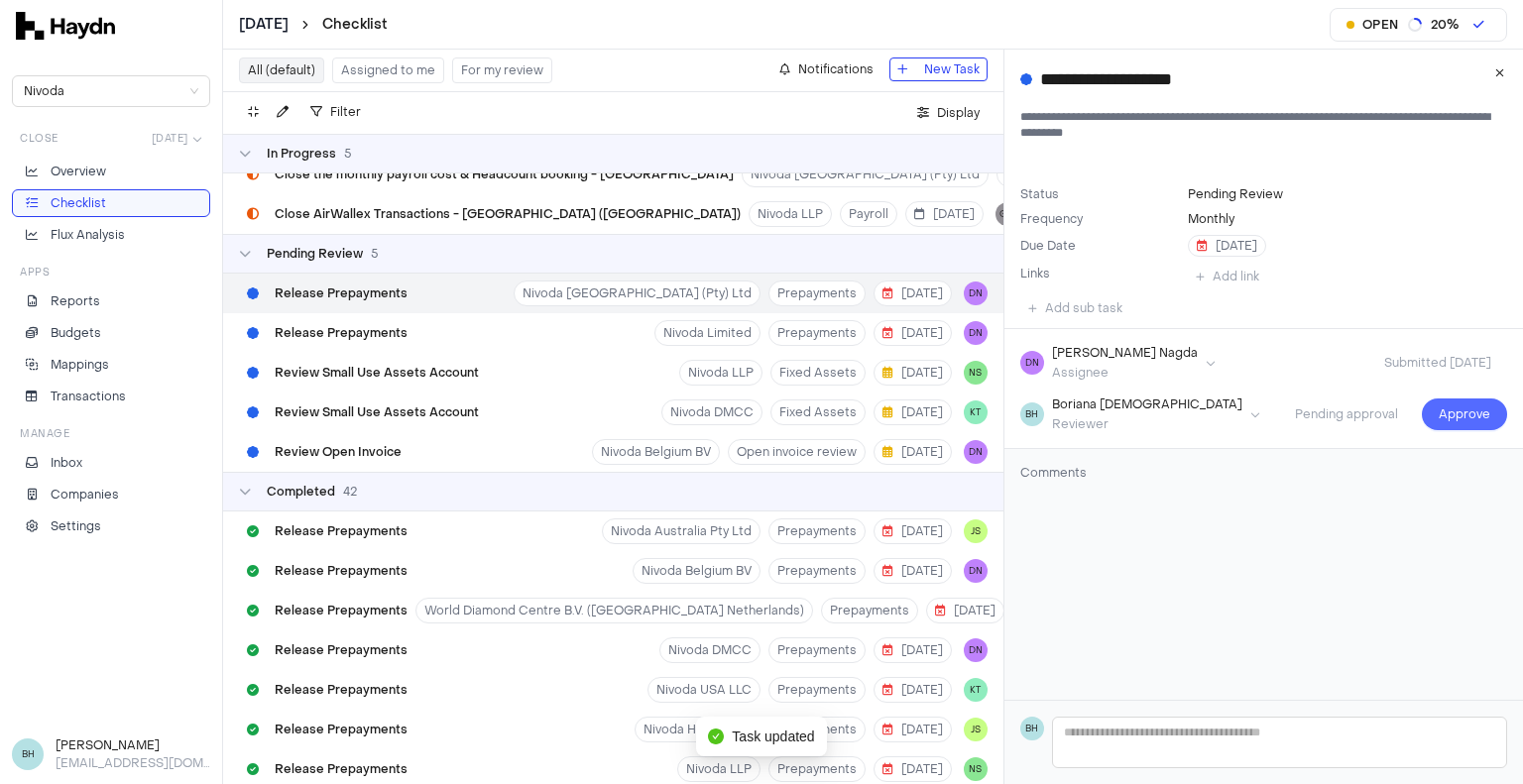 click on "Approve" at bounding box center (1464, 414) 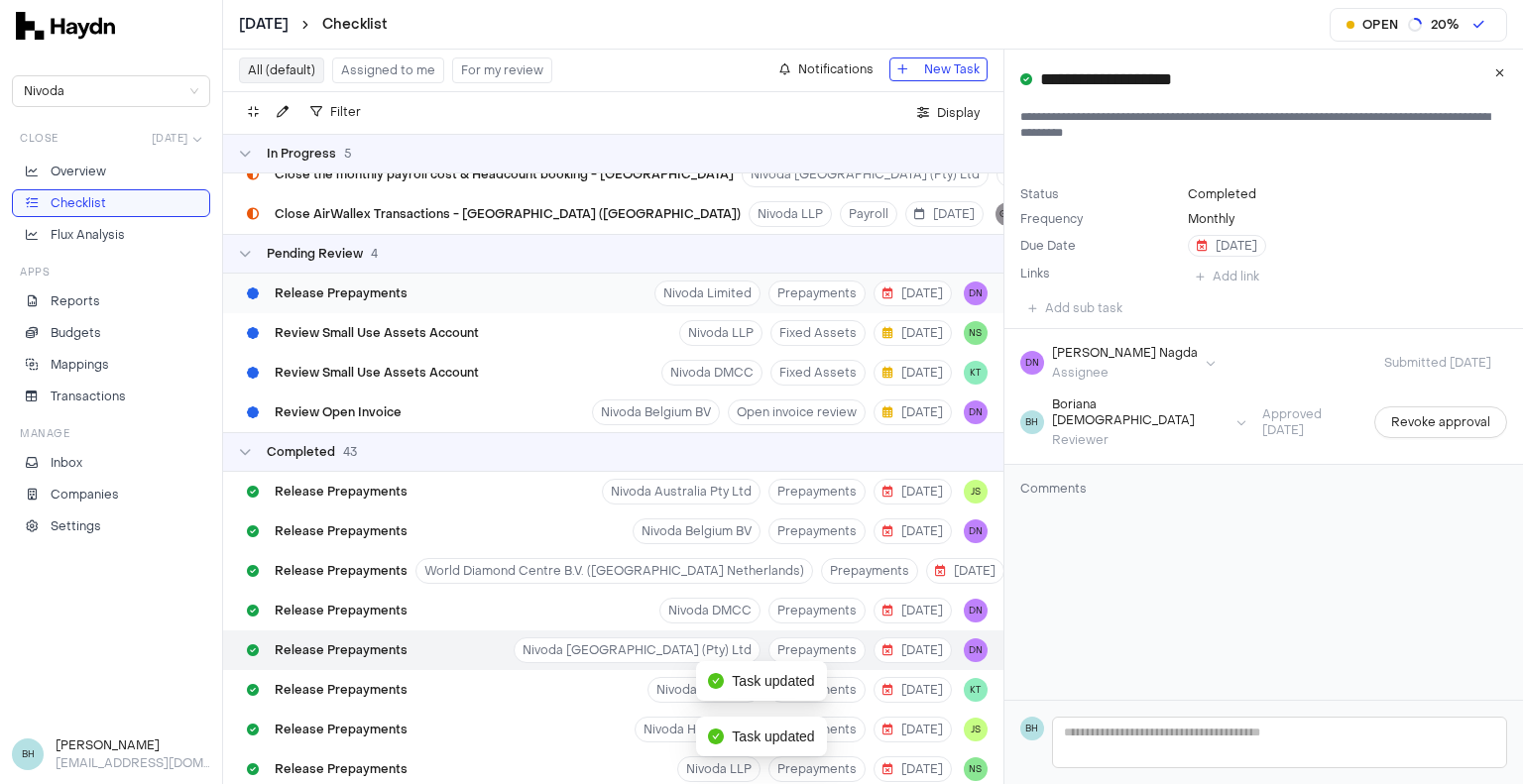 click on "Release Prepayments" at bounding box center (341, 293) 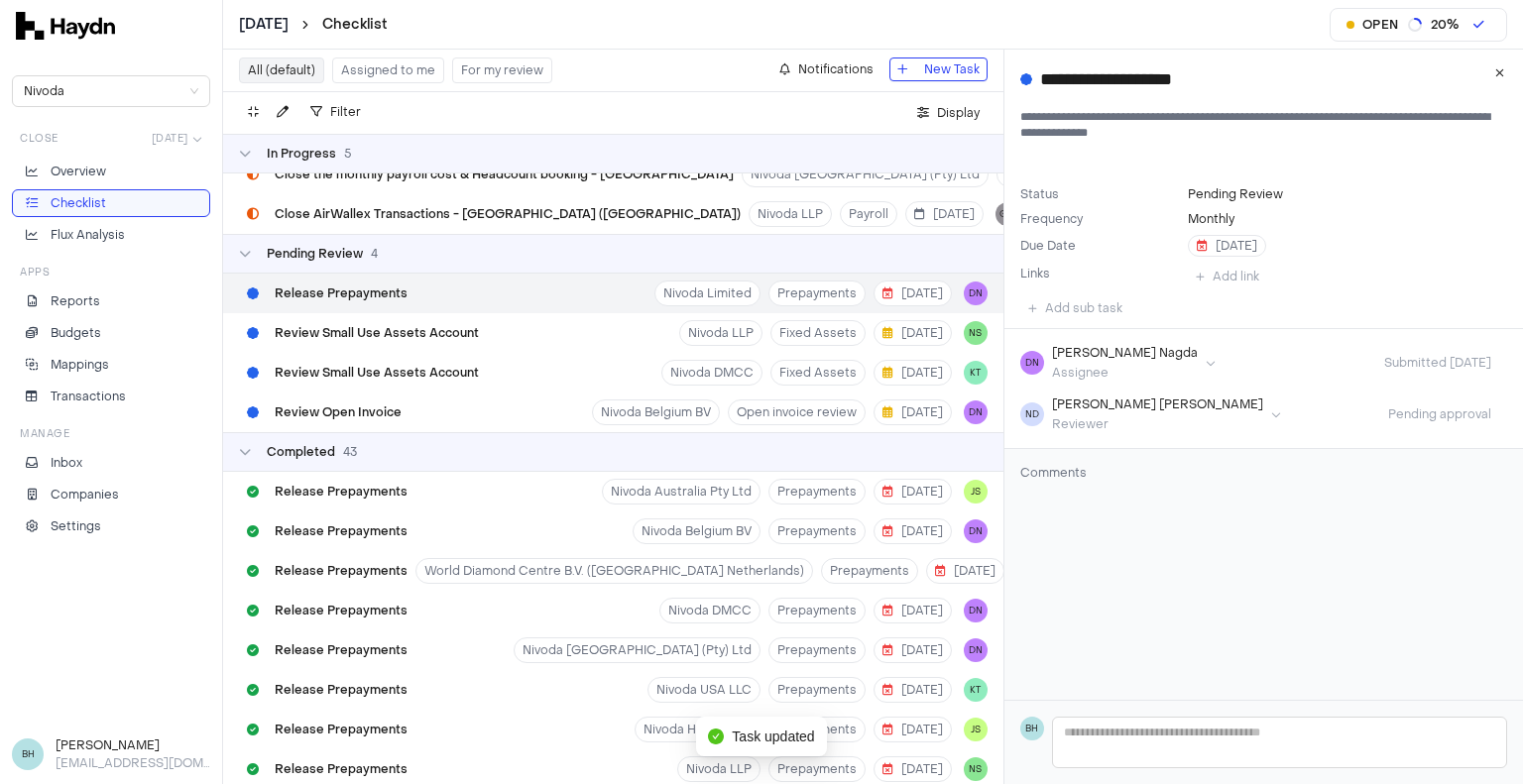 click on "[DATE] Checklist Open 20 % Nivoda Close [DATE] Overview Checklist Flux Analysis Apps Reports Budgets Mappings Transactions Manage Inbox Companies Settings BH [PERSON_NAME] [PERSON_NAME][EMAIL_ADDRESS][DOMAIN_NAME] All   (default) Assigned to me   For my review   Notifications New Task Filter . Display Not Started 121 Run depreciation Nivoda LLP Fixed Assets [DATE] NS Review Stripe balance account Nivoda Australia Pty Ltd Suspense Accounts [DATE] BH Review Open Invoice Nivoda LLP Open invoice review [DATE] SK Review Open Invoice Nivoda Australia Pty Ltd Open invoice review [DATE] JS Review Open Invoice World Diamond Centre B.V. (Nivoda Netherlands) Open invoice review [DATE] JS Review Open Invoice Nivoda [GEOGRAPHIC_DATA] (Pty) Ltd Open invoice review [DATE] DN Review Open Invoice Nivoda HK Limited Open invoice review [DATE] JS Review Open Invoice Nivoda Limited Open invoice review [DATE] DN Run depreciation Nivoda Australia Pty Ltd Fixed Assets [DATE] JS Run depreciation Nivoda Belgium BV Fixed Assets [DATE] DN Run depreciation" at bounding box center [762, 392] 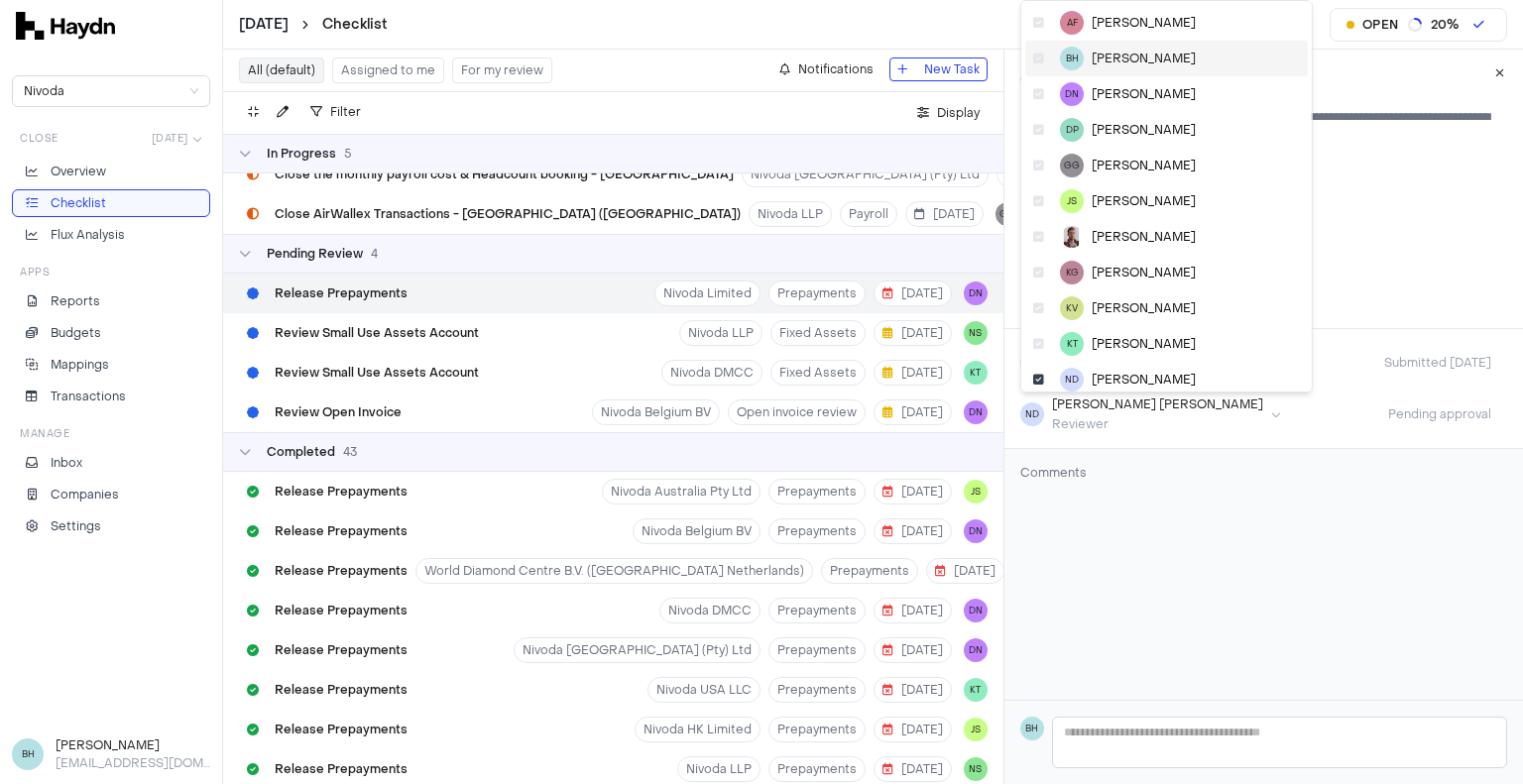 click on "[PERSON_NAME]" at bounding box center [1143, 58] 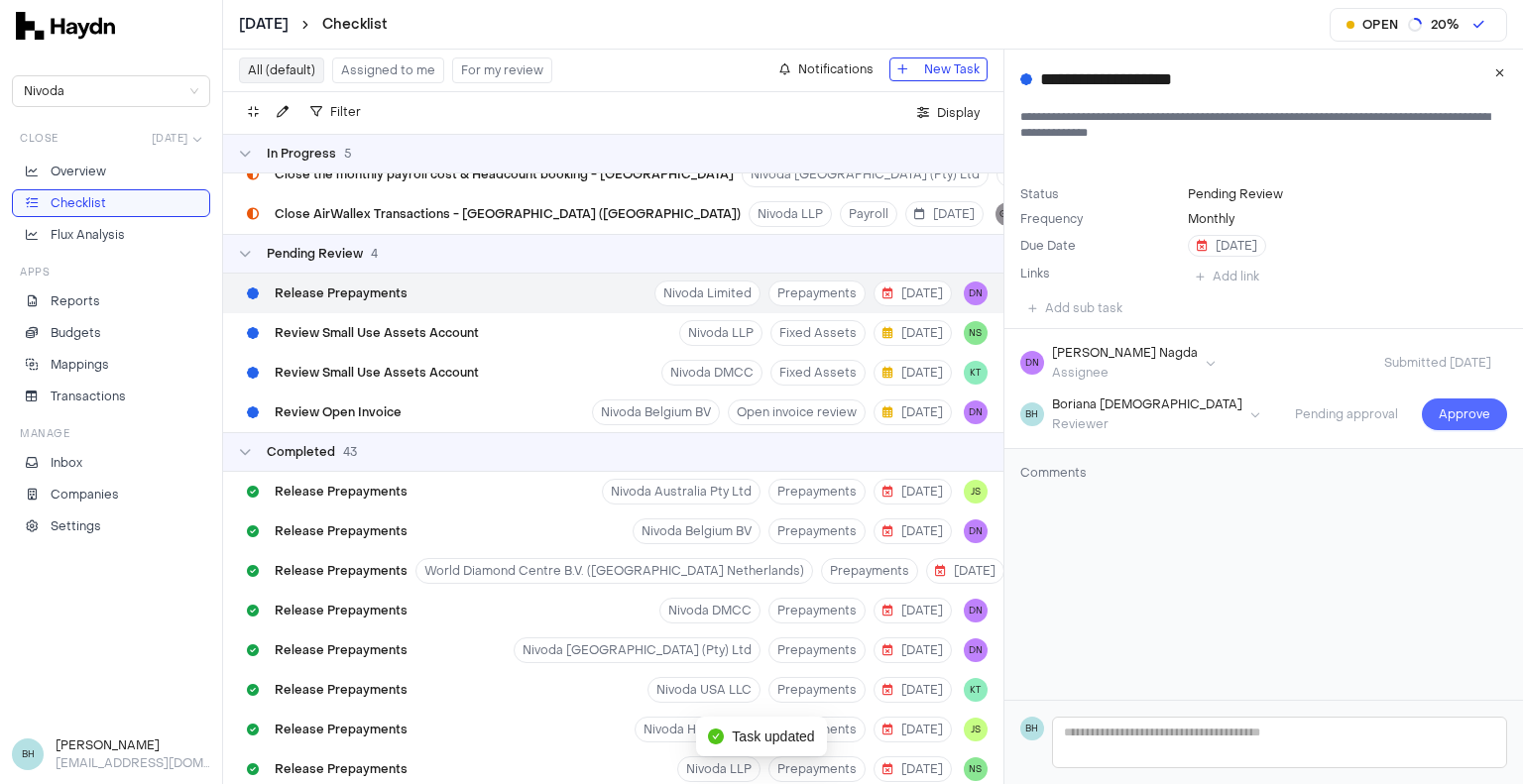 click on "Approve" at bounding box center [1464, 414] 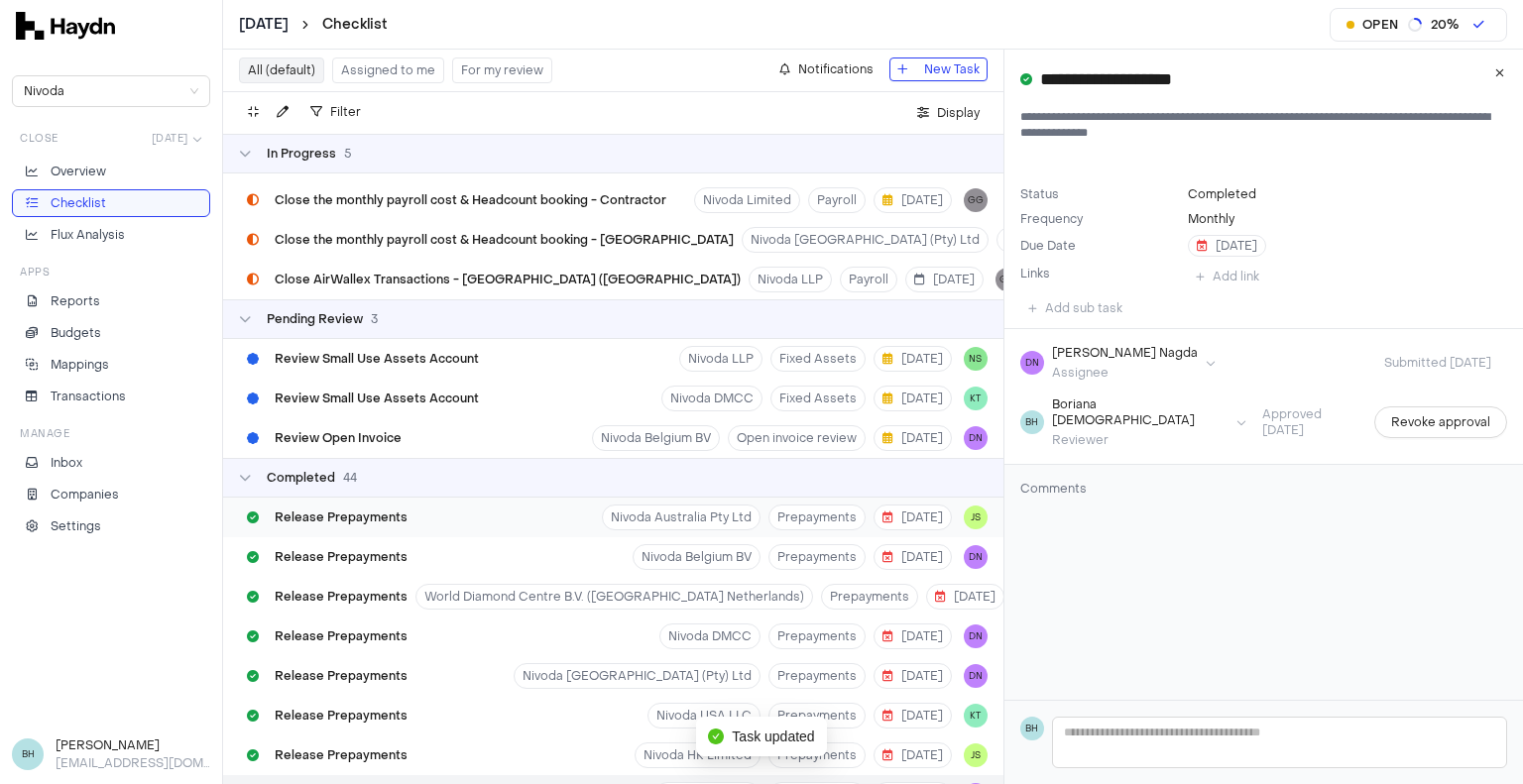 scroll, scrollTop: 4875, scrollLeft: 0, axis: vertical 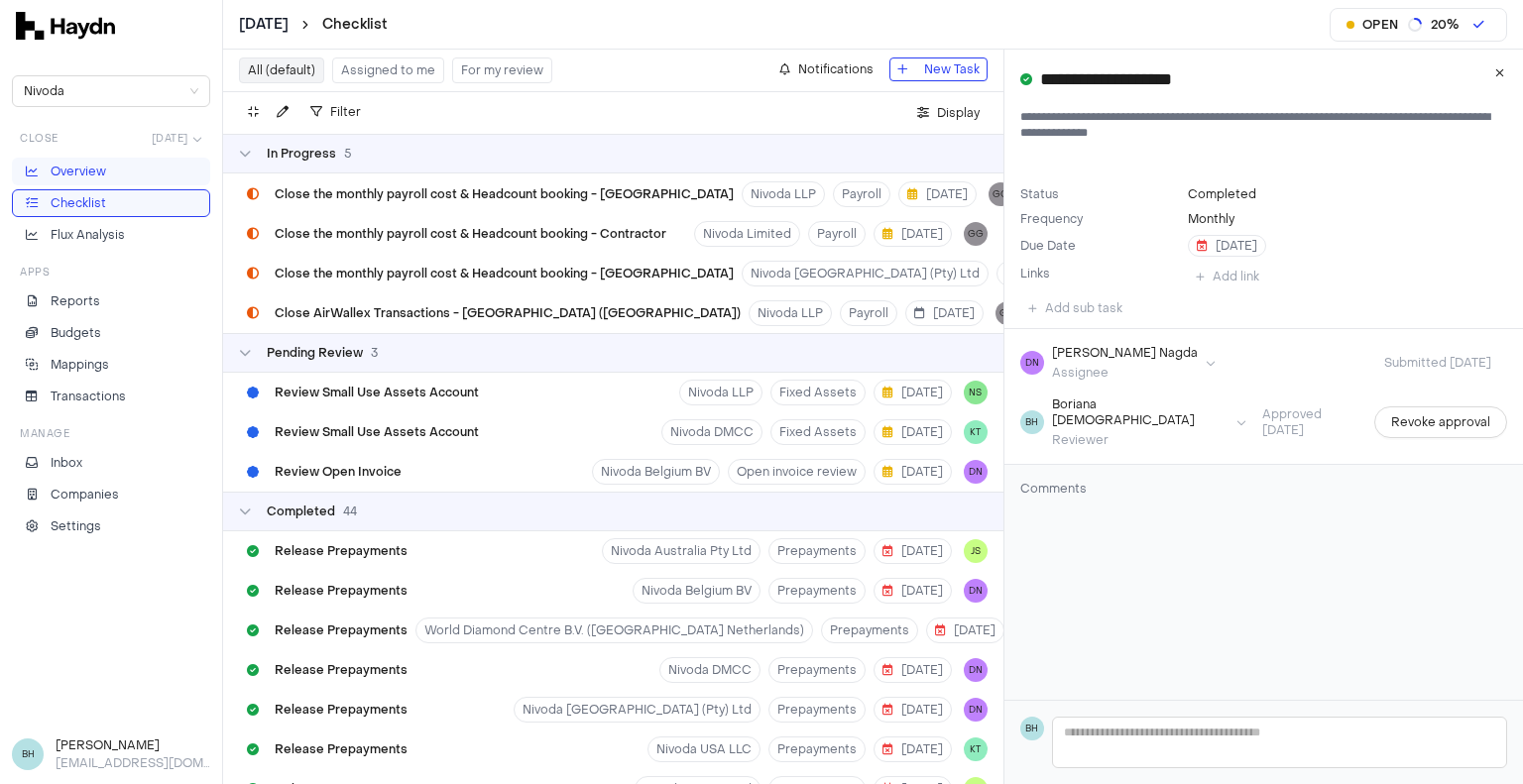 click on "Overview" at bounding box center [111, 171] 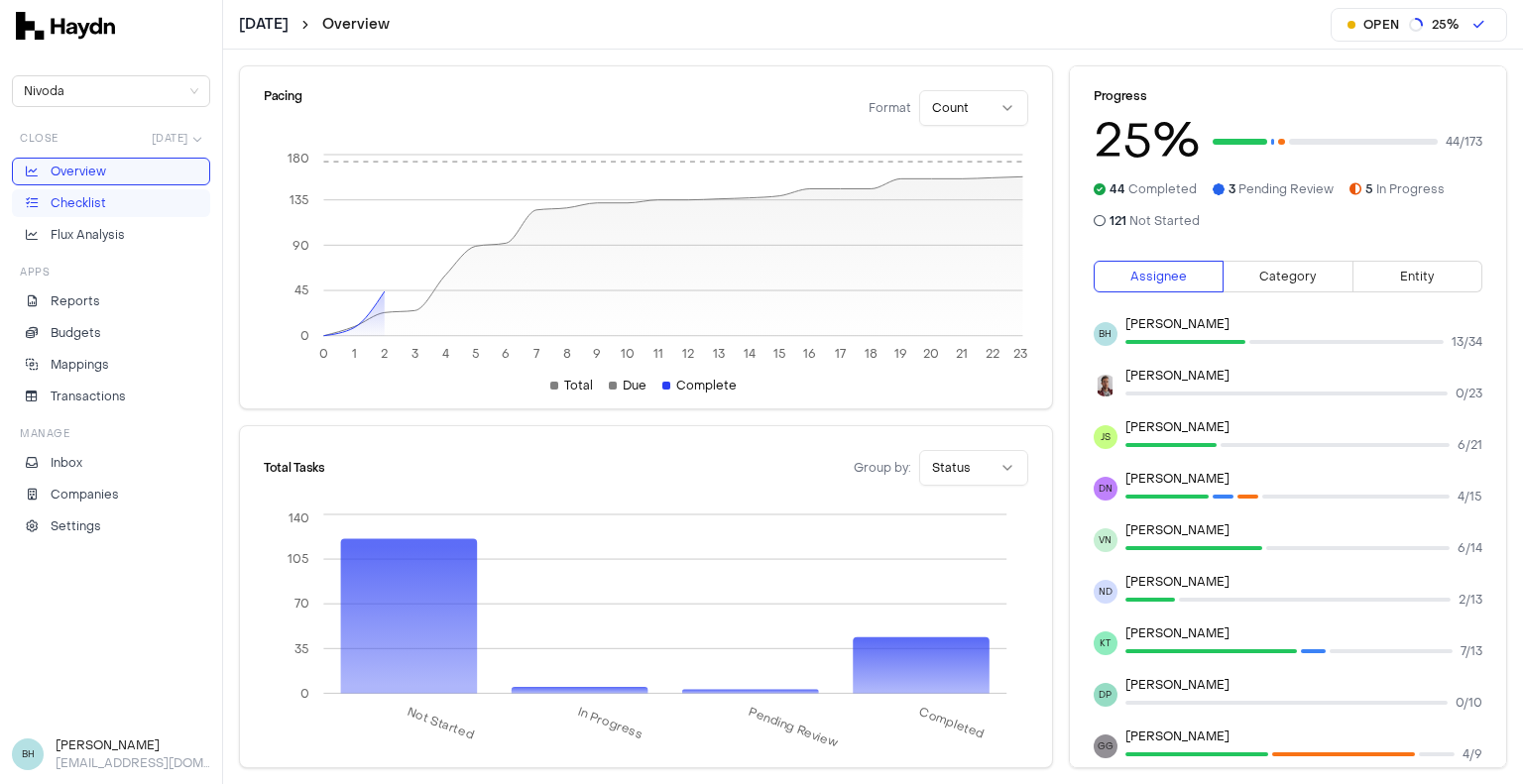 click on "Checklist" at bounding box center [78, 203] 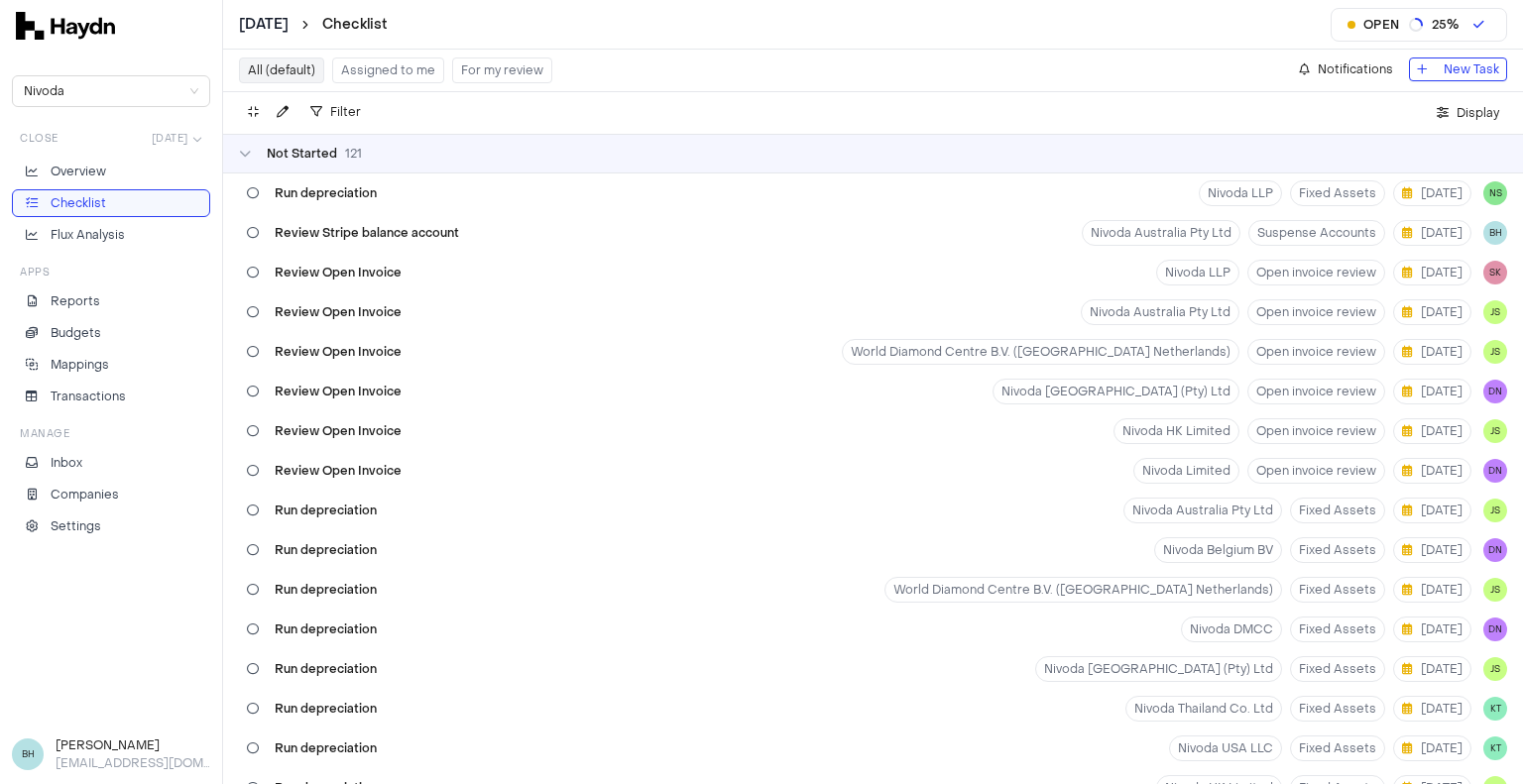 click on "For my review" at bounding box center (502, 70) 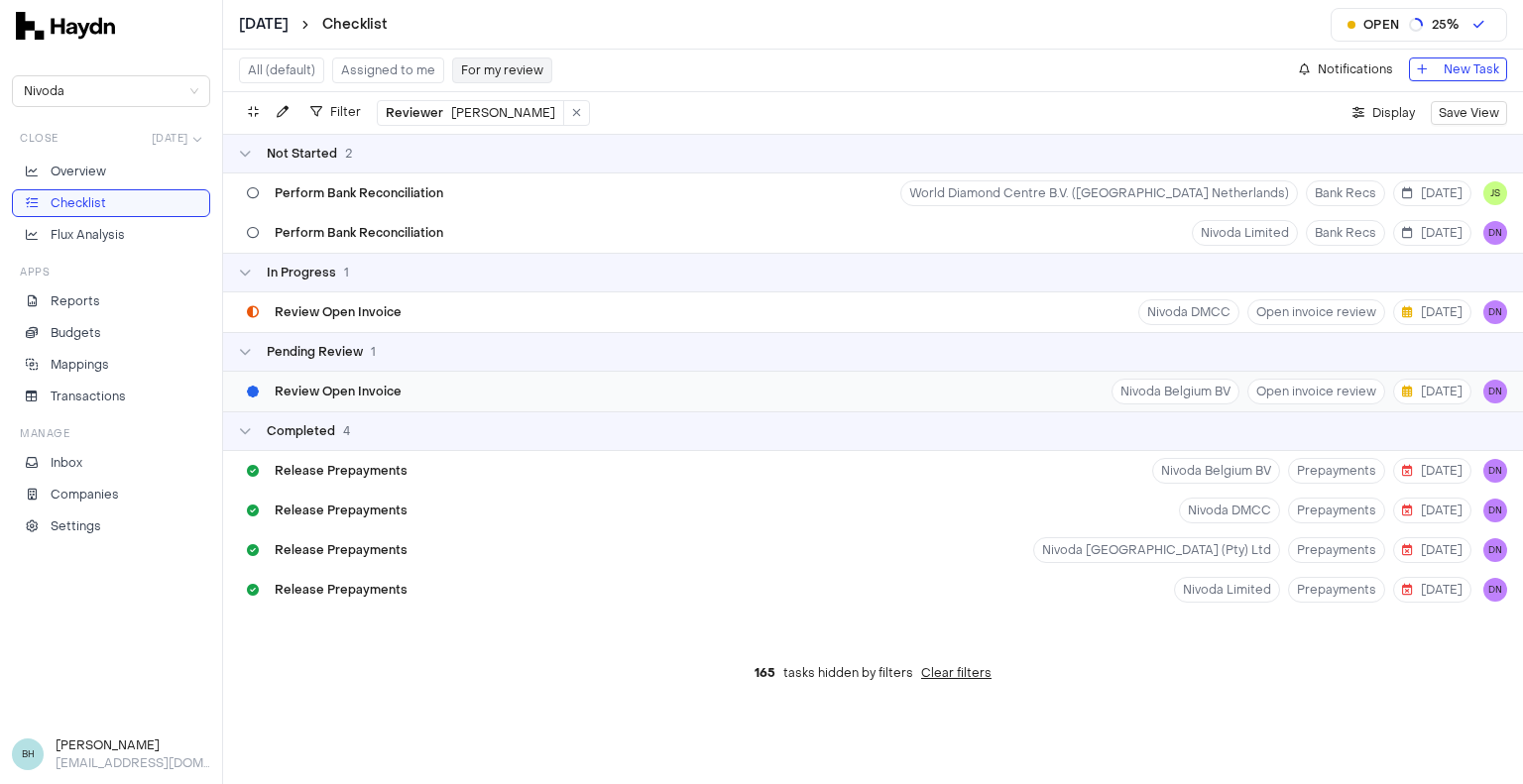 click on "Review Open Invoice Nivoda Belgium BV Open invoice review [DATE] DN" at bounding box center (873, 392) 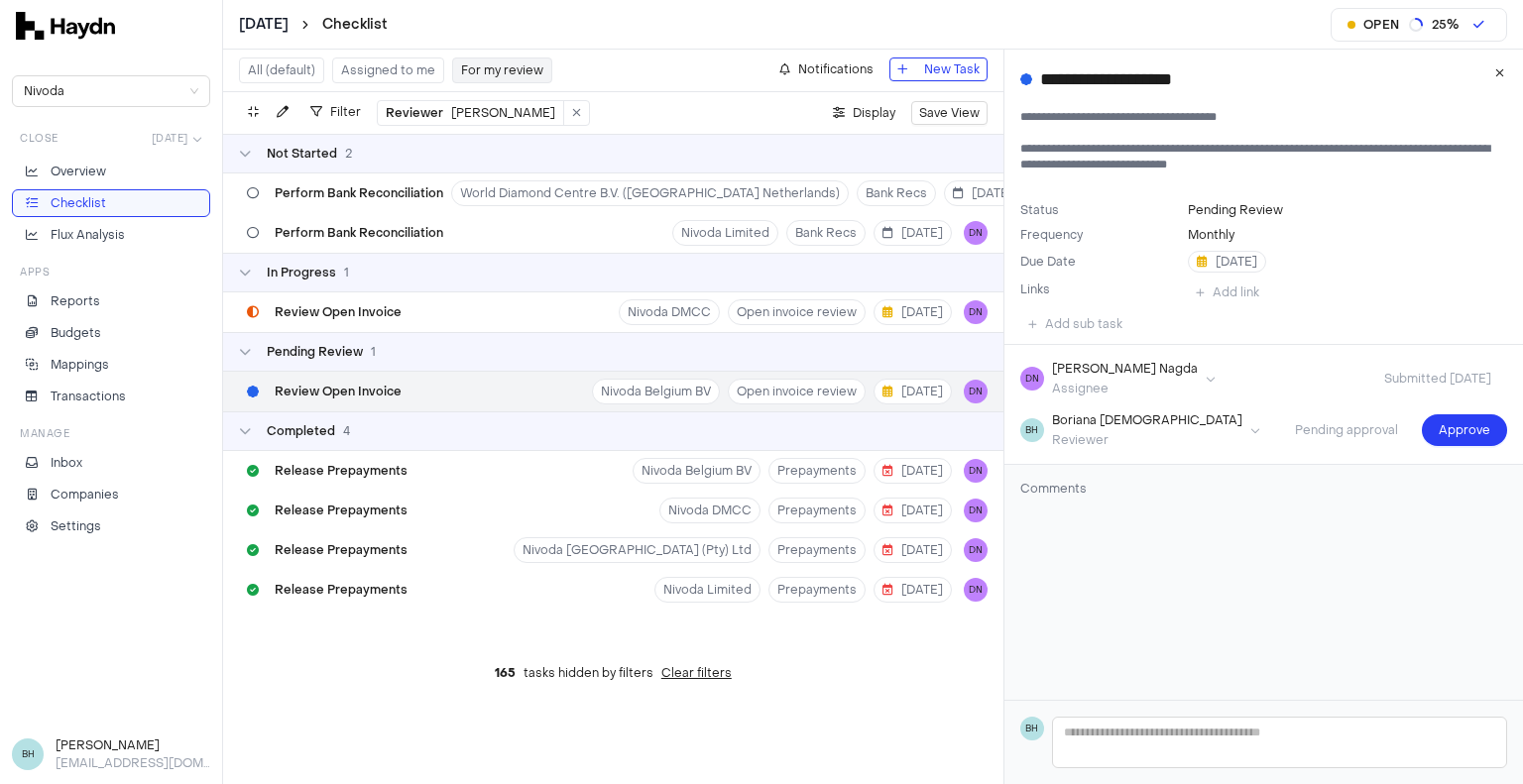 click on "**********" at bounding box center (1256, 149) 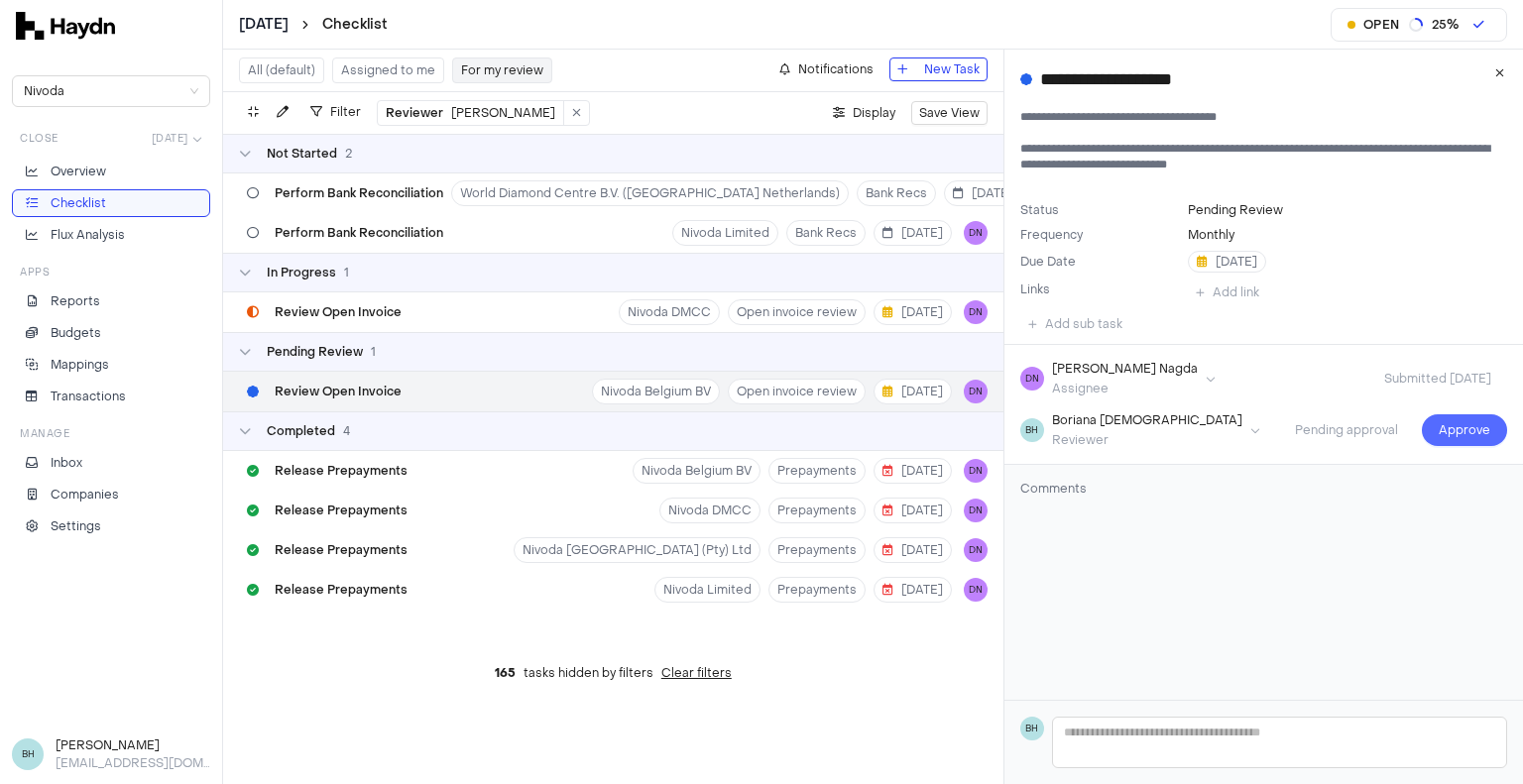 click on "Approve" at bounding box center (1464, 430) 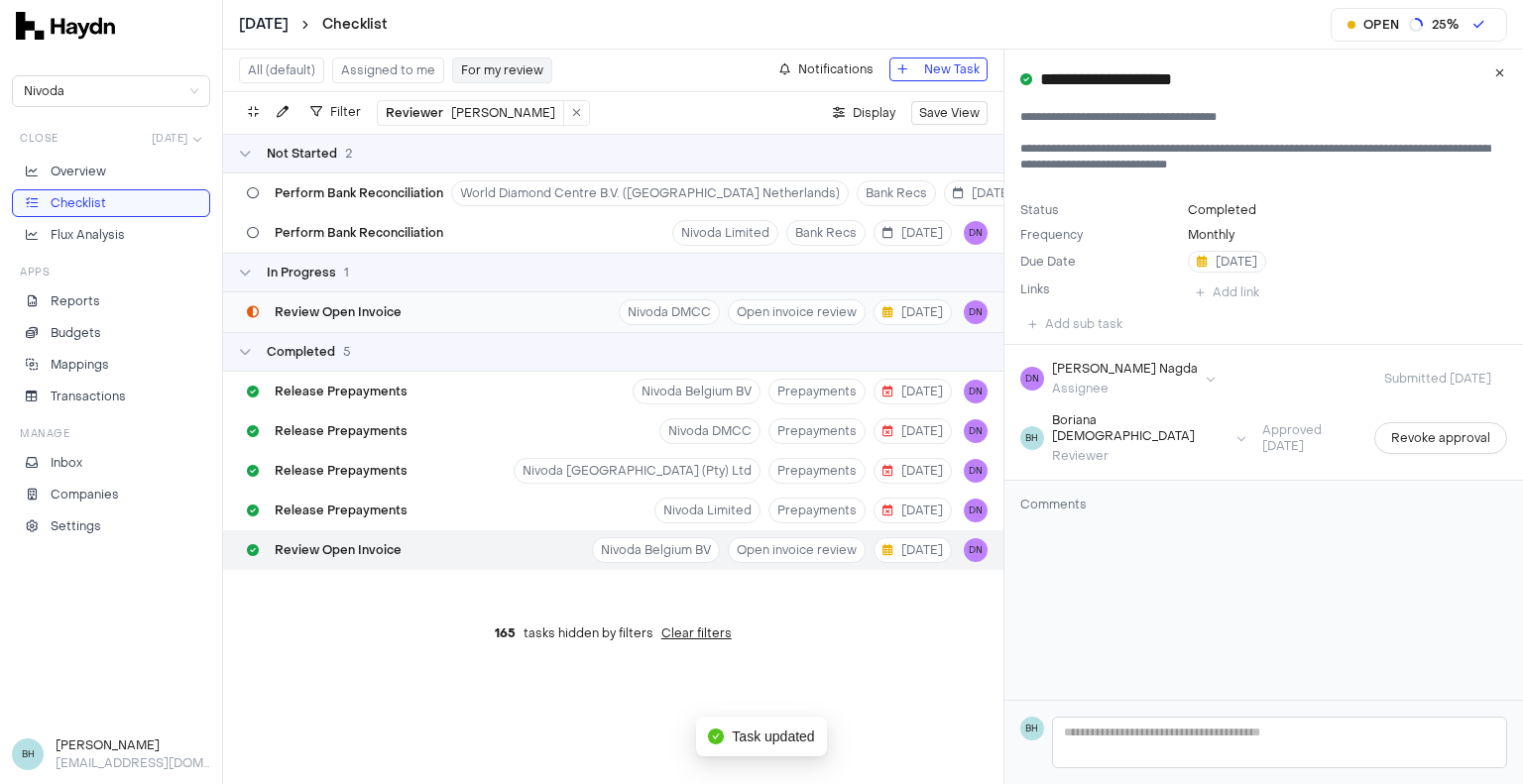 click on "Review Open Invoice" at bounding box center [338, 312] 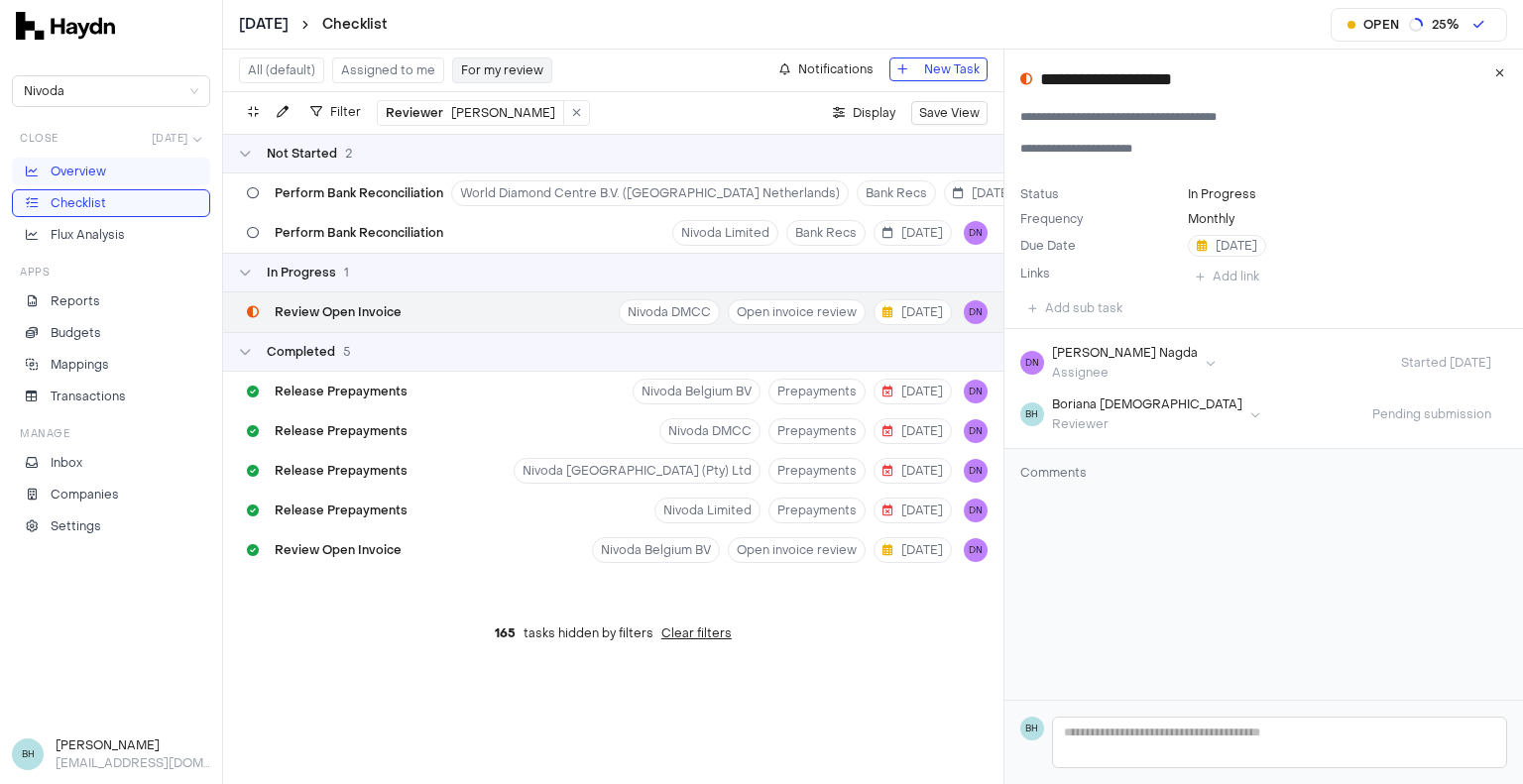 click on "Overview" at bounding box center (111, 171) 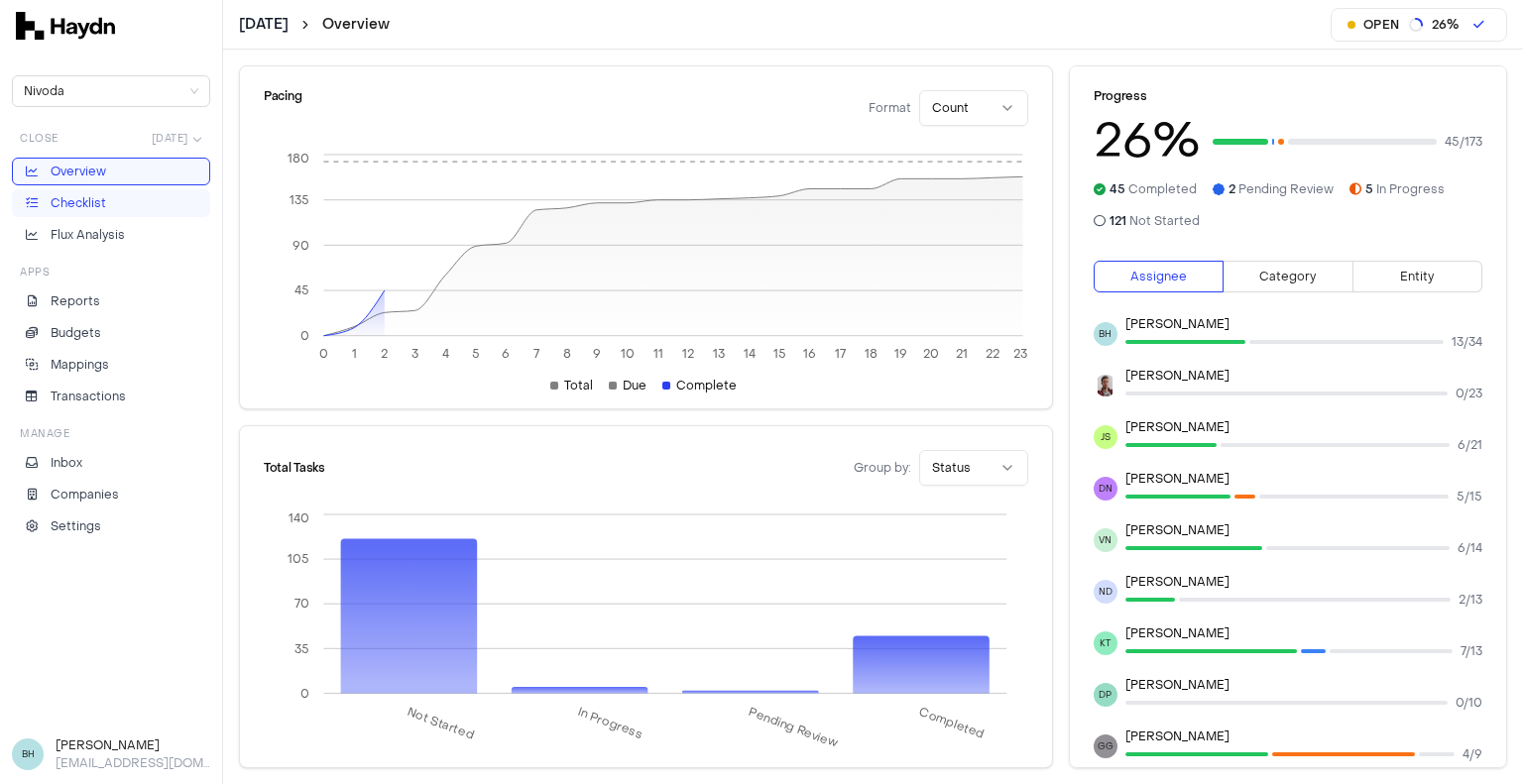 click on "Checklist" at bounding box center (111, 203) 